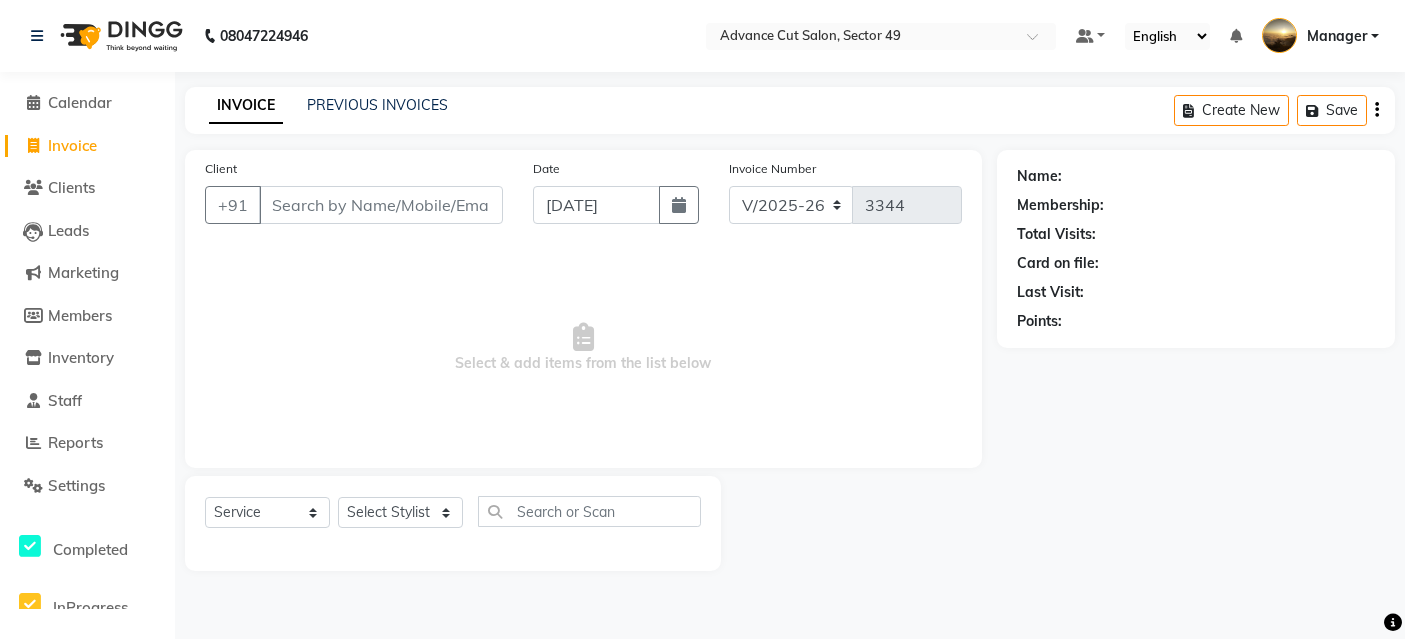 select on "4616" 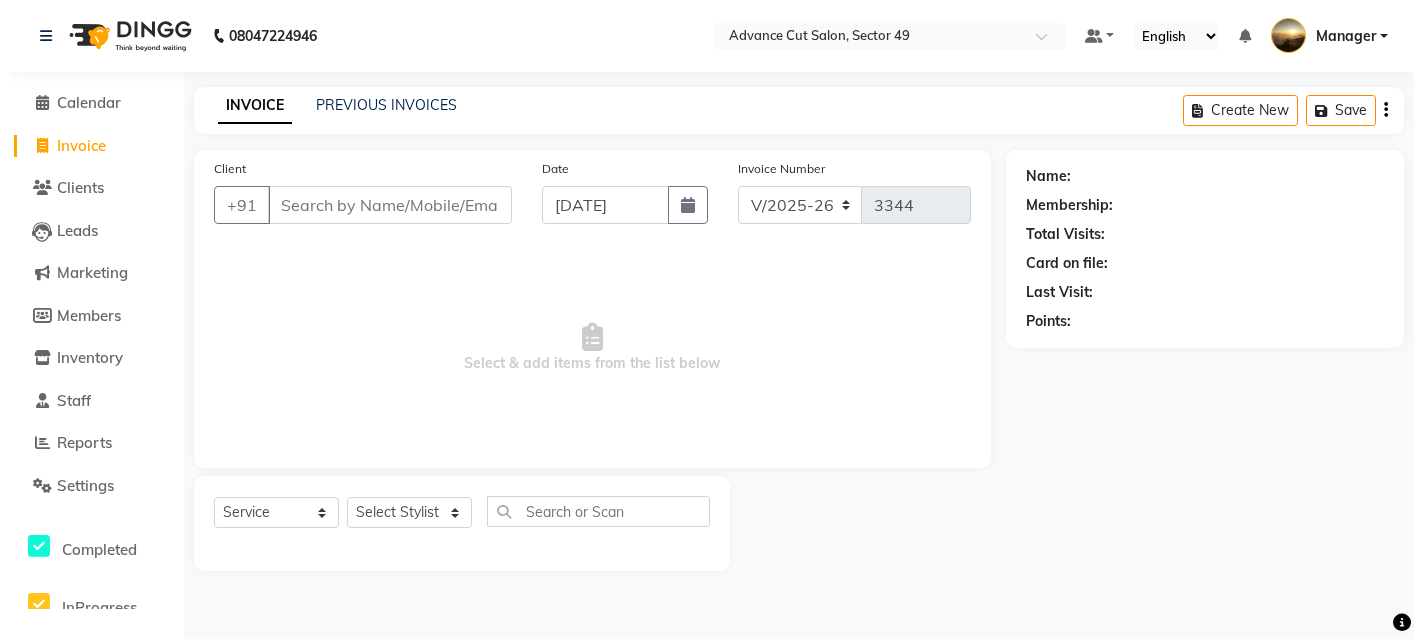 scroll, scrollTop: 0, scrollLeft: 0, axis: both 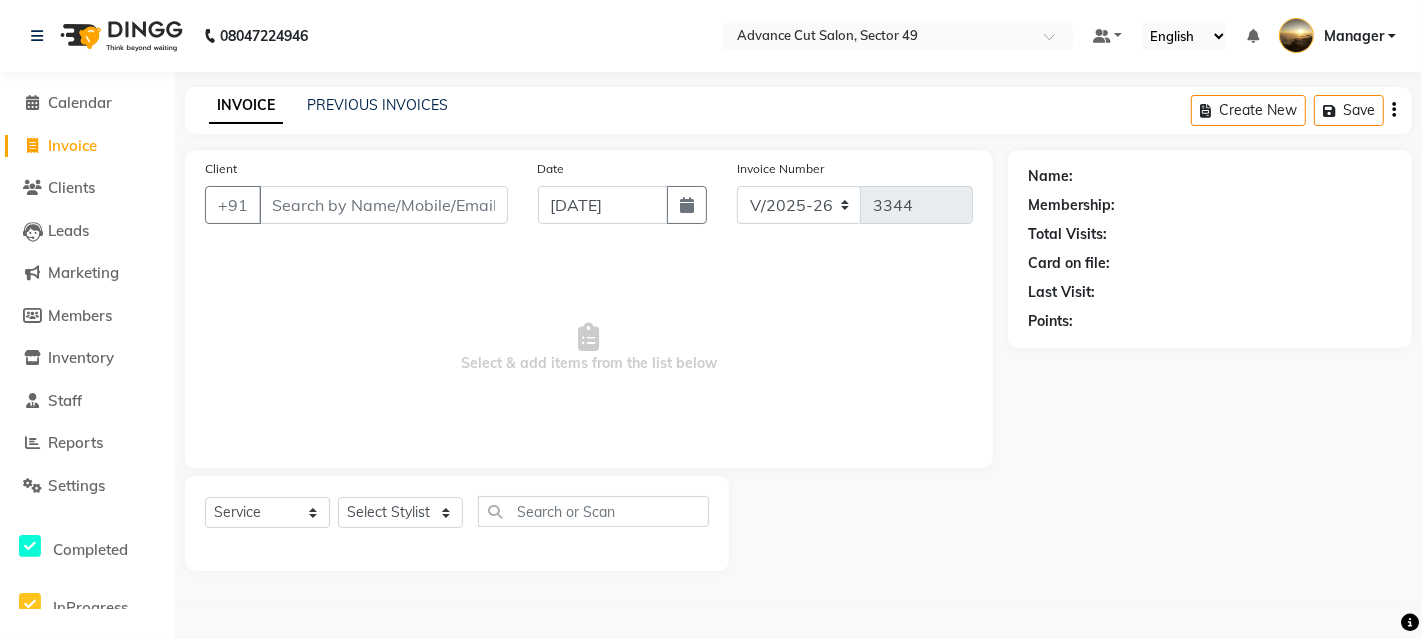 drag, startPoint x: 344, startPoint y: 210, endPoint x: 349, endPoint y: 200, distance: 11.18034 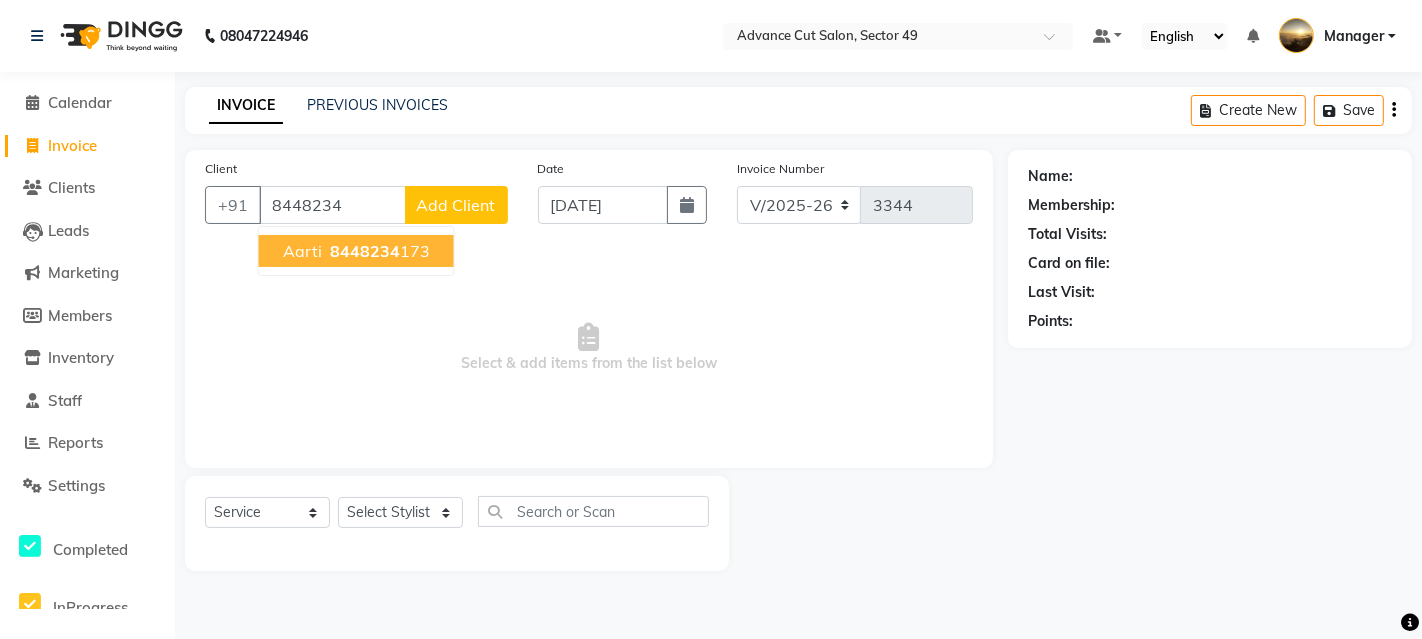 click on "8448234" at bounding box center [365, 251] 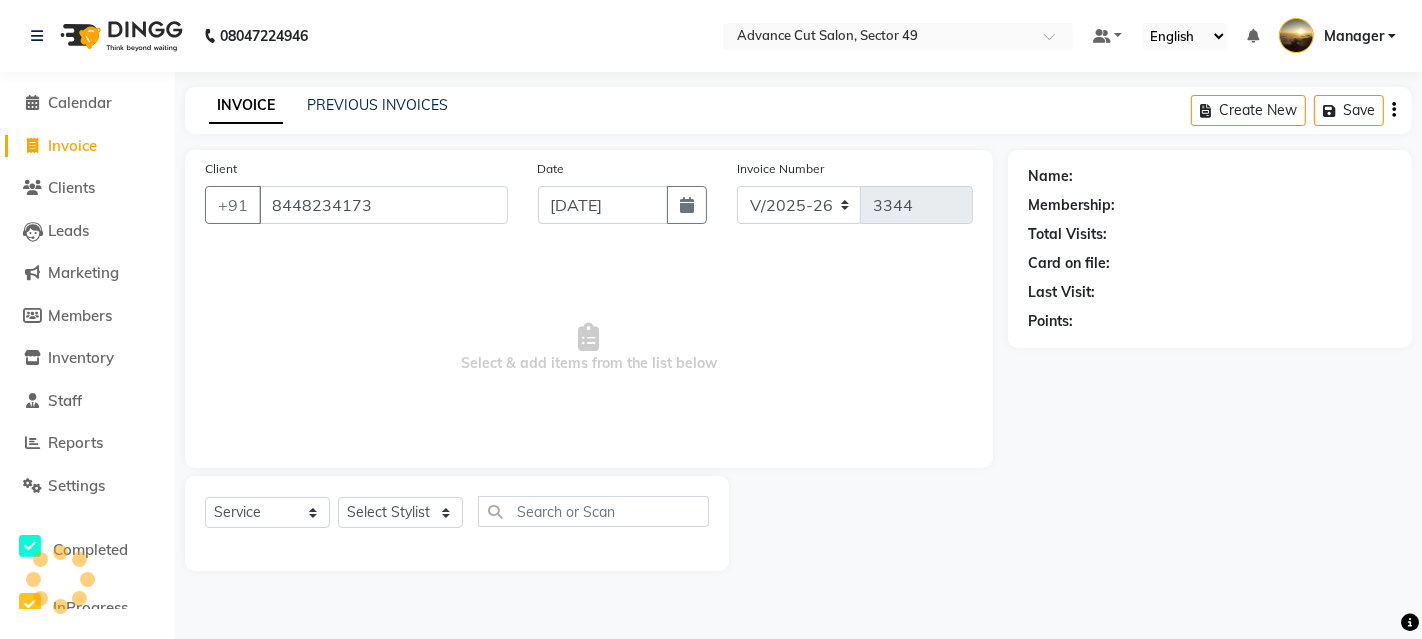 type on "8448234173" 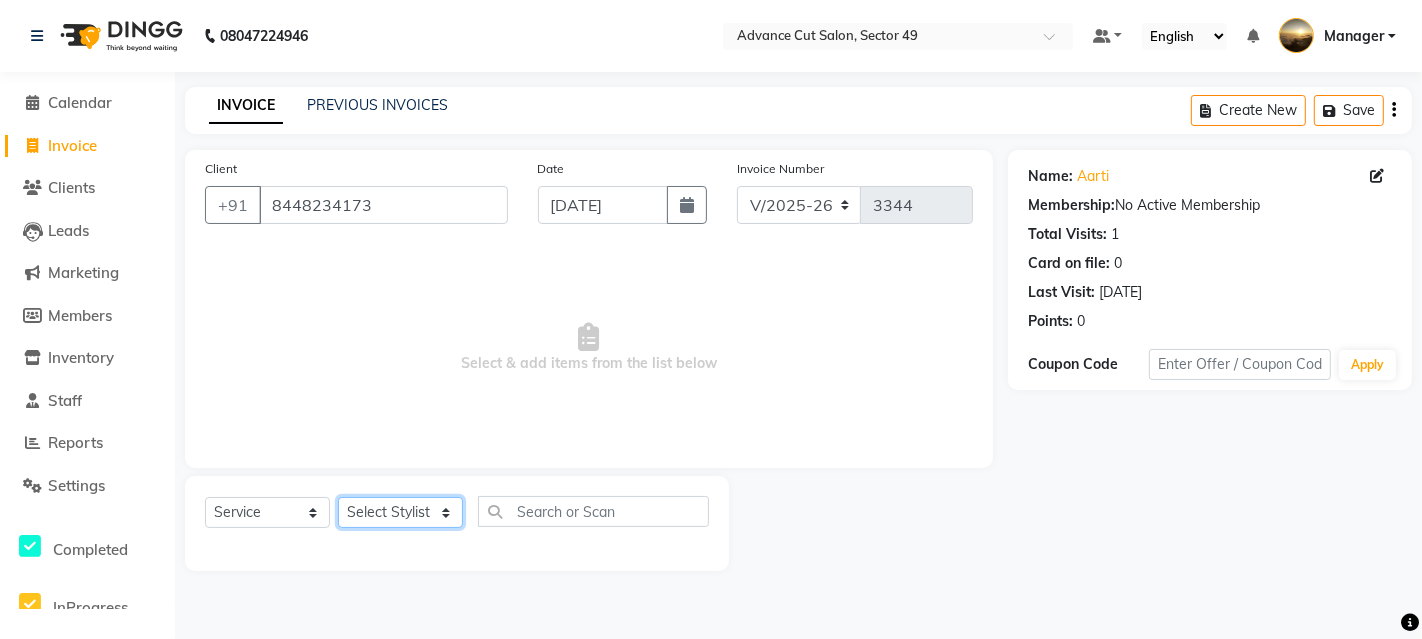 drag, startPoint x: 395, startPoint y: 512, endPoint x: 391, endPoint y: 498, distance: 14.56022 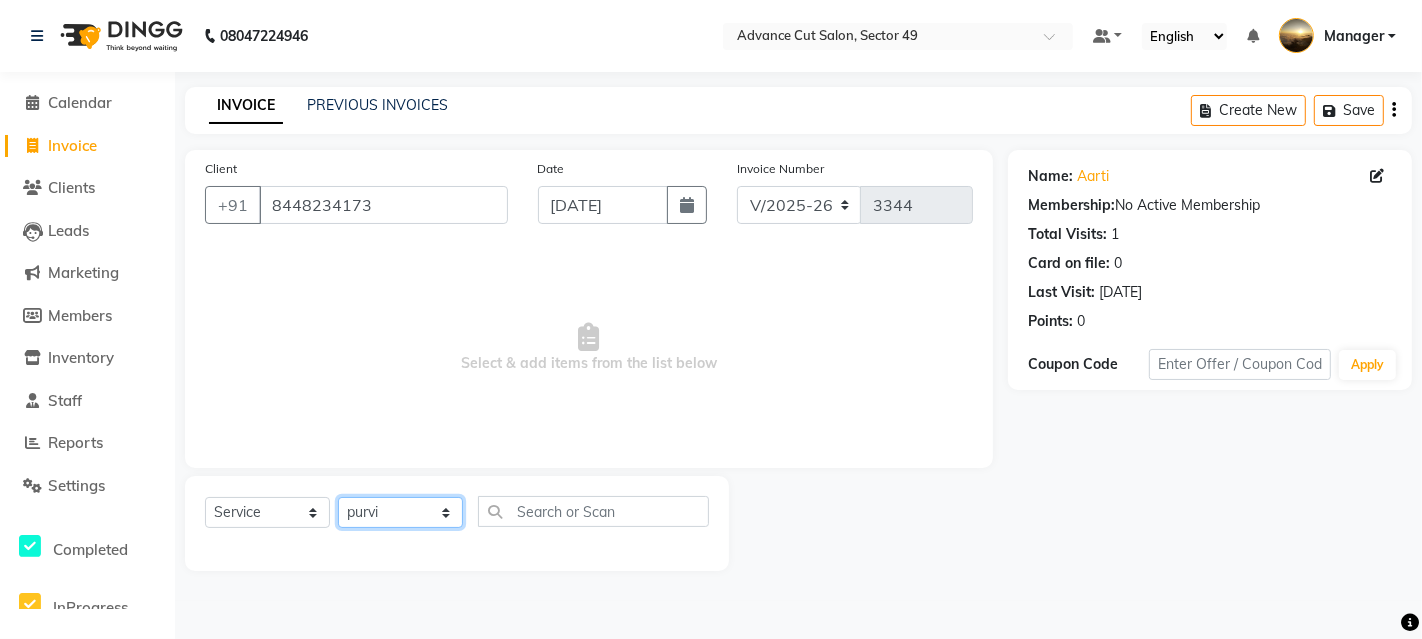 click on "Select Stylist Ayaphy Banty danish ali david Manager product purvi rakhi riyaz sameer sameer Tip vishal" 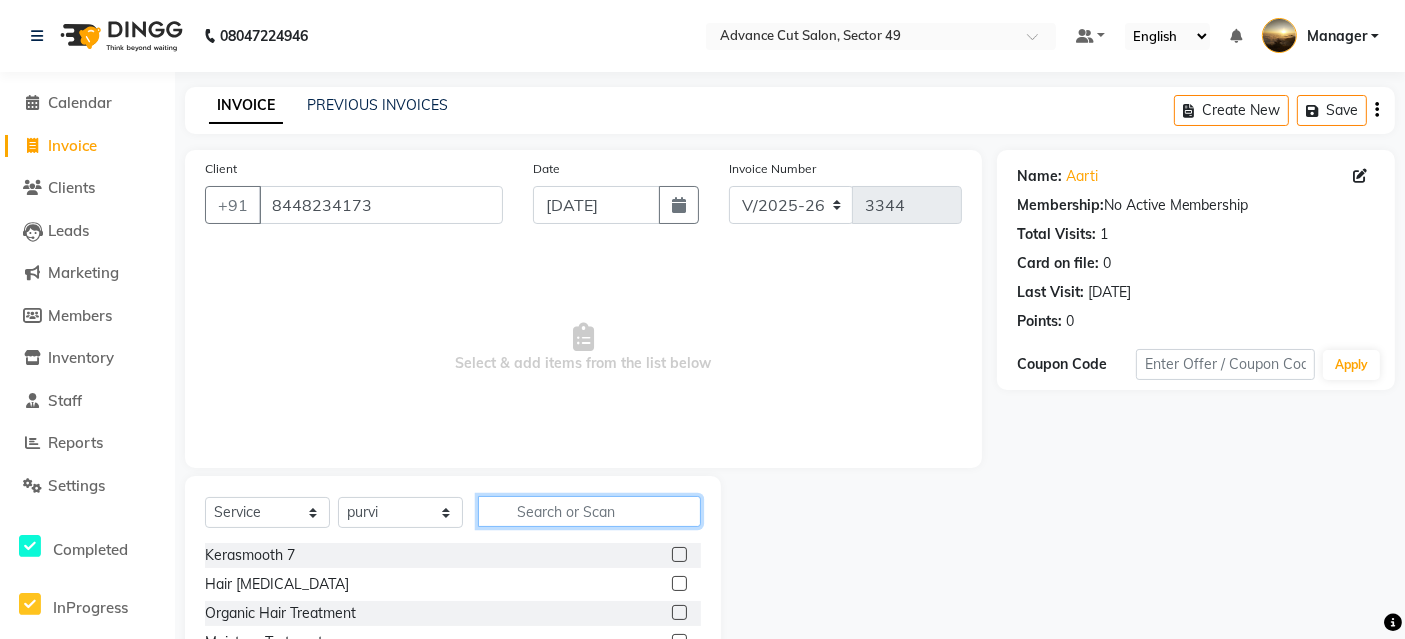 click 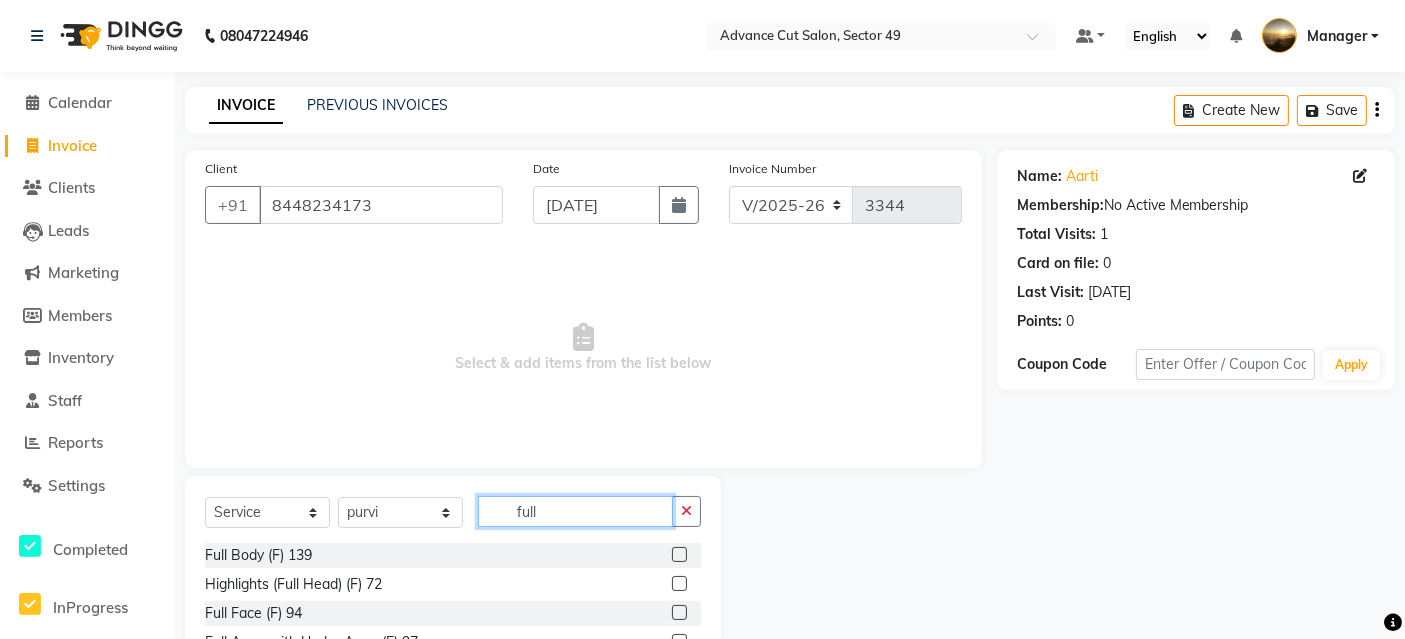 scroll, scrollTop: 161, scrollLeft: 0, axis: vertical 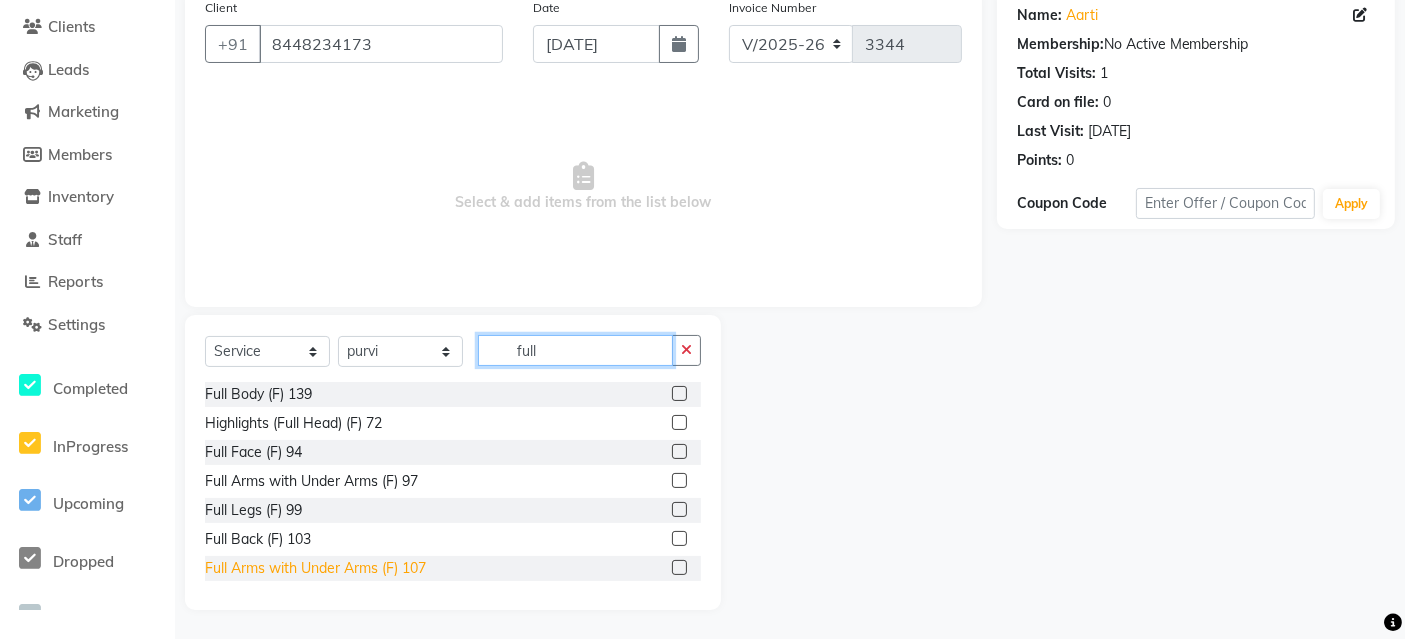 type on "full" 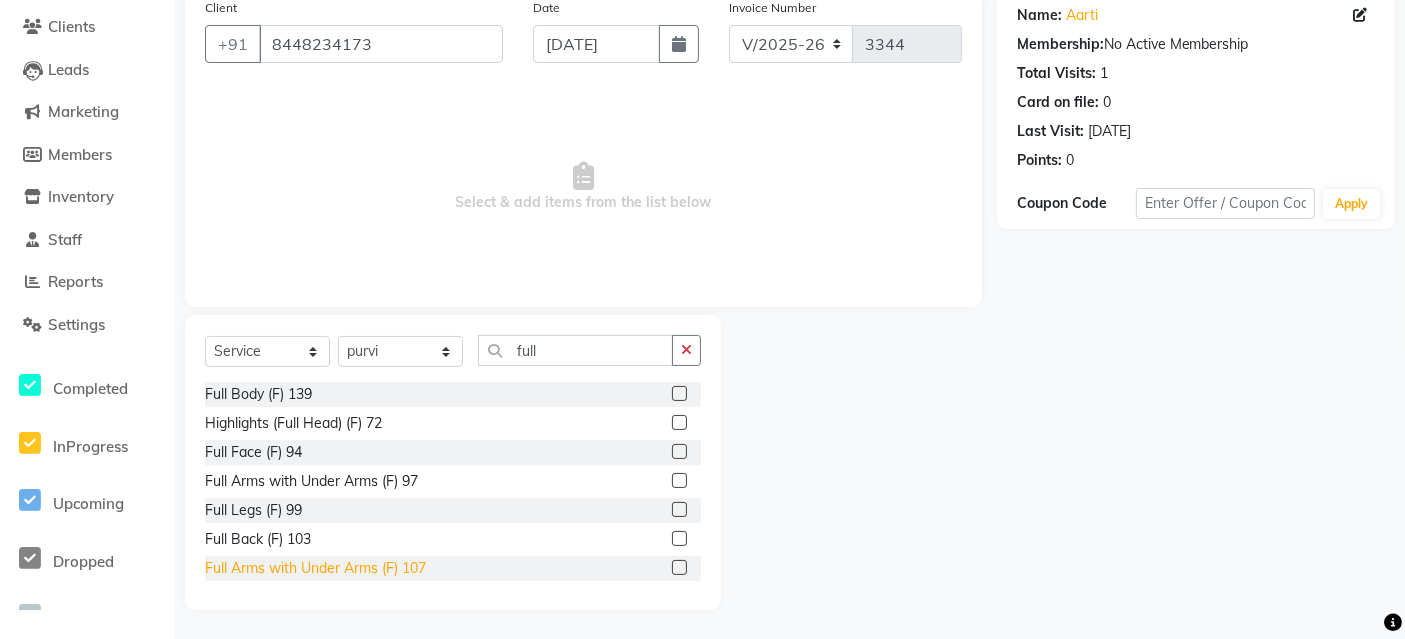 click on "Full Arms with Under Arms (F) 107" 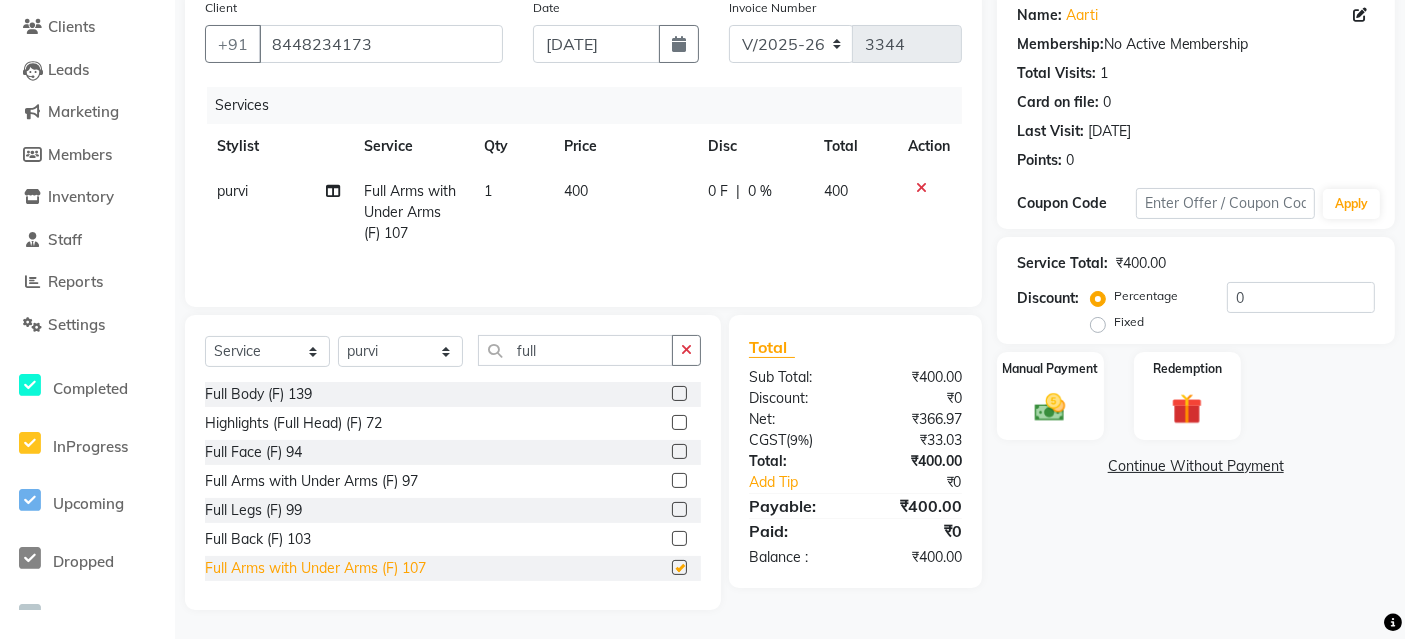checkbox on "false" 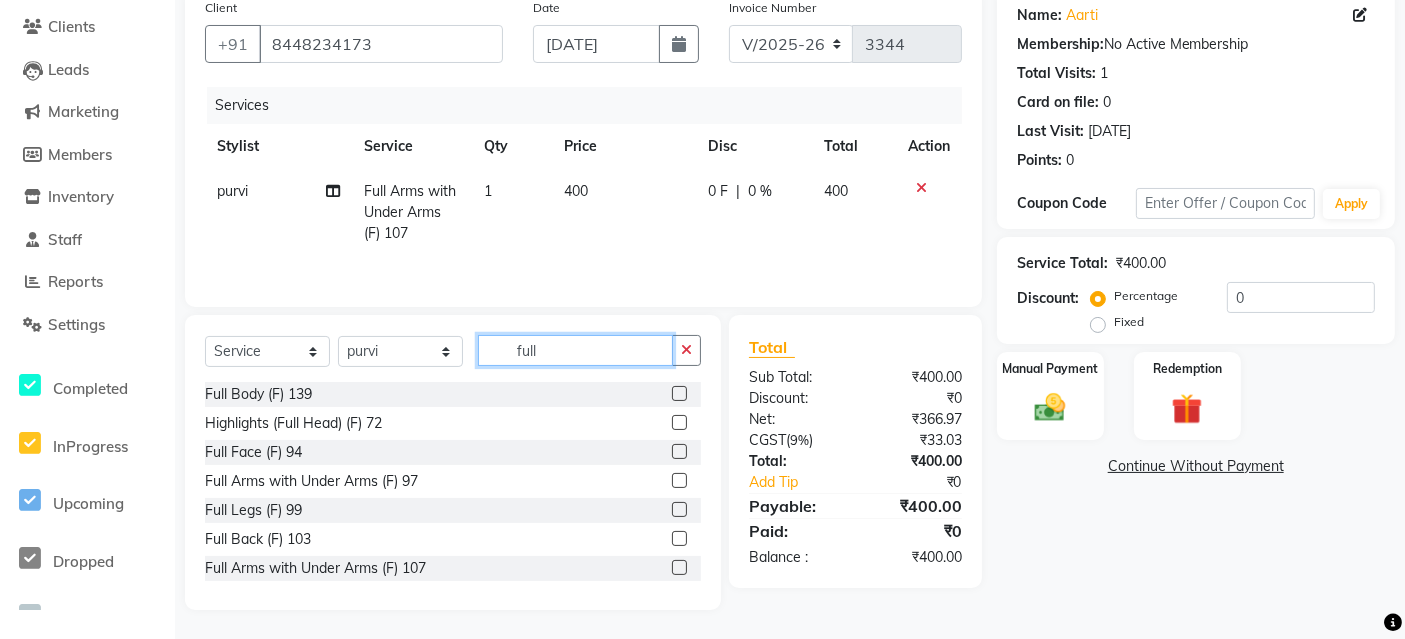 drag, startPoint x: 578, startPoint y: 358, endPoint x: 462, endPoint y: 370, distance: 116.61904 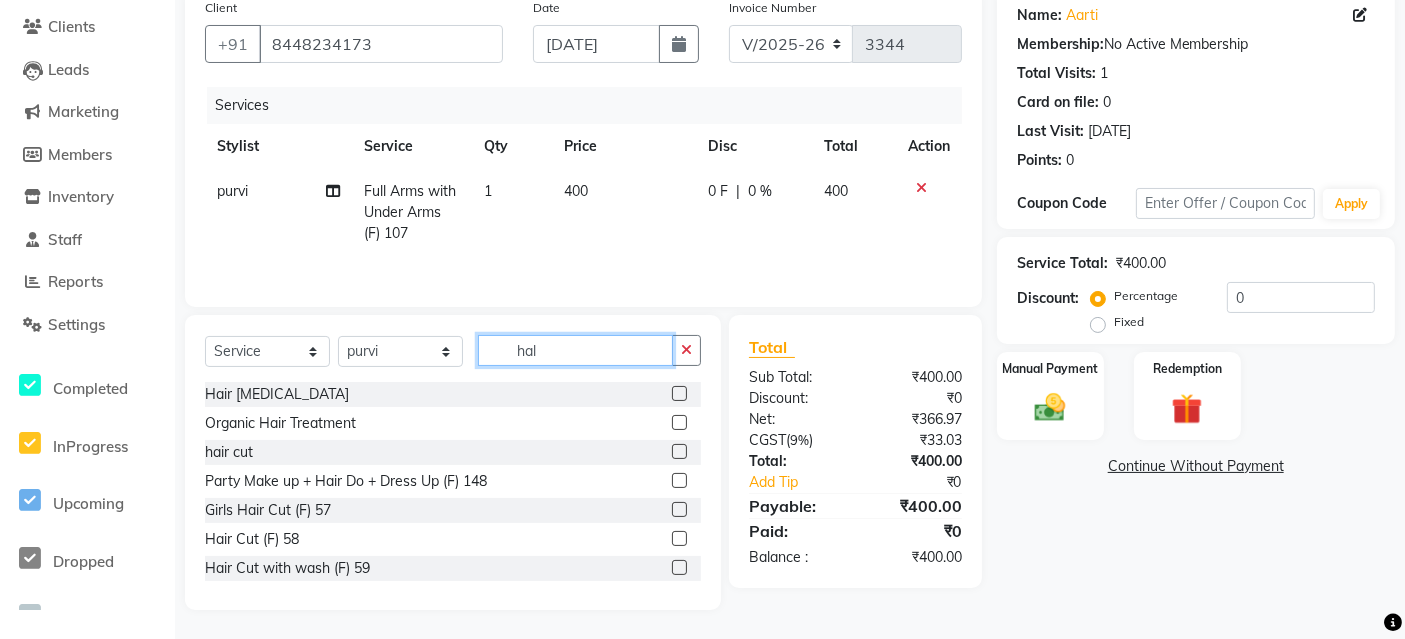 scroll, scrollTop: 140, scrollLeft: 0, axis: vertical 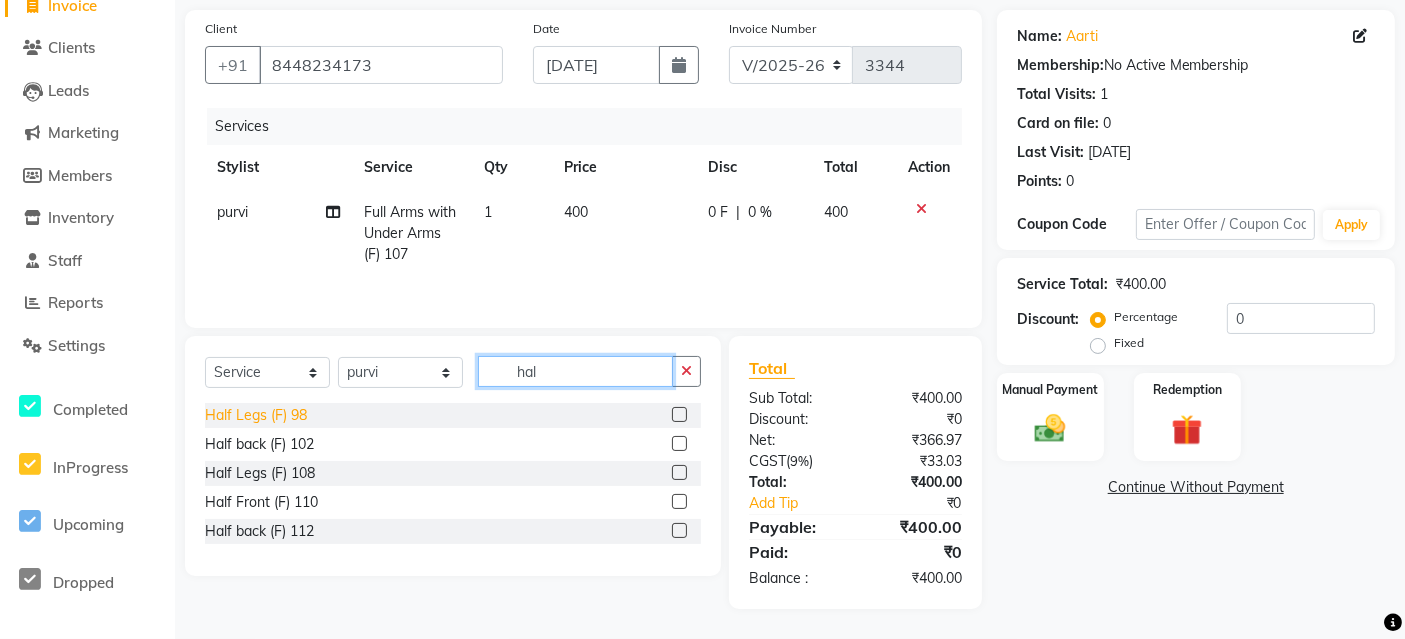 type on "hal" 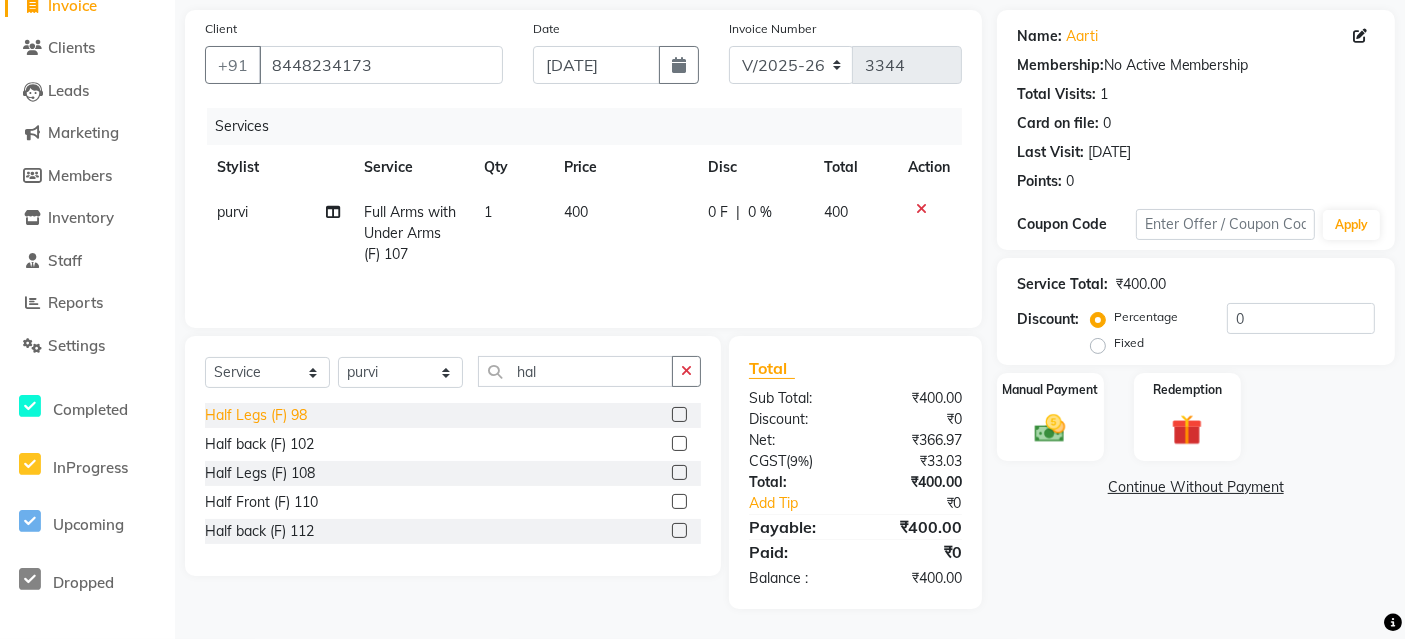 click on "Half Legs (F) 98" 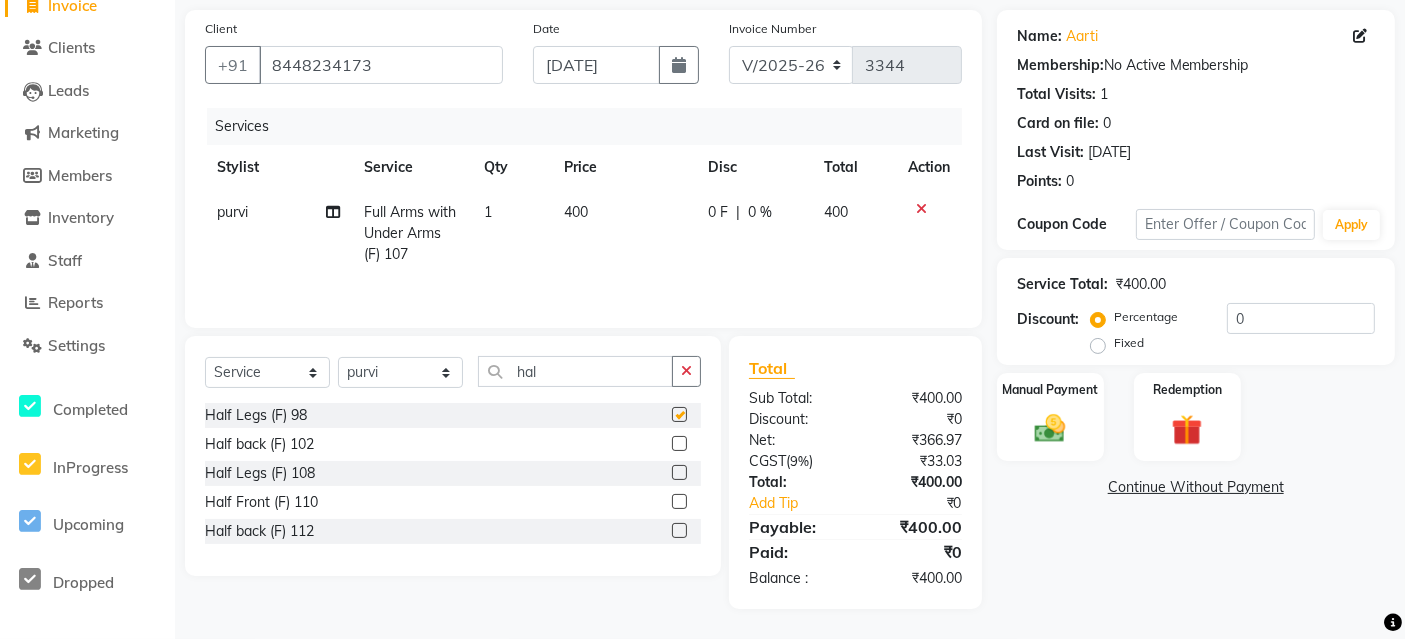 checkbox on "false" 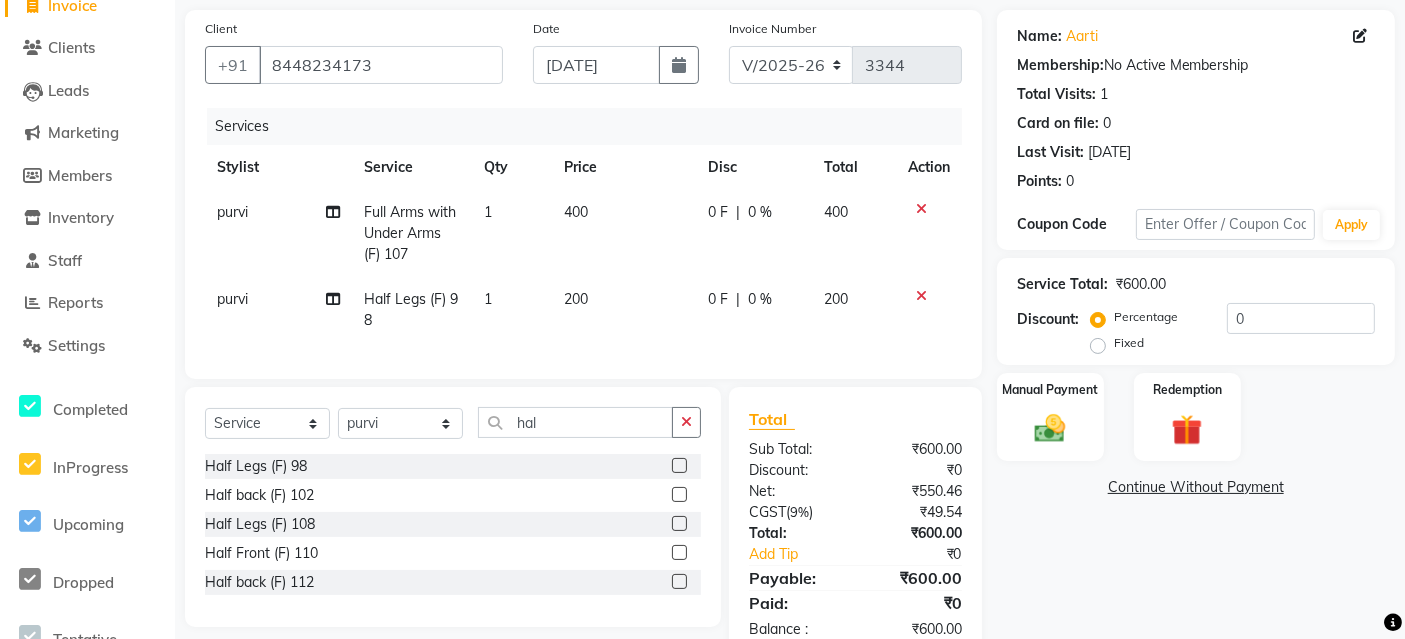click on "200" 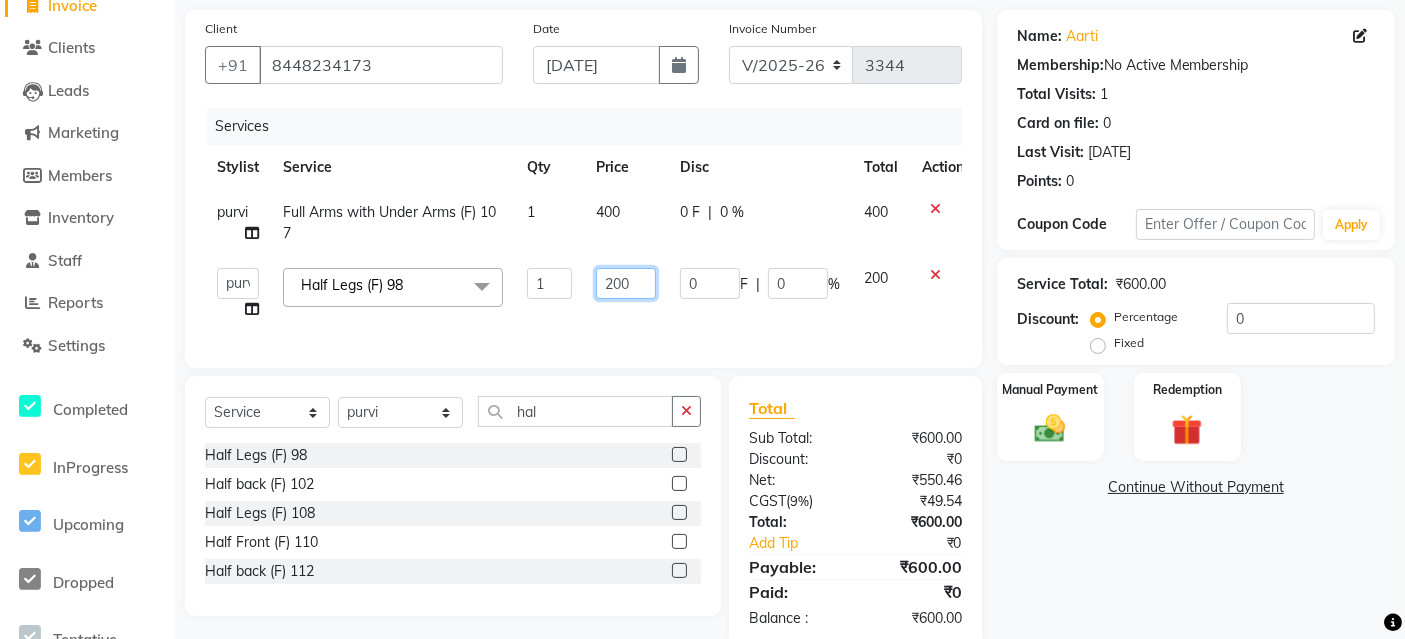 drag, startPoint x: 639, startPoint y: 282, endPoint x: 504, endPoint y: 289, distance: 135.18137 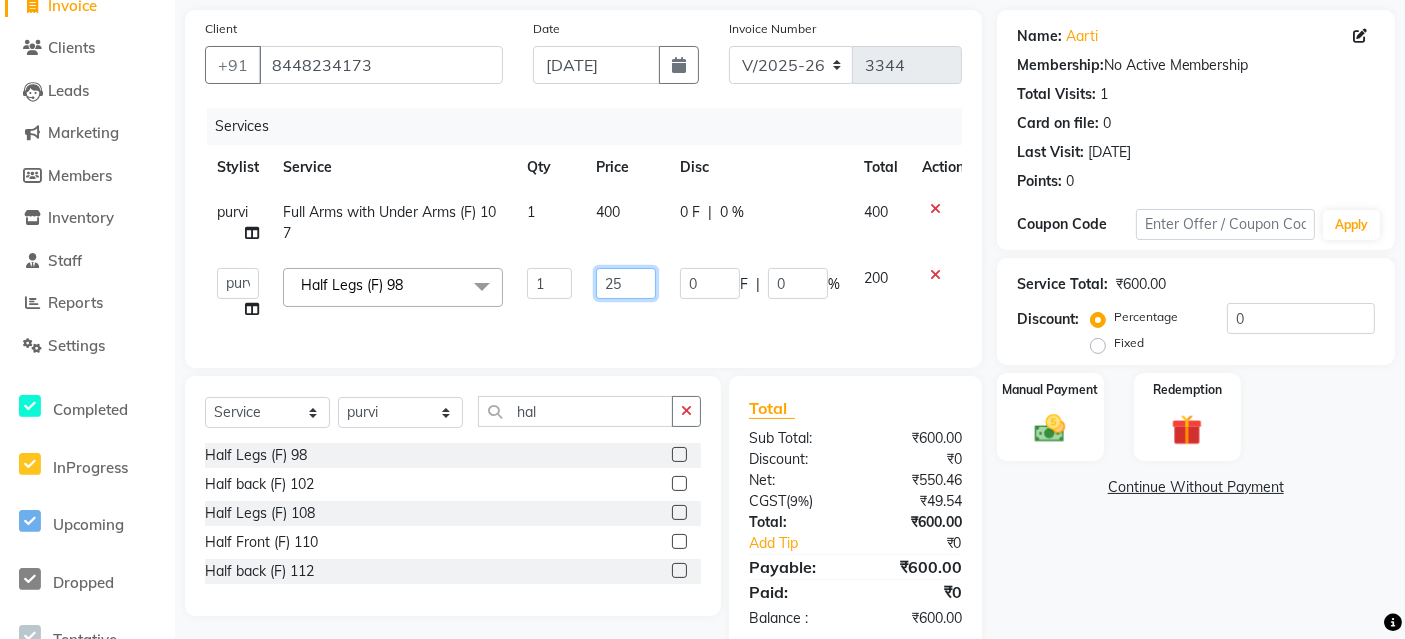 type on "250" 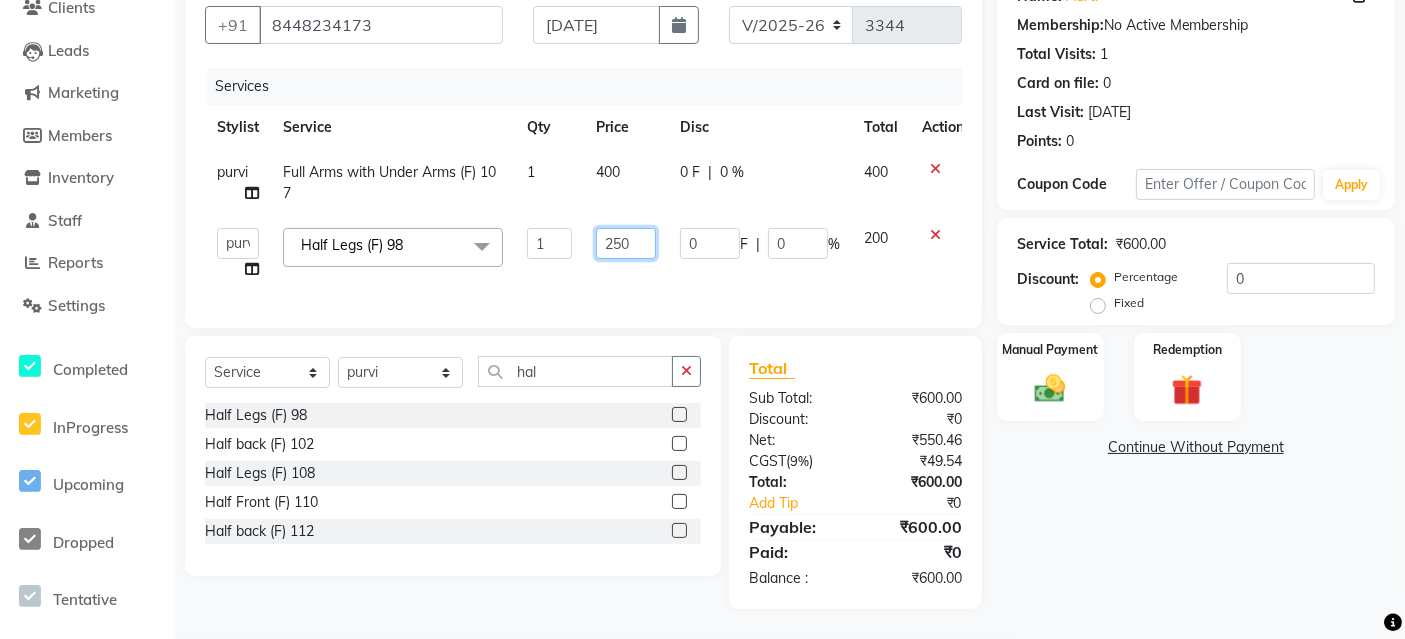 scroll, scrollTop: 195, scrollLeft: 0, axis: vertical 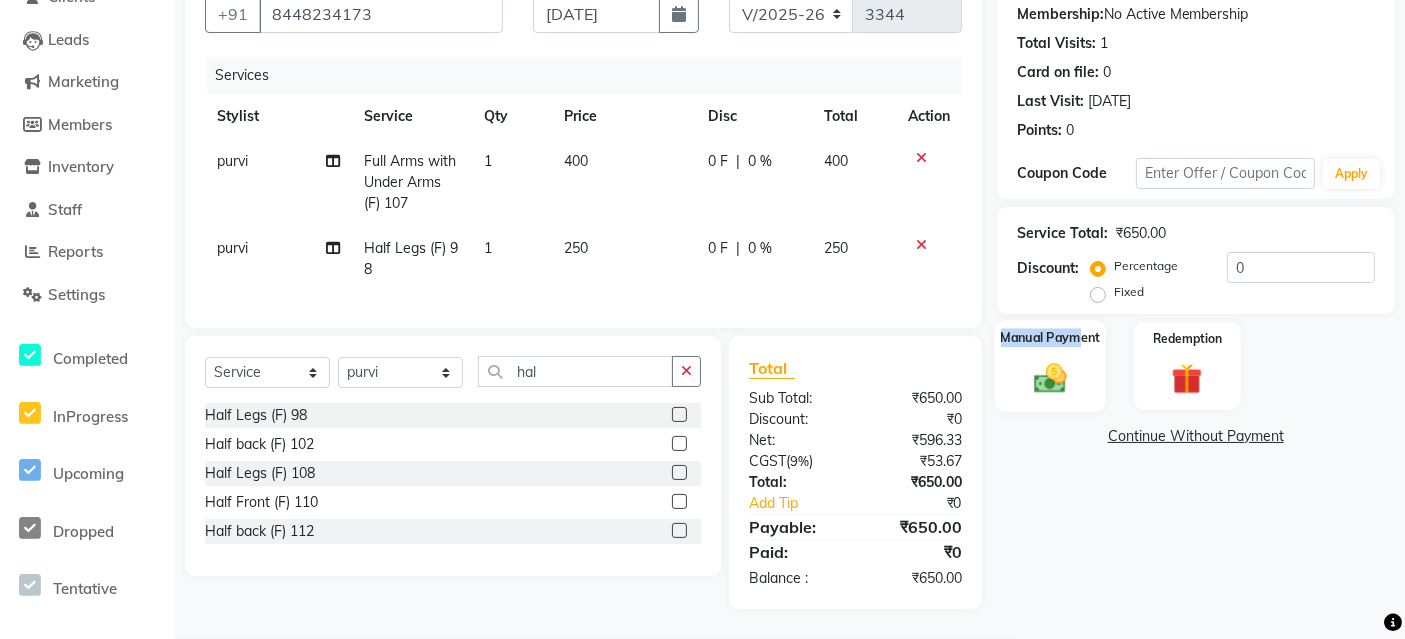 click on "Manual Payment" 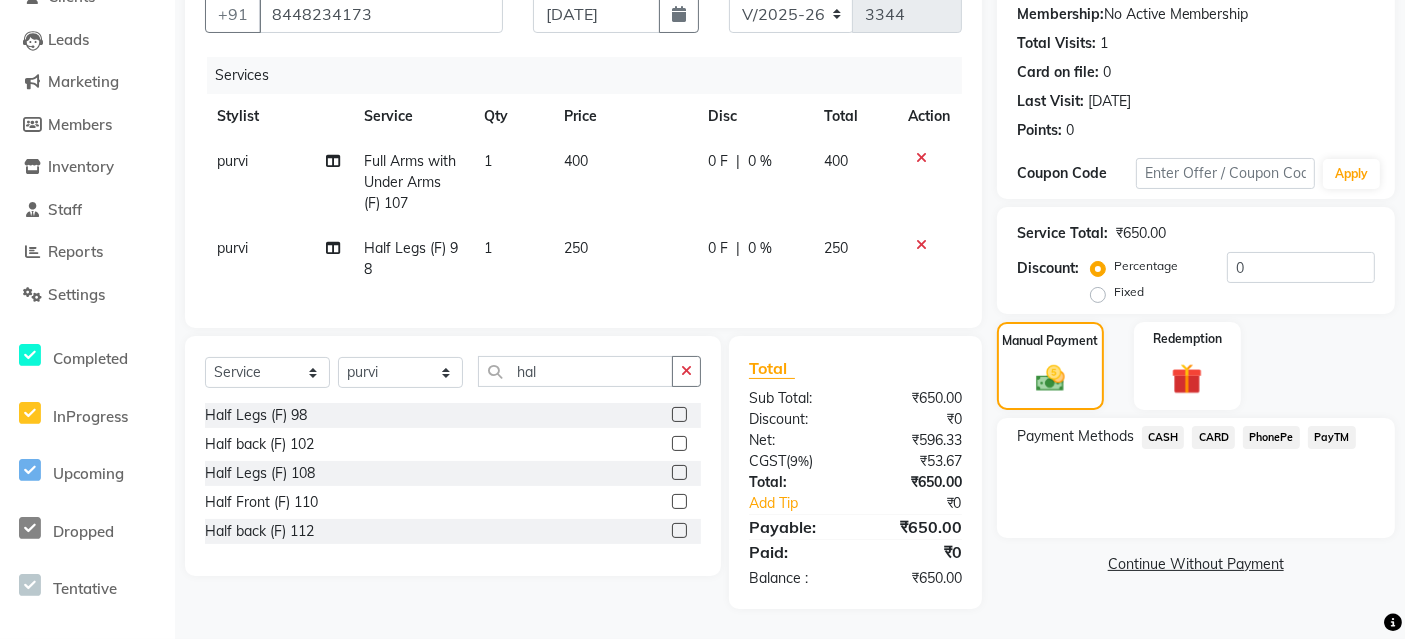 drag, startPoint x: 1222, startPoint y: 433, endPoint x: 1223, endPoint y: 453, distance: 20.024984 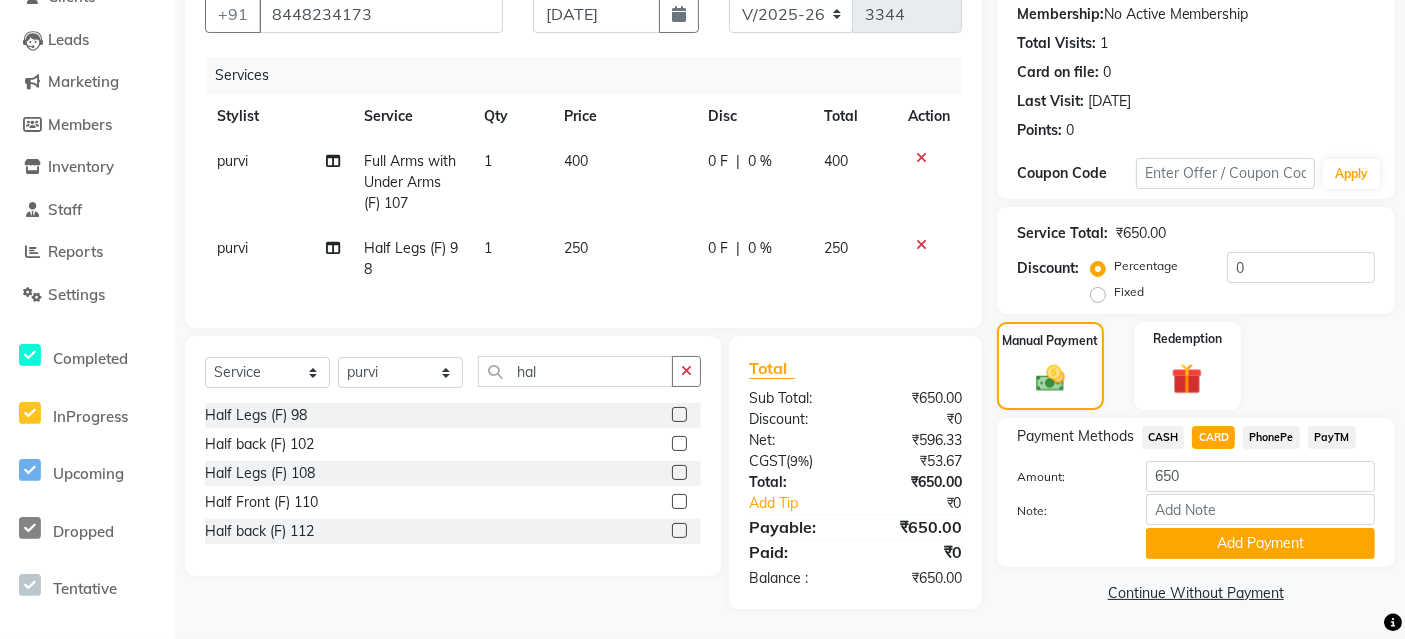 drag, startPoint x: 1258, startPoint y: 536, endPoint x: 1257, endPoint y: 524, distance: 12.0415945 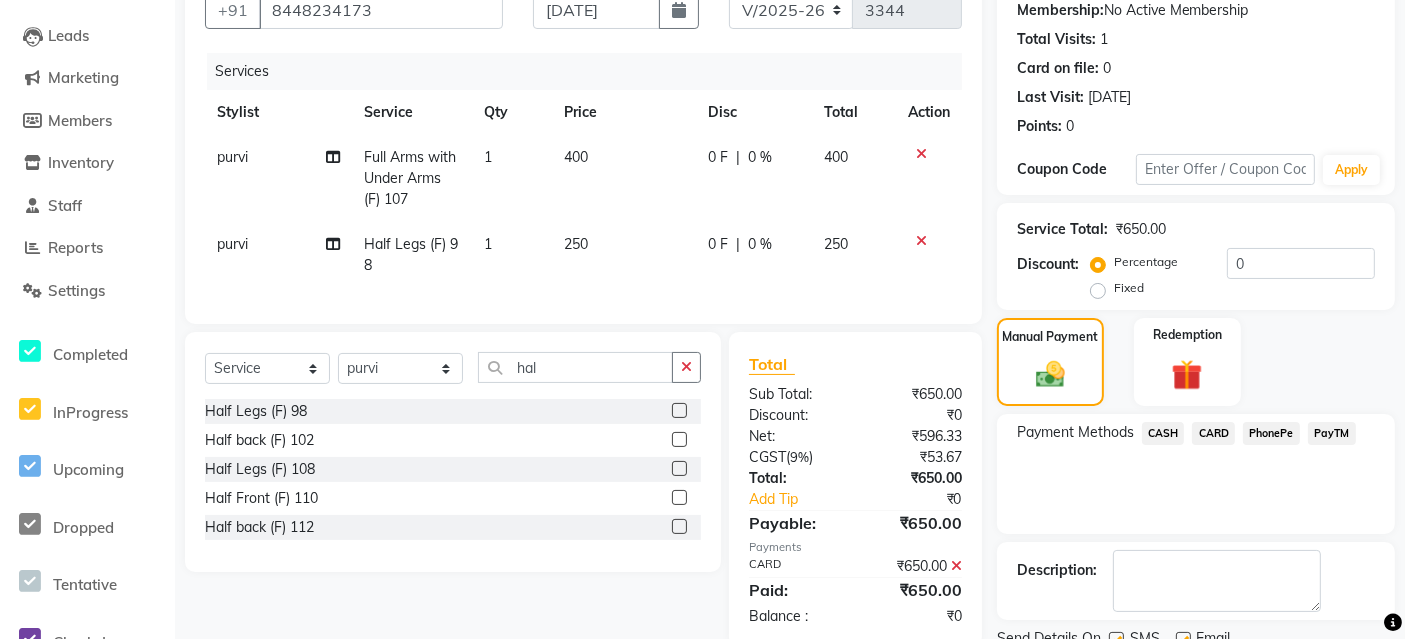 scroll, scrollTop: 271, scrollLeft: 0, axis: vertical 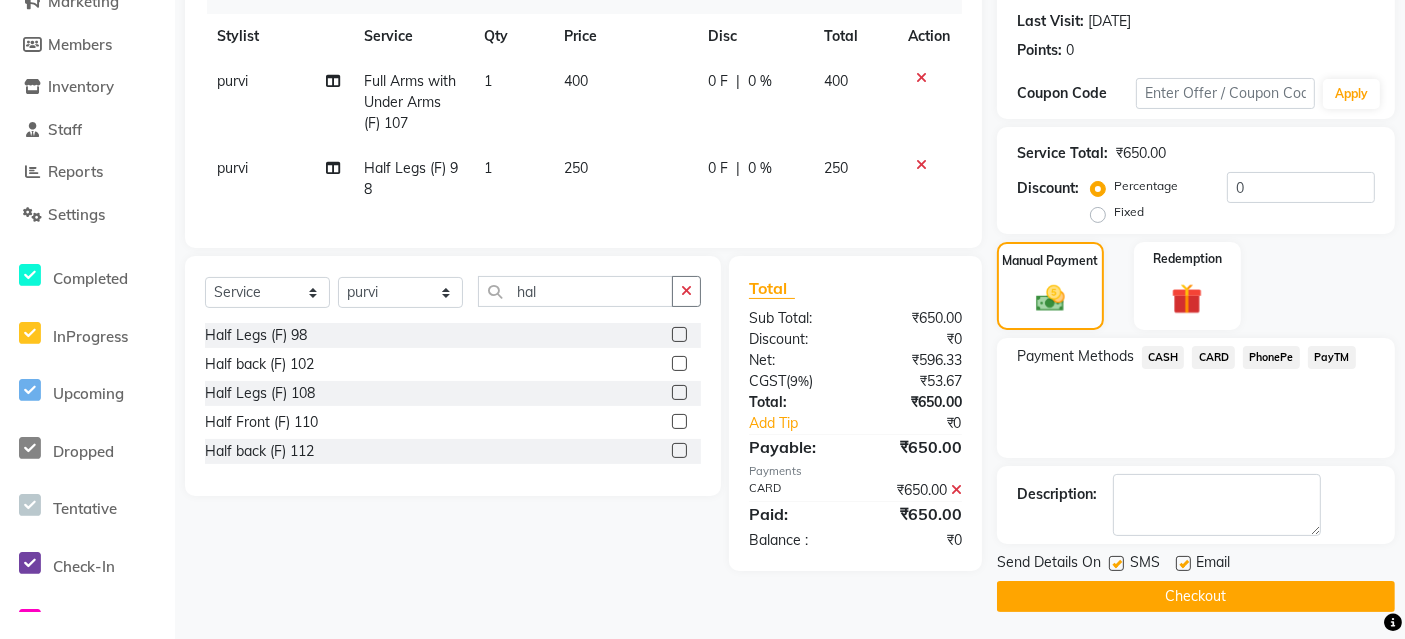 click on "Checkout" 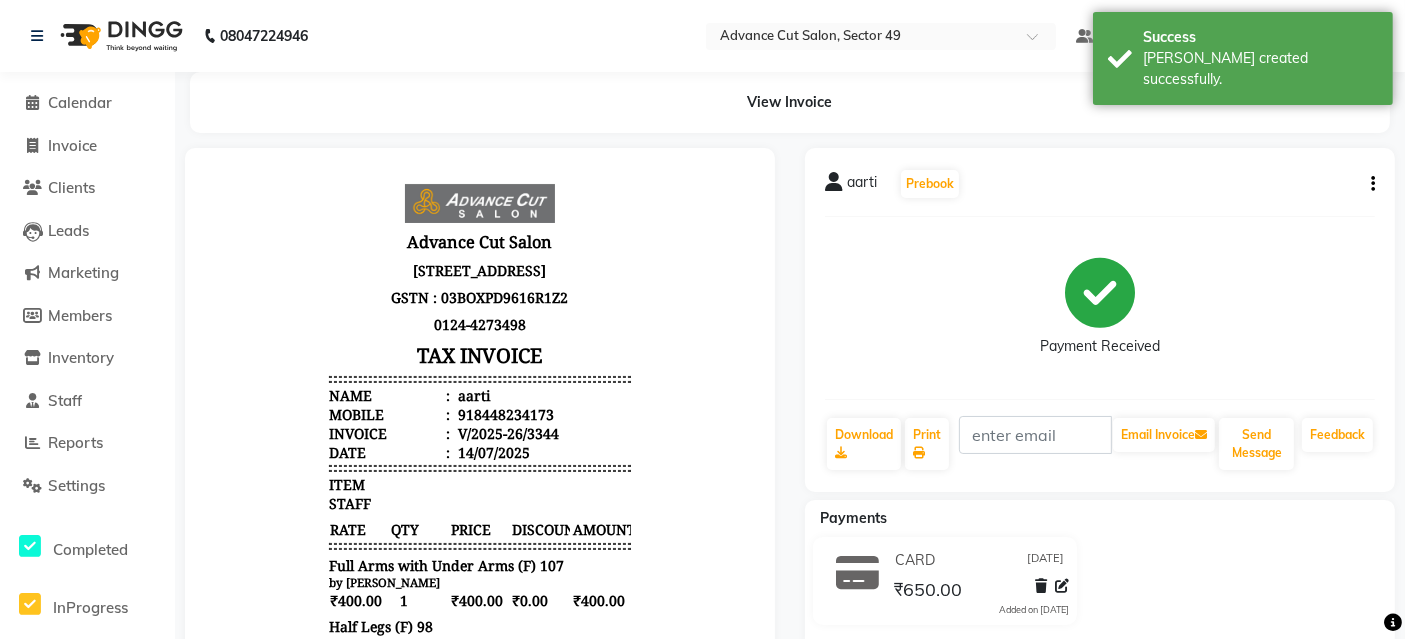 scroll, scrollTop: 0, scrollLeft: 0, axis: both 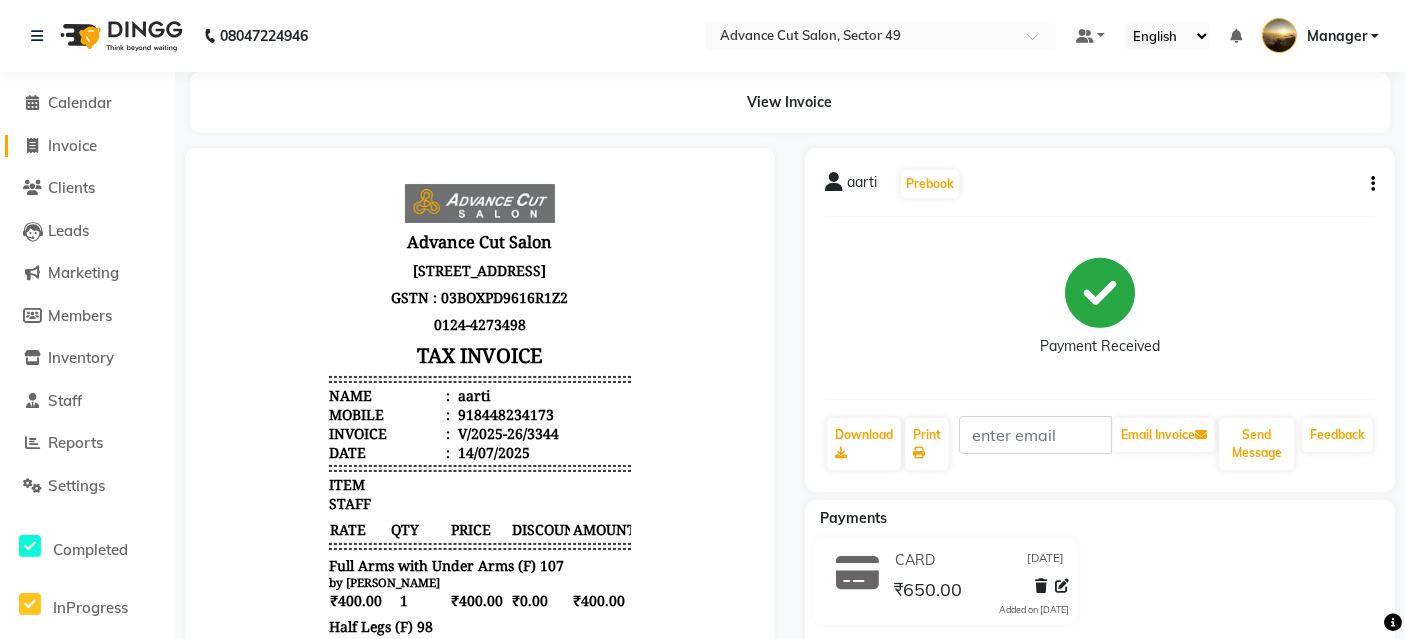 click on "Invoice" 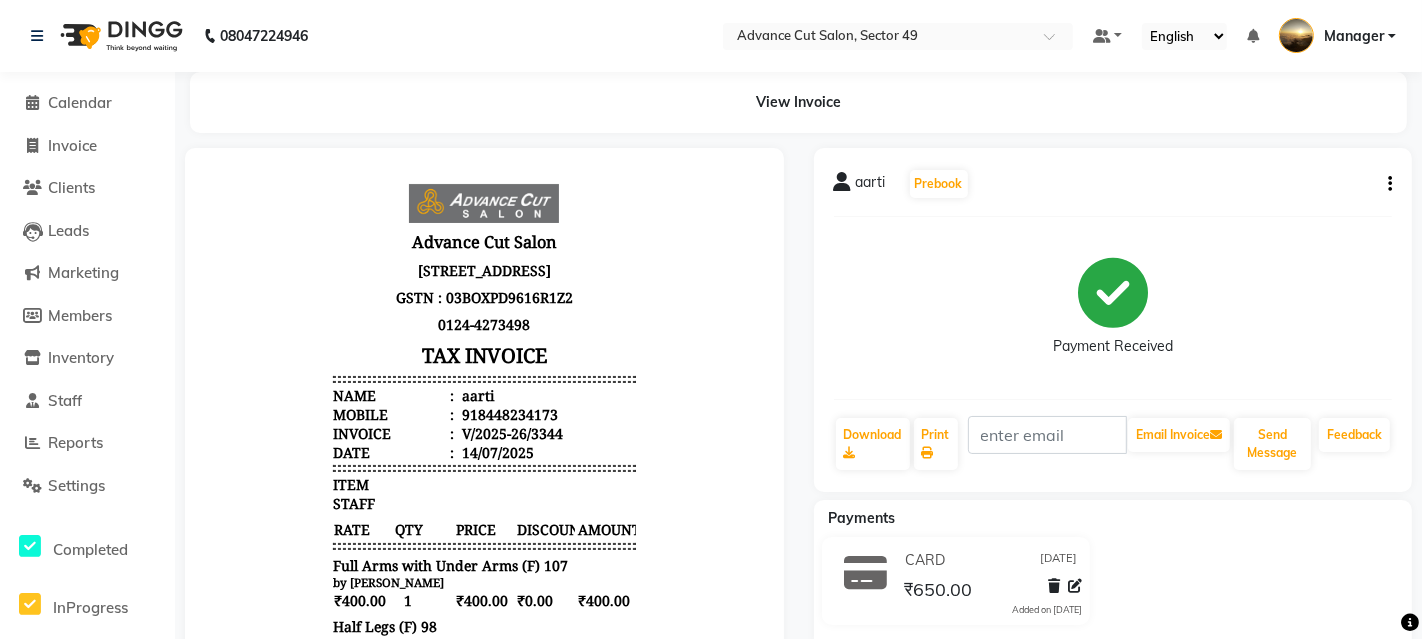 select on "4616" 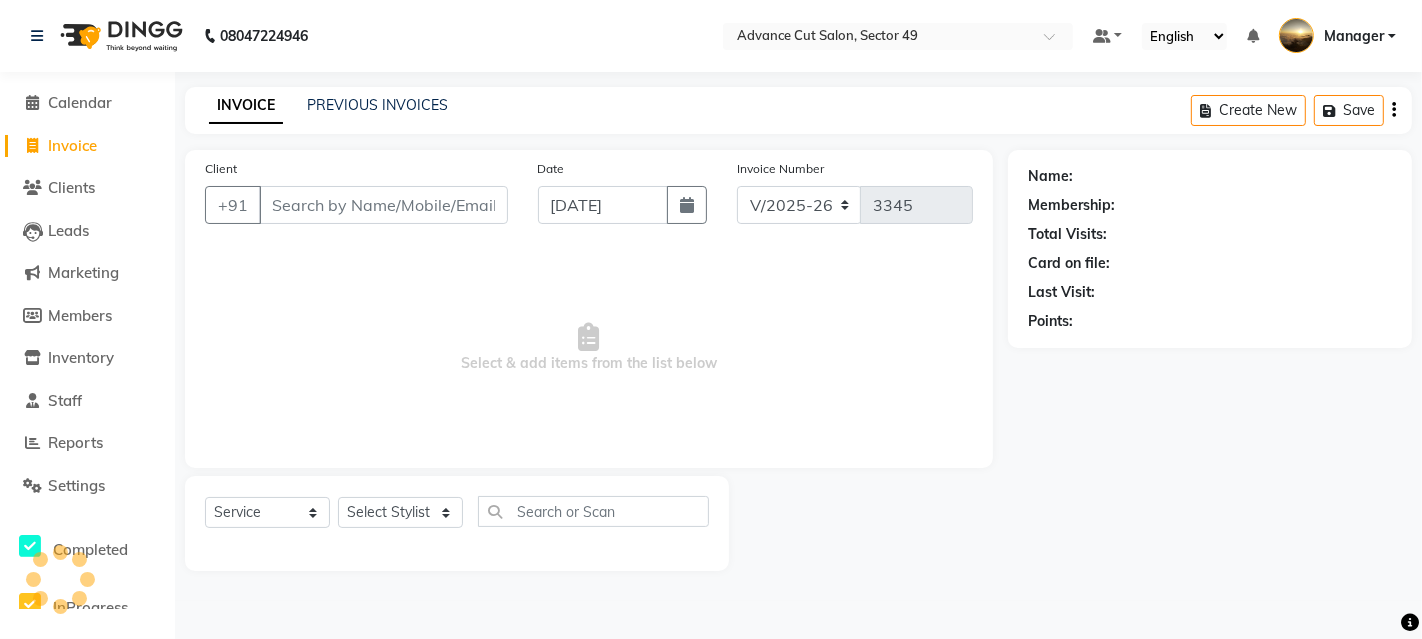 click on "Client" at bounding box center [383, 205] 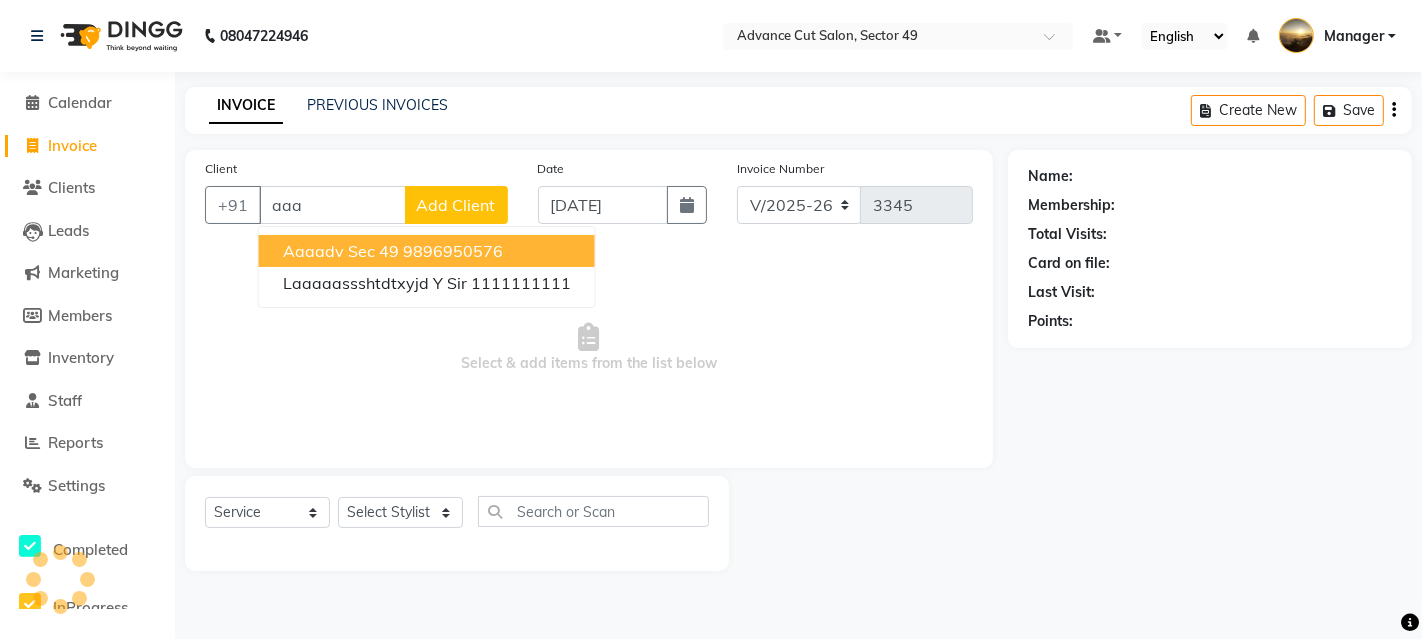 drag, startPoint x: 335, startPoint y: 245, endPoint x: 365, endPoint y: 352, distance: 111.12605 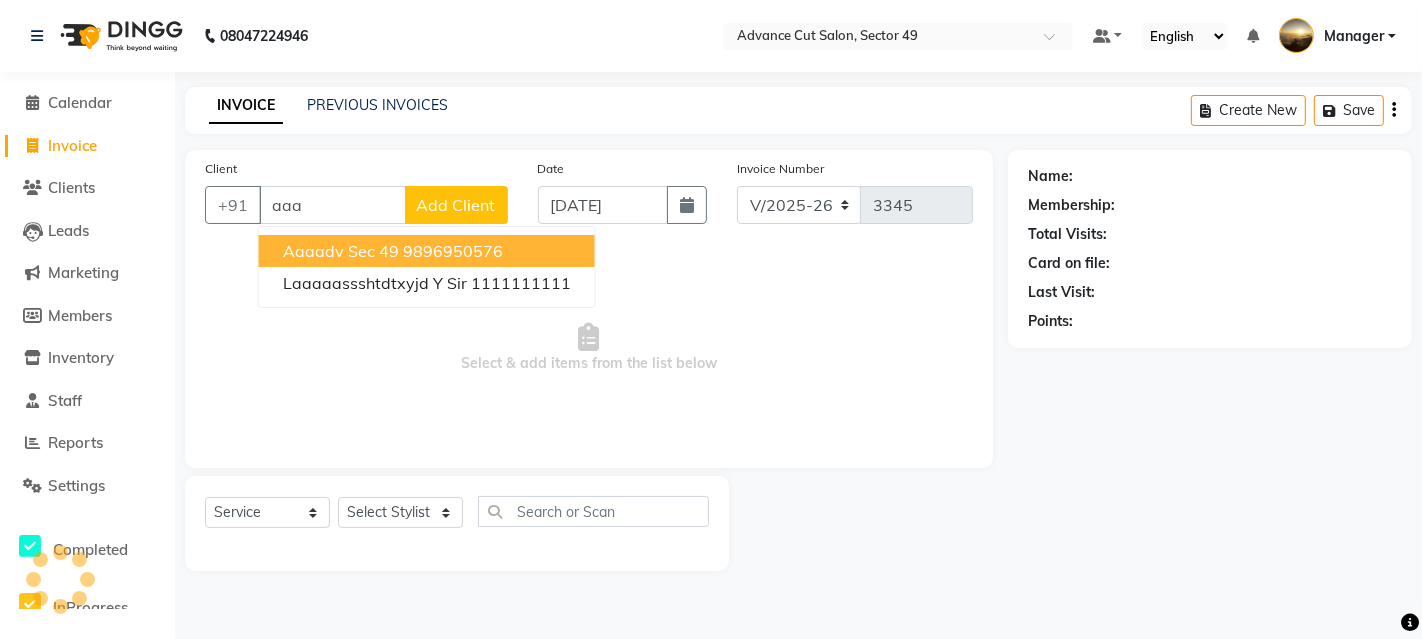 click on "Aaaadv sec 49" at bounding box center (341, 251) 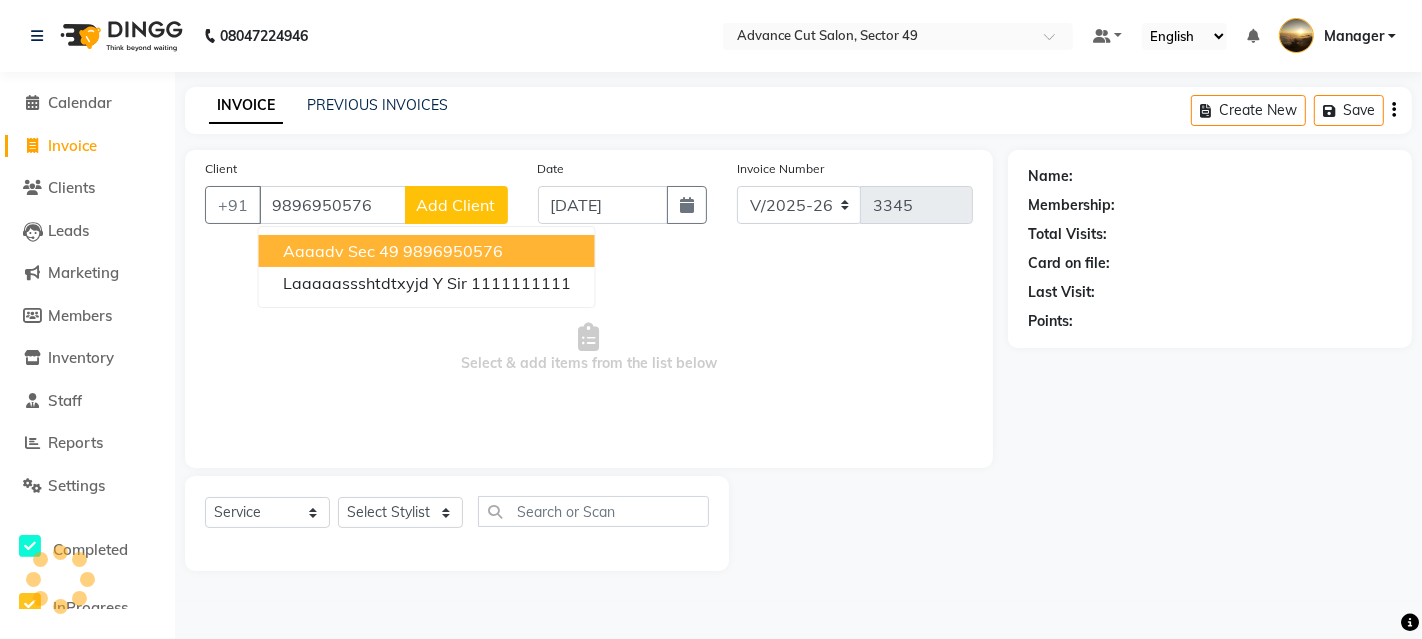 type on "9896950576" 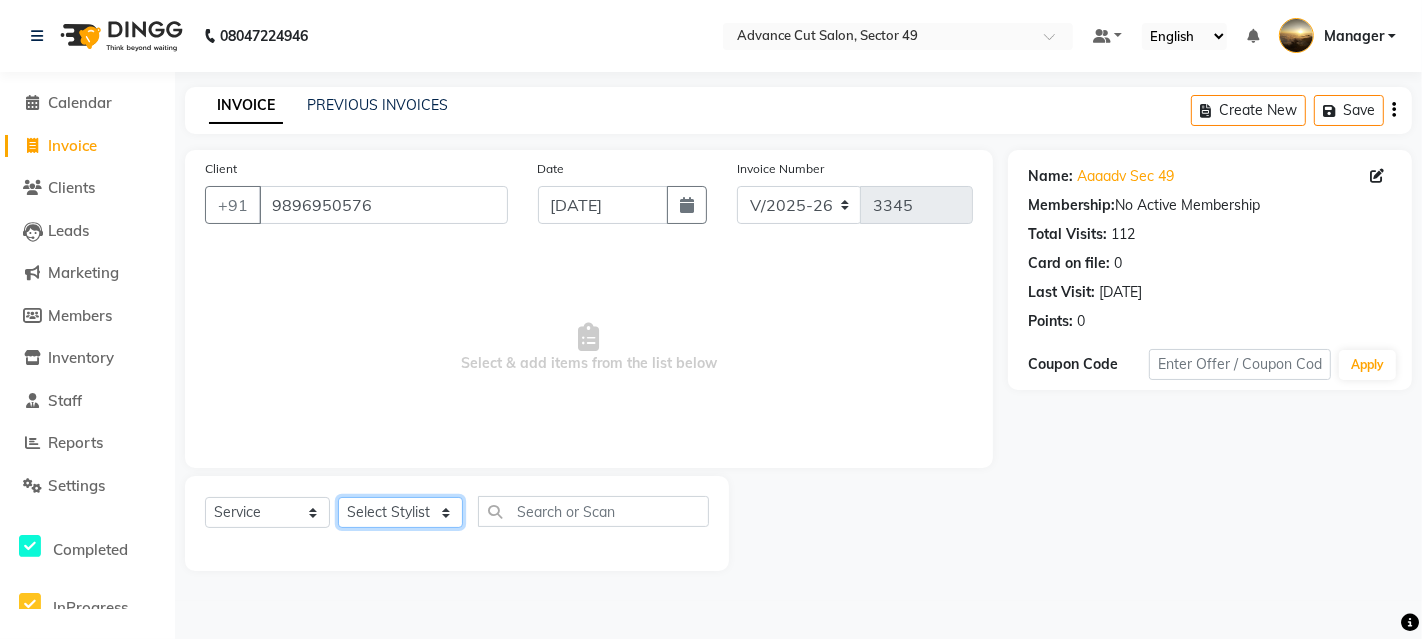 drag, startPoint x: 380, startPoint y: 507, endPoint x: 376, endPoint y: 494, distance: 13.601471 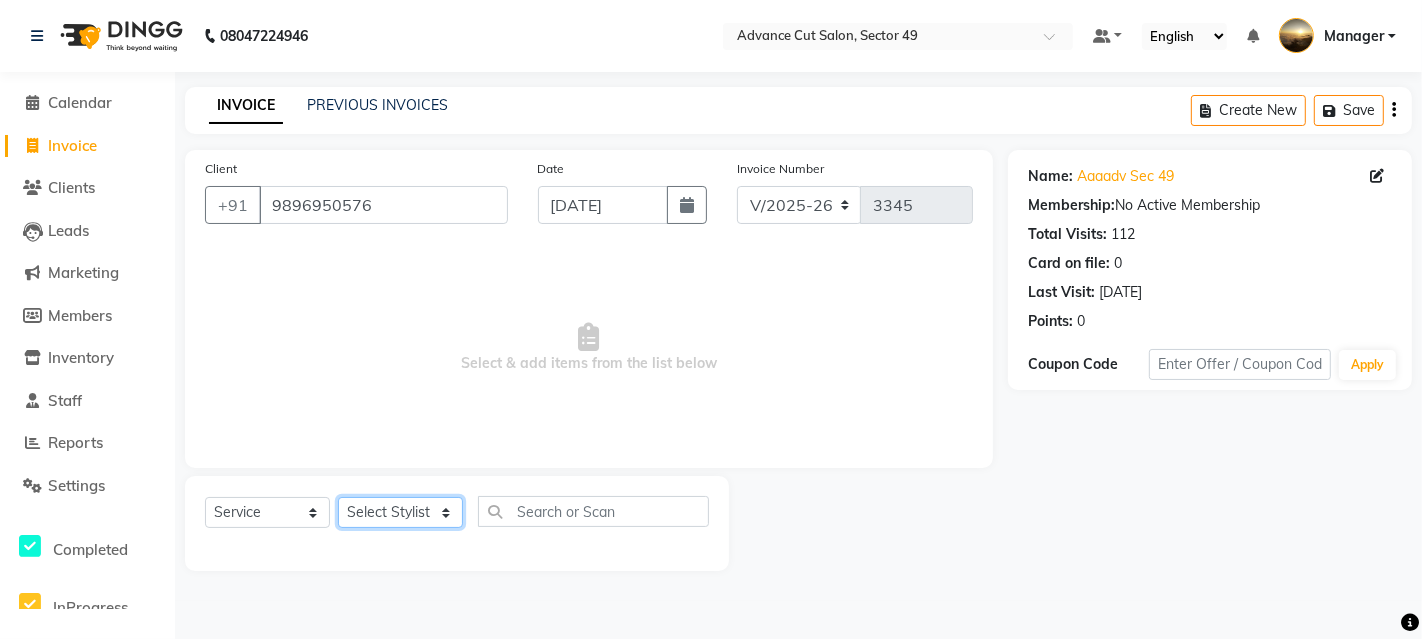 select on "74206" 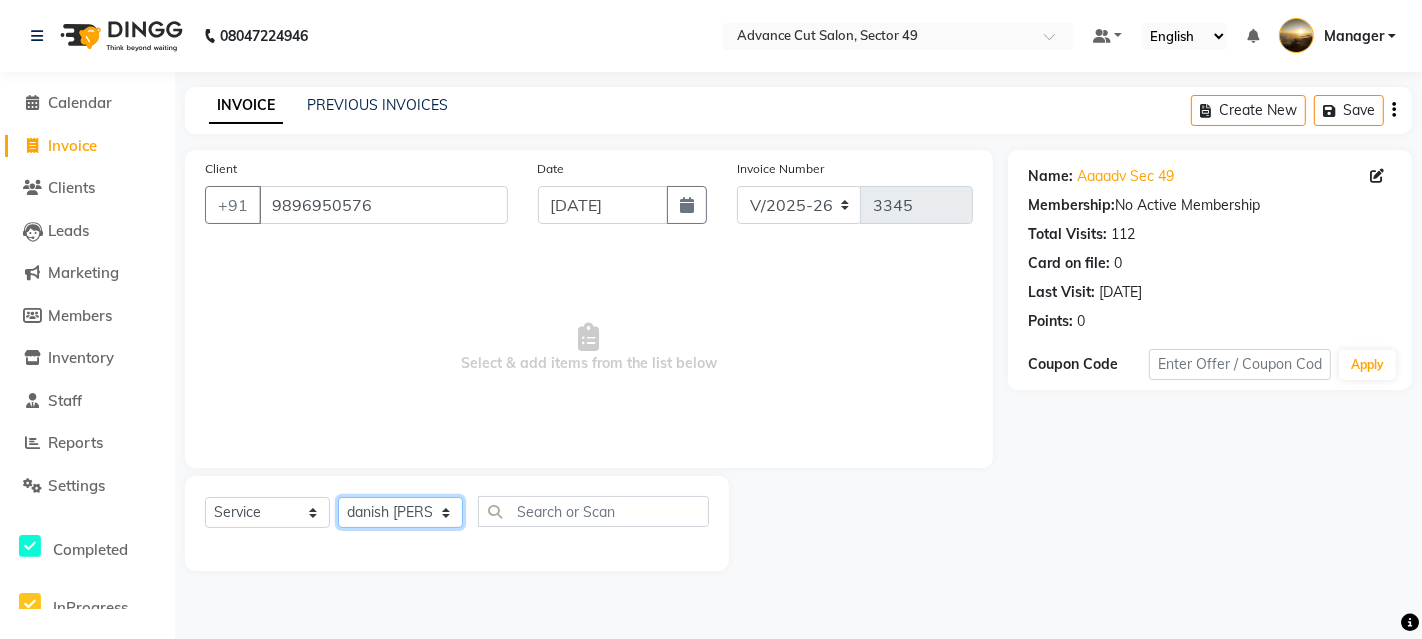 click on "Select Stylist Ayaphy Banty danish ali david Manager product purvi rakhi riyaz sameer sameer Tip vishal" 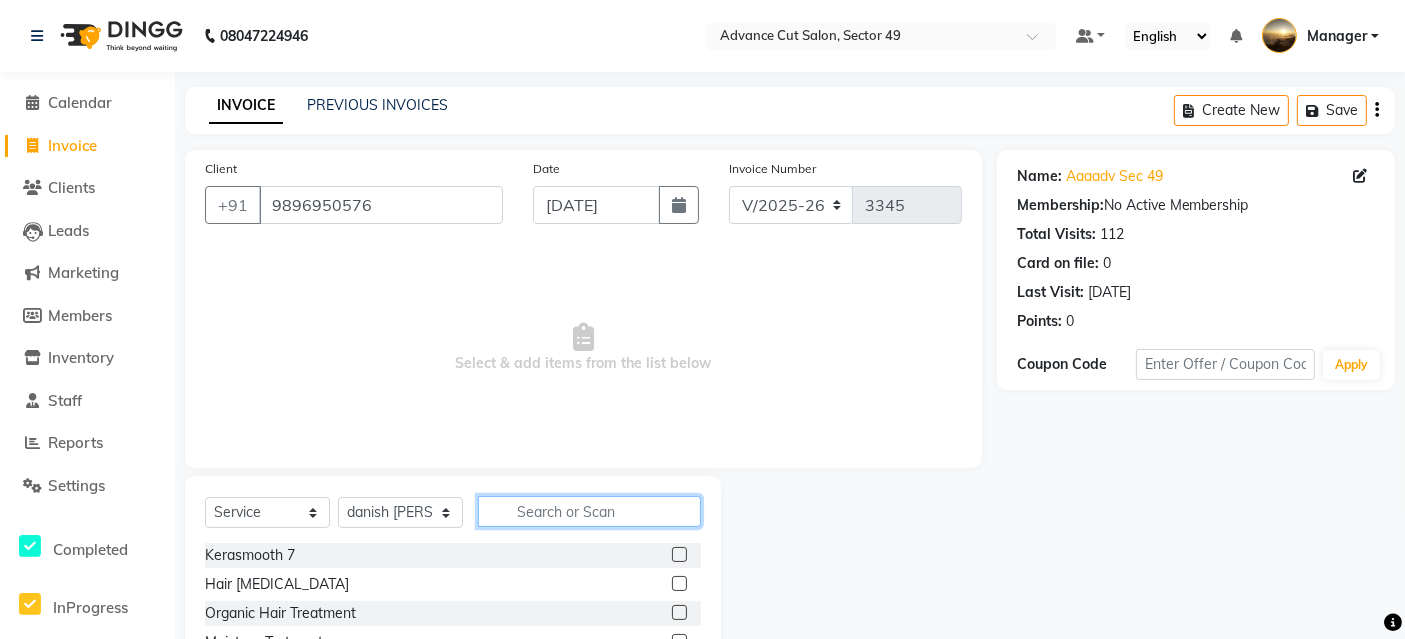 drag, startPoint x: 584, startPoint y: 518, endPoint x: 588, endPoint y: 500, distance: 18.439089 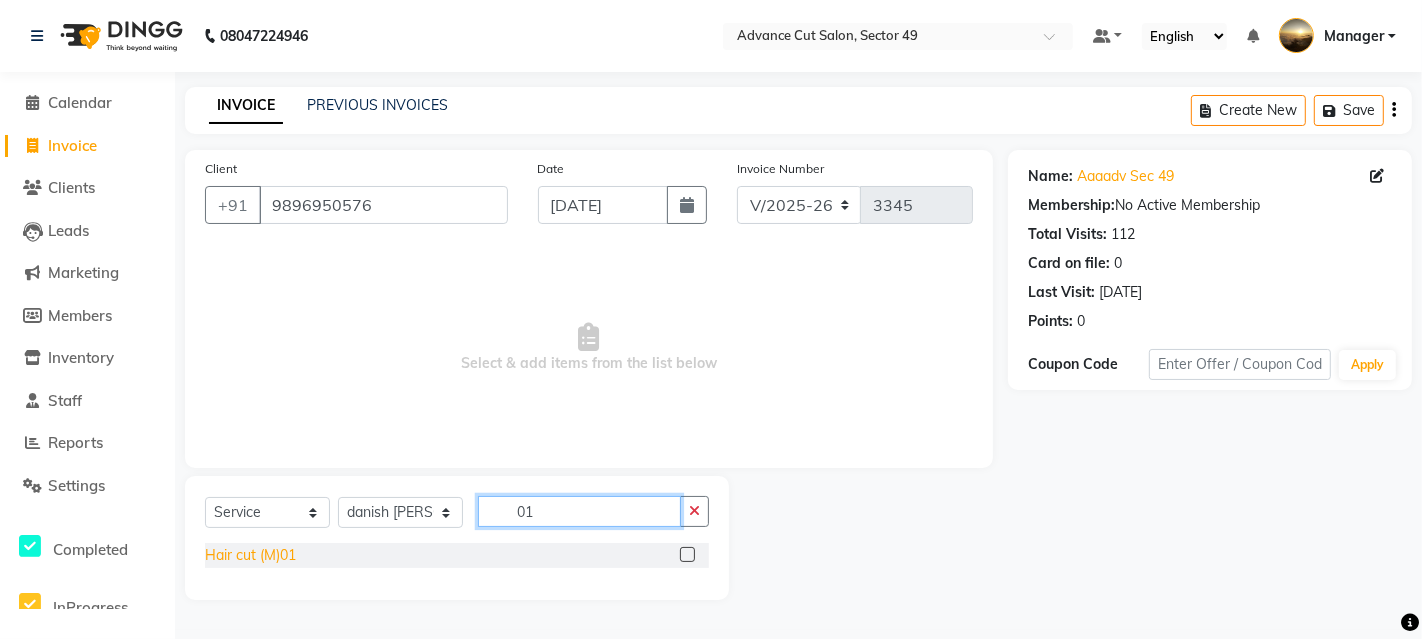 type on "01" 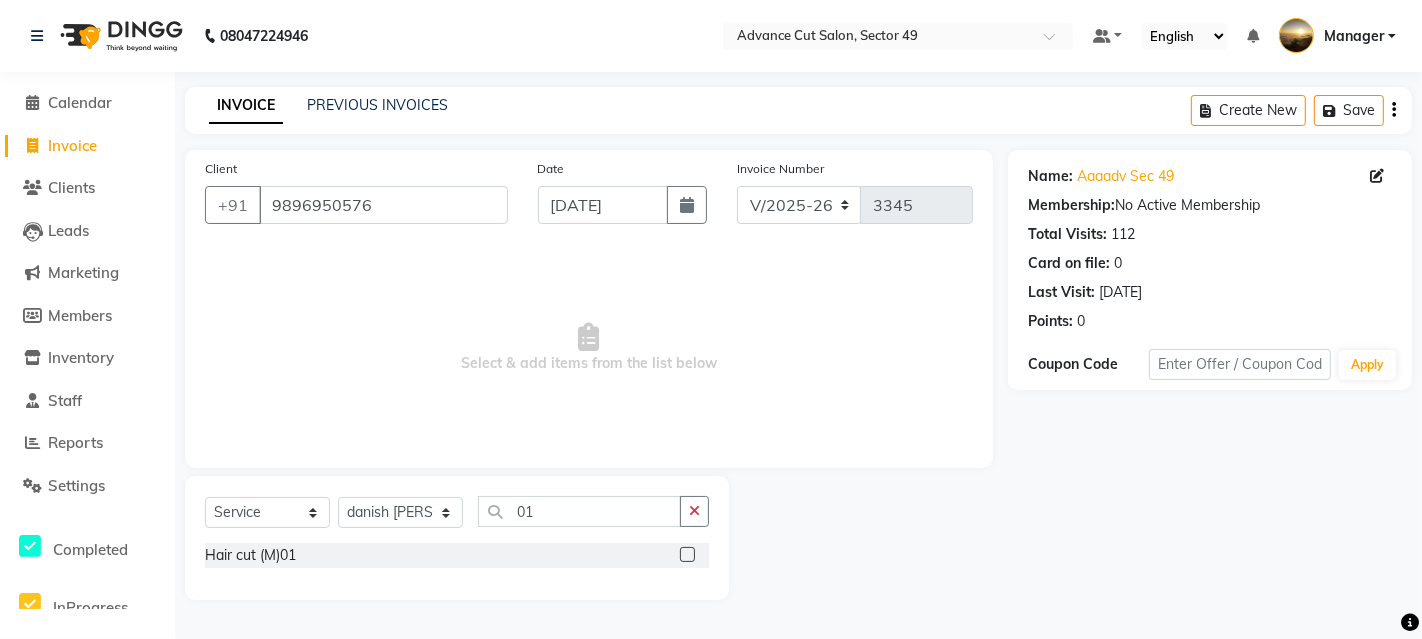 drag, startPoint x: 217, startPoint y: 563, endPoint x: 405, endPoint y: 544, distance: 188.95767 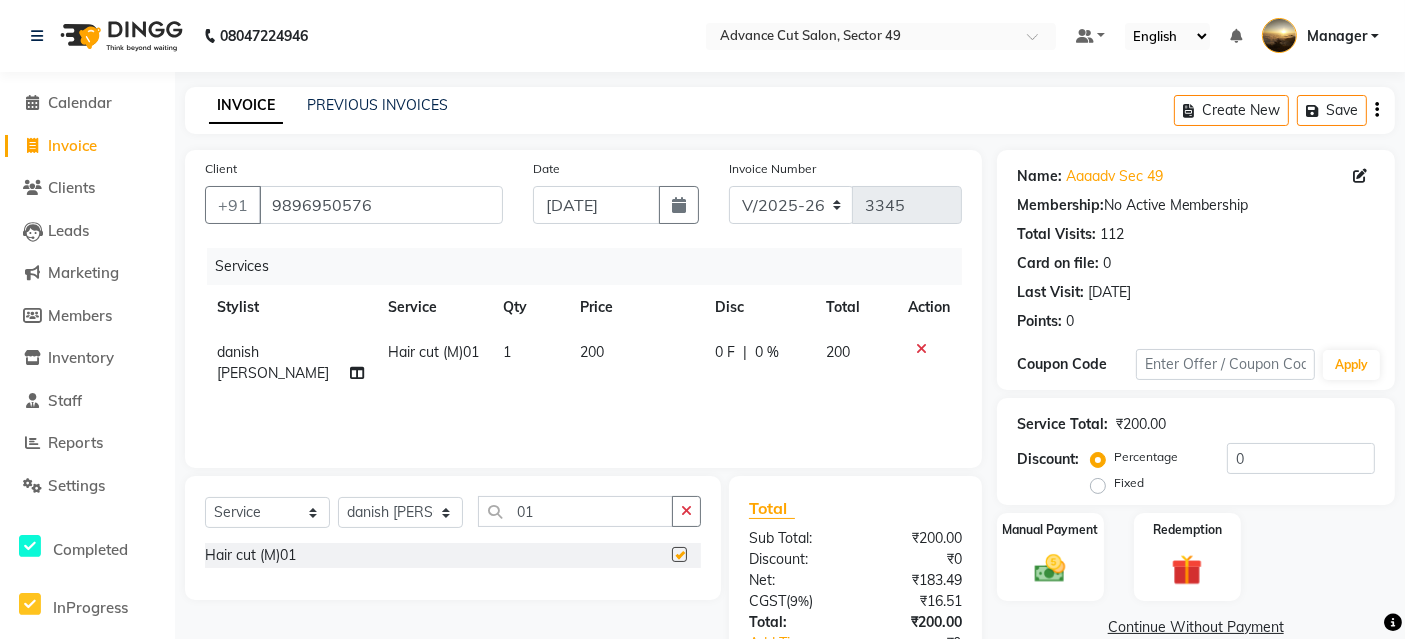 checkbox on "false" 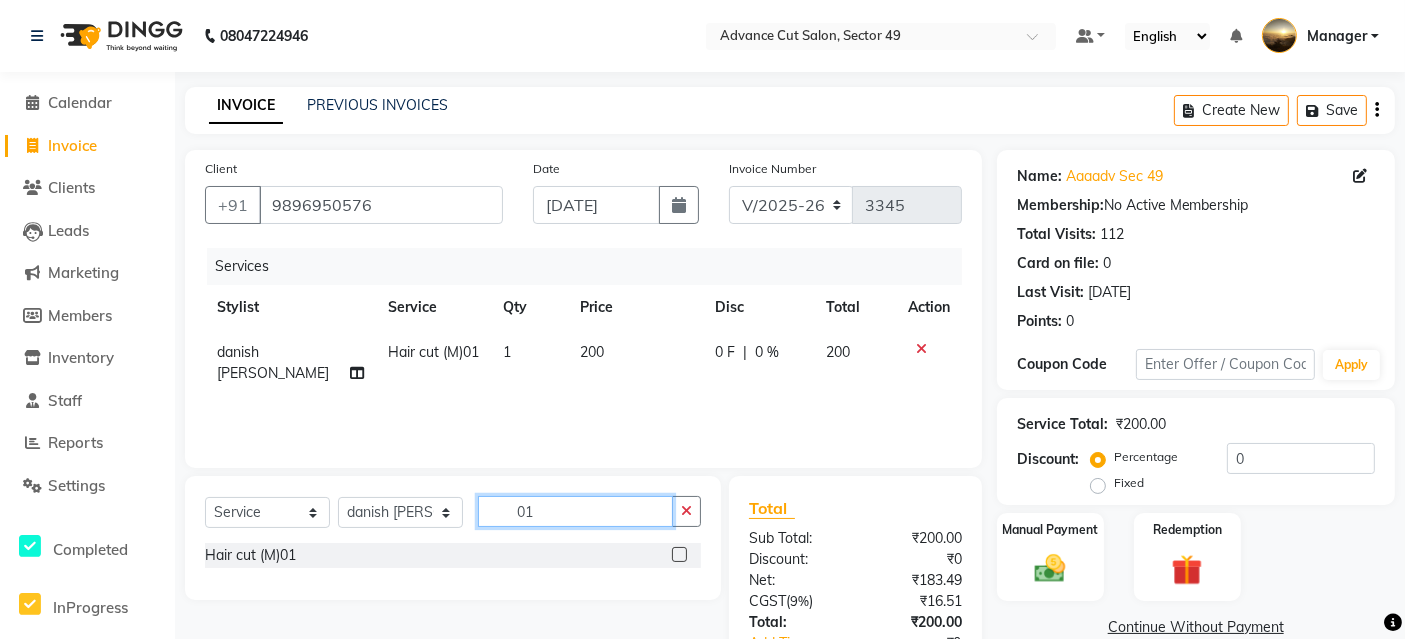click on "01" 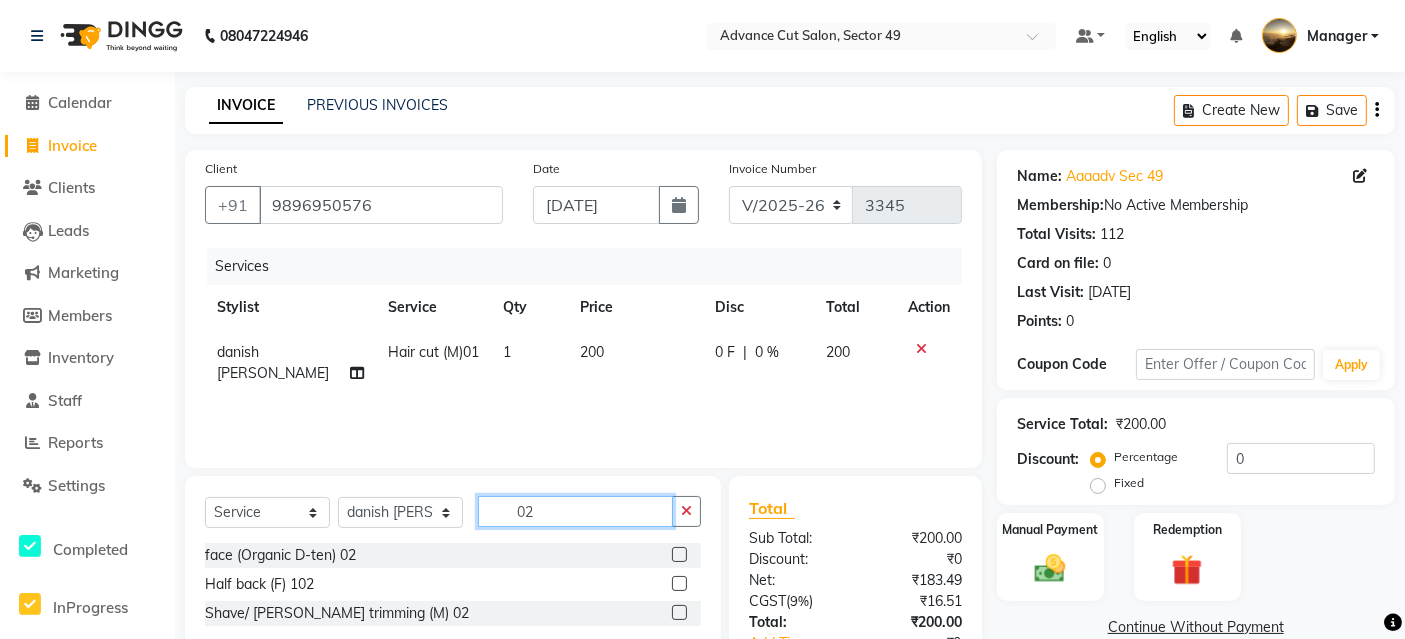 scroll, scrollTop: 138, scrollLeft: 0, axis: vertical 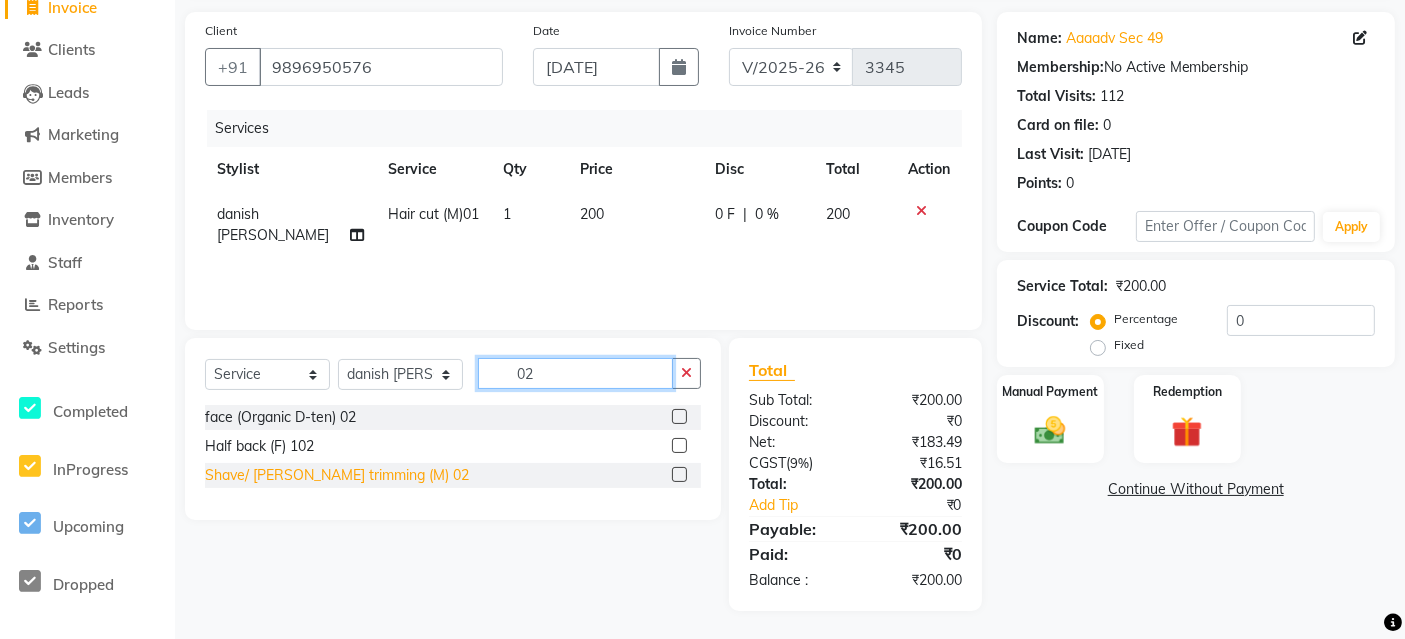 type on "02" 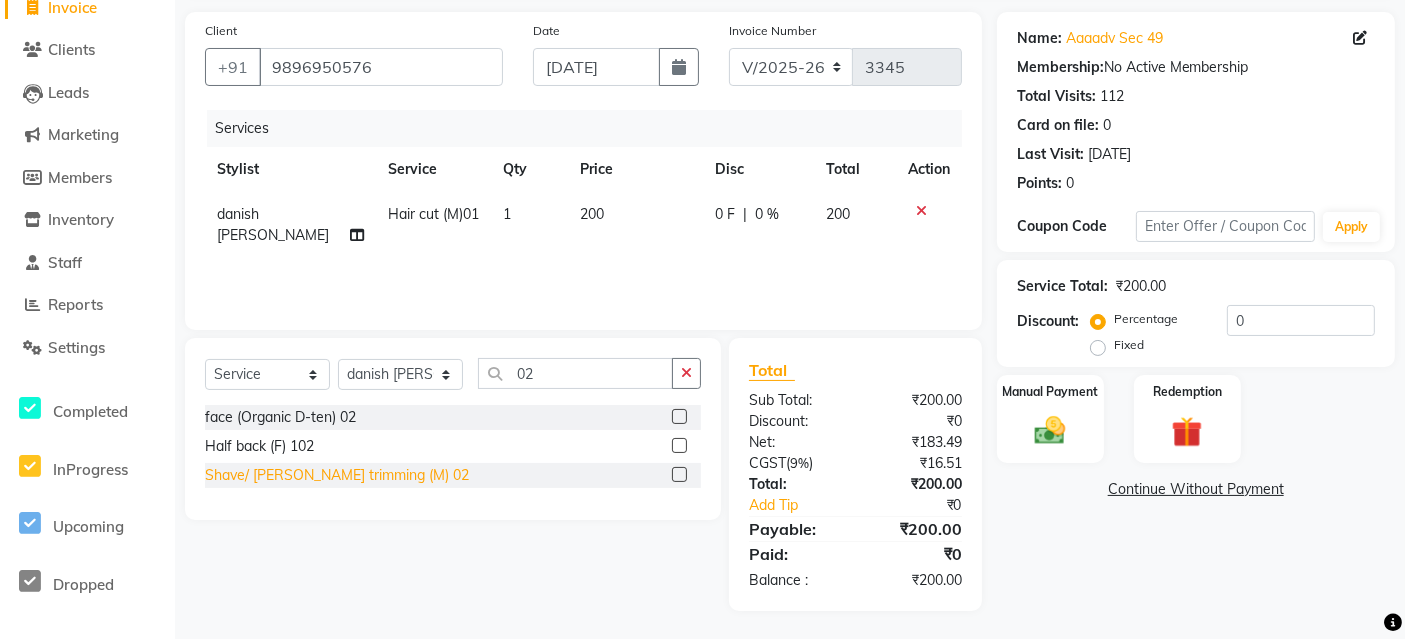 click on "Shave/ Beard trimming (M) 02" 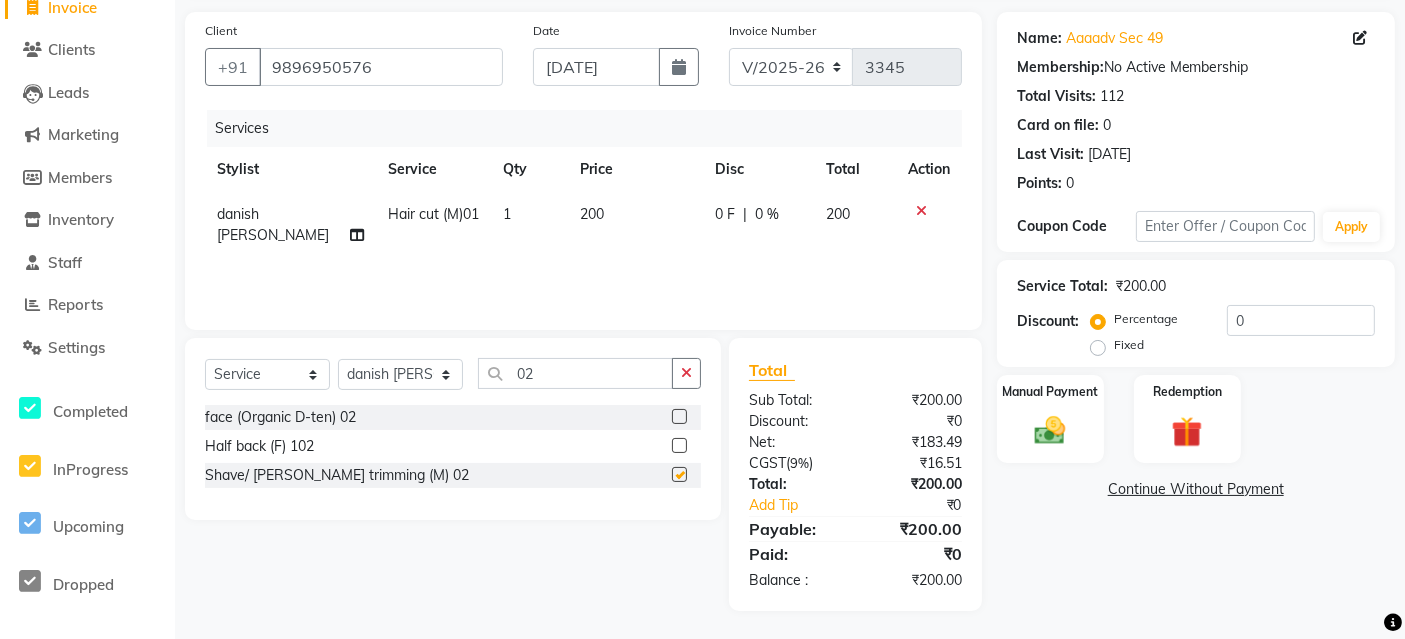 checkbox on "false" 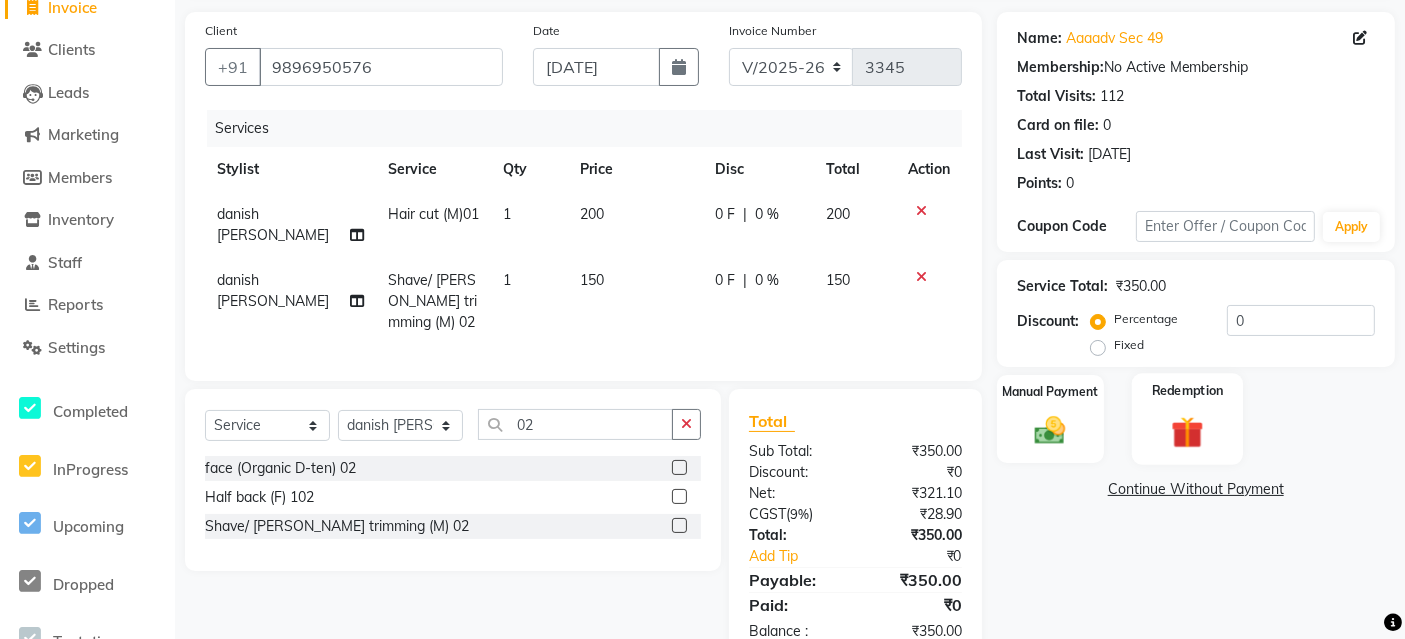 scroll, scrollTop: 185, scrollLeft: 0, axis: vertical 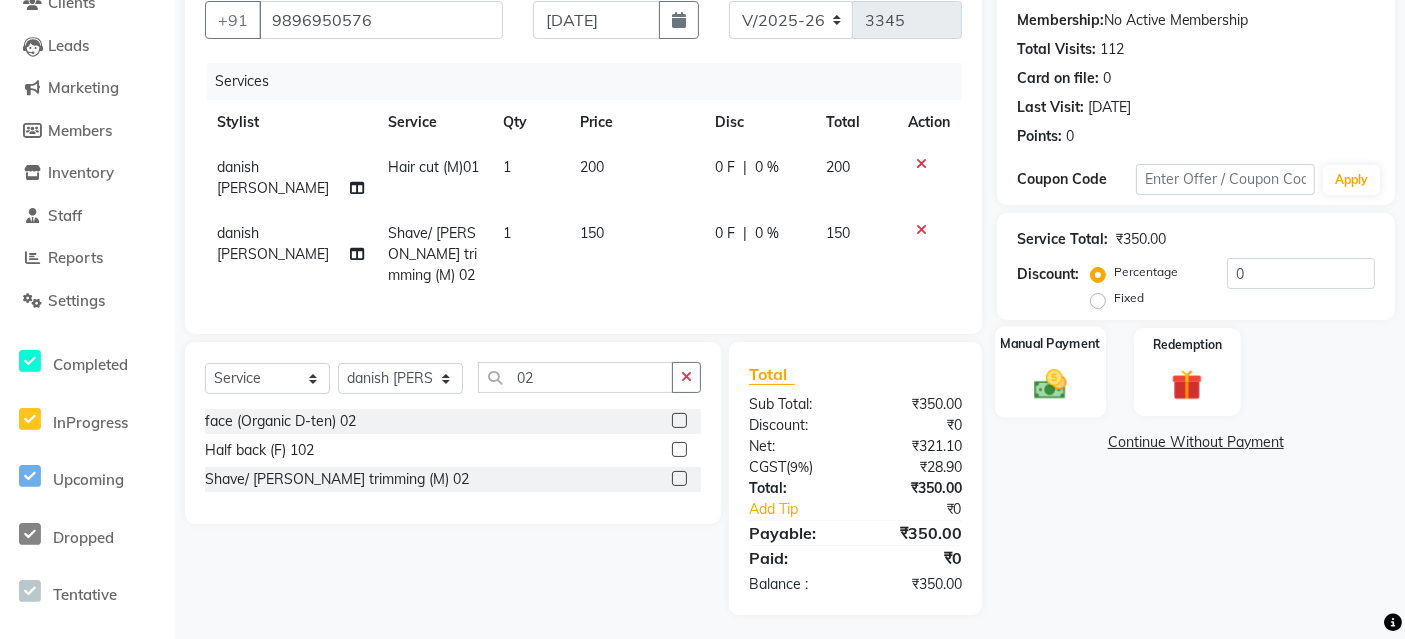 click on "Manual Payment" 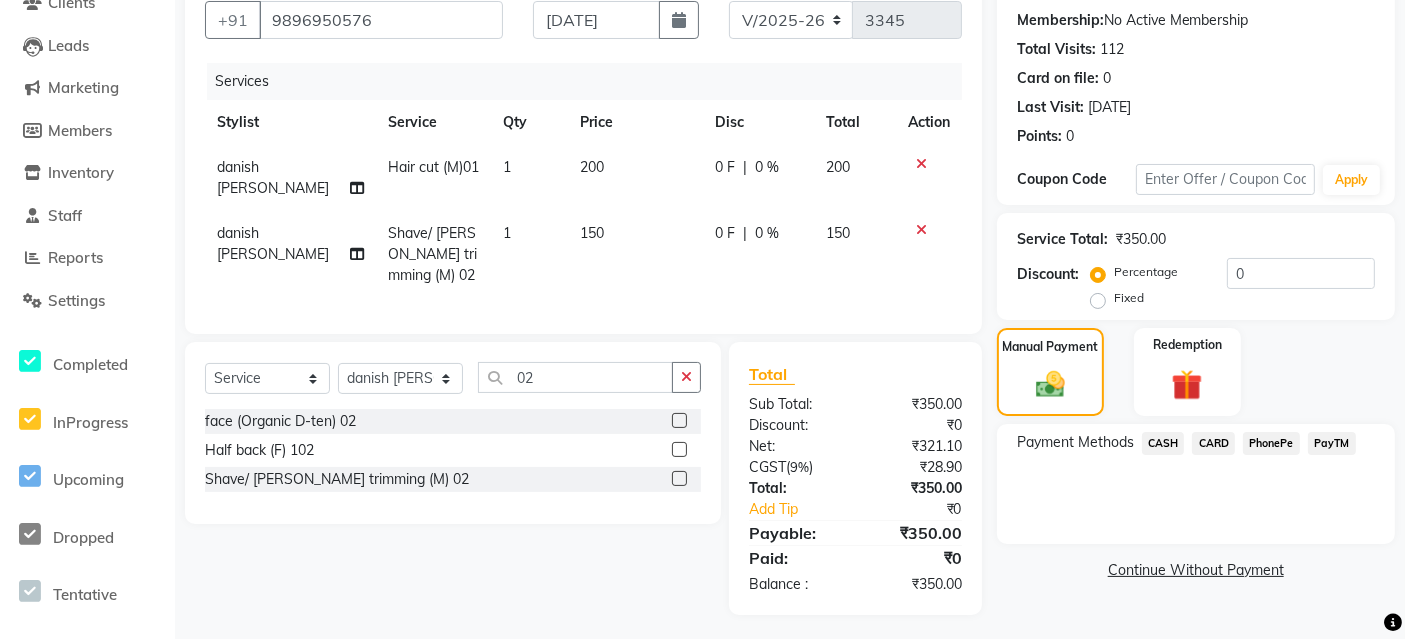 click on "PayTM" 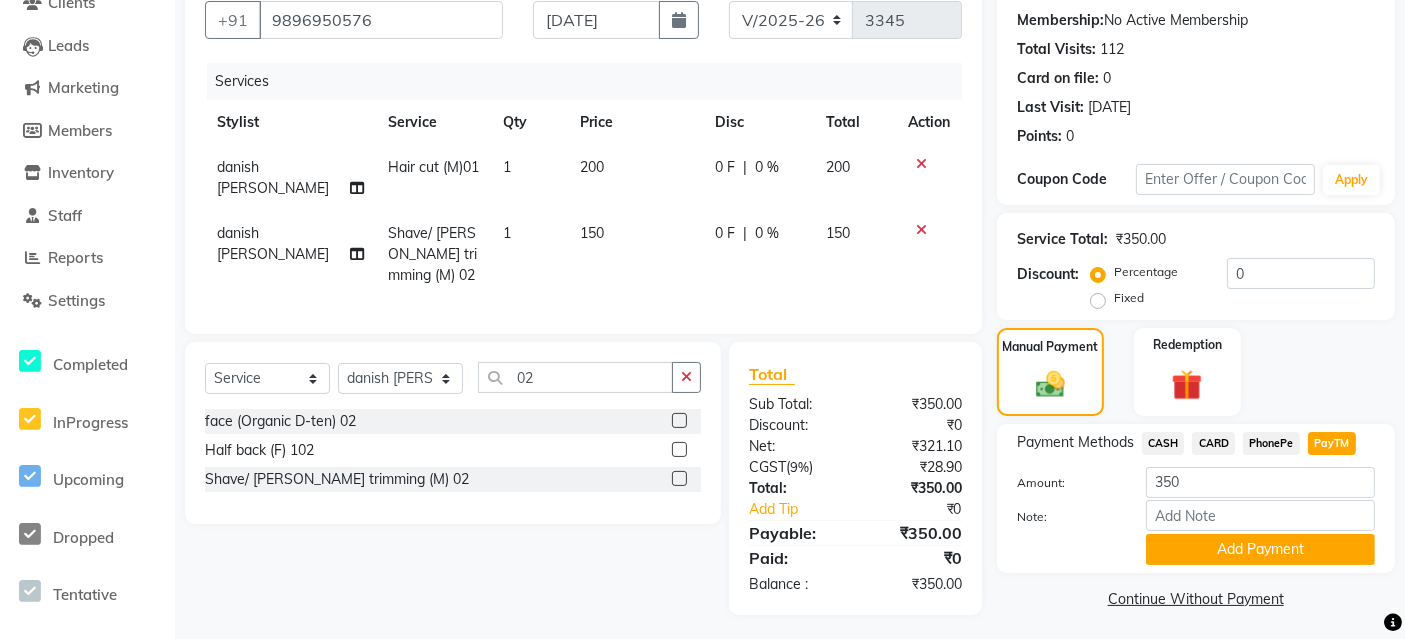 click on "Add Payment" 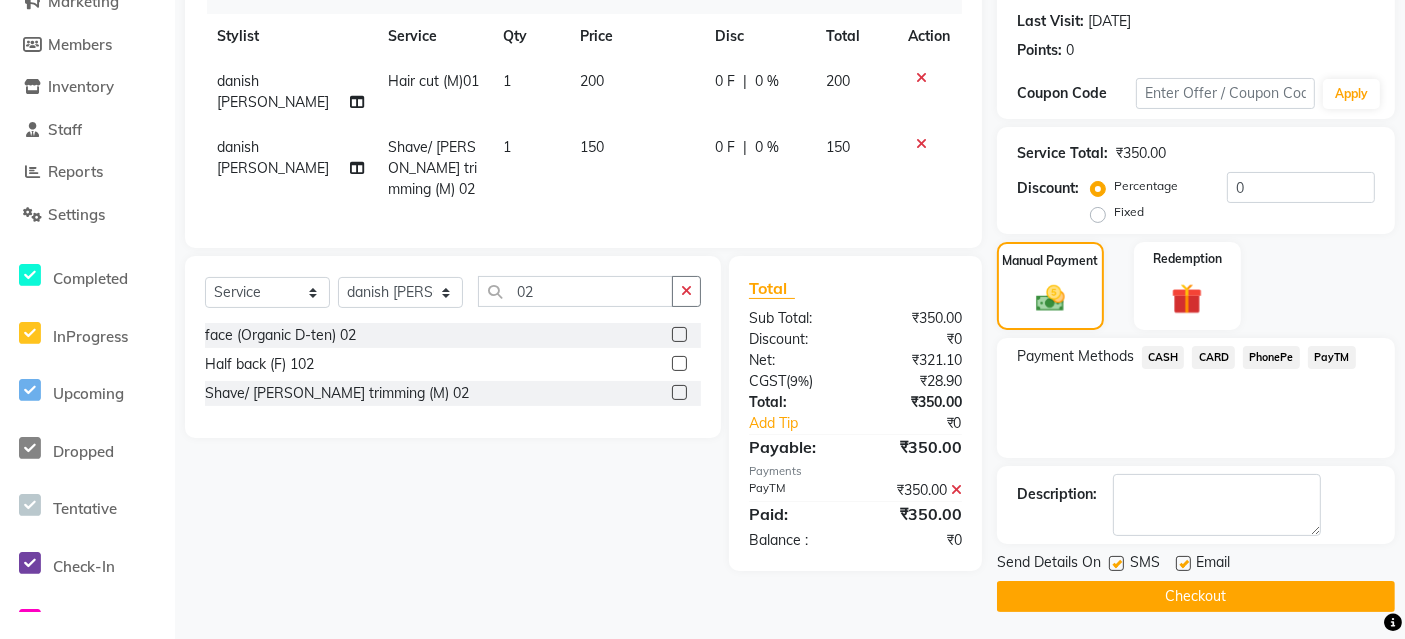 click on "Checkout" 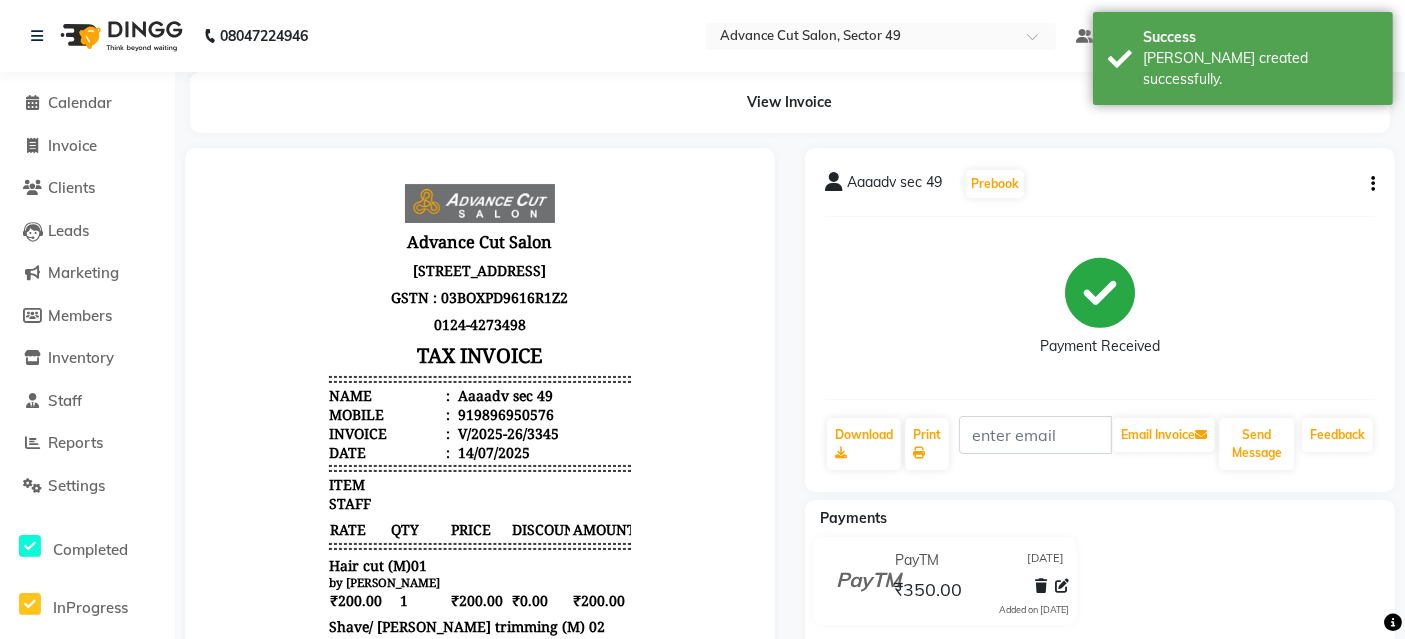 scroll, scrollTop: 0, scrollLeft: 0, axis: both 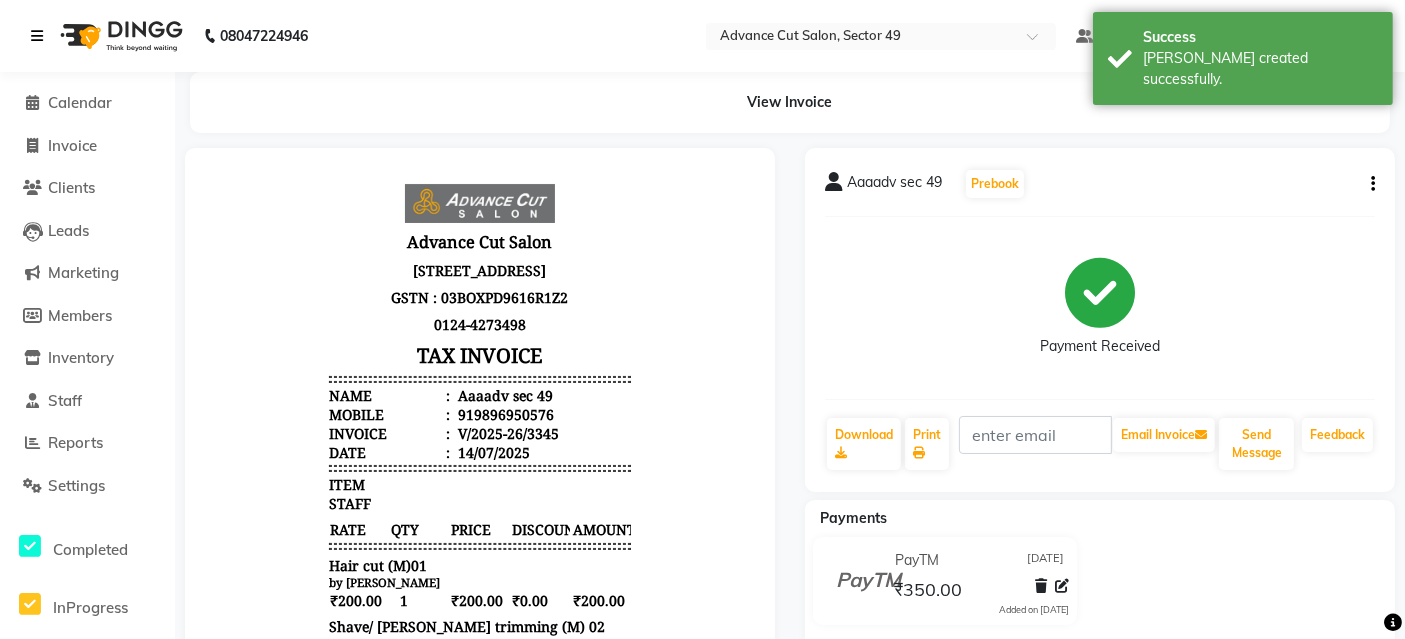 click at bounding box center (41, 36) 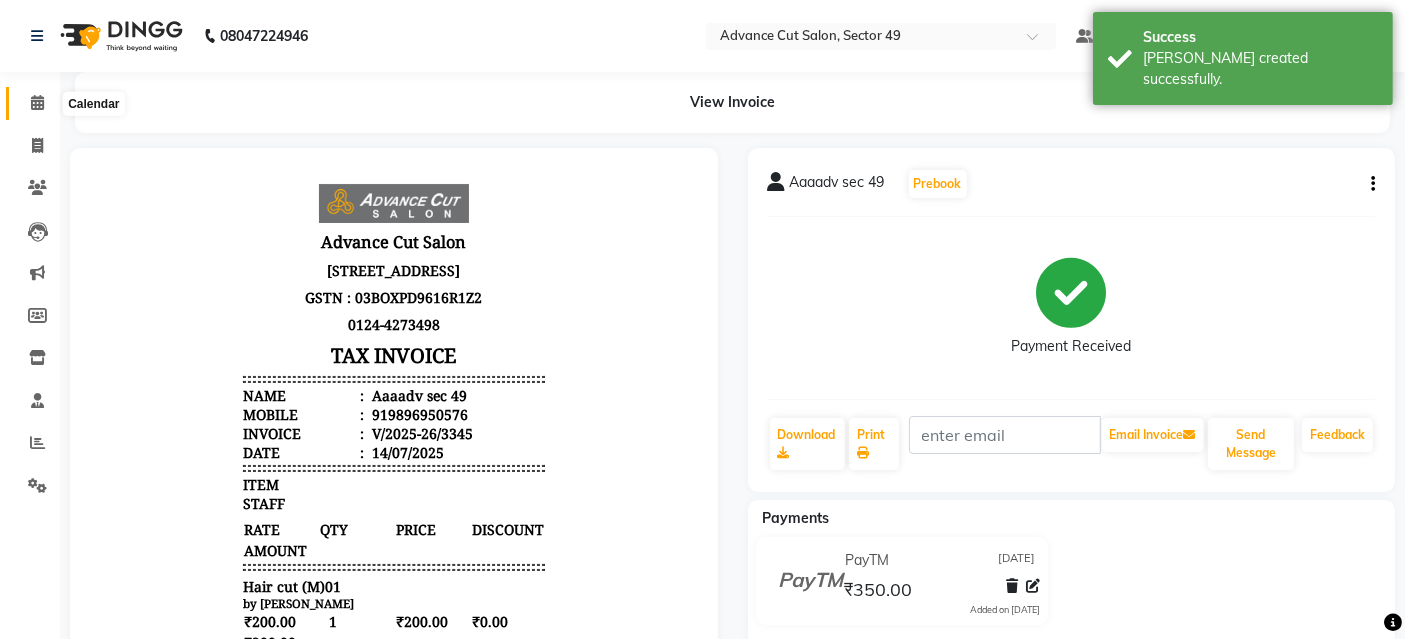 click 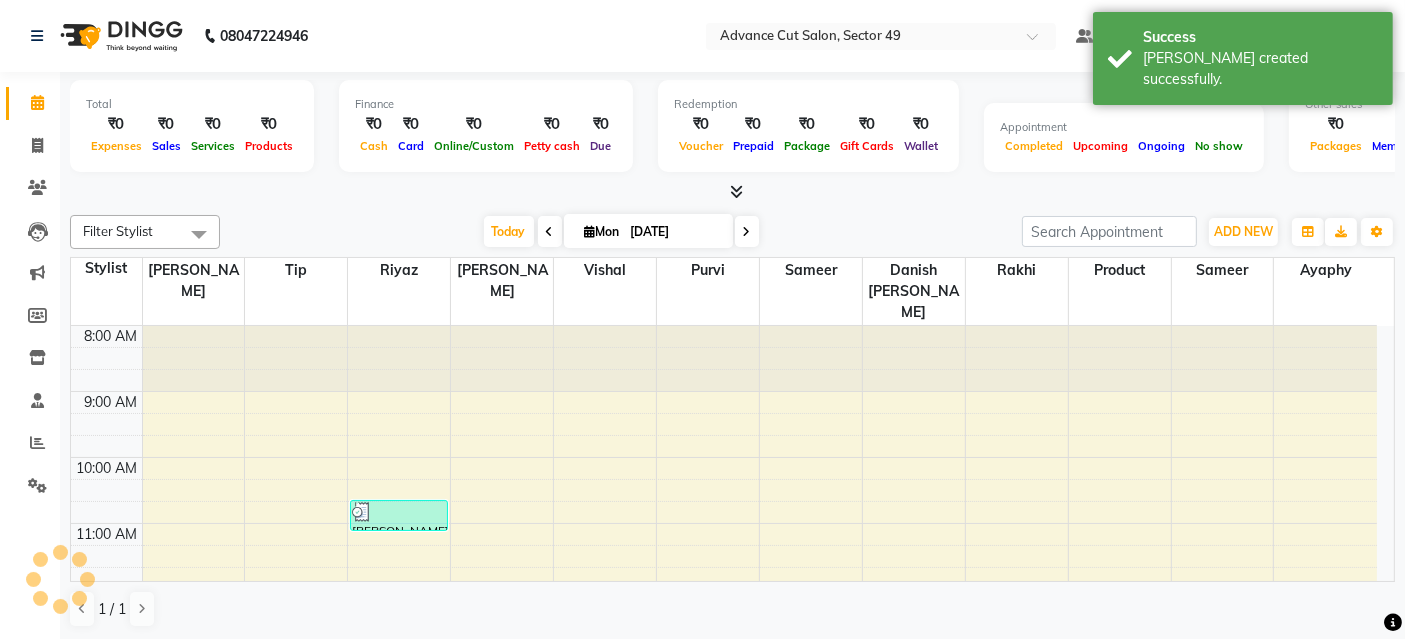 scroll, scrollTop: 0, scrollLeft: 0, axis: both 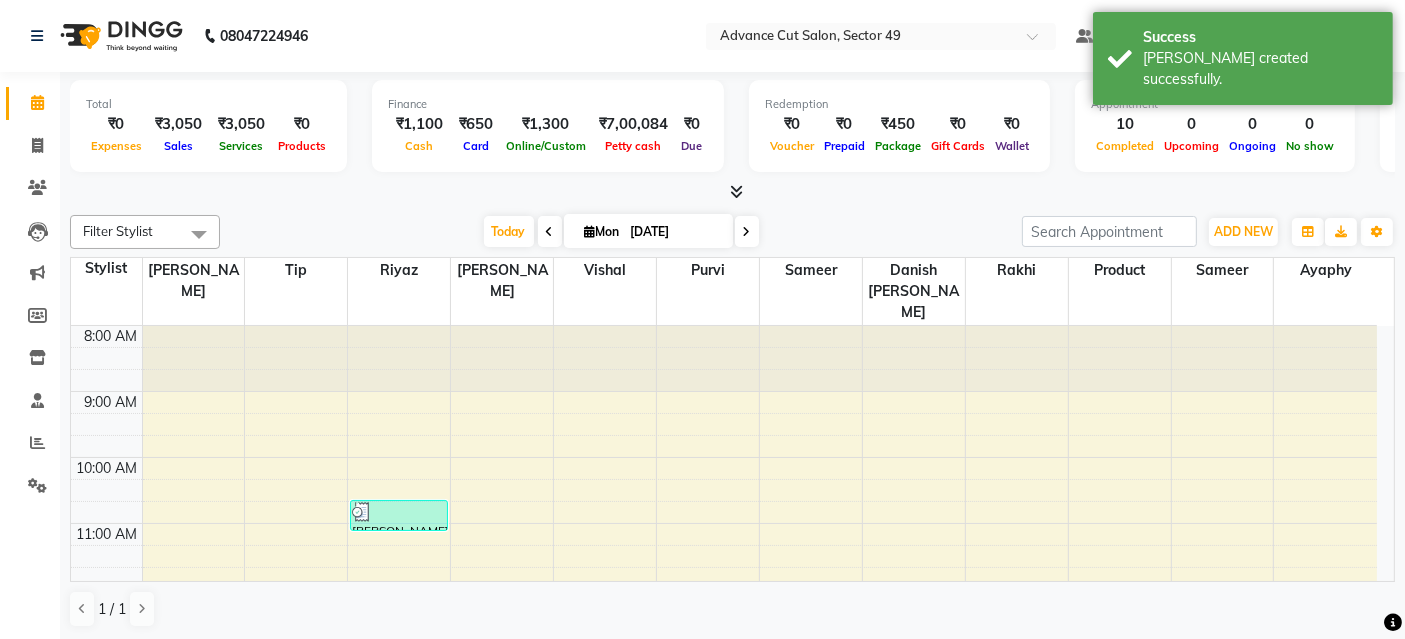 click at bounding box center (736, 191) 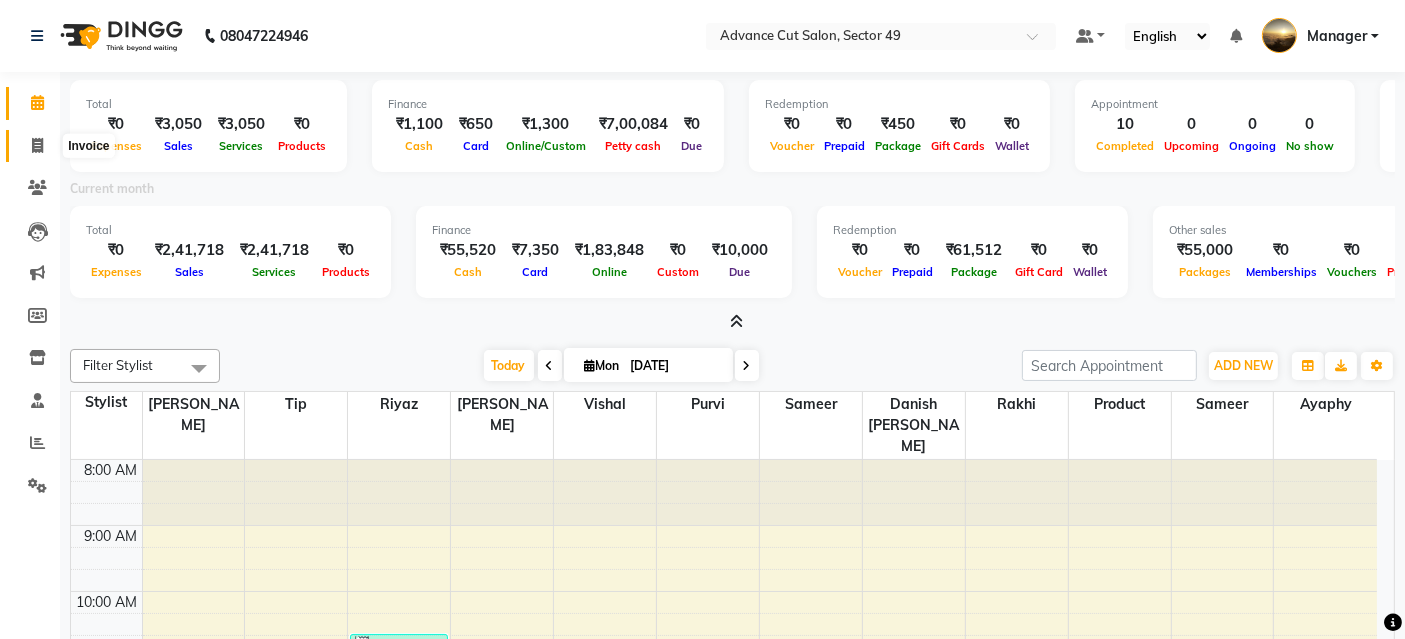 click 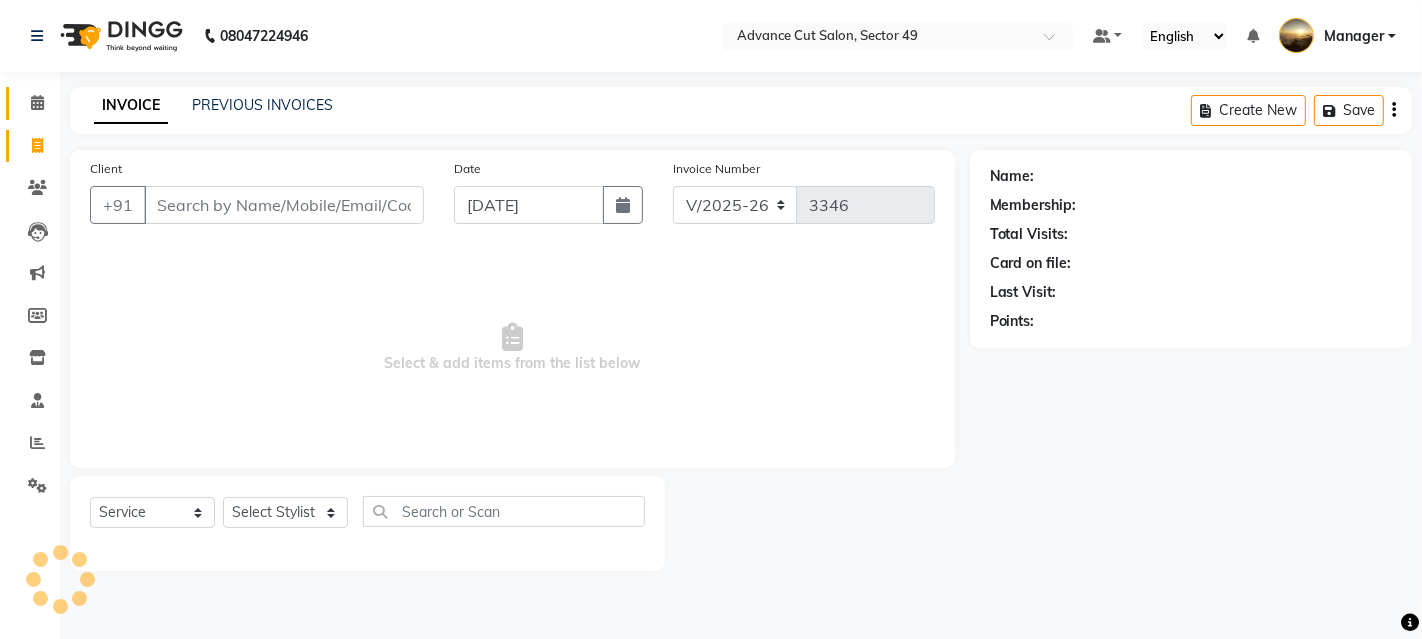 click on "Calendar" 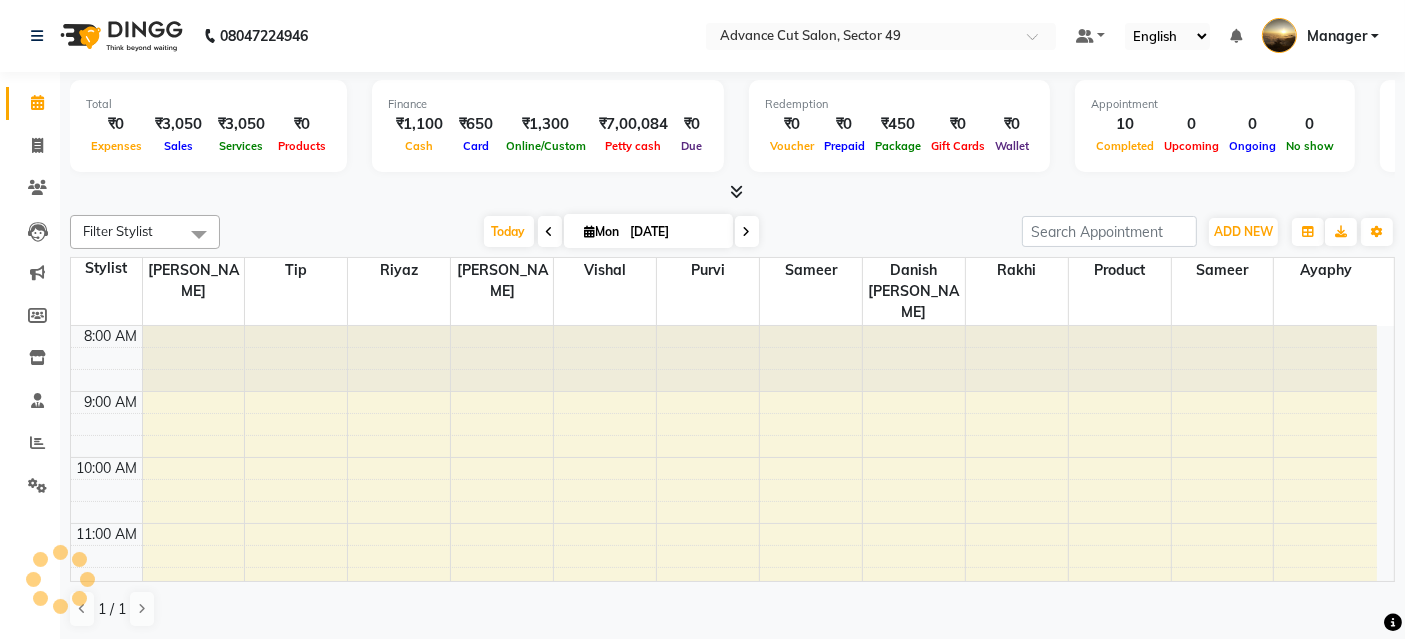 scroll, scrollTop: 0, scrollLeft: 0, axis: both 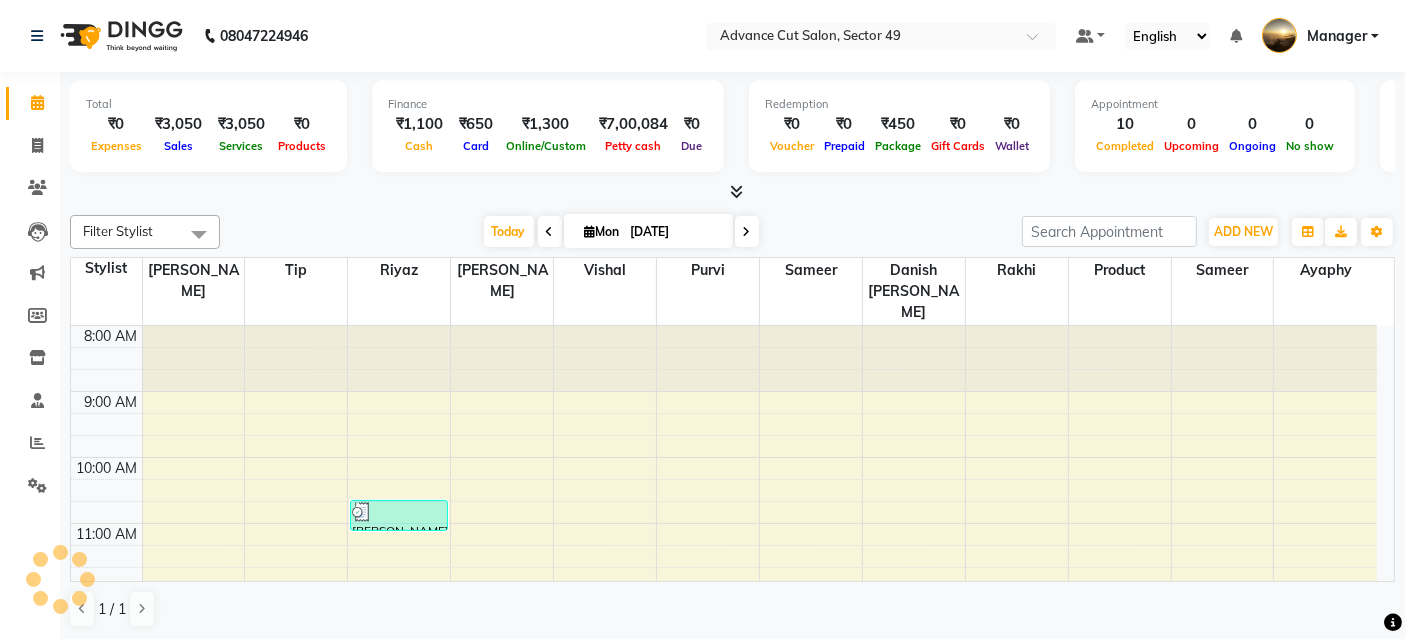 click at bounding box center (736, 191) 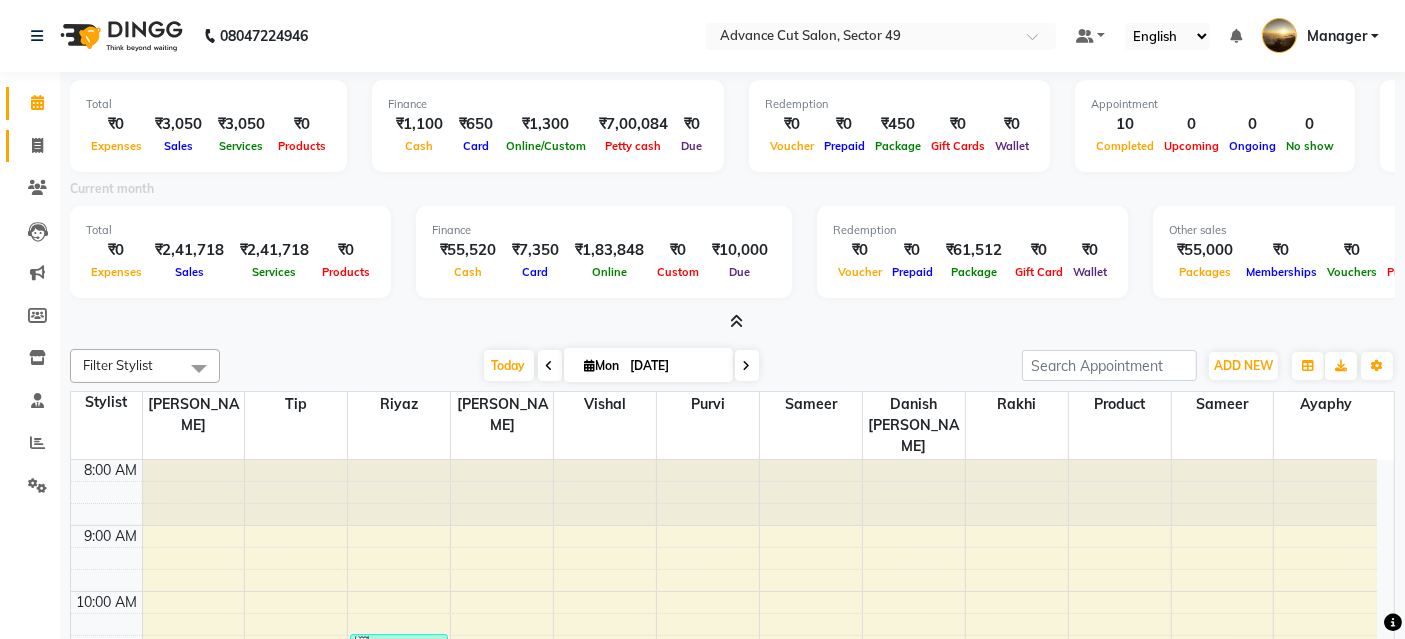 click 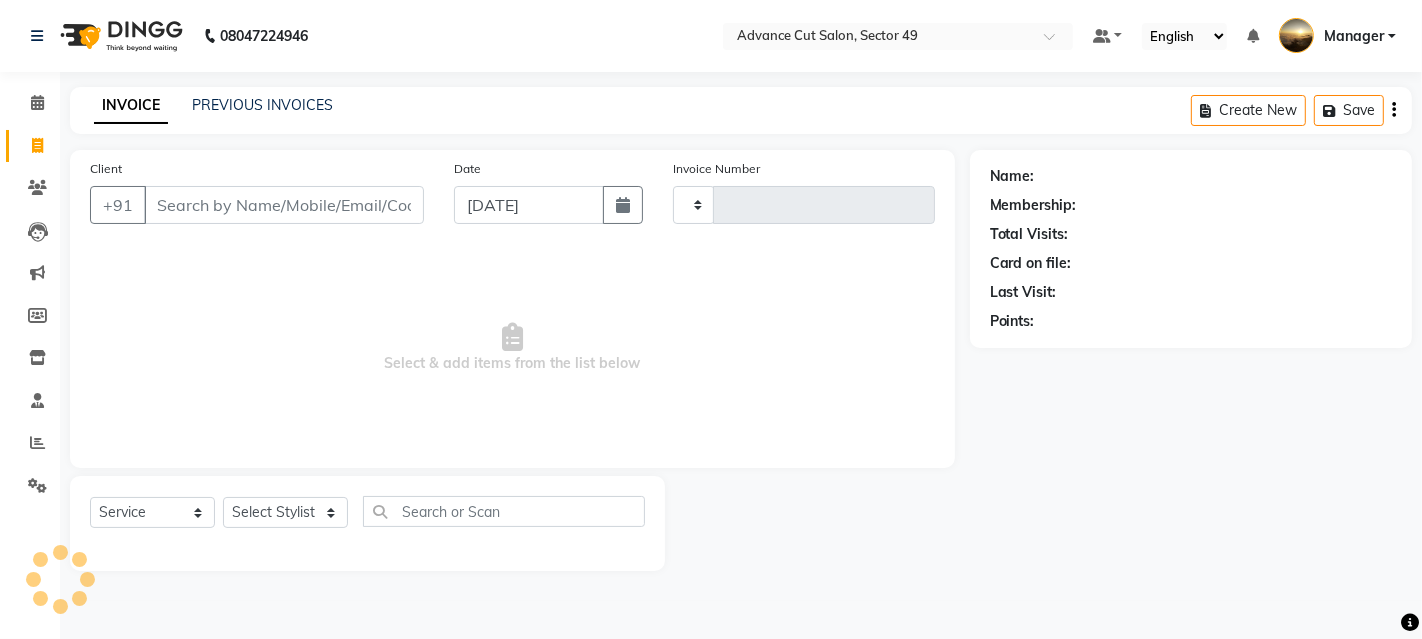 type on "3346" 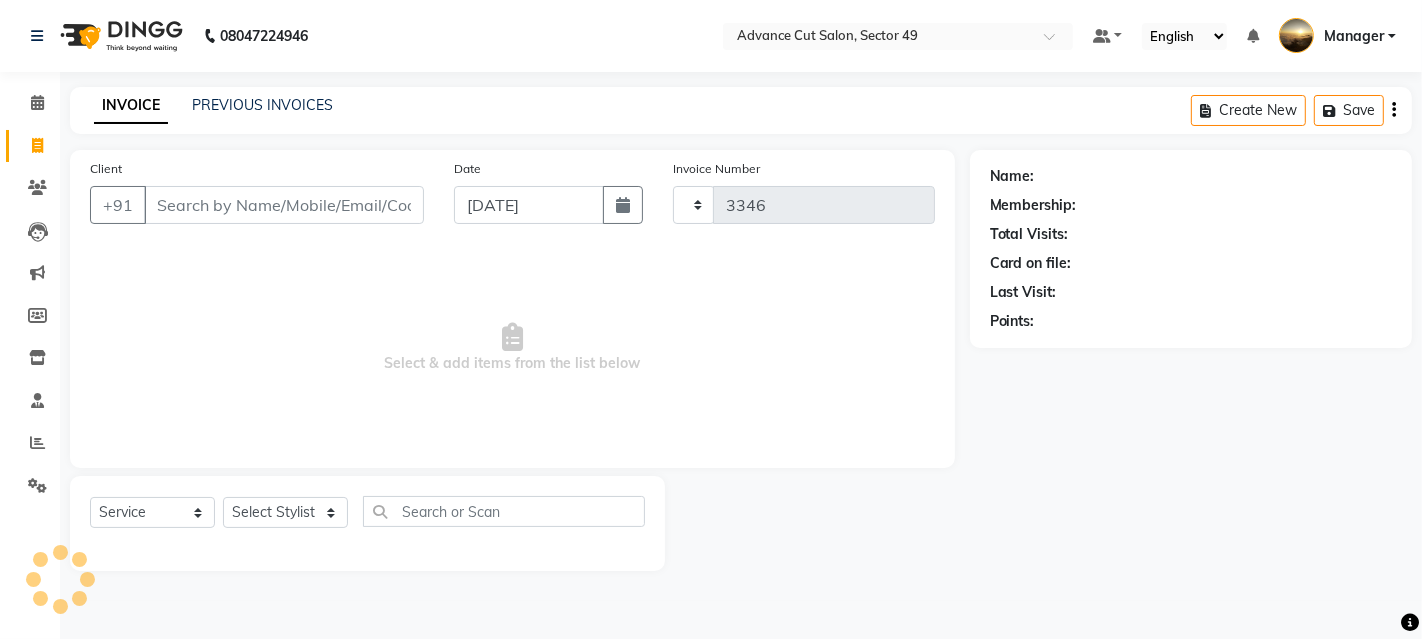 select on "4616" 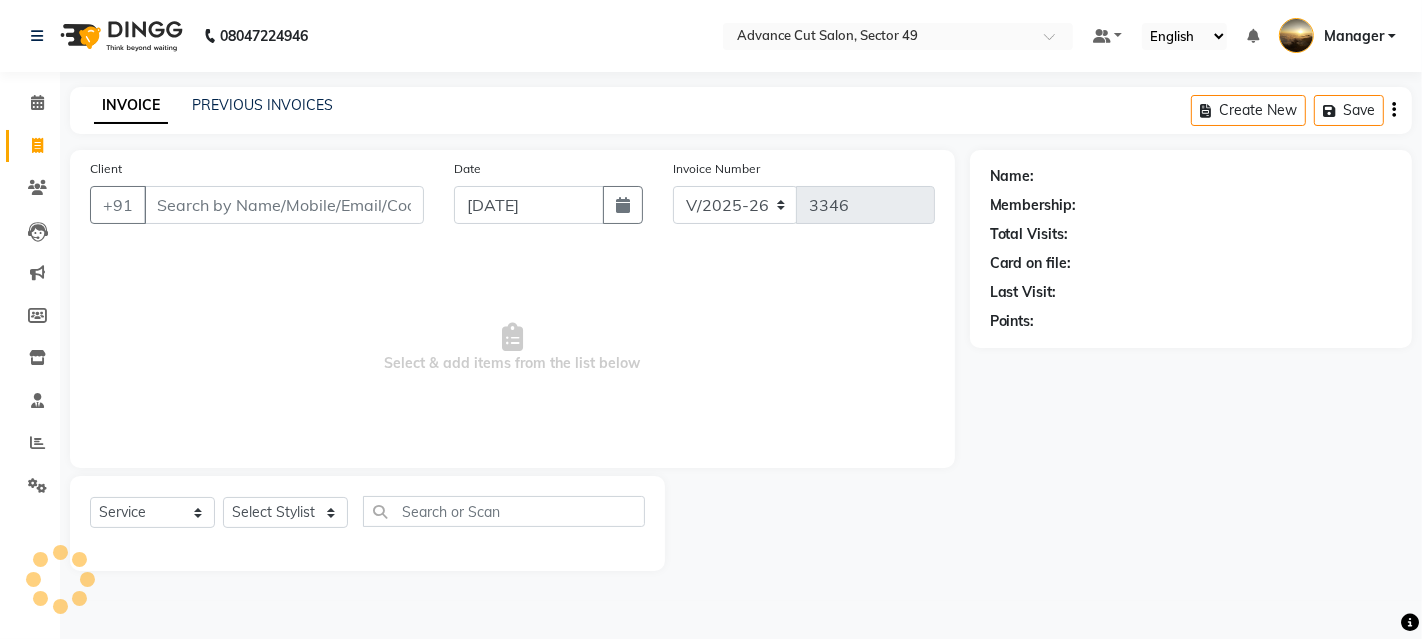 click on "Client" at bounding box center [284, 205] 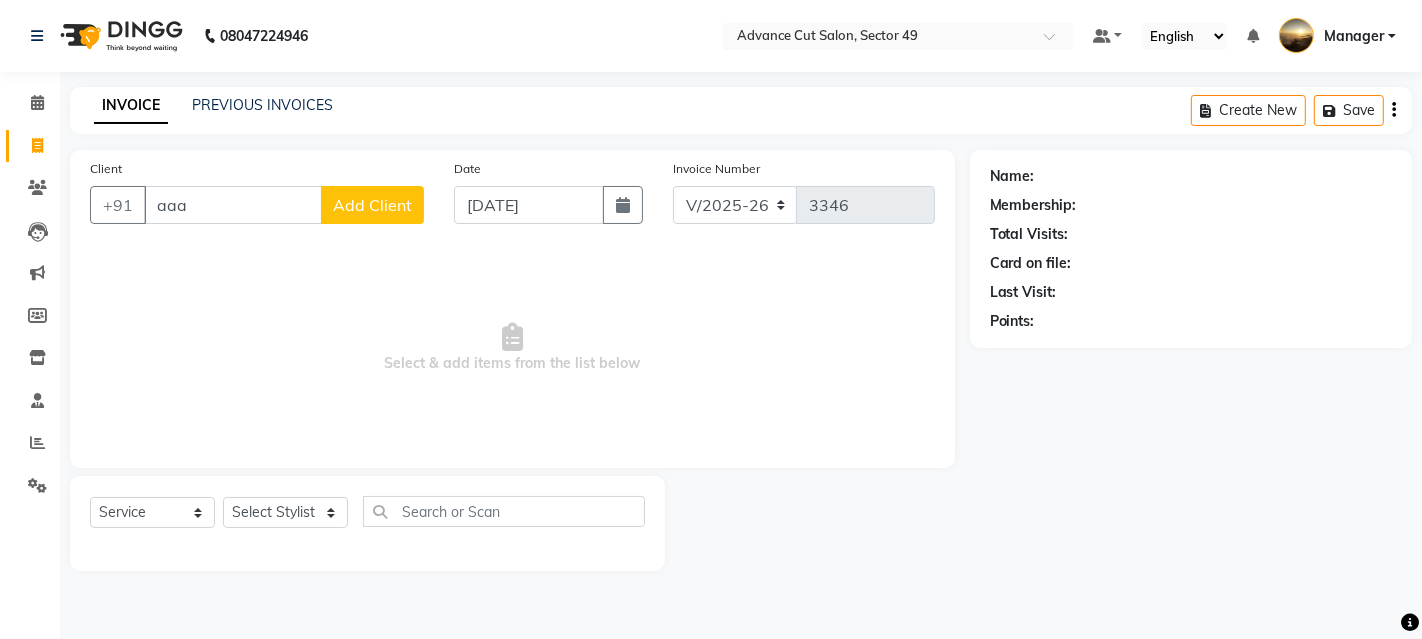 type on "aaaa" 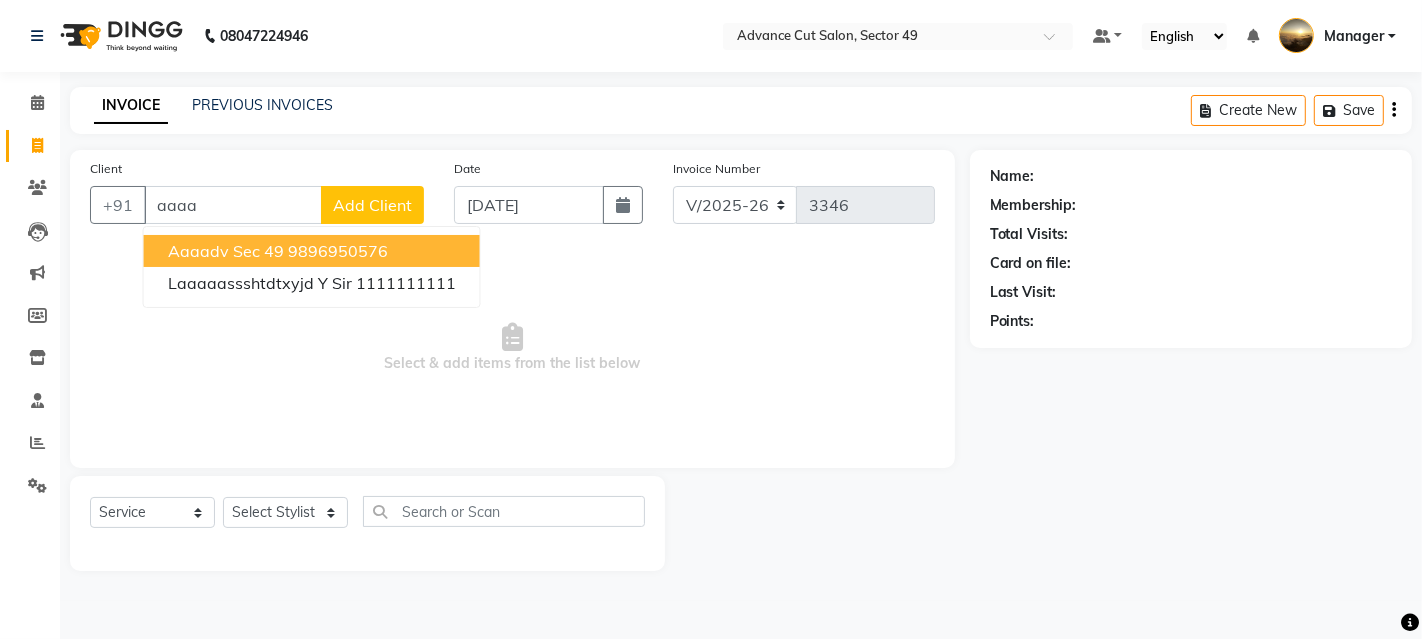 drag, startPoint x: 203, startPoint y: 206, endPoint x: 157, endPoint y: 221, distance: 48.38388 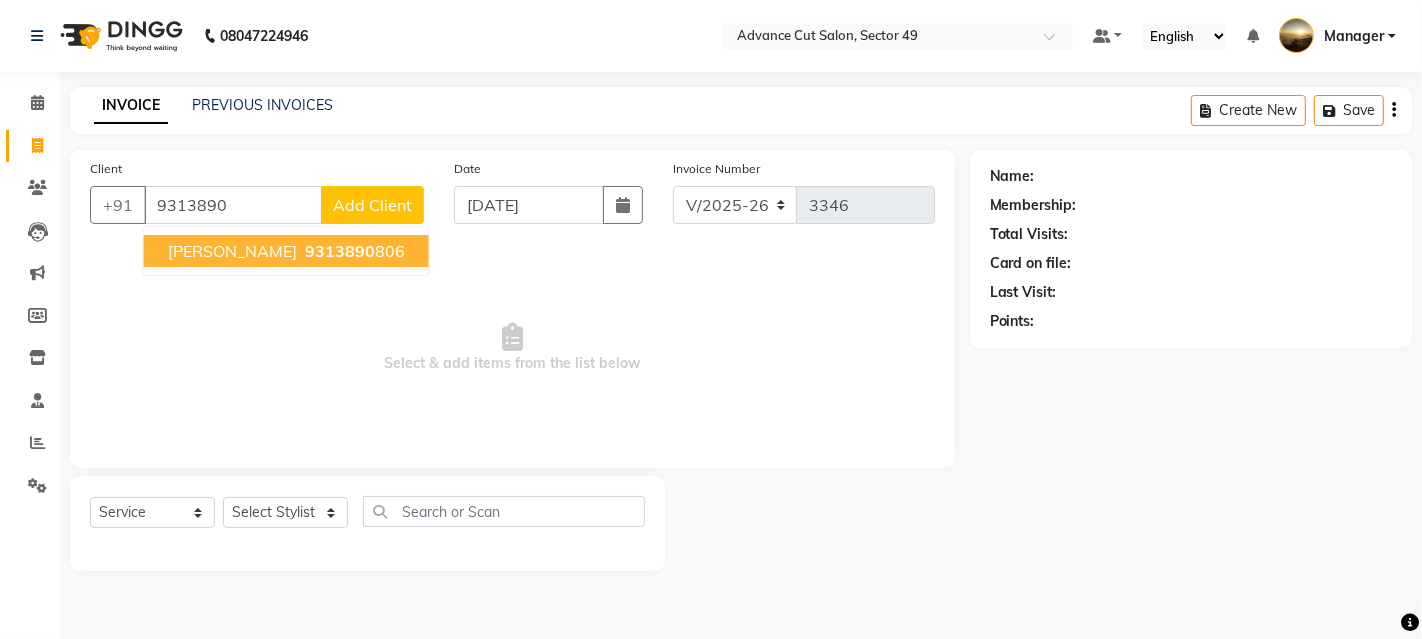 drag, startPoint x: 348, startPoint y: 241, endPoint x: 354, endPoint y: 260, distance: 19.924858 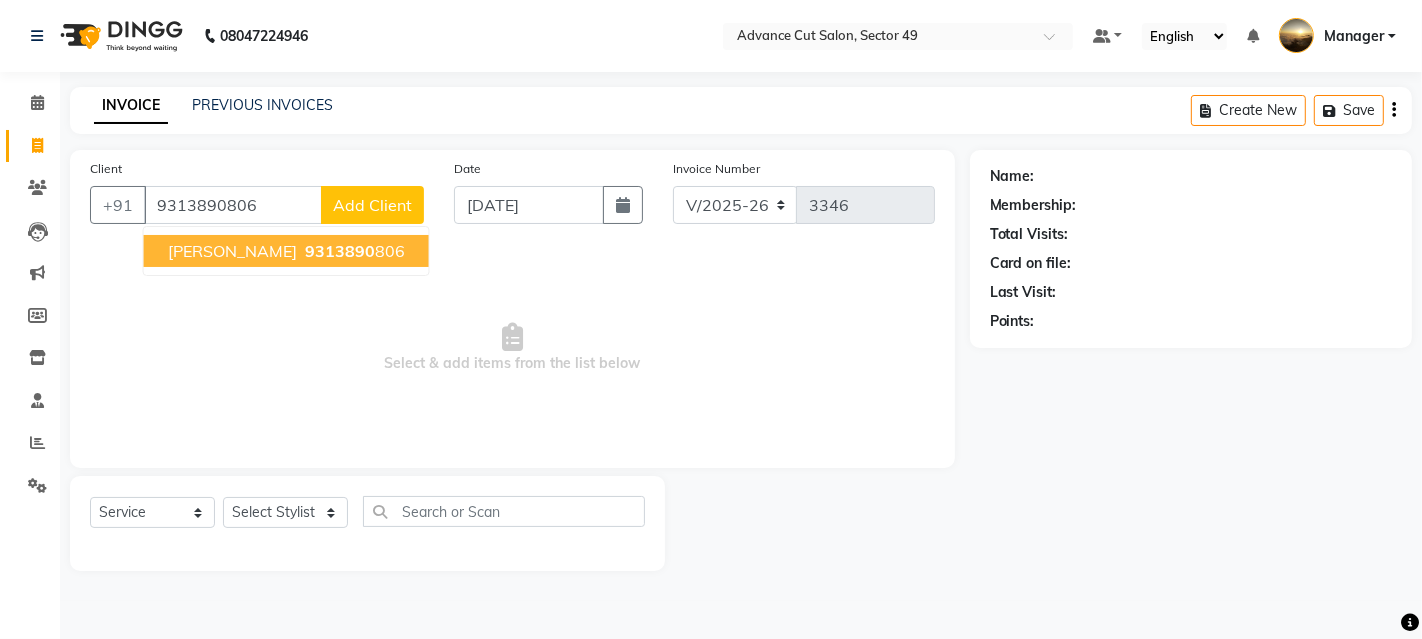 type on "9313890806" 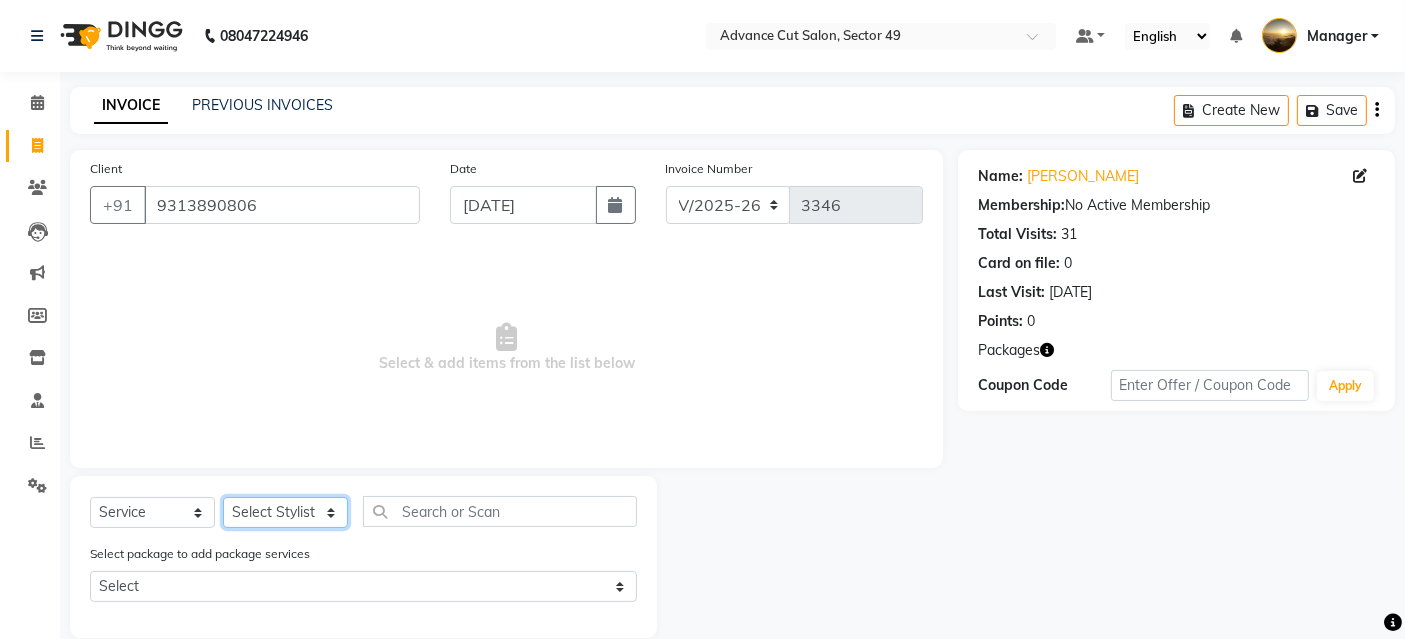 click on "Select Stylist Ayaphy Banty danish ali david Manager product purvi rakhi riyaz sameer sameer Tip vishal" 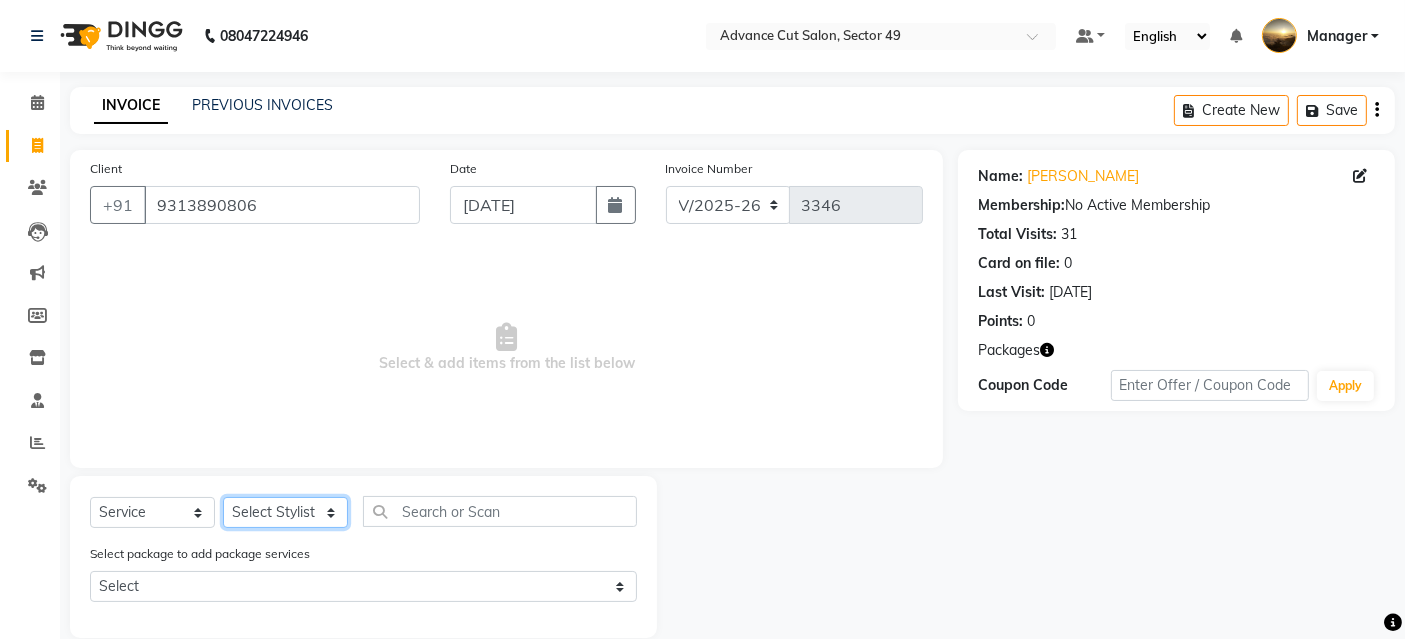 select on "74206" 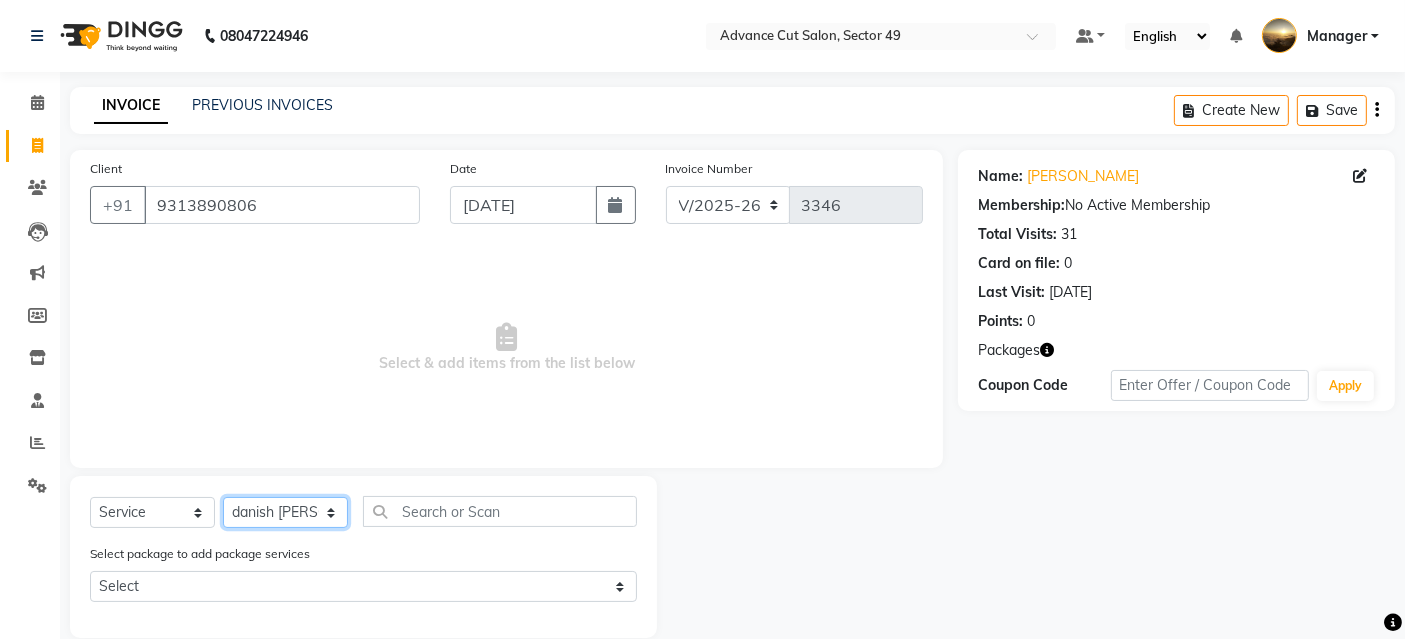 click on "Select Stylist Ayaphy Banty danish ali david Manager product purvi rakhi riyaz sameer sameer Tip vishal" 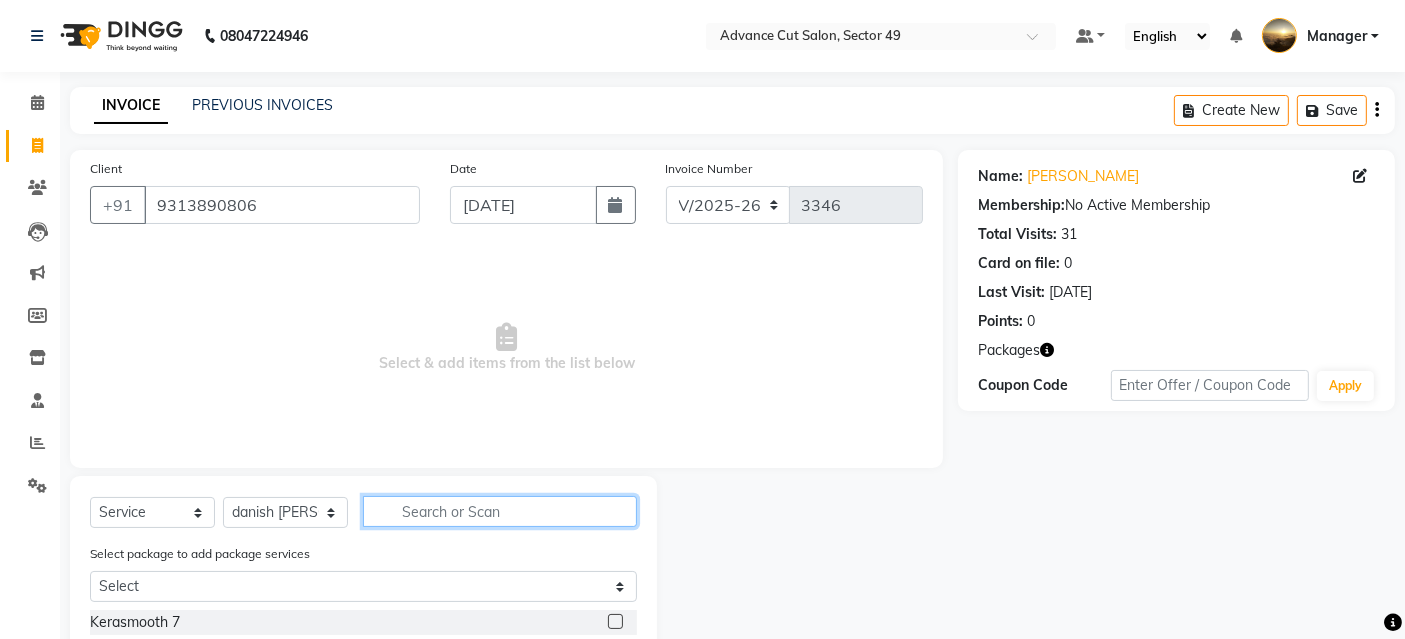 click 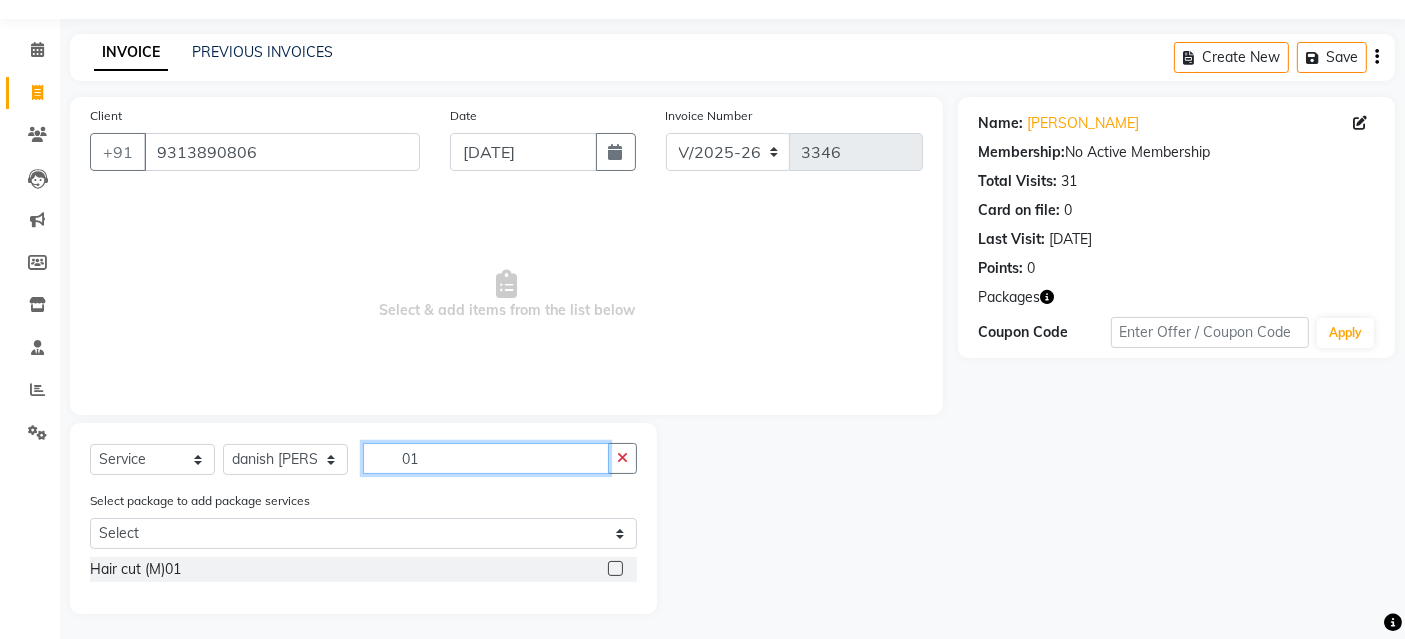 scroll, scrollTop: 57, scrollLeft: 0, axis: vertical 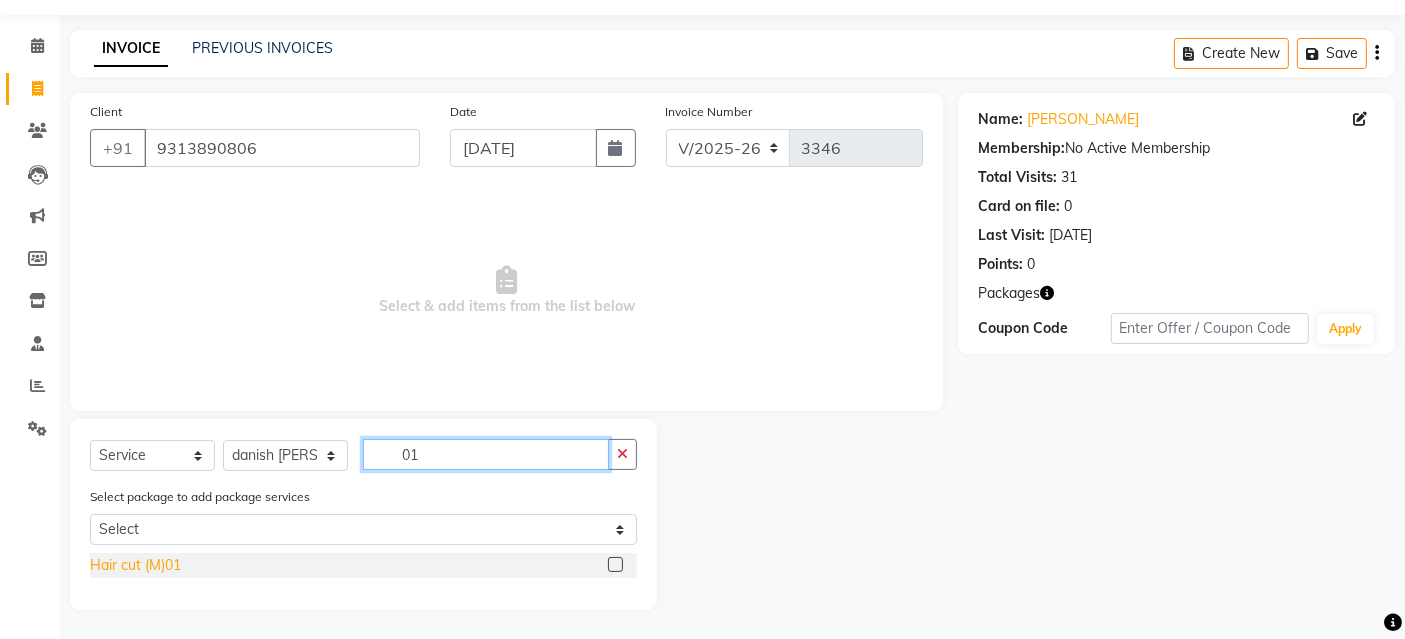 type on "01" 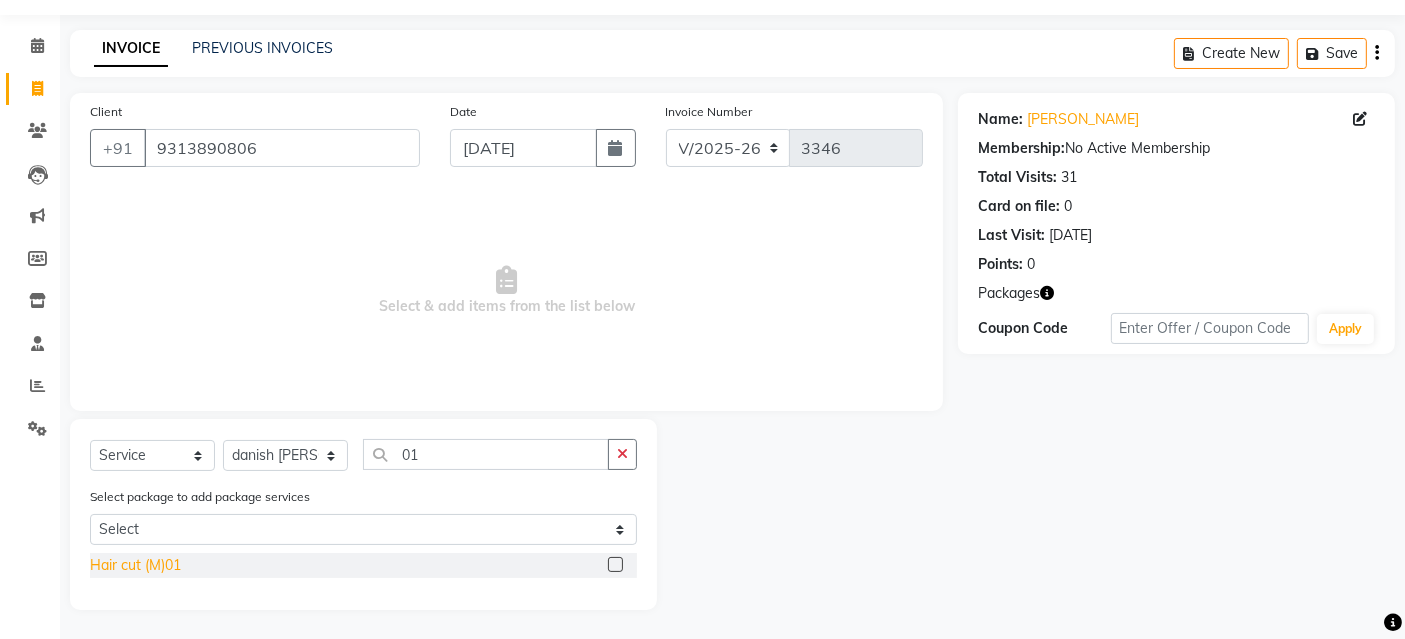 click on "Hair cut (M)01" 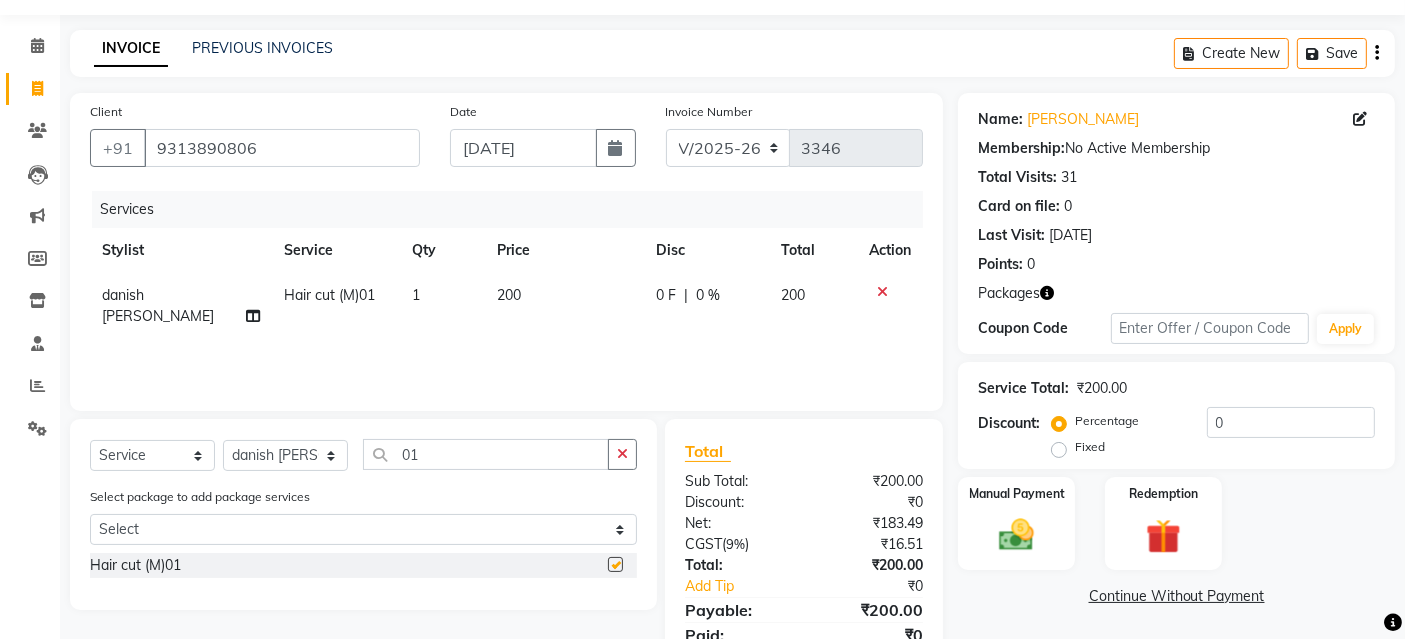 checkbox on "false" 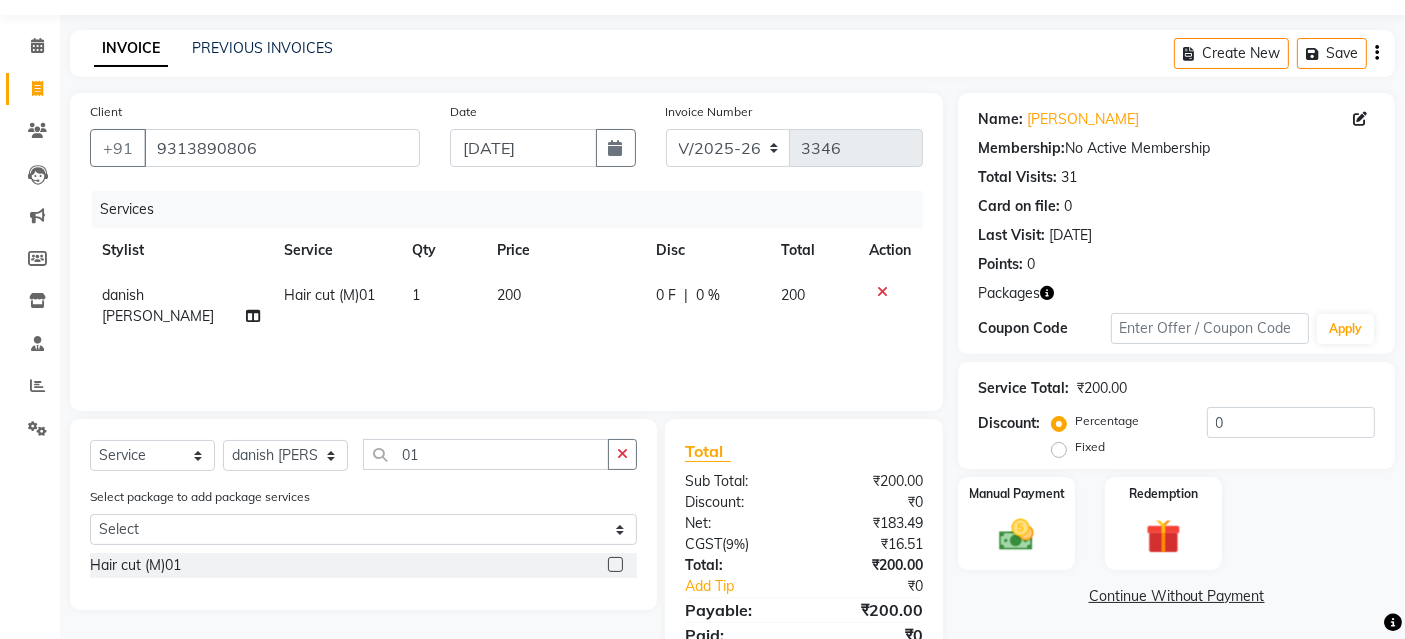 scroll, scrollTop: 138, scrollLeft: 0, axis: vertical 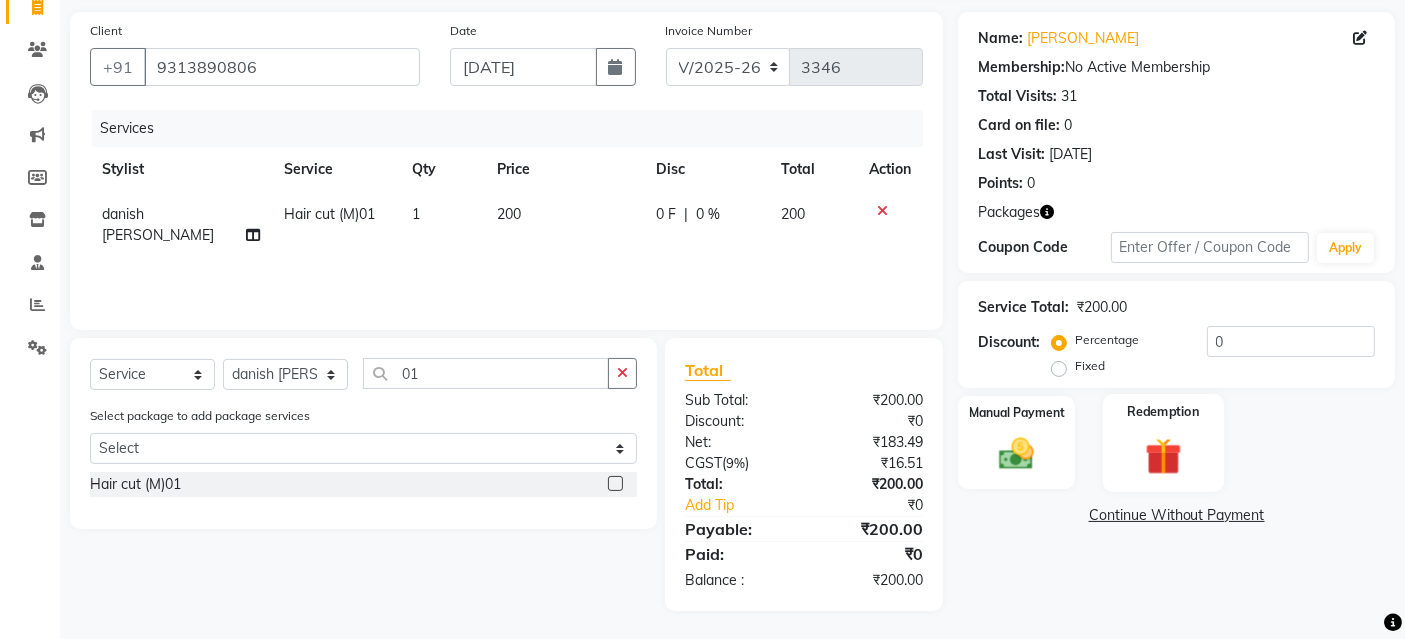 drag, startPoint x: 1162, startPoint y: 435, endPoint x: 1172, endPoint y: 447, distance: 15.6205 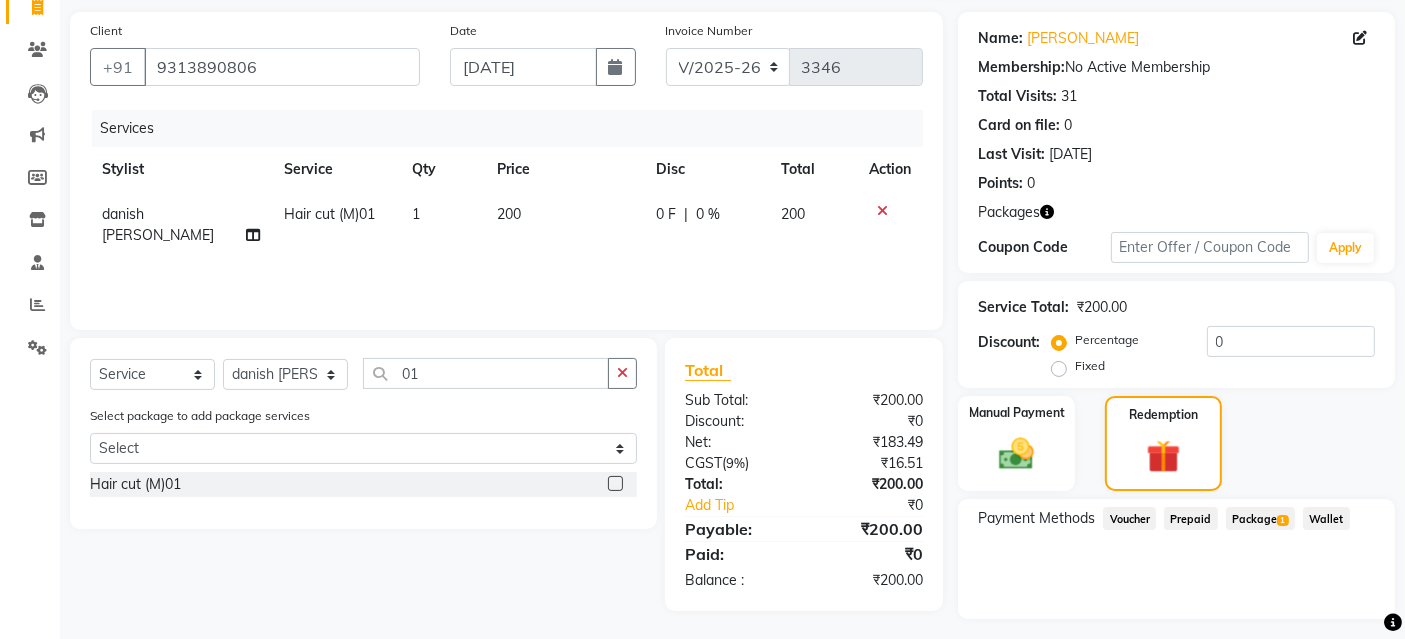 click on "Package  1" 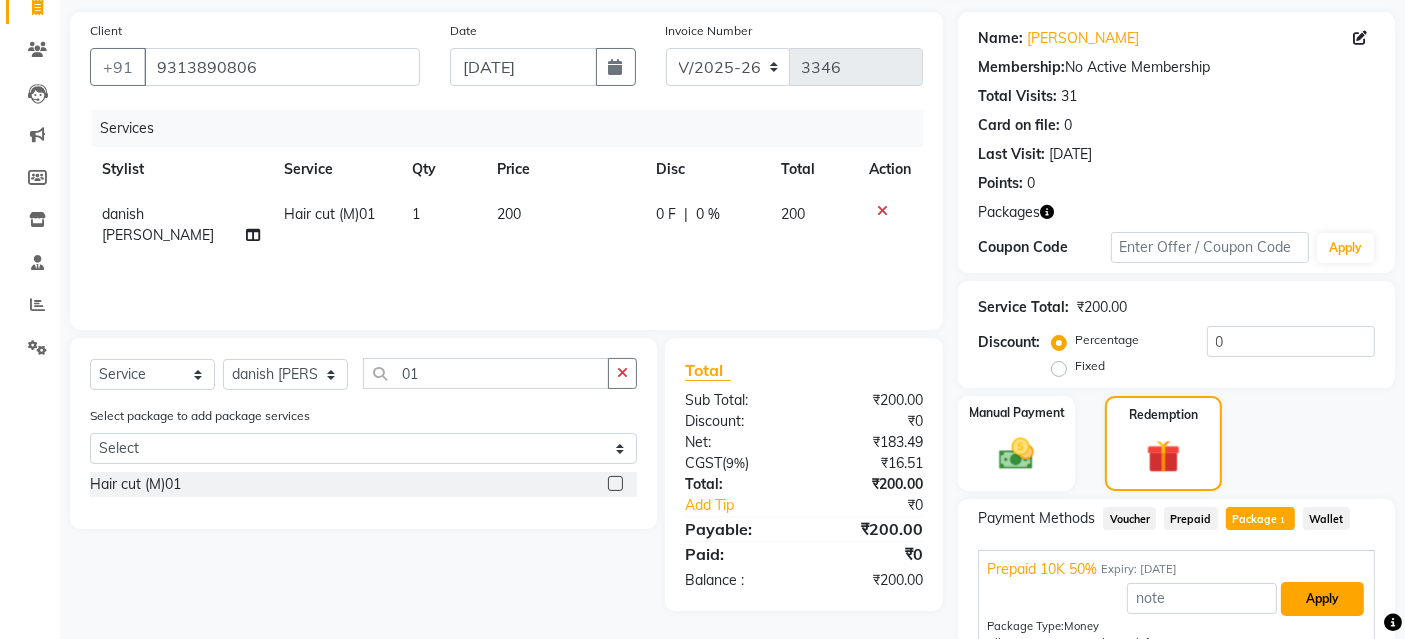 click on "Apply" at bounding box center [1322, 599] 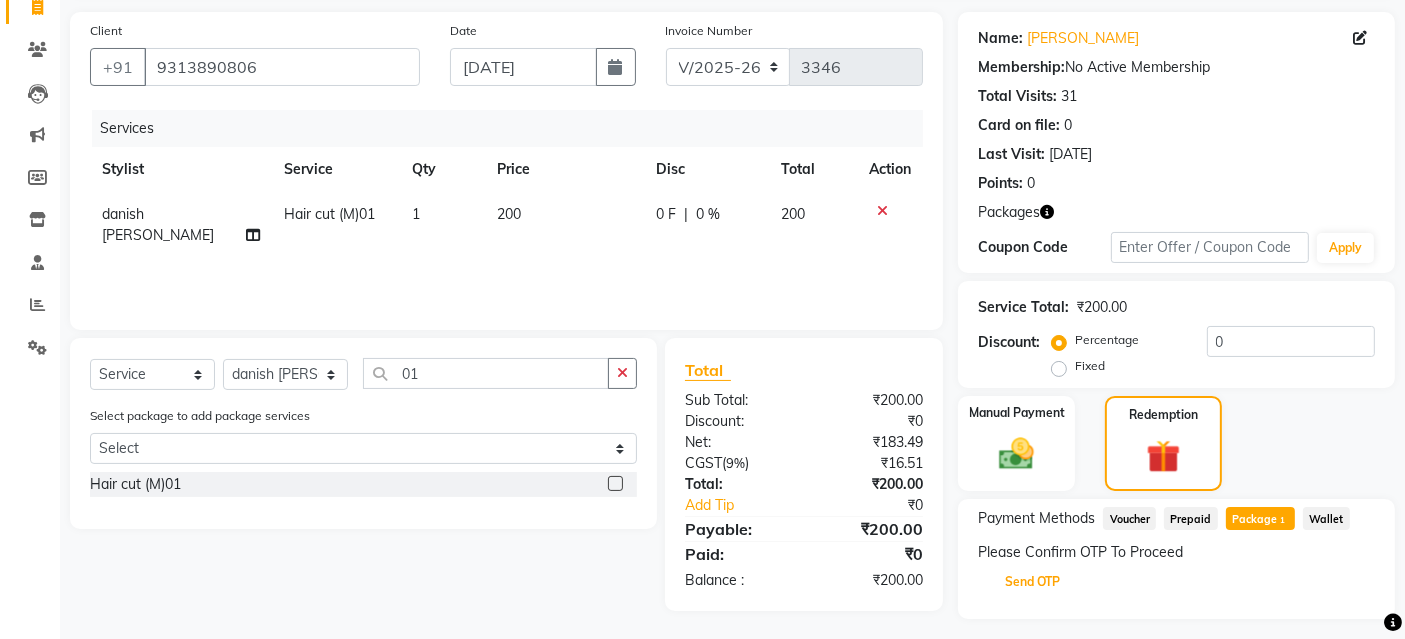 drag, startPoint x: 1059, startPoint y: 581, endPoint x: 1097, endPoint y: 581, distance: 38 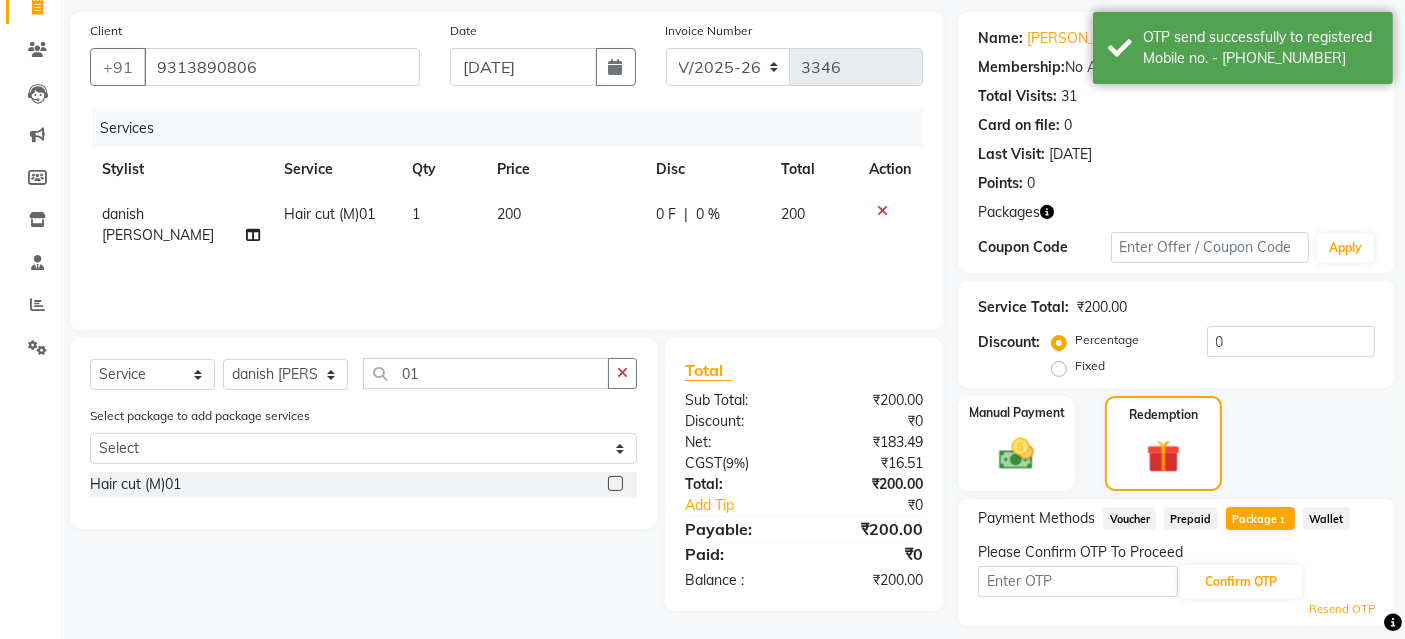 click at bounding box center [1078, 581] 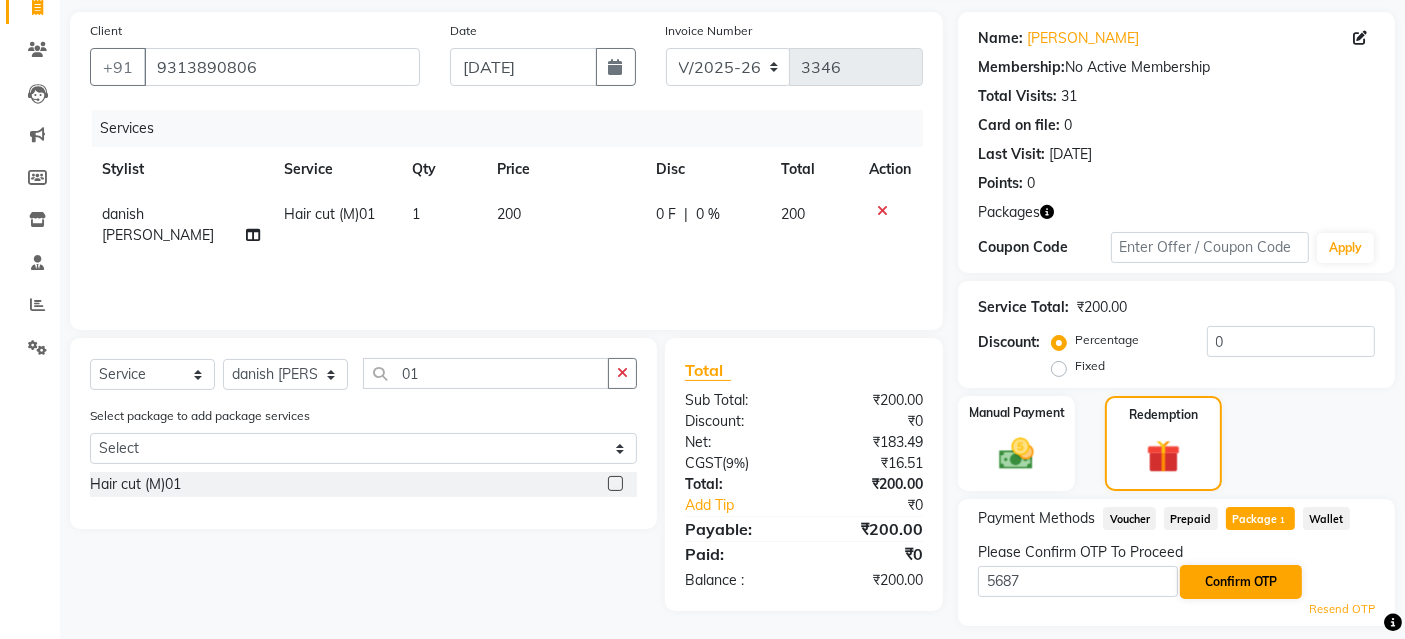 type on "5687" 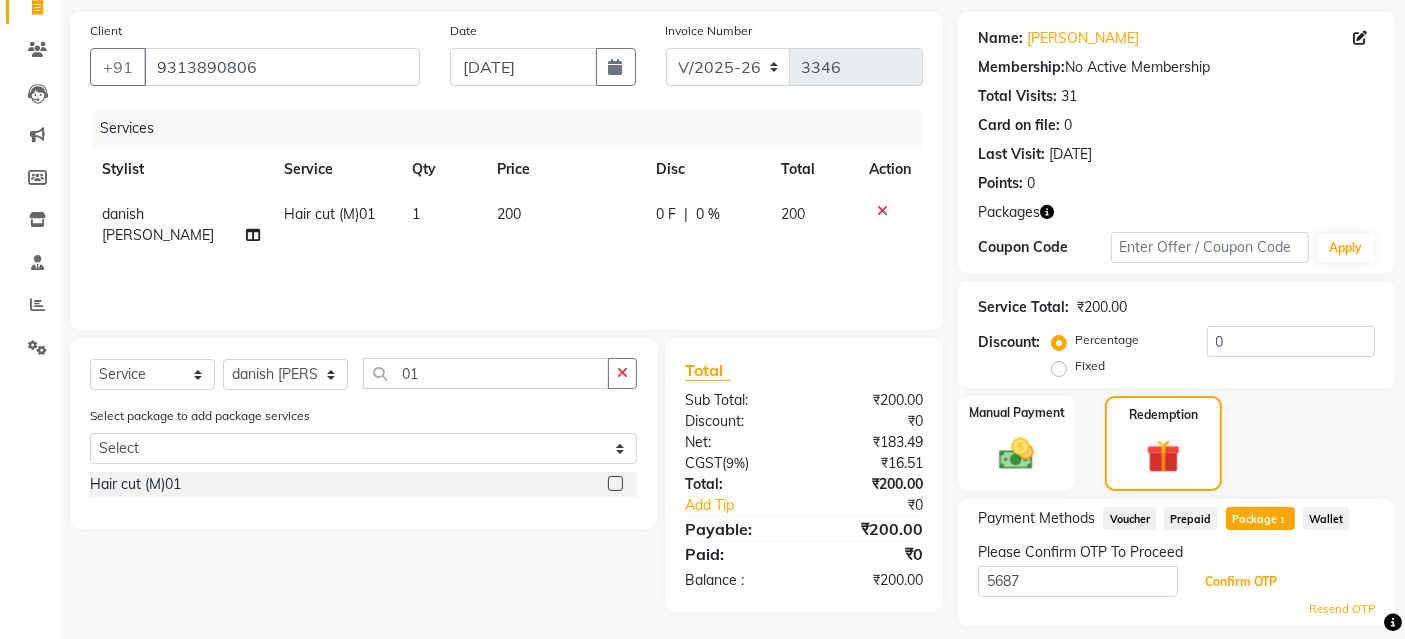 click on "Confirm OTP" 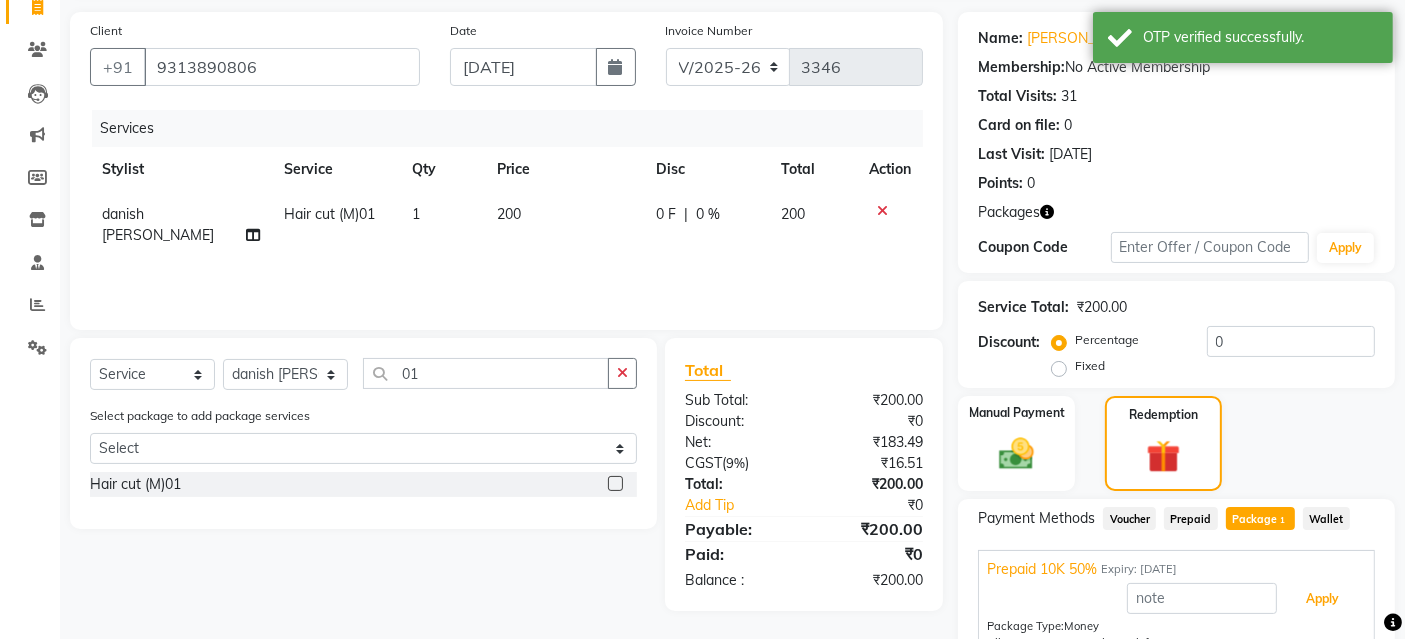 click on "Apply" at bounding box center [1322, 599] 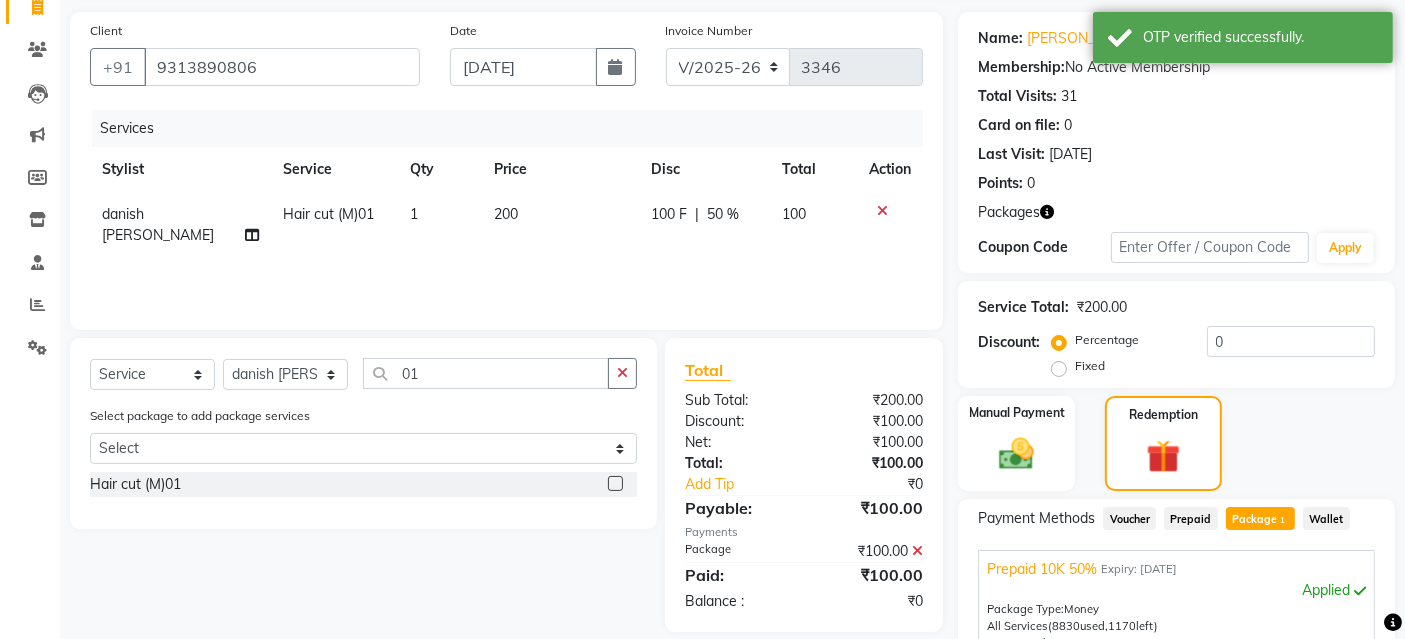 scroll, scrollTop: 348, scrollLeft: 0, axis: vertical 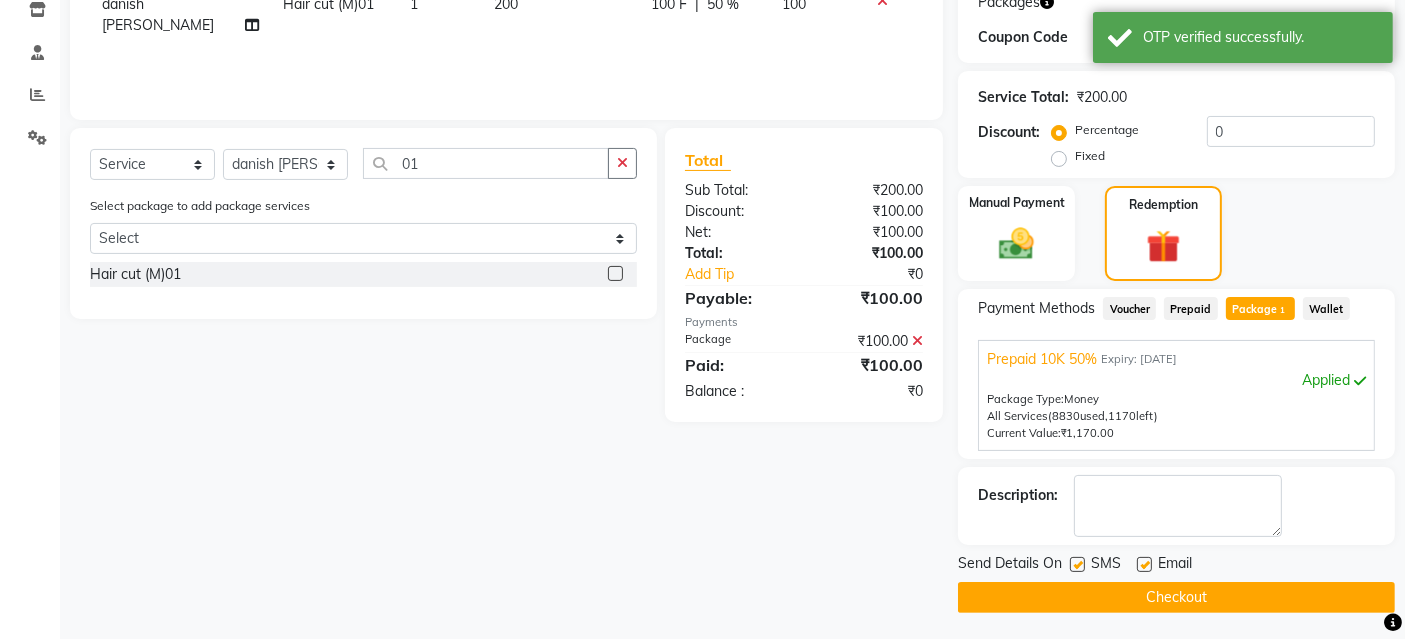 click on "Checkout" 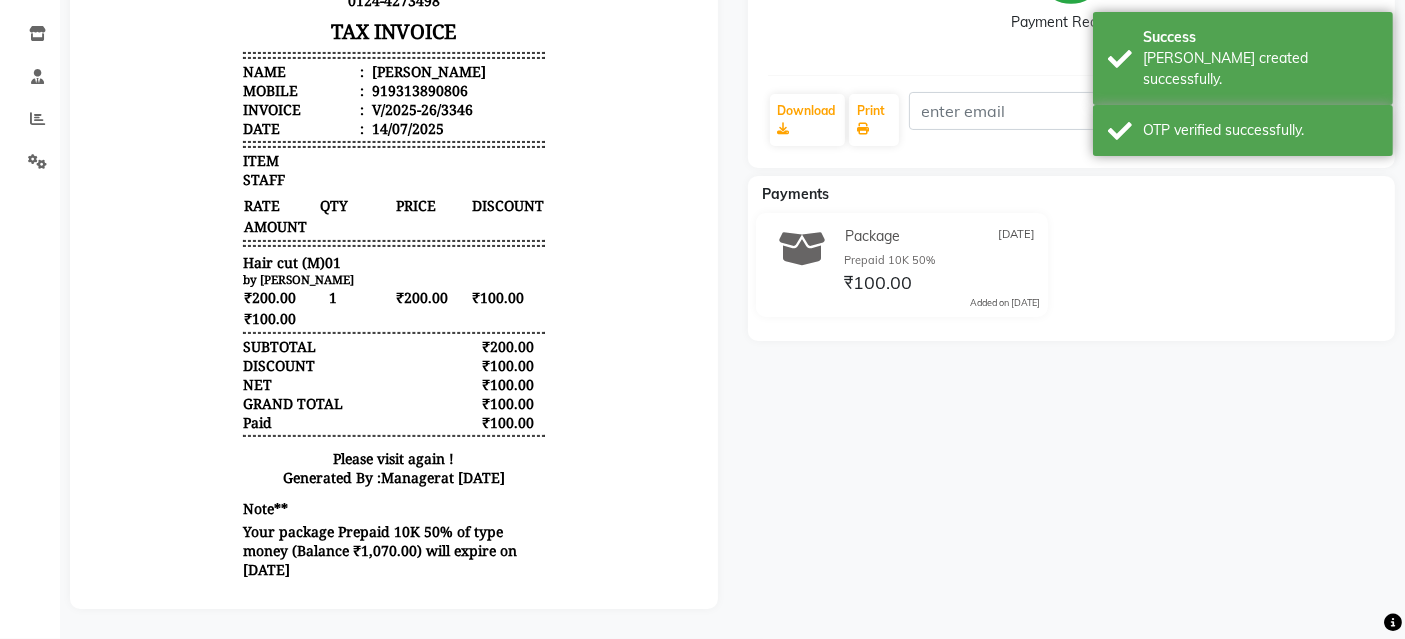 scroll, scrollTop: 0, scrollLeft: 0, axis: both 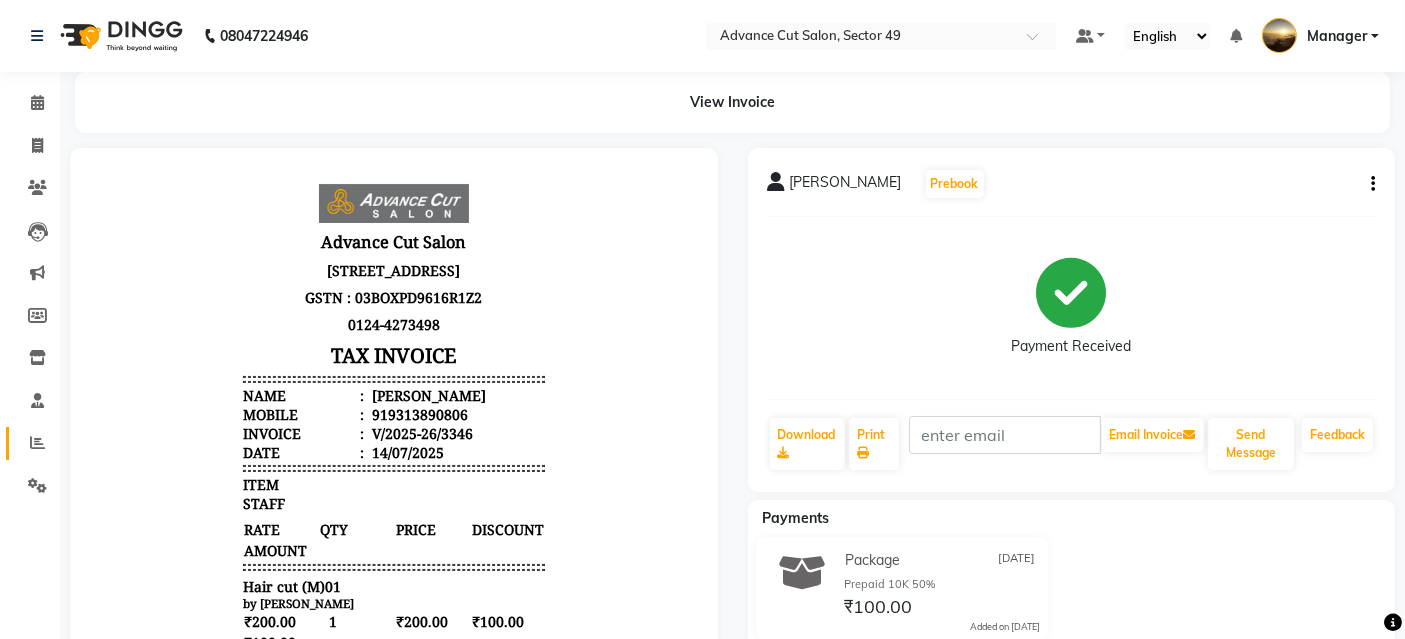 click on "Reports" 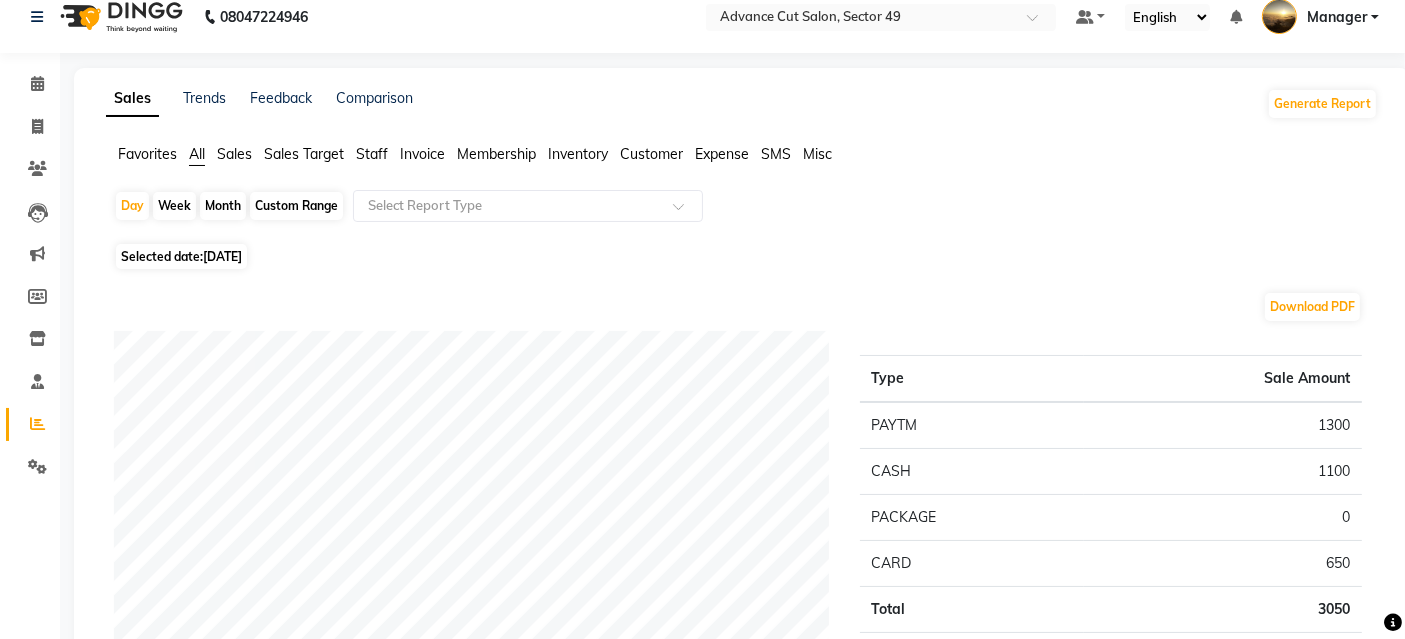 scroll, scrollTop: 0, scrollLeft: 0, axis: both 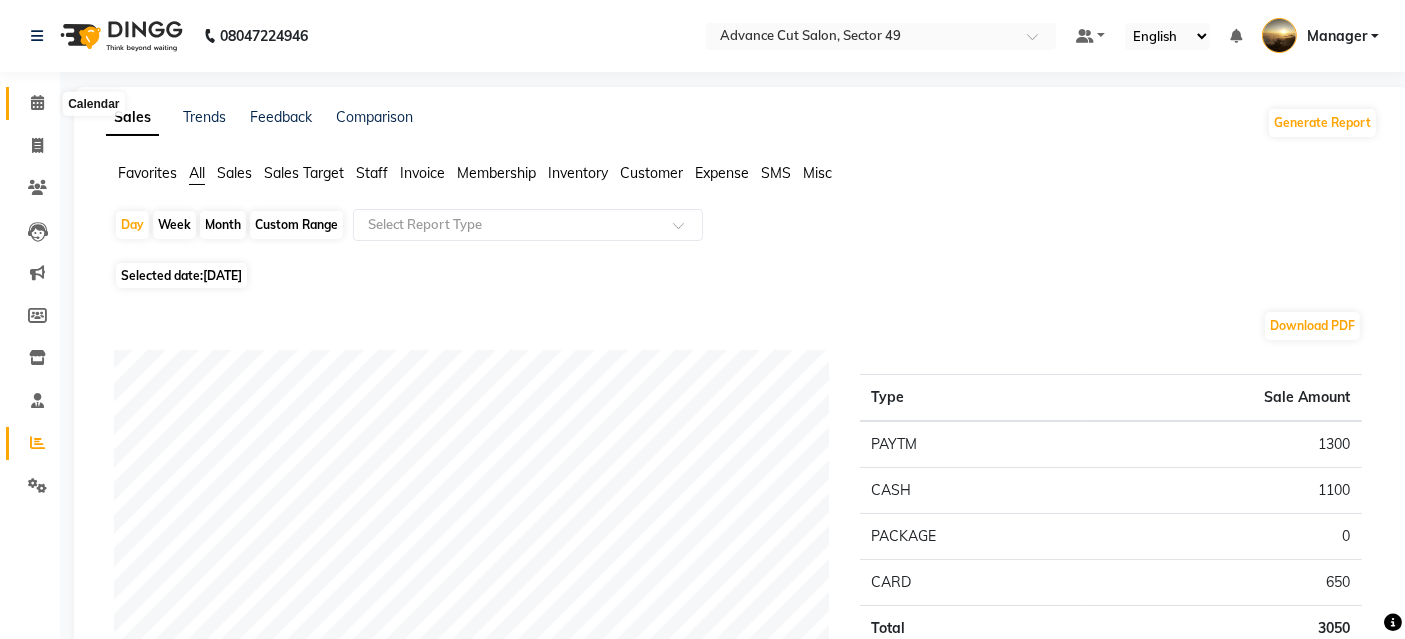 click 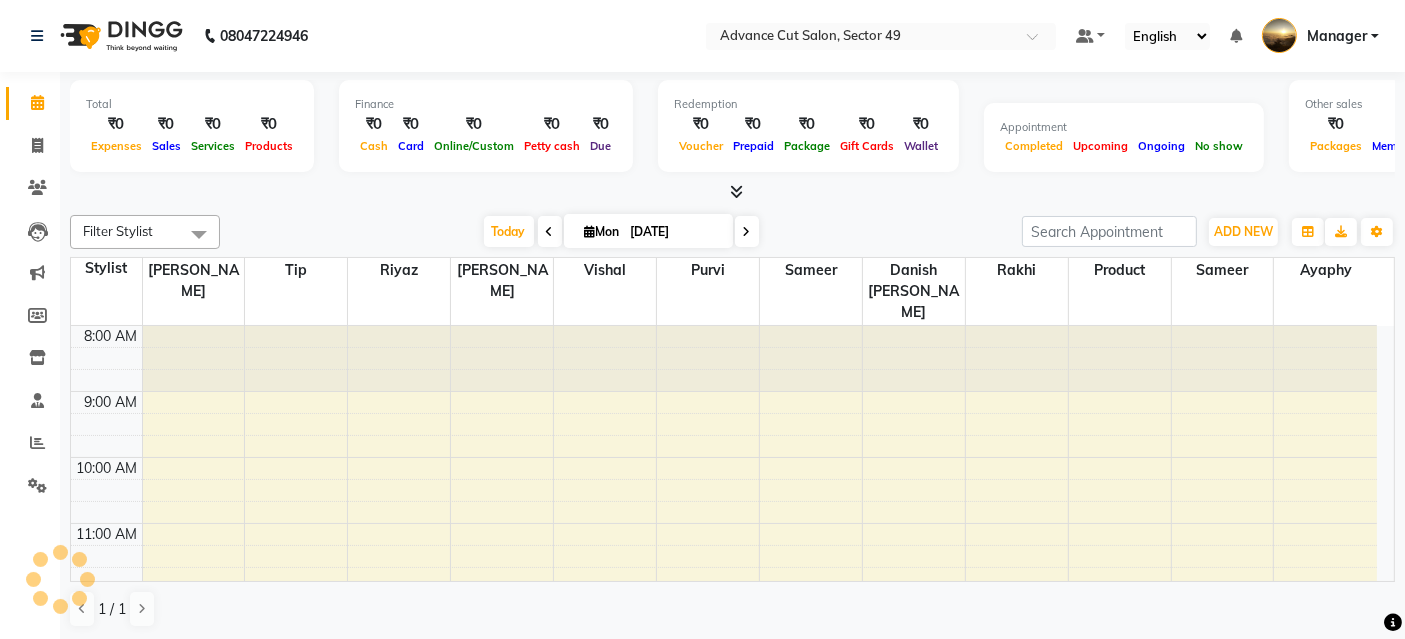 scroll, scrollTop: 577, scrollLeft: 0, axis: vertical 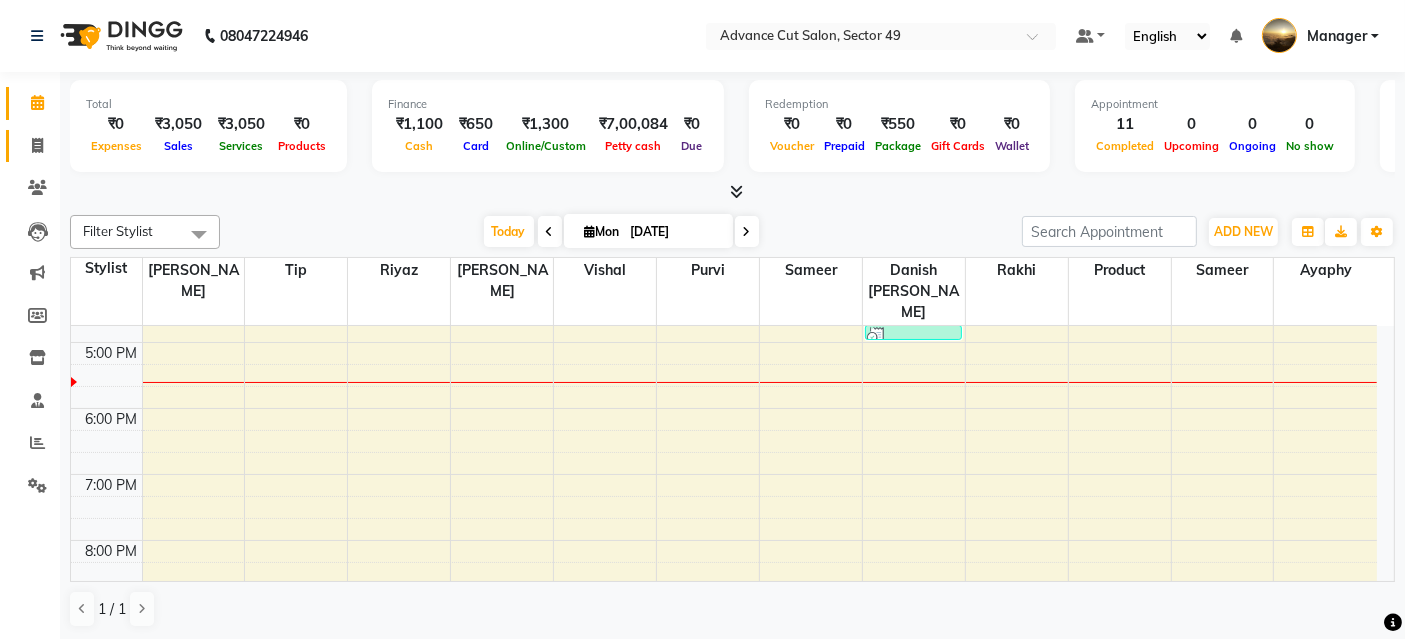 click 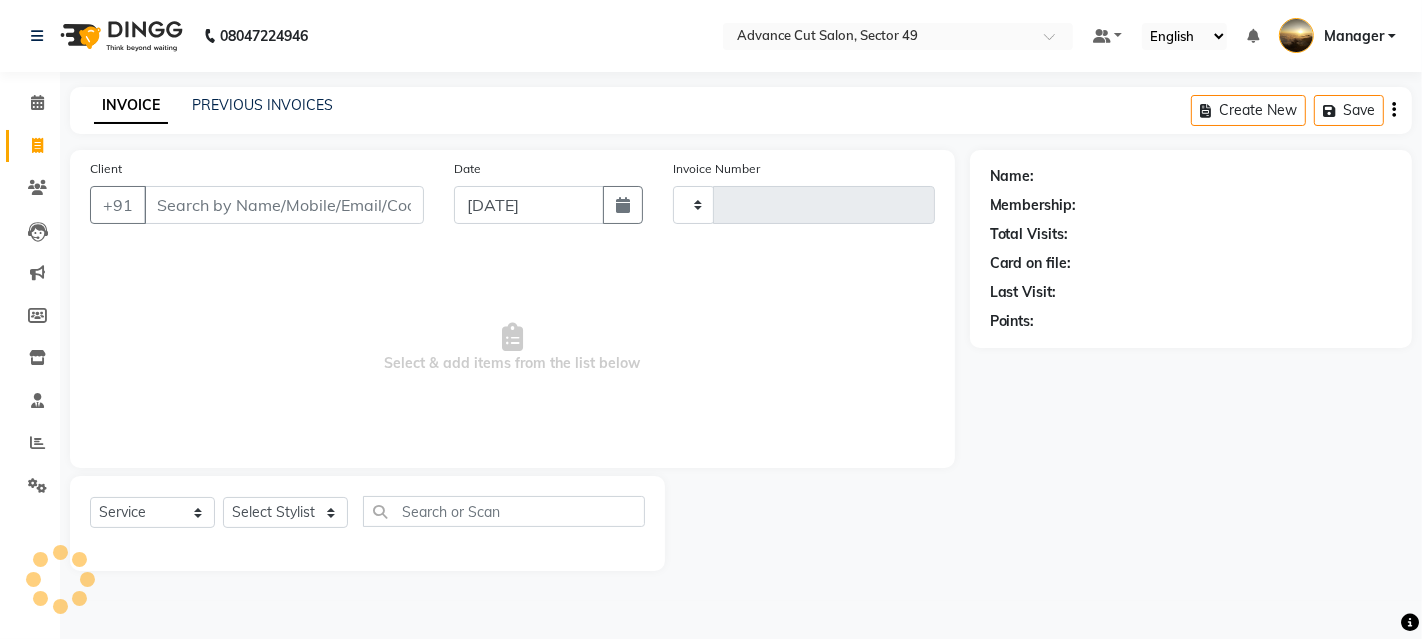 type on "3347" 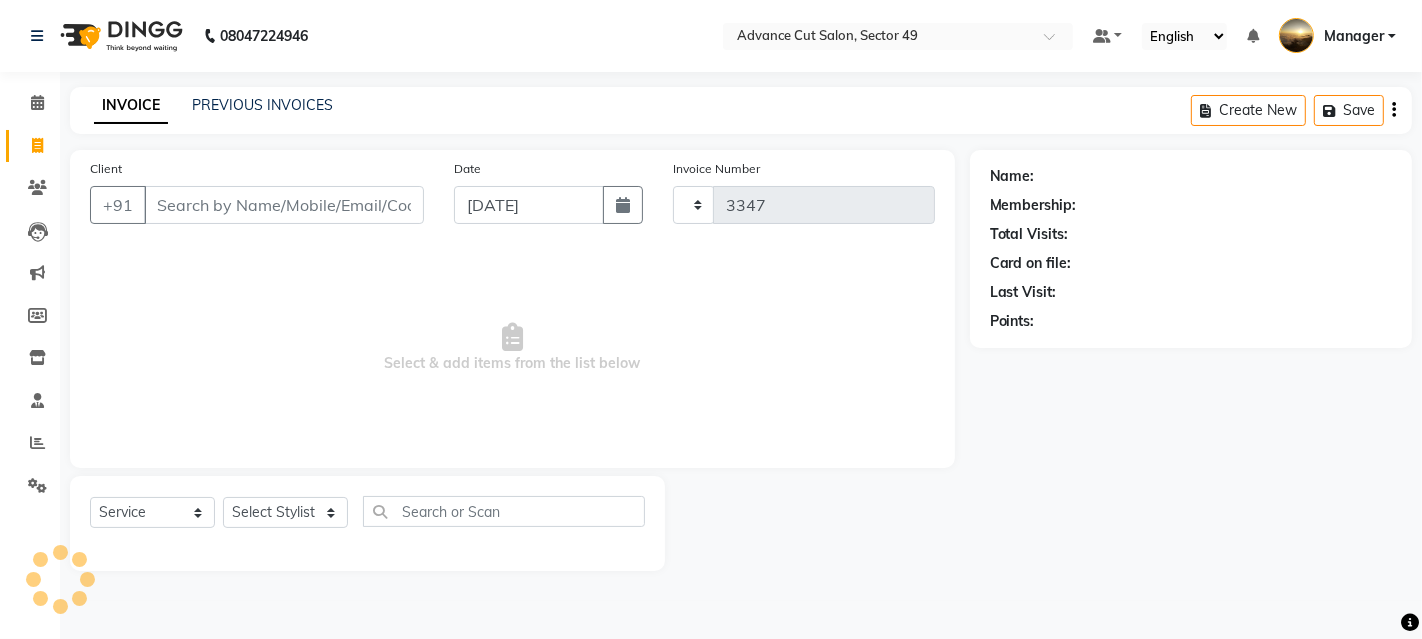 select on "4616" 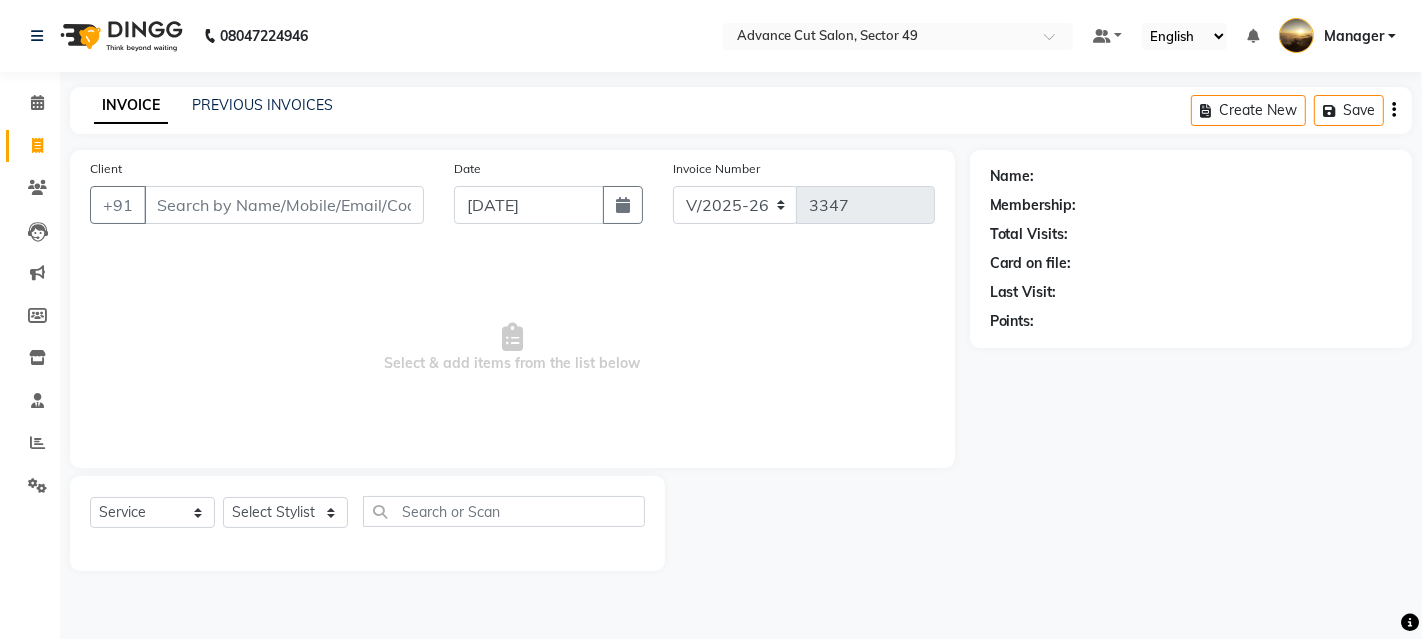 click on "Client" at bounding box center (284, 205) 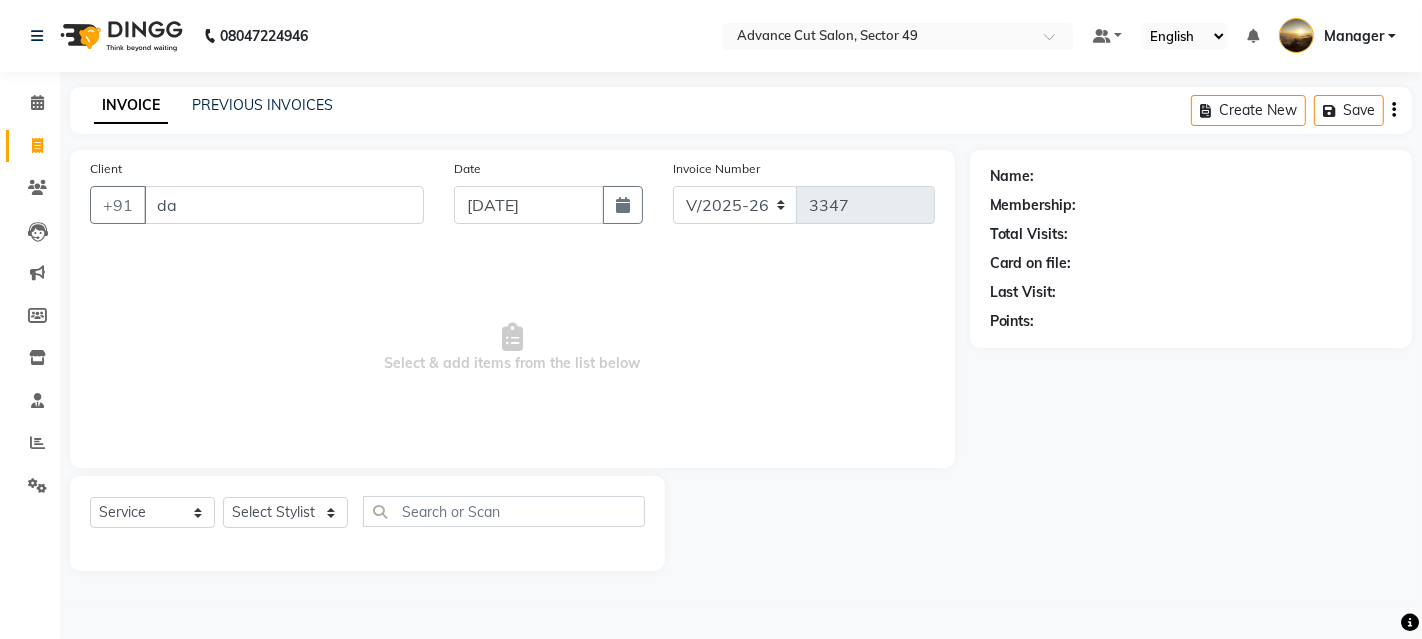 type on "d" 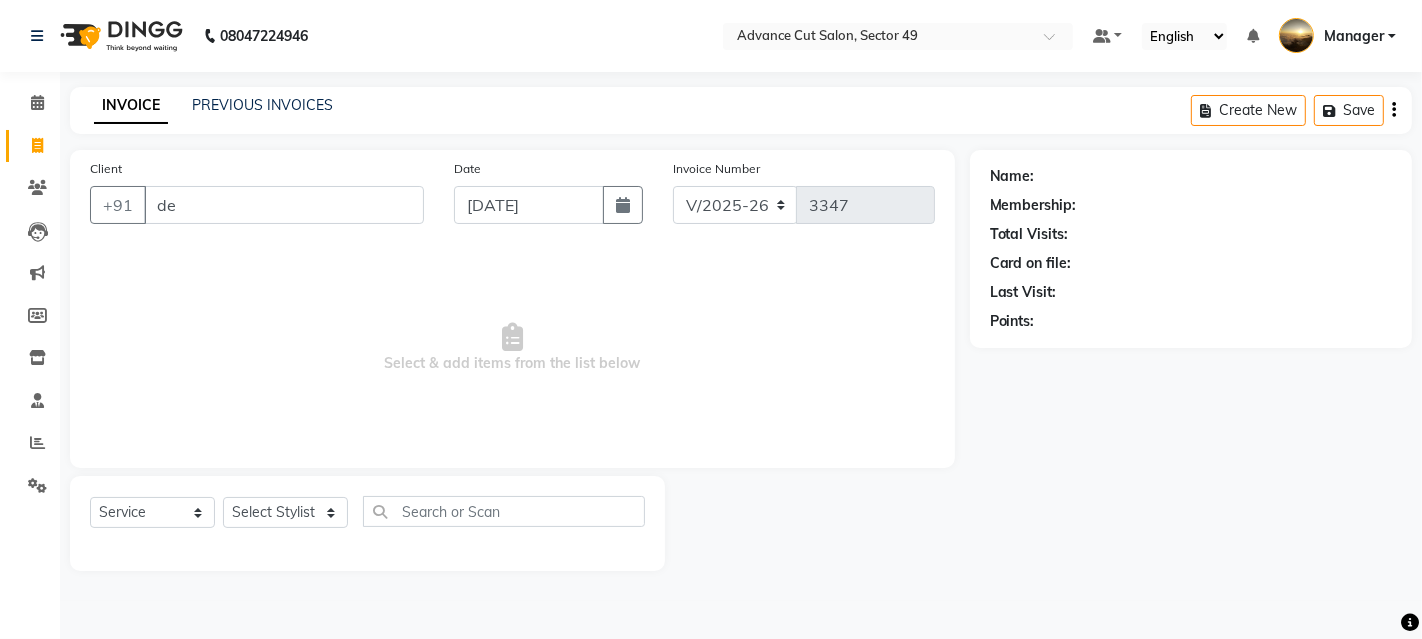 click on "de" at bounding box center [284, 205] 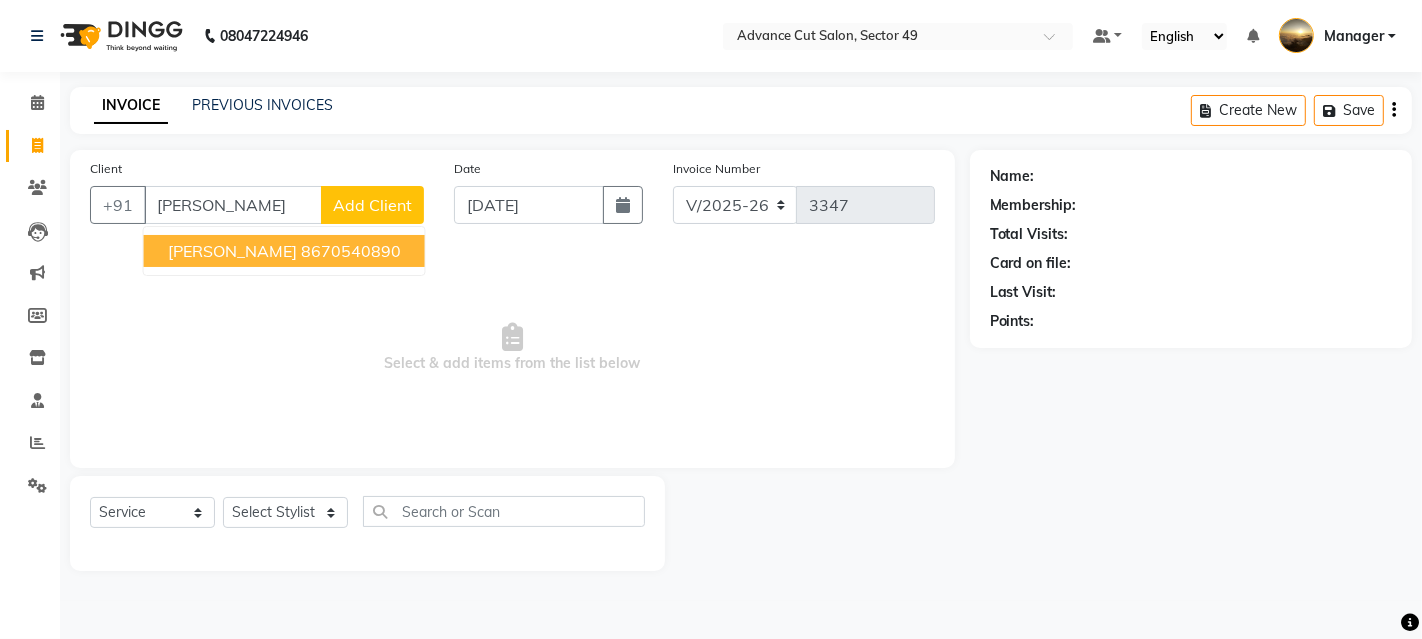 click on "8670540890" at bounding box center (351, 251) 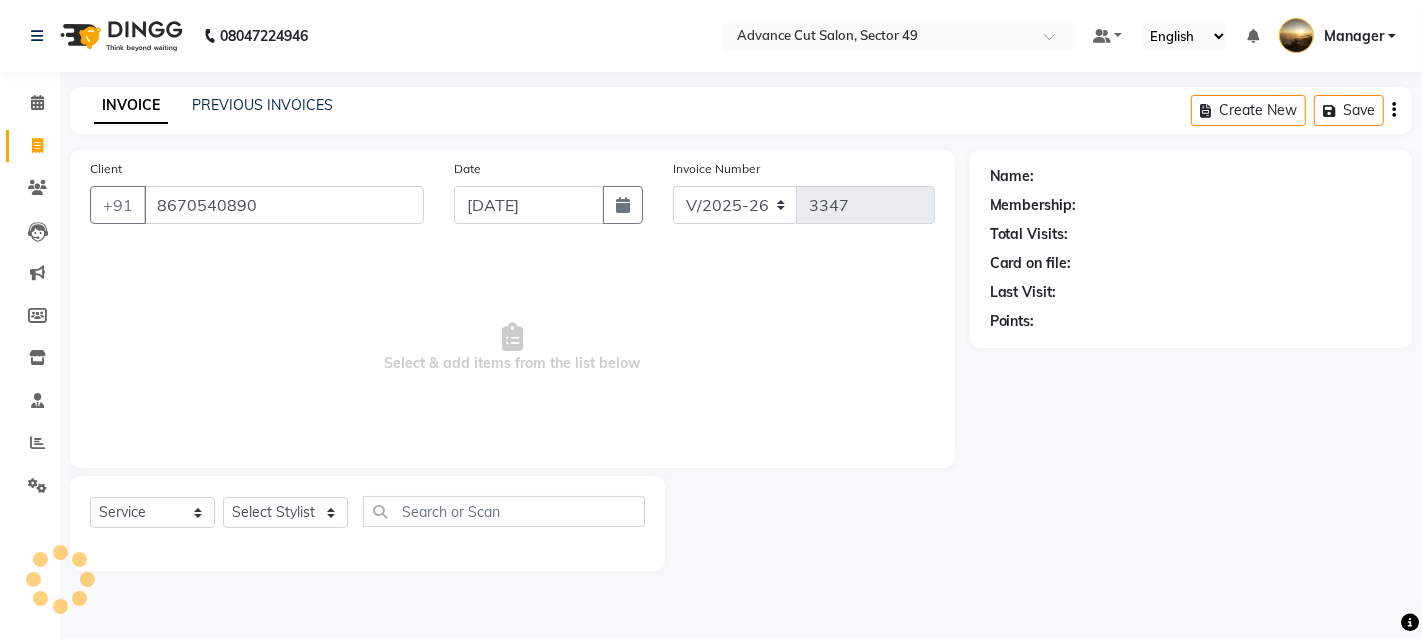 type on "8670540890" 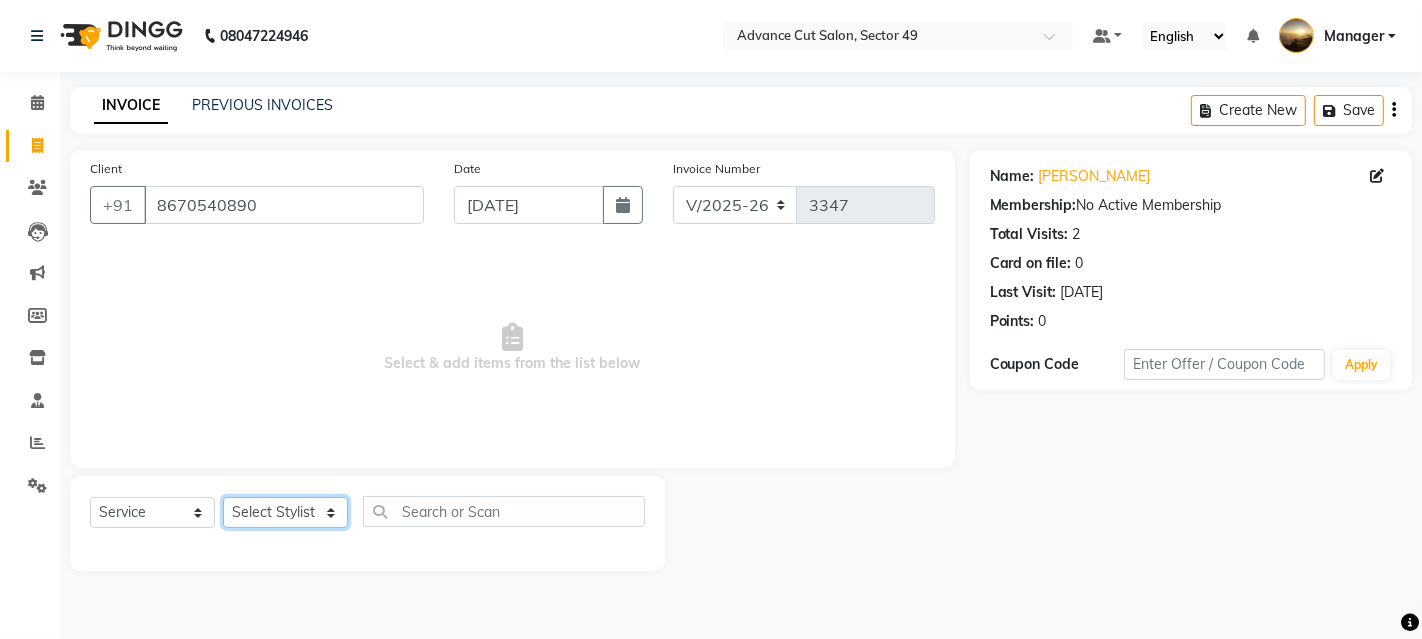 click on "Select Stylist Ayaphy Banty danish ali david Manager product purvi rakhi riyaz sameer sameer Tip vishal" 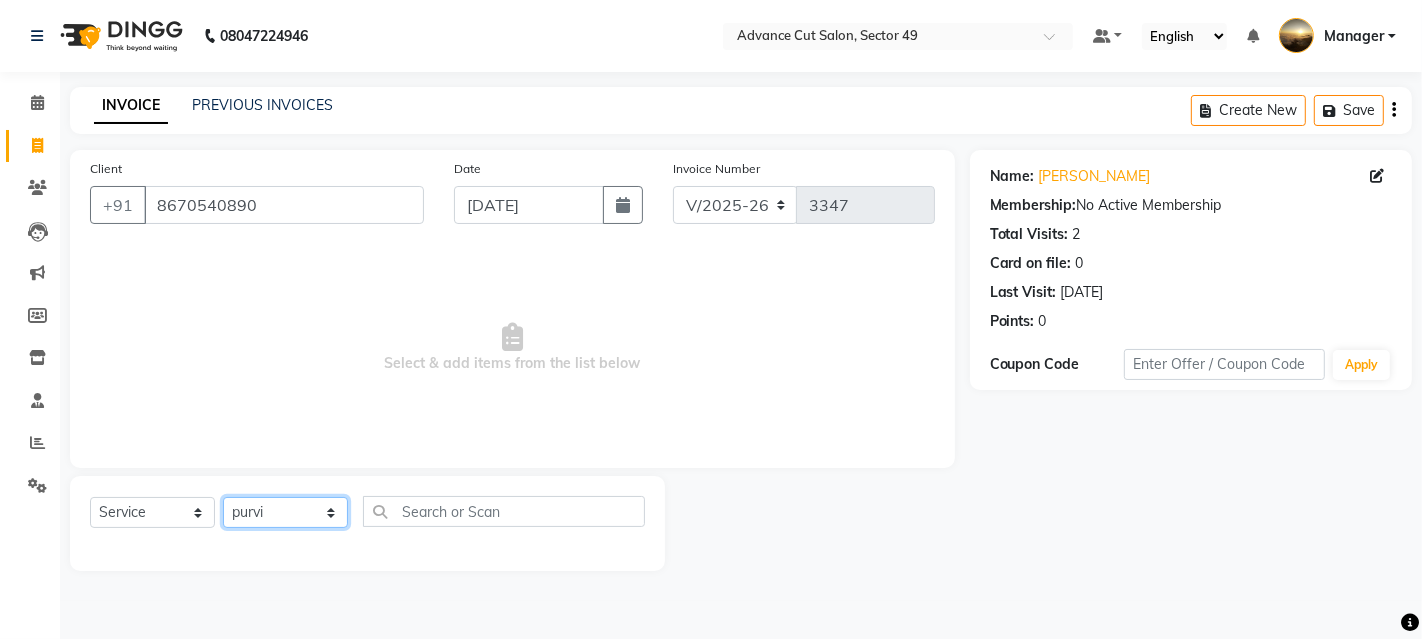 click on "Select Stylist Ayaphy Banty danish ali david Manager product purvi rakhi riyaz sameer sameer Tip vishal" 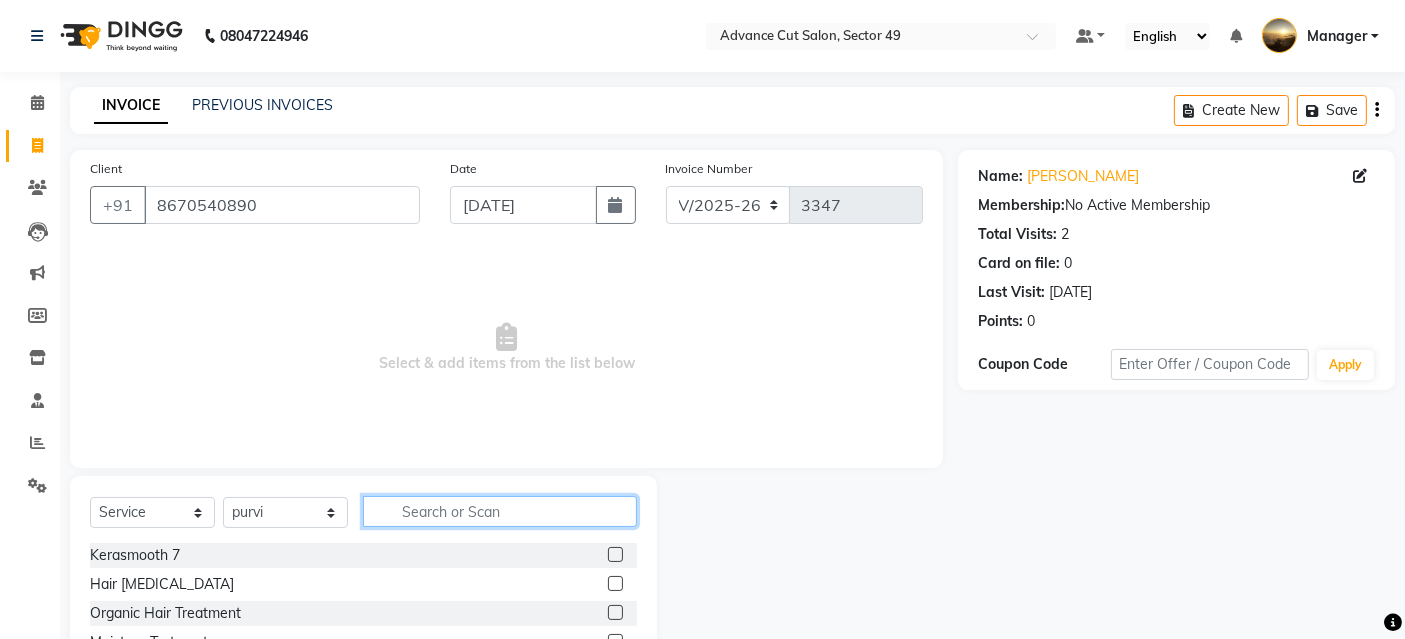 drag, startPoint x: 425, startPoint y: 504, endPoint x: 437, endPoint y: 507, distance: 12.369317 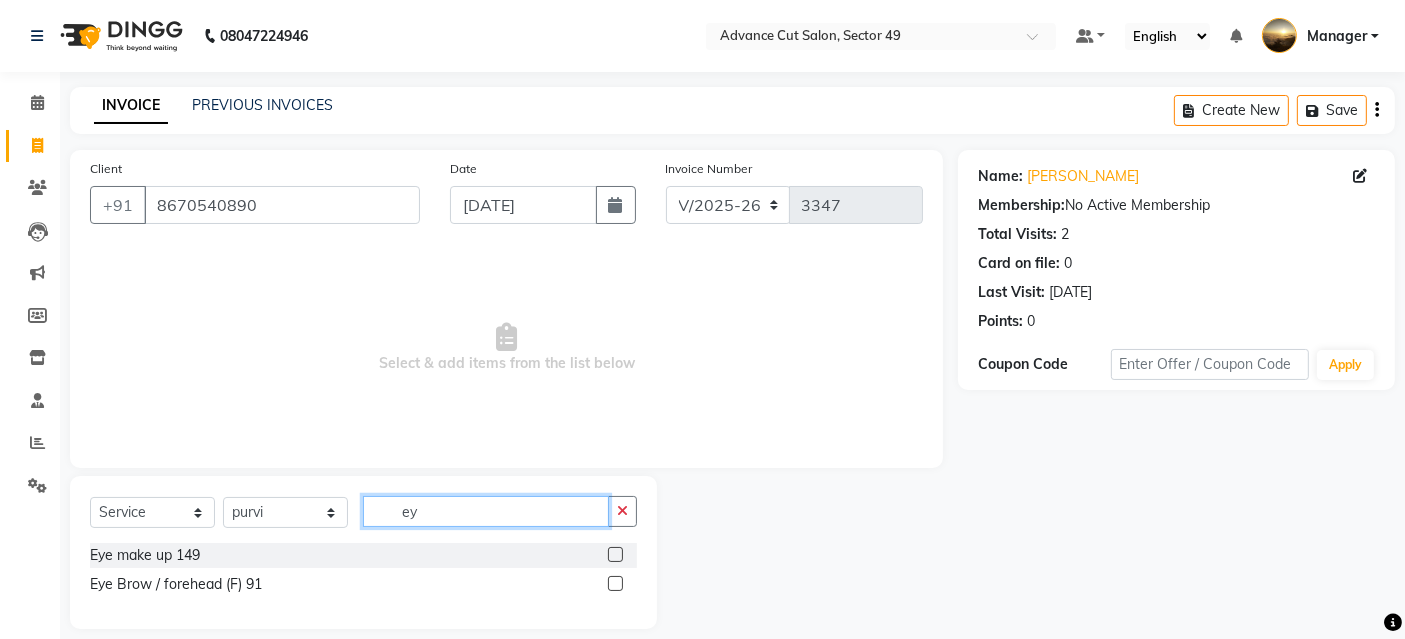 scroll, scrollTop: 19, scrollLeft: 0, axis: vertical 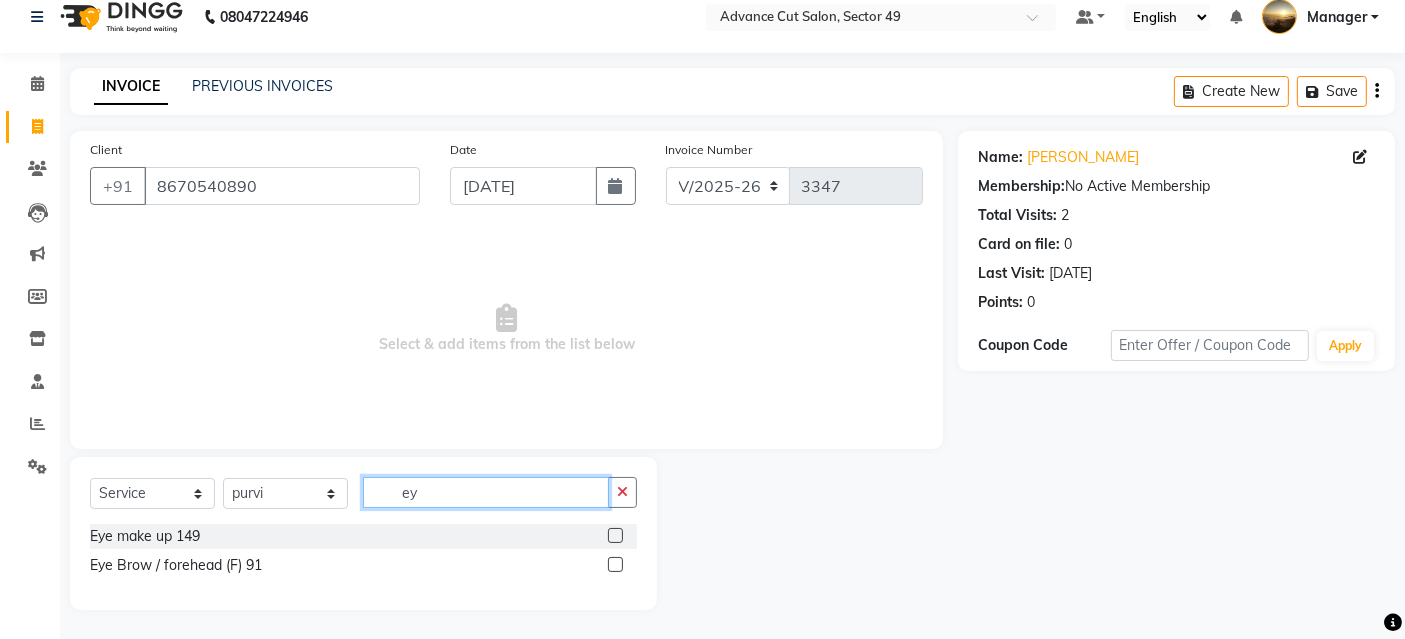 type on "ey" 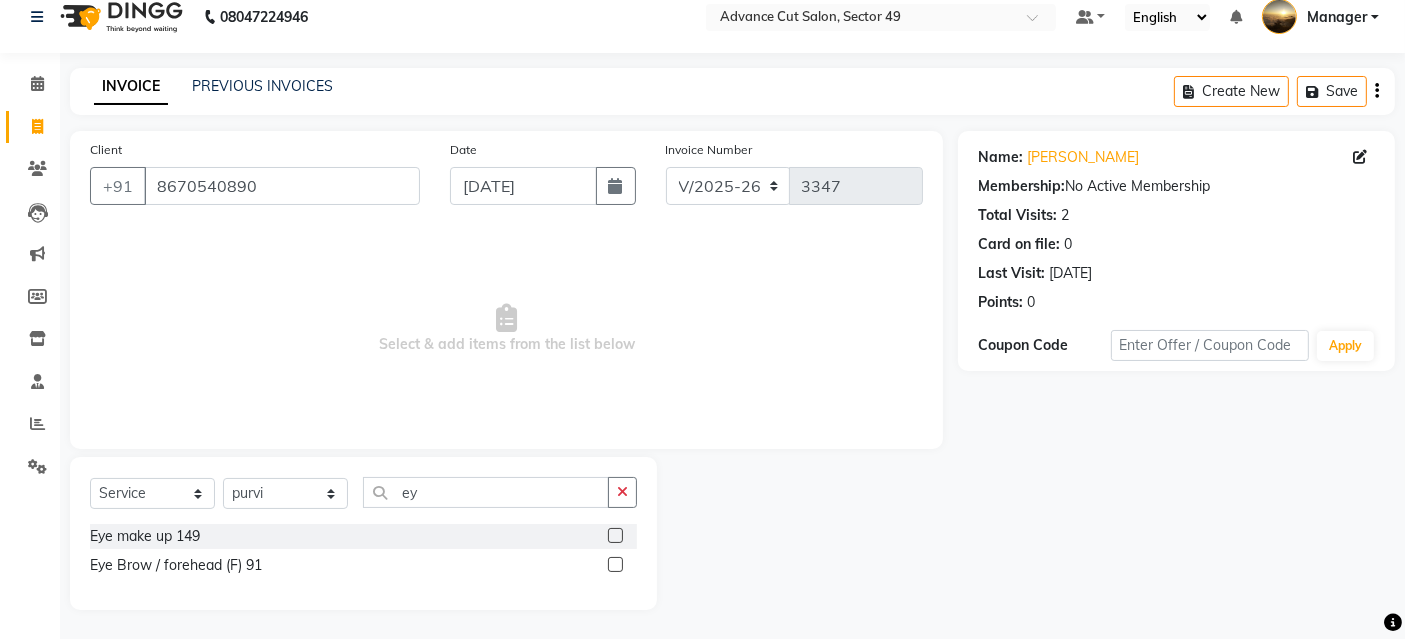 click on "Eye Brow / forehead (F) 91" 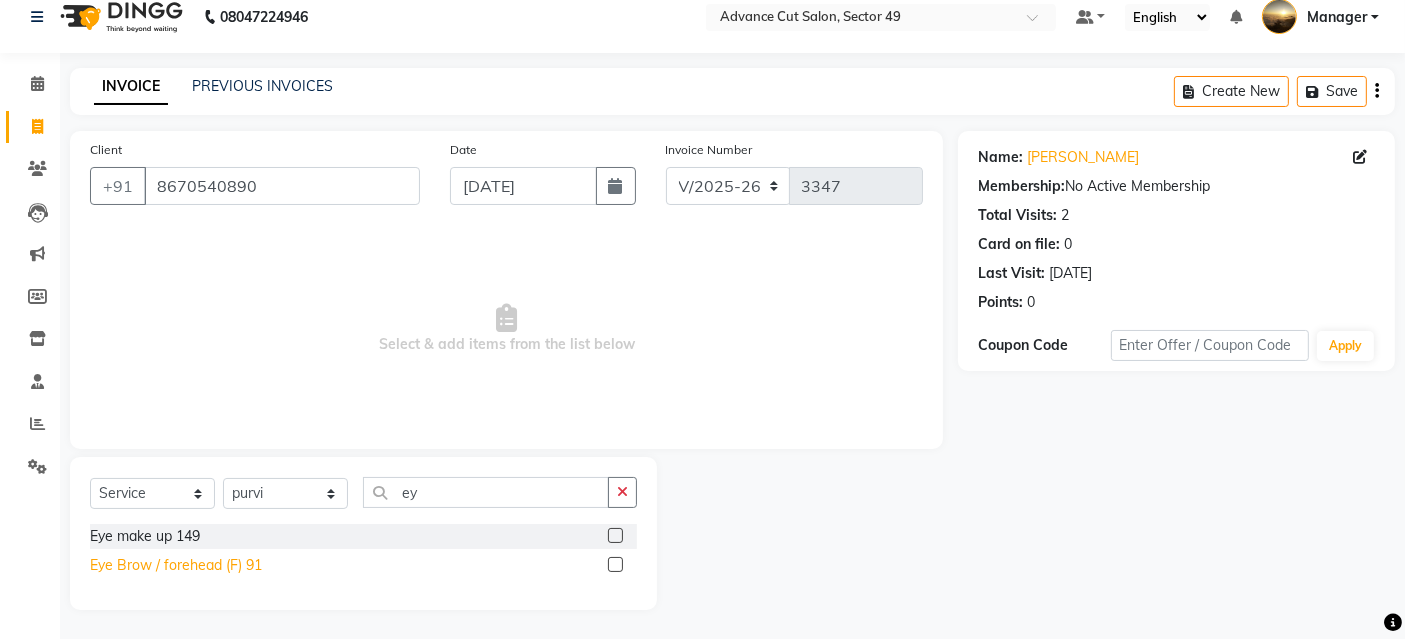 click on "Eye Brow / forehead (F) 91" 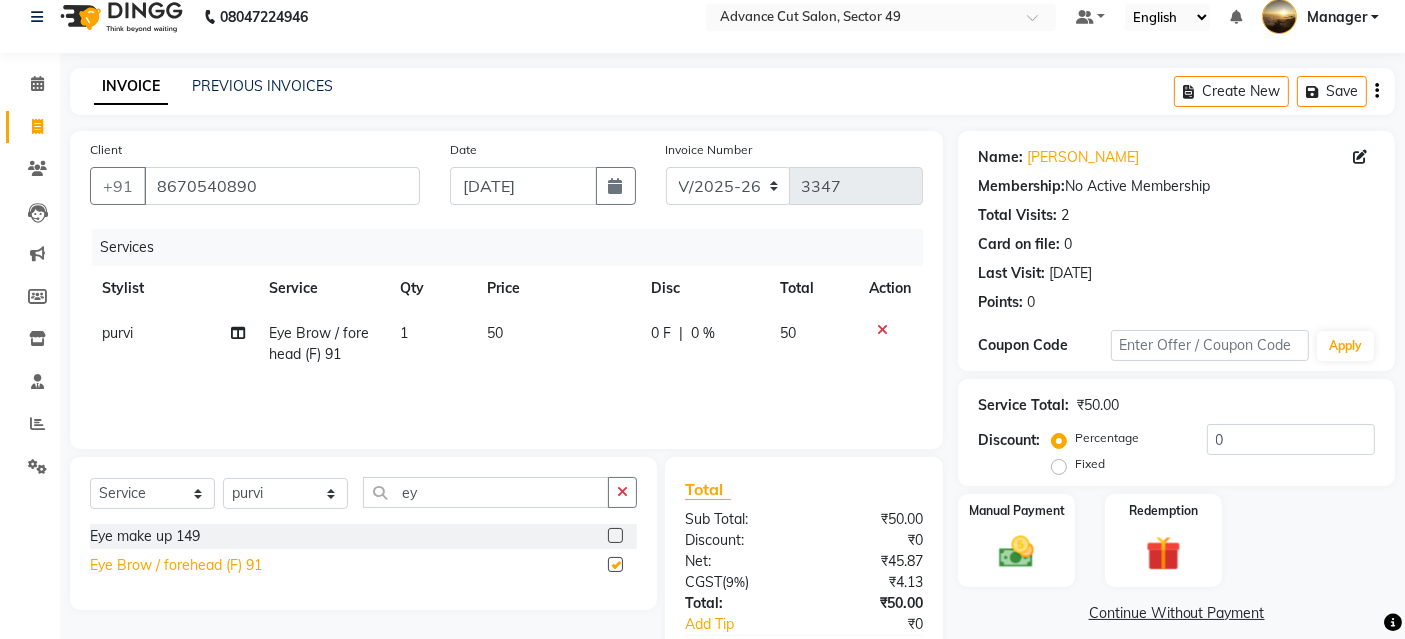 checkbox on "false" 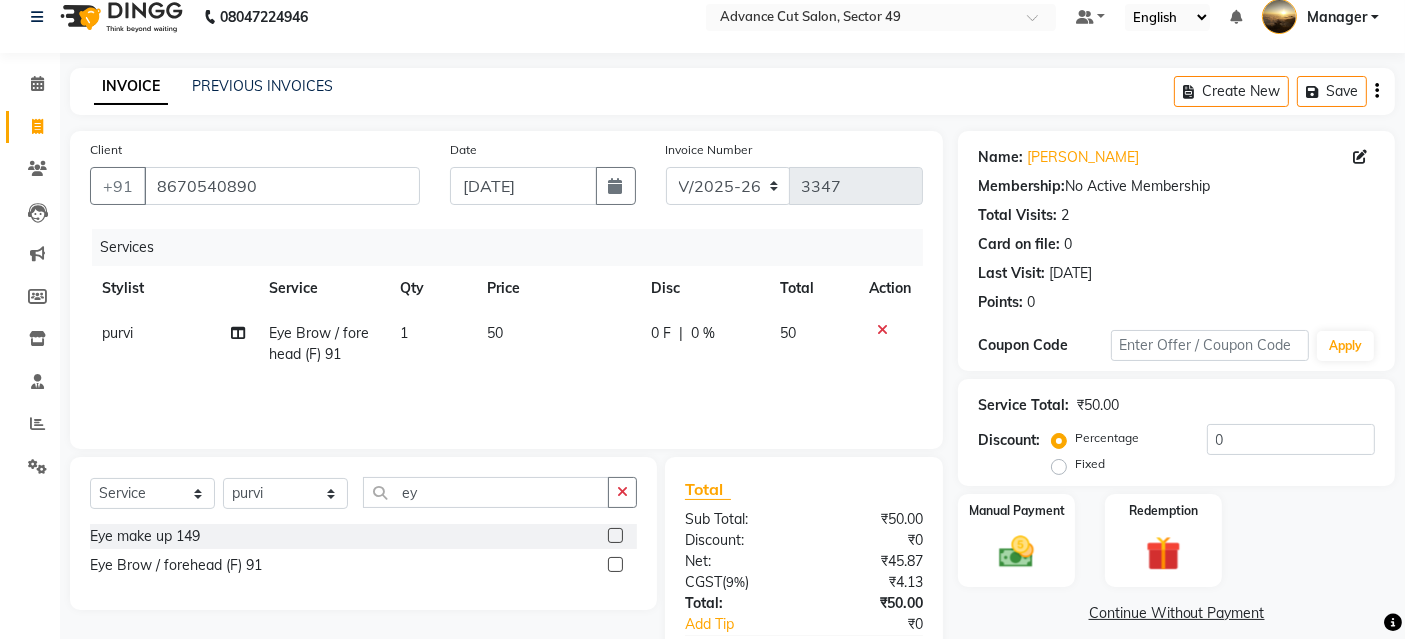 click on "50" 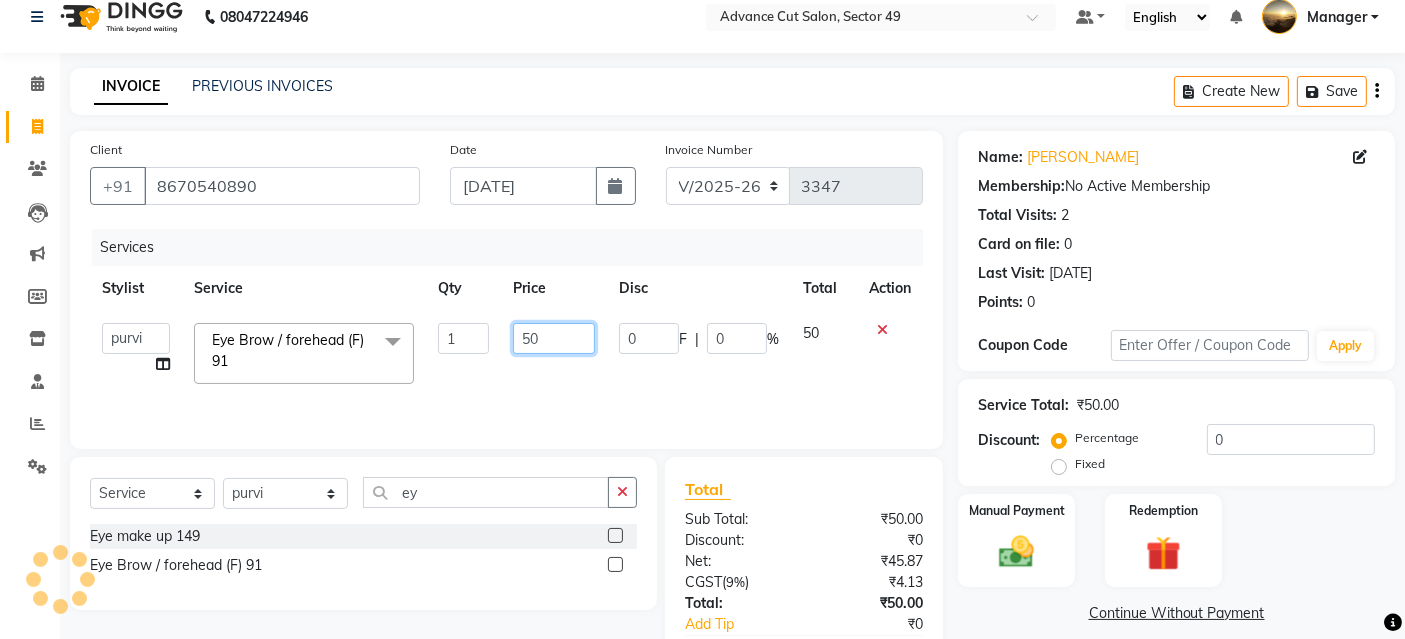 click on "50" 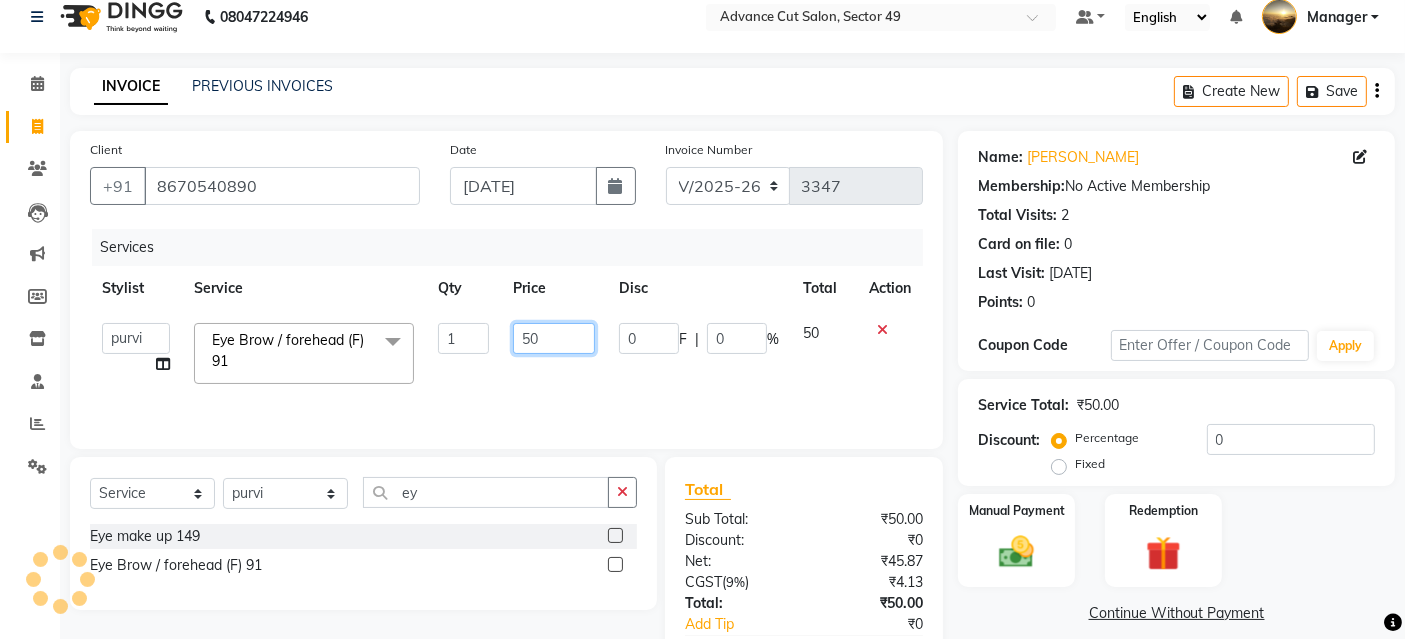 type on "5" 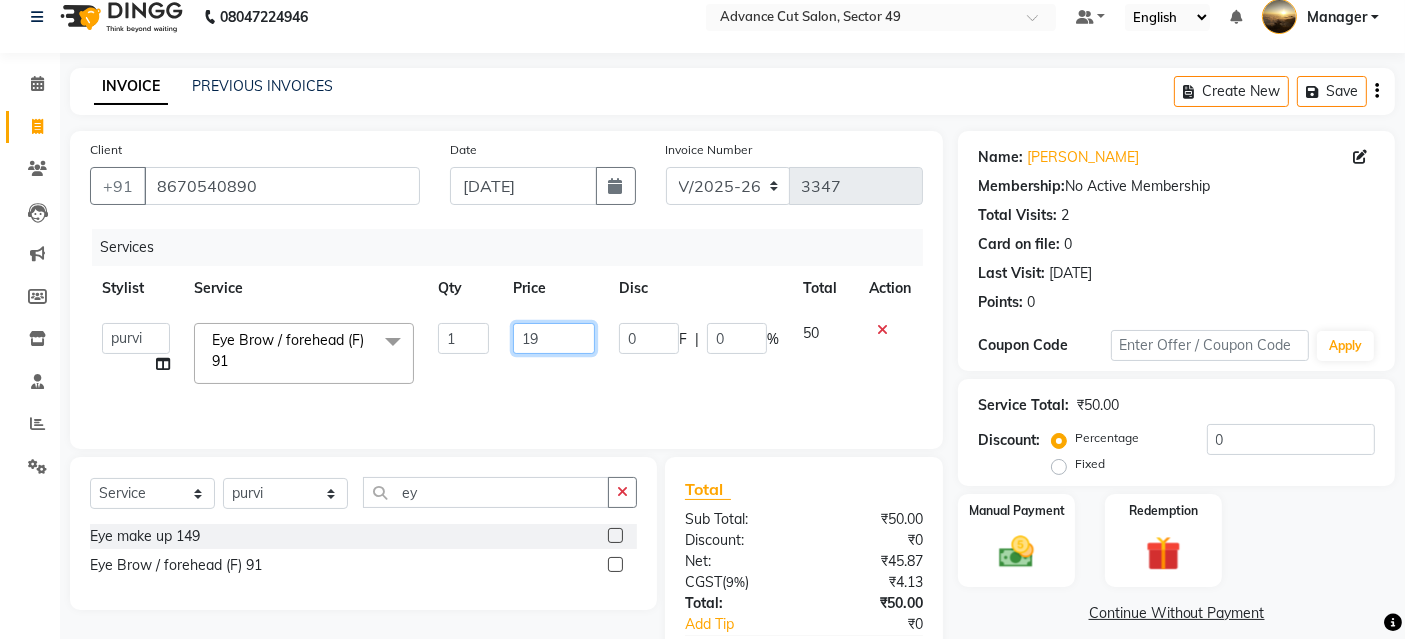 type on "190" 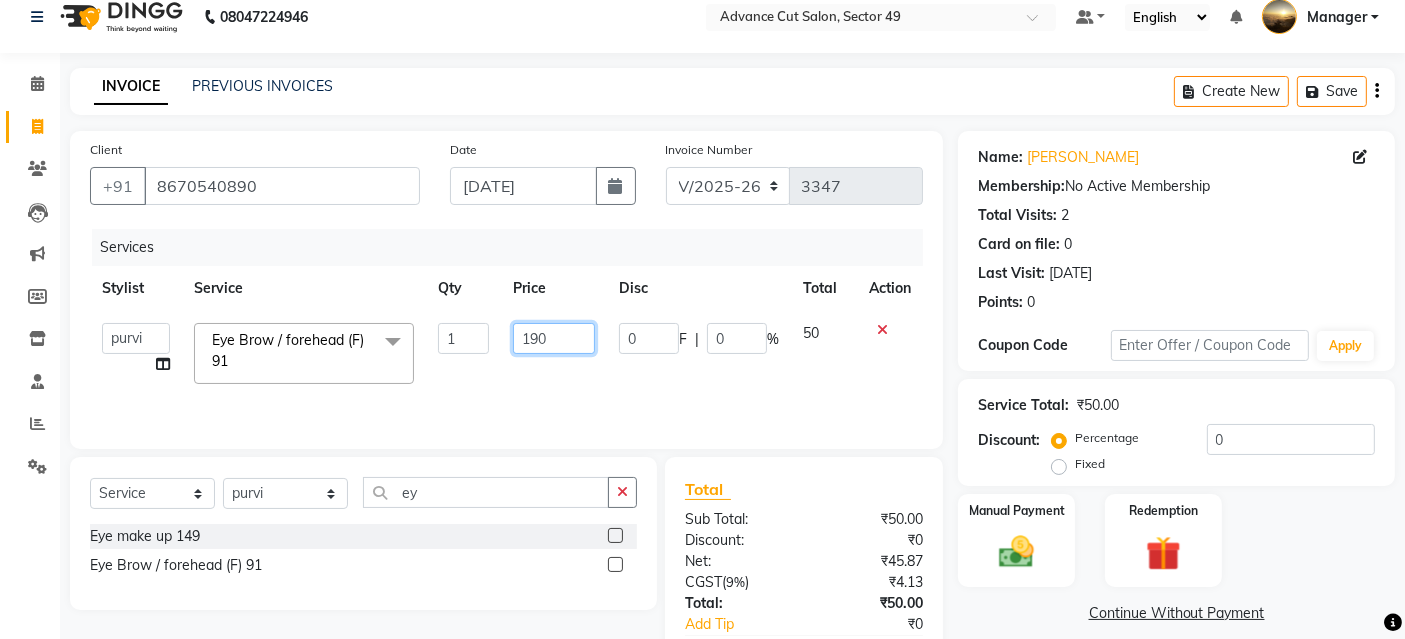 scroll, scrollTop: 138, scrollLeft: 0, axis: vertical 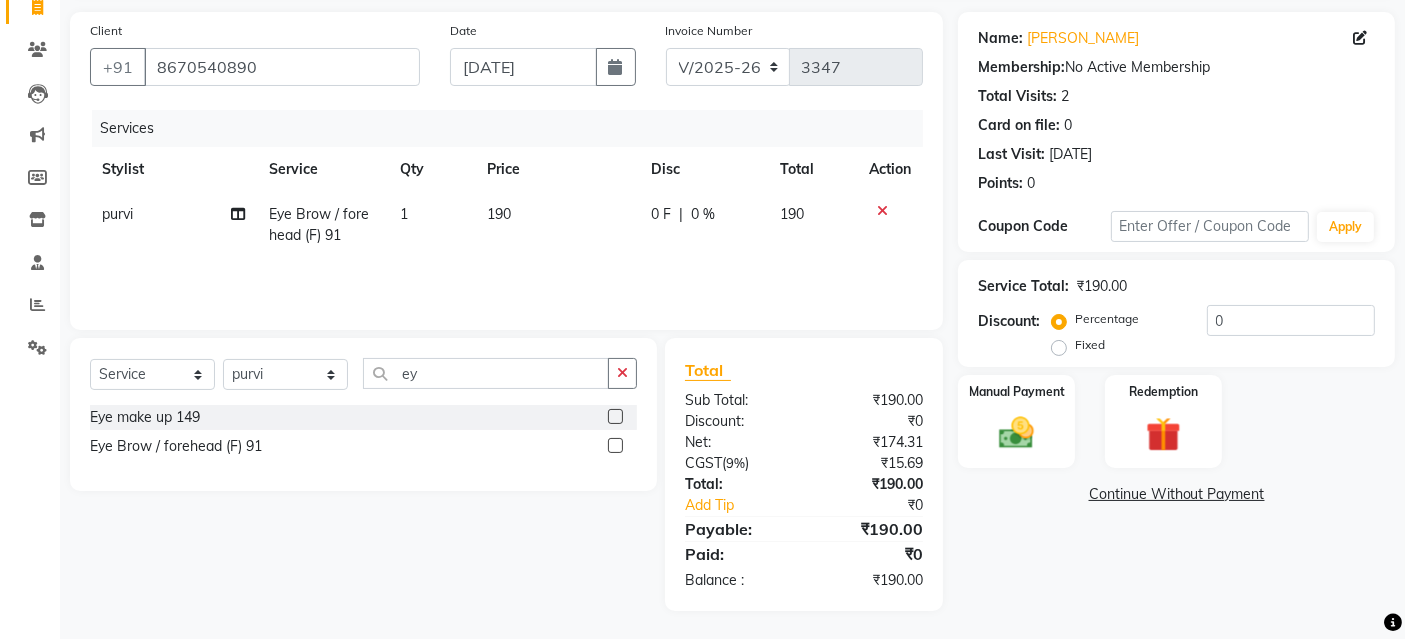 drag, startPoint x: 1077, startPoint y: 521, endPoint x: 1076, endPoint y: 641, distance: 120.004166 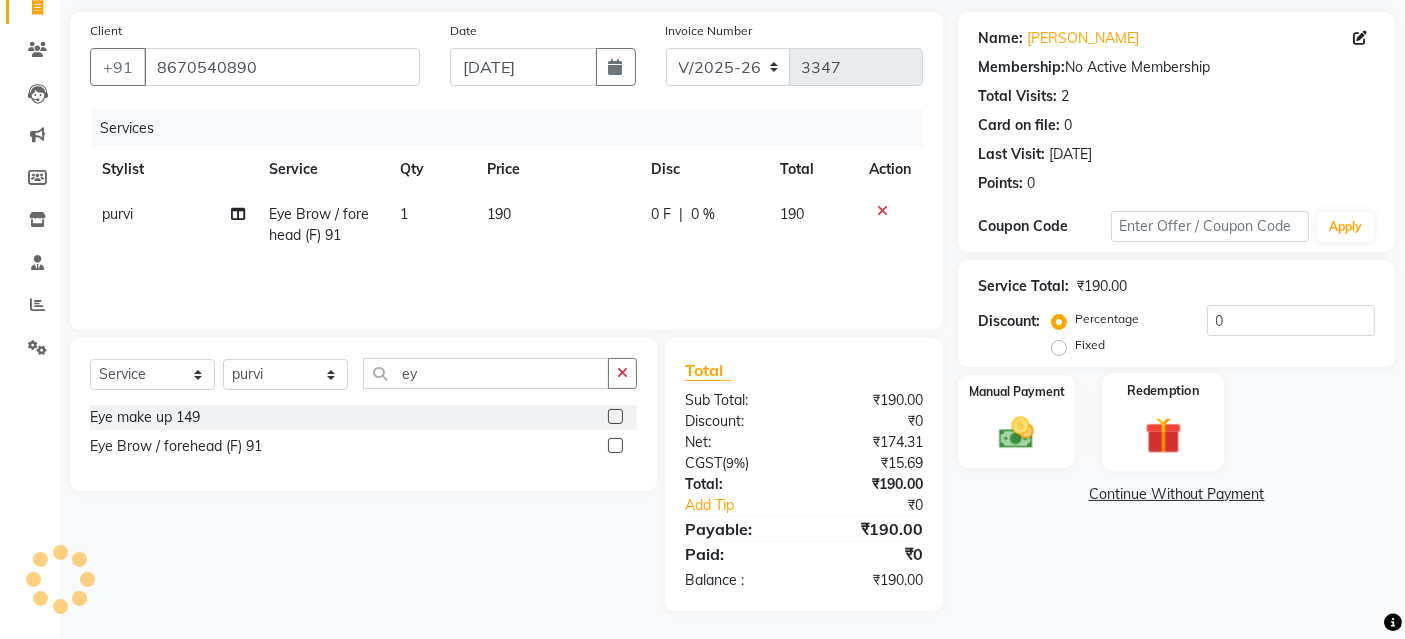 click on "Redemption" 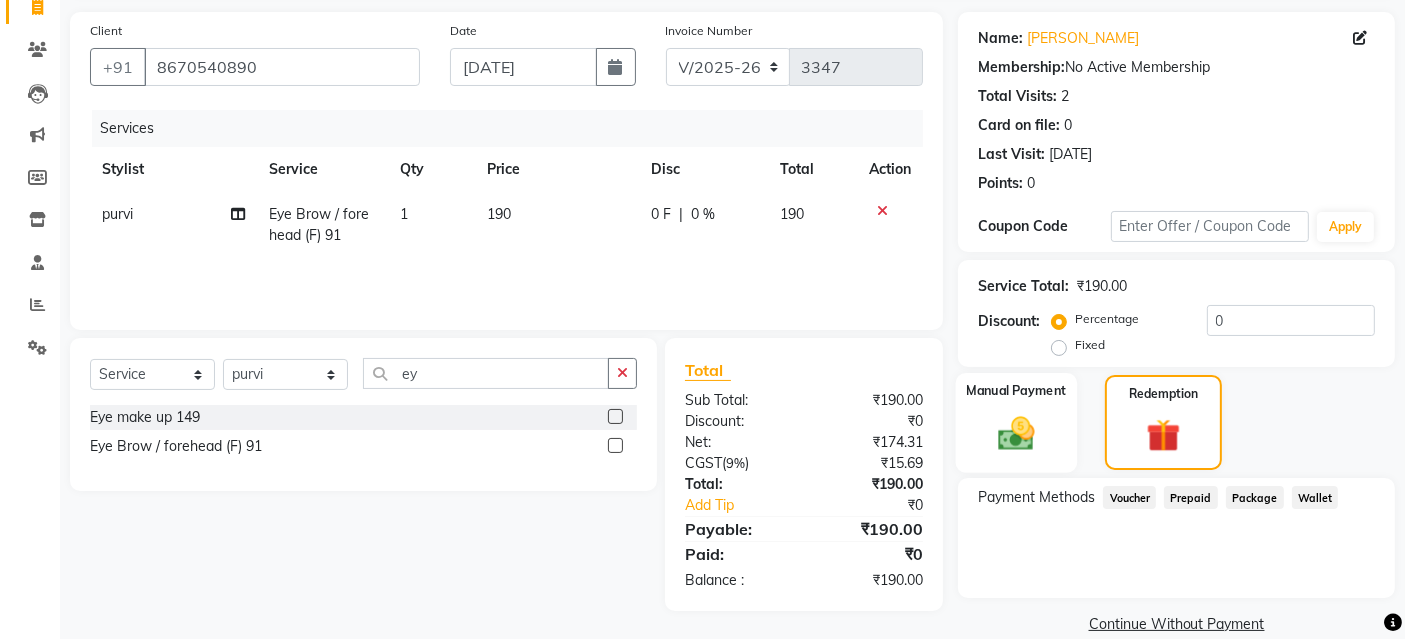 drag, startPoint x: 968, startPoint y: 455, endPoint x: 986, endPoint y: 452, distance: 18.248287 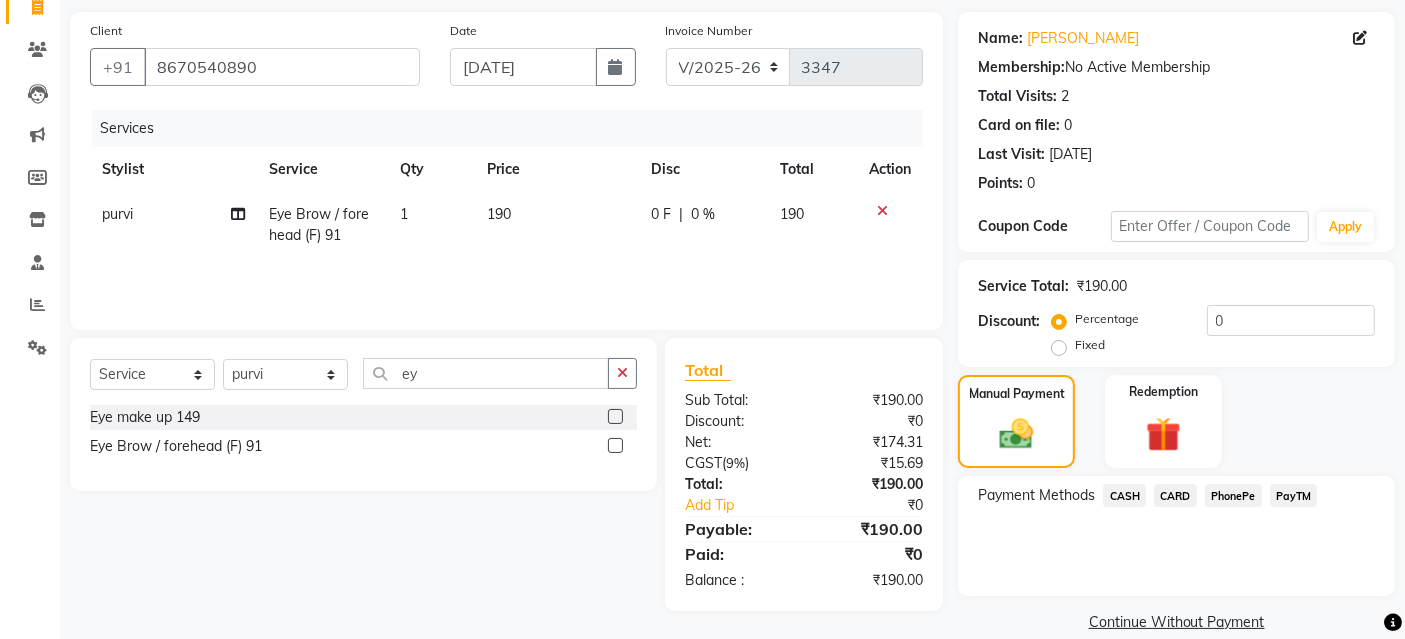 click on "PayTM" 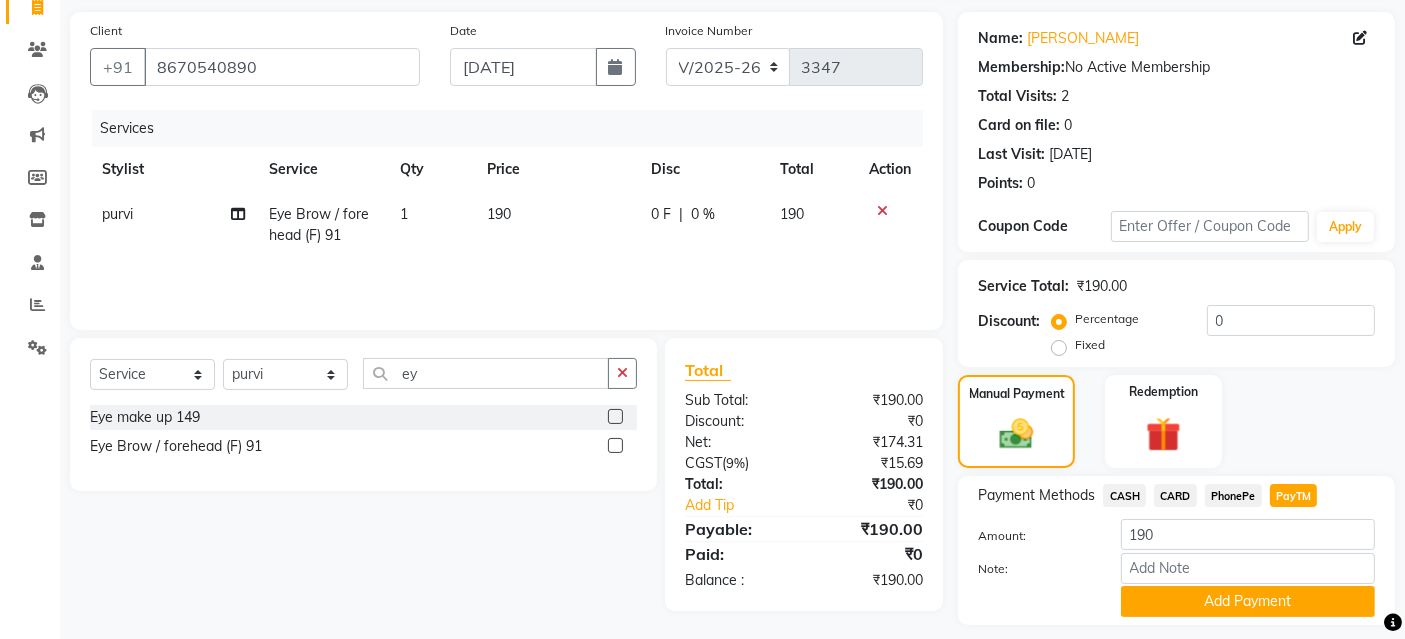 scroll, scrollTop: 194, scrollLeft: 0, axis: vertical 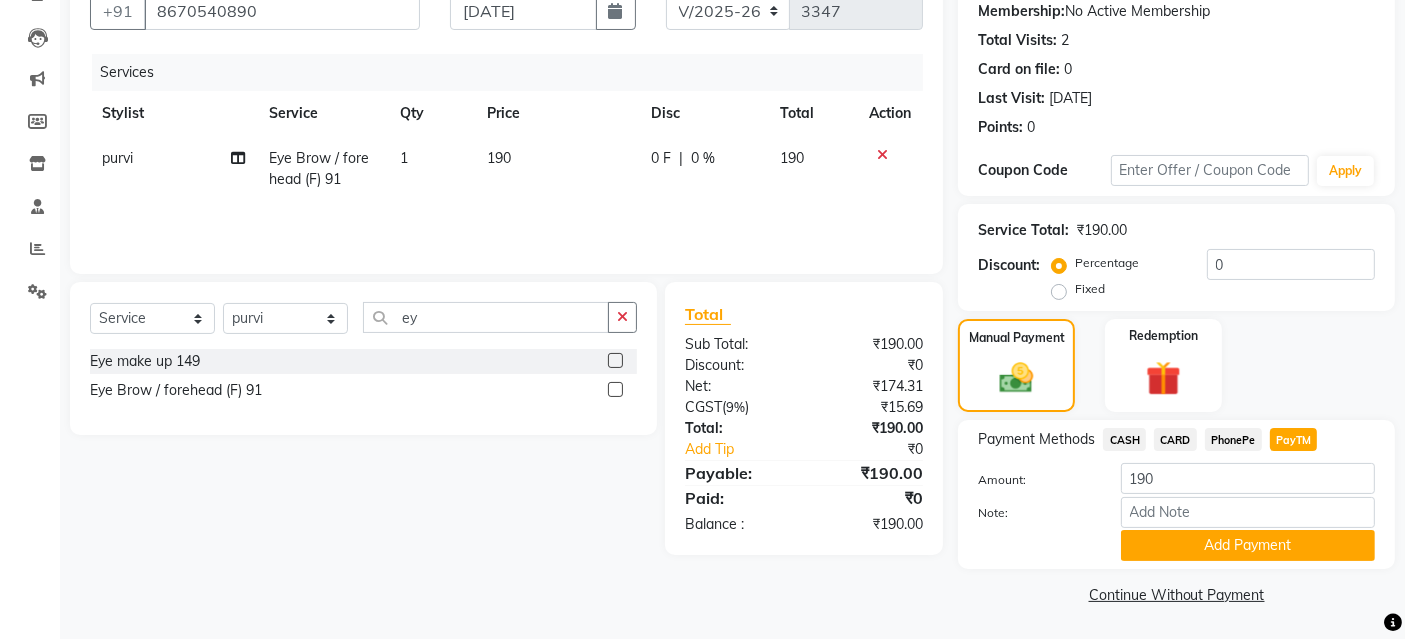 drag, startPoint x: 1298, startPoint y: 547, endPoint x: 1272, endPoint y: 535, distance: 28.635643 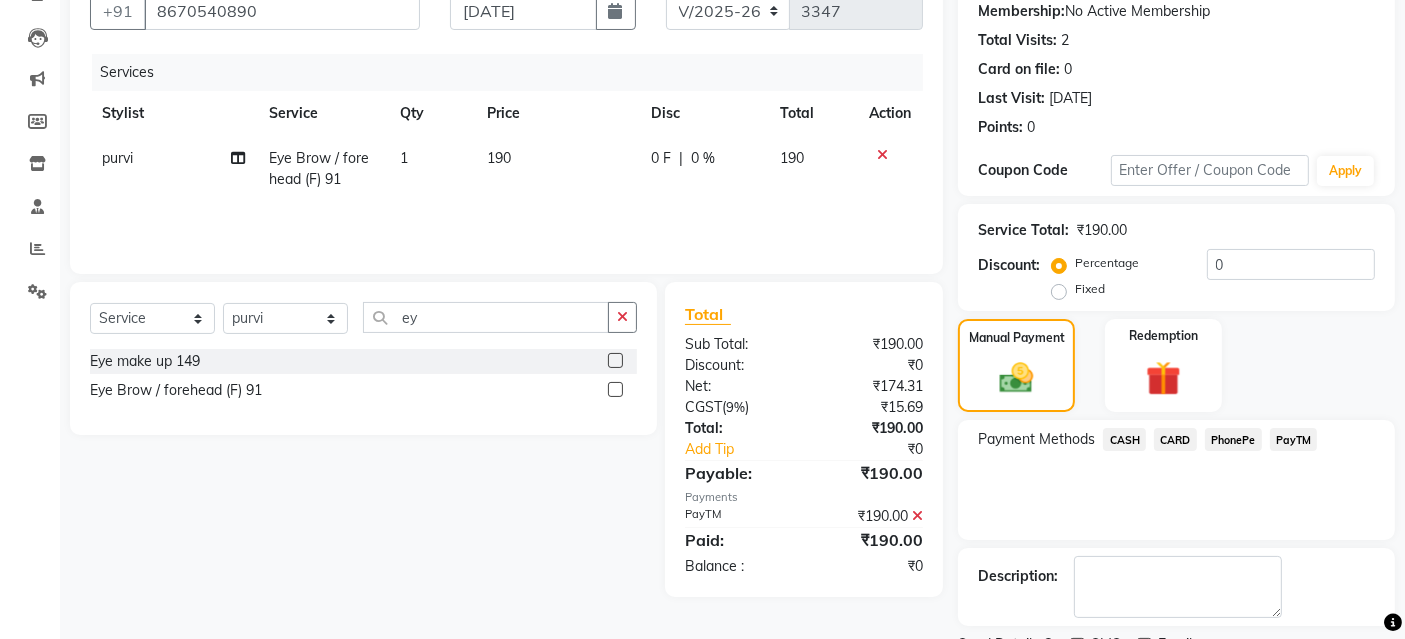 scroll, scrollTop: 277, scrollLeft: 0, axis: vertical 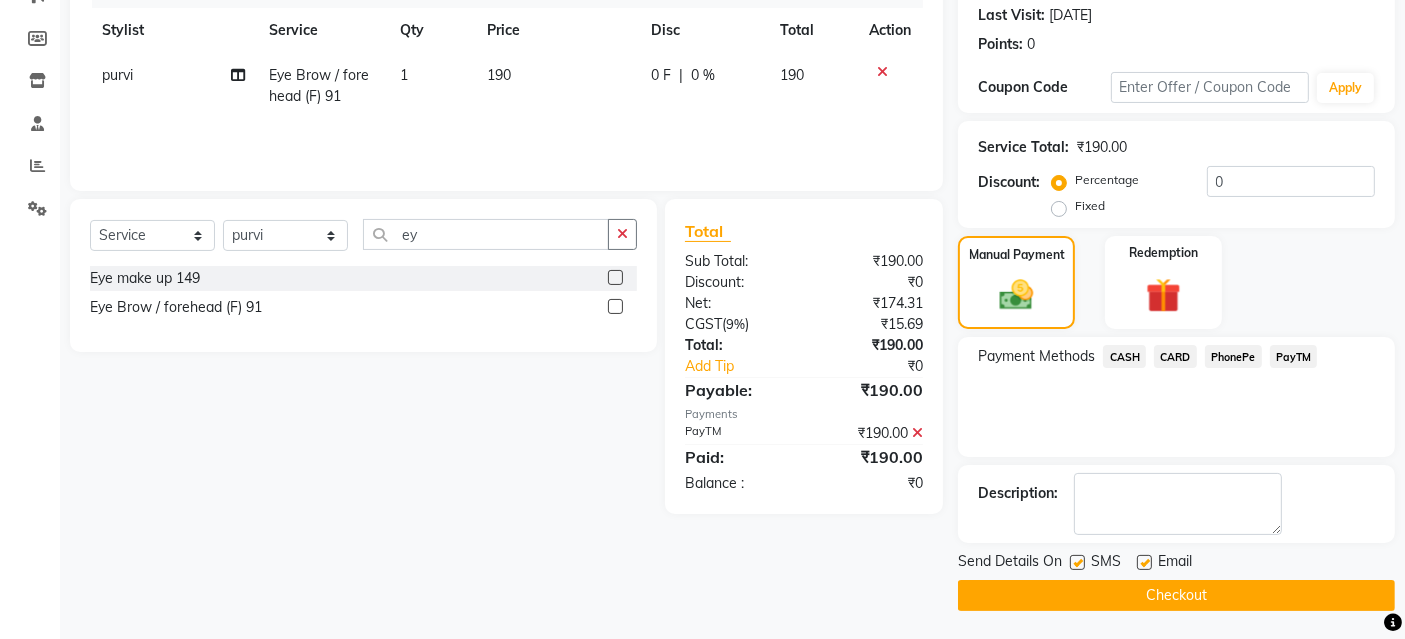 drag, startPoint x: 1128, startPoint y: 594, endPoint x: 1112, endPoint y: 594, distance: 16 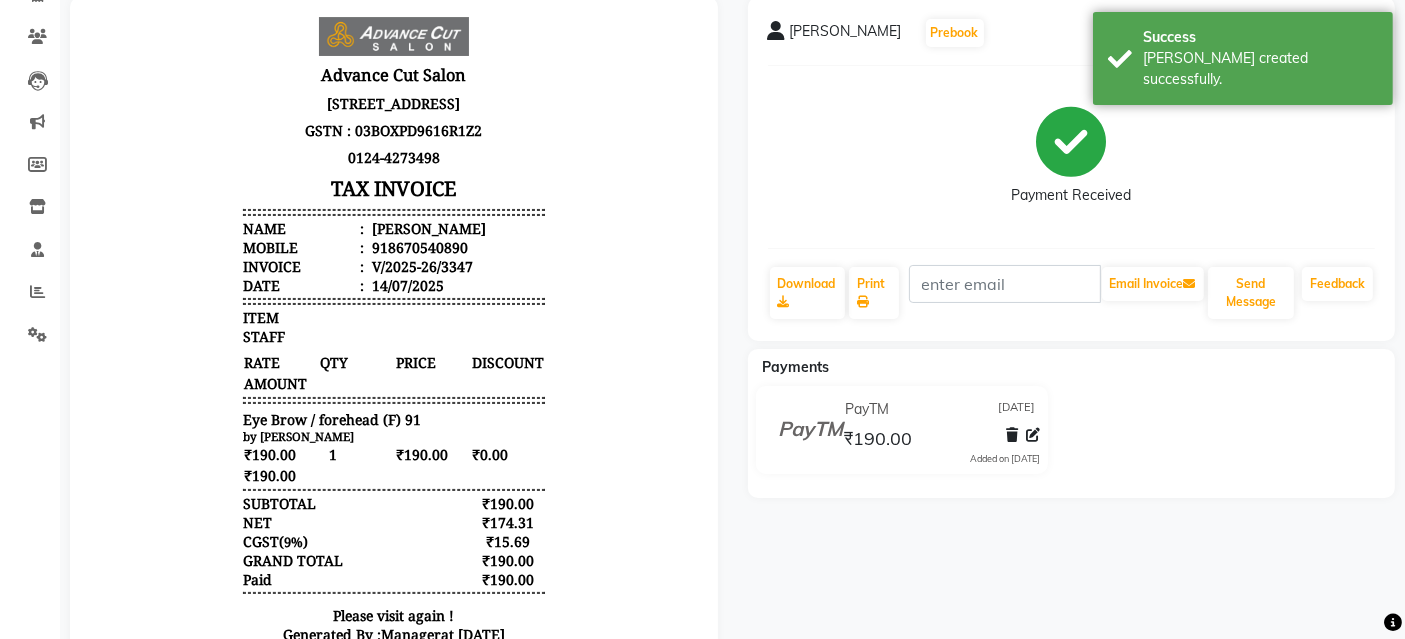 scroll, scrollTop: 0, scrollLeft: 0, axis: both 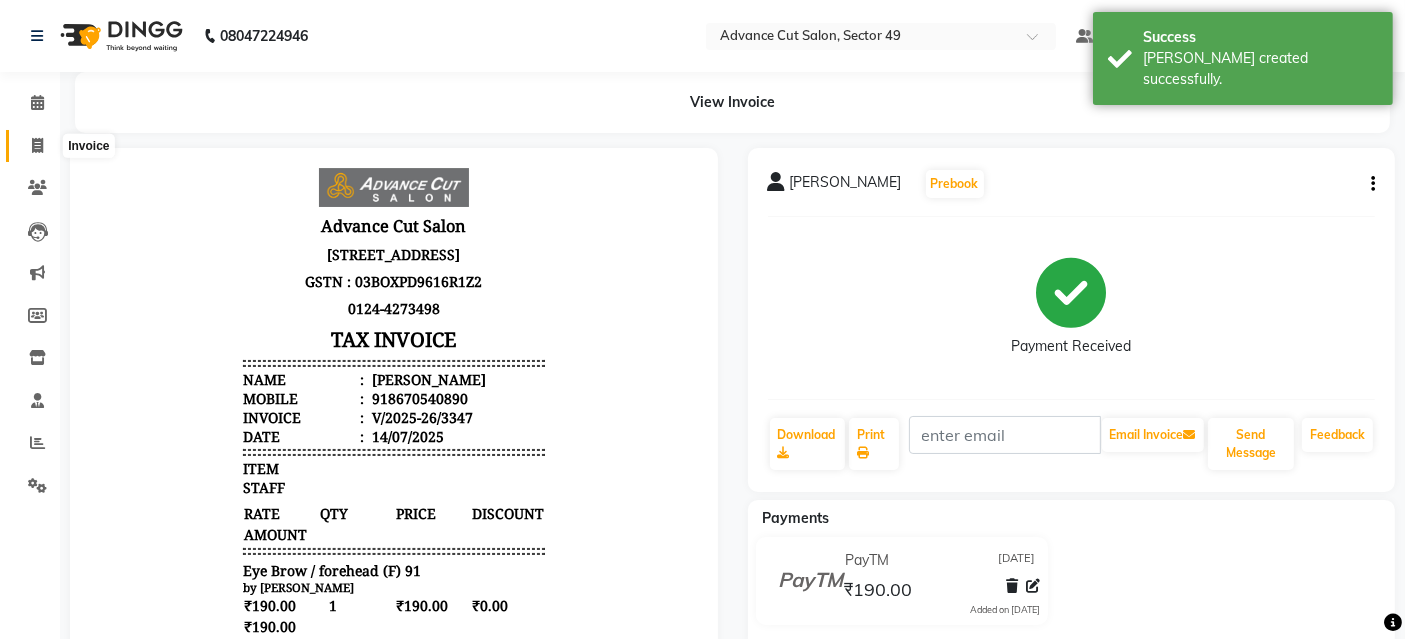 click 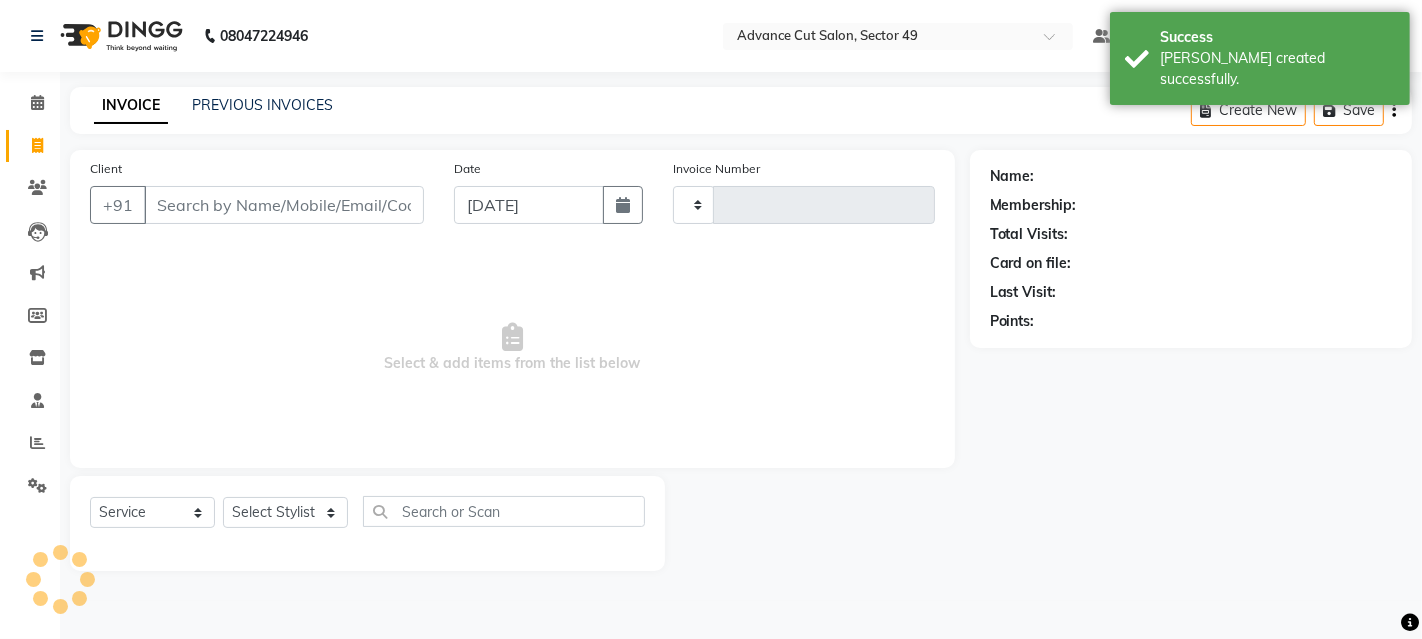 type on "3348" 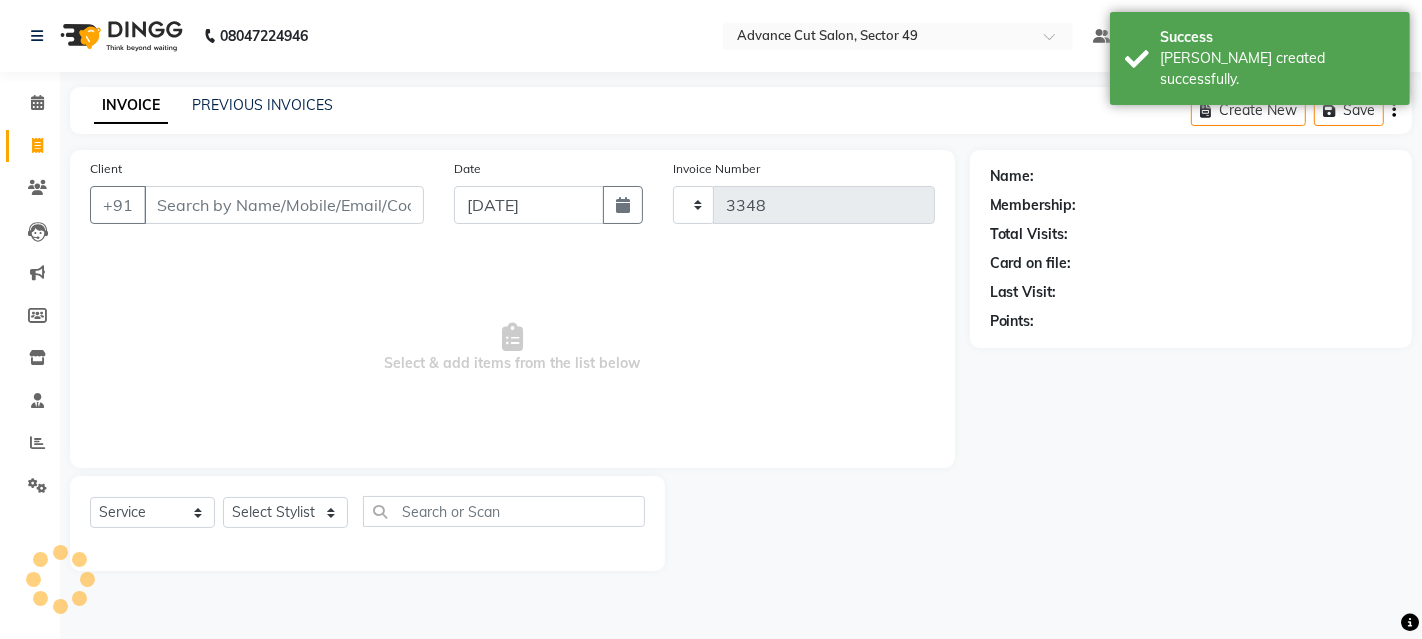 select on "4616" 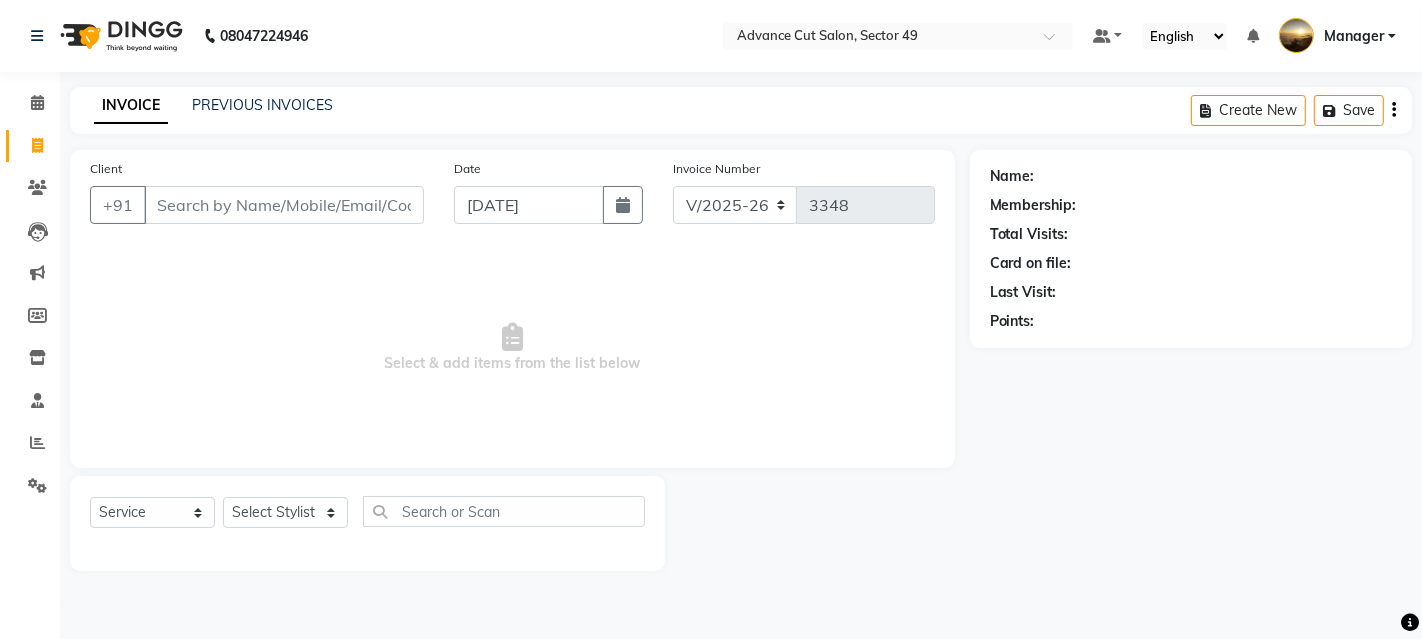 click on "Client" at bounding box center [284, 205] 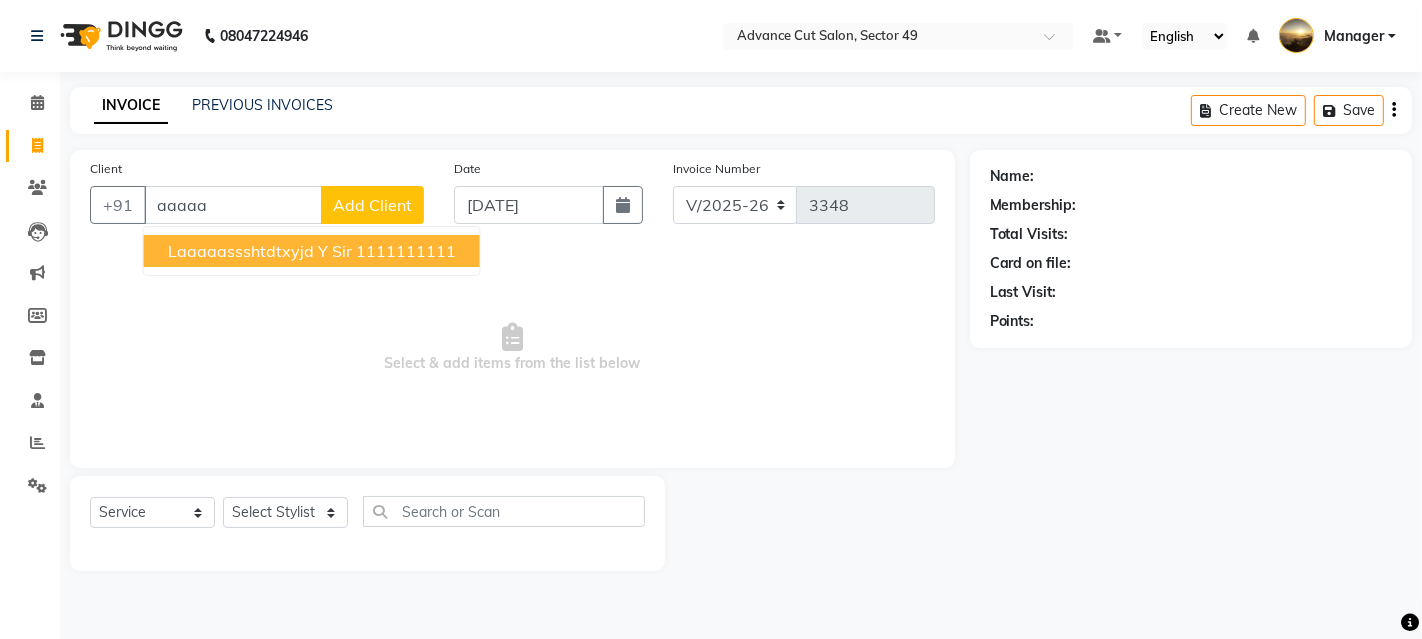click on "laaaaassshtdtxyjd y sir" at bounding box center (260, 251) 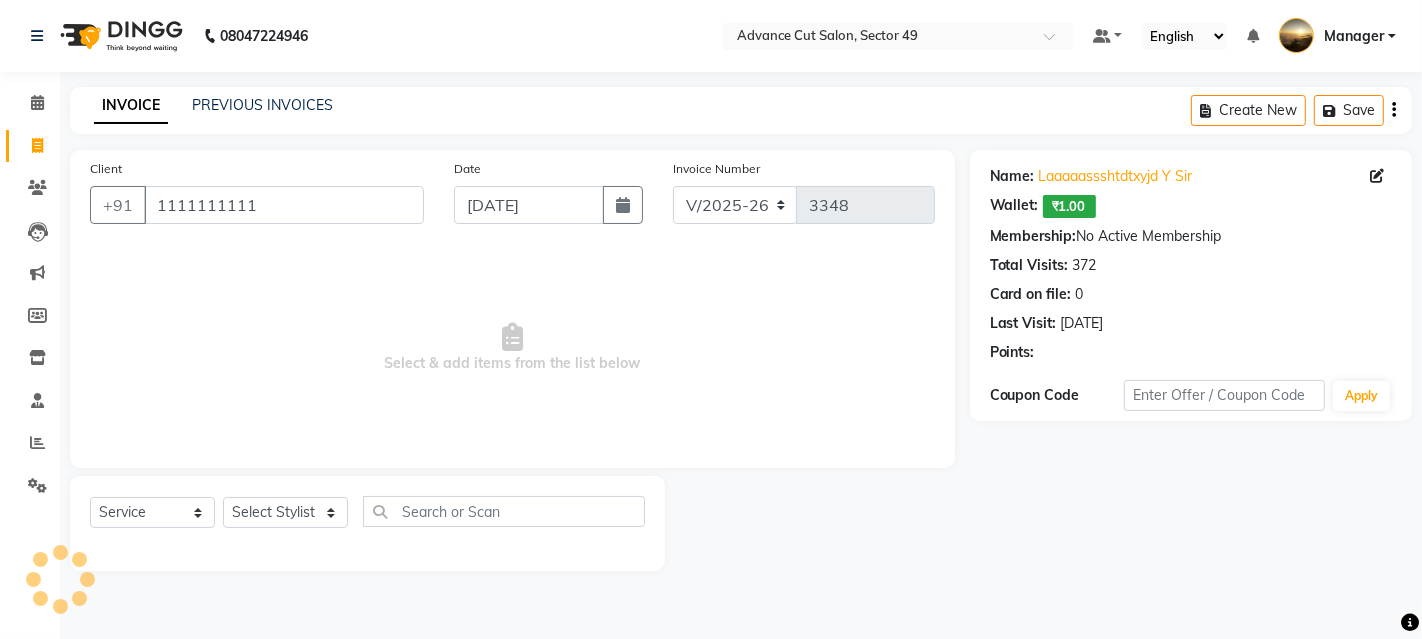 drag, startPoint x: 294, startPoint y: 184, endPoint x: 300, endPoint y: 196, distance: 13.416408 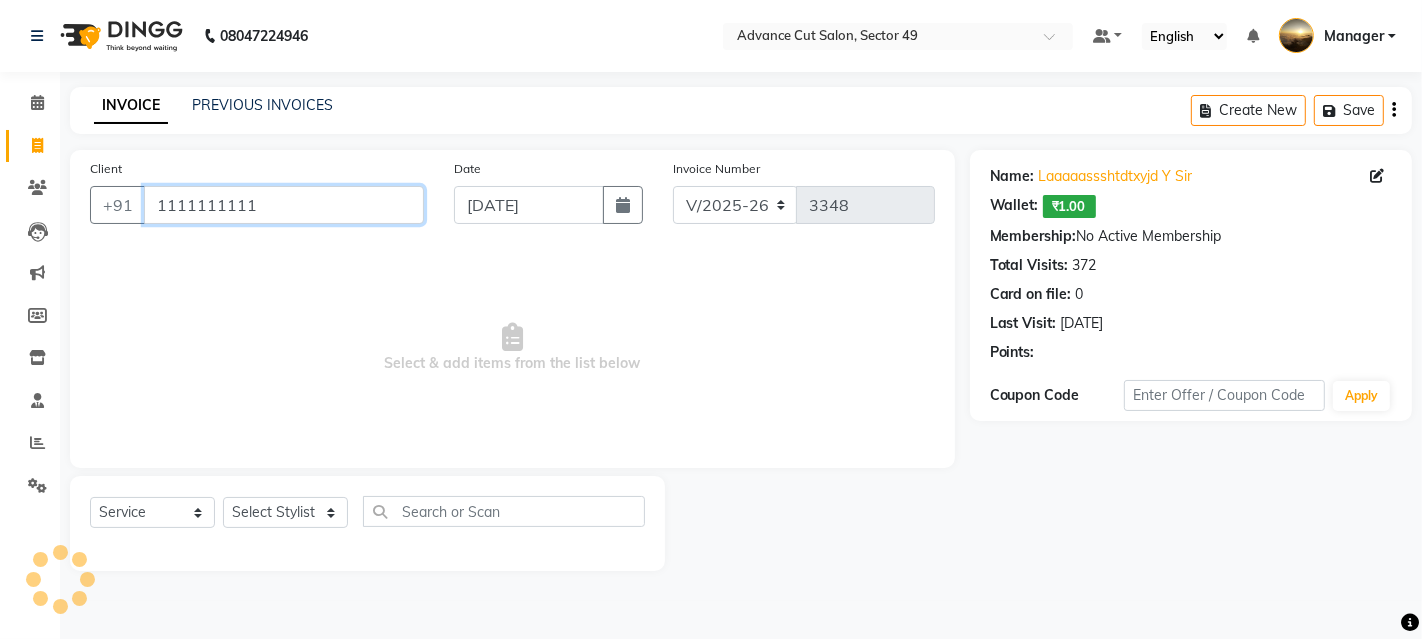 click on "1111111111" at bounding box center (284, 205) 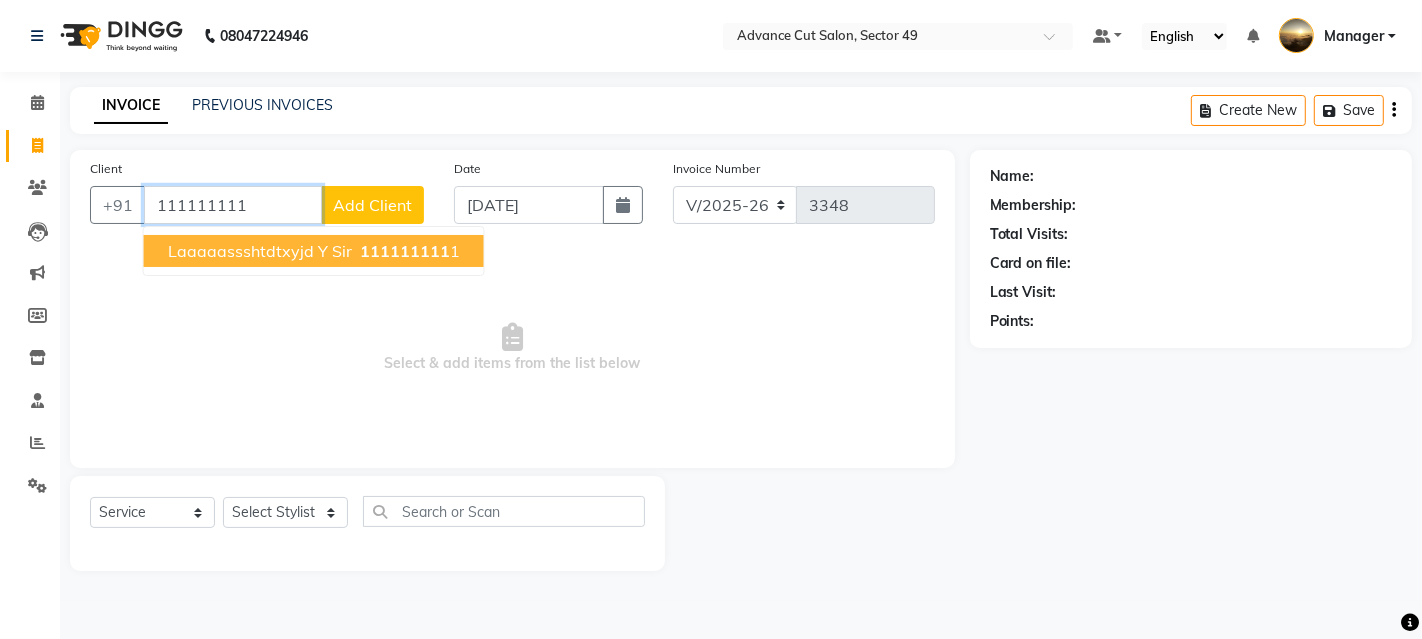 click on "111111111" at bounding box center [233, 205] 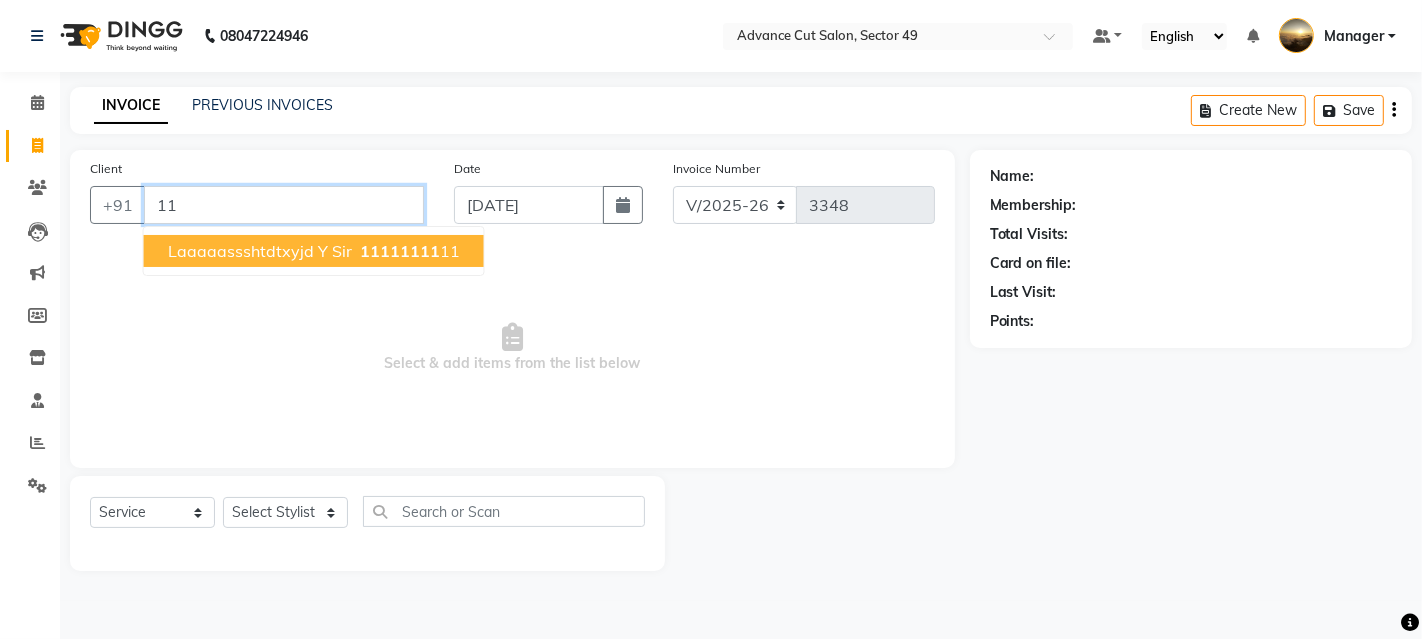 type on "1" 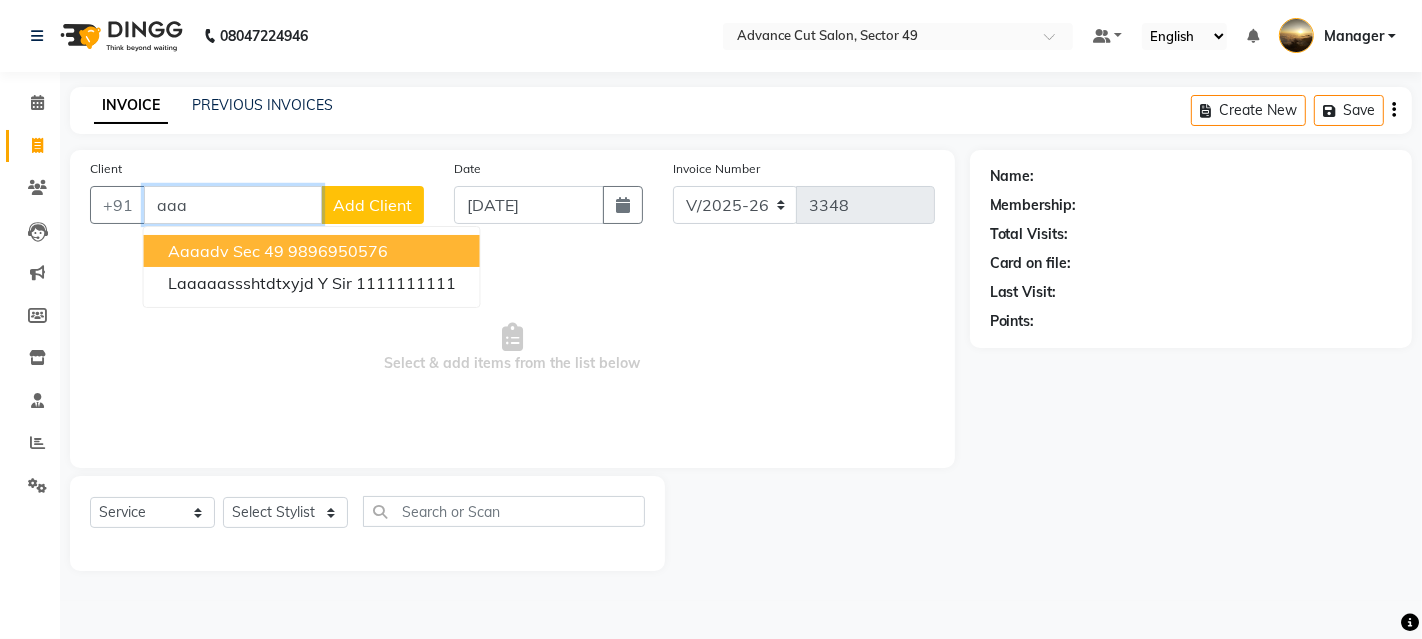 click on "Aaaadv sec 49" at bounding box center (226, 251) 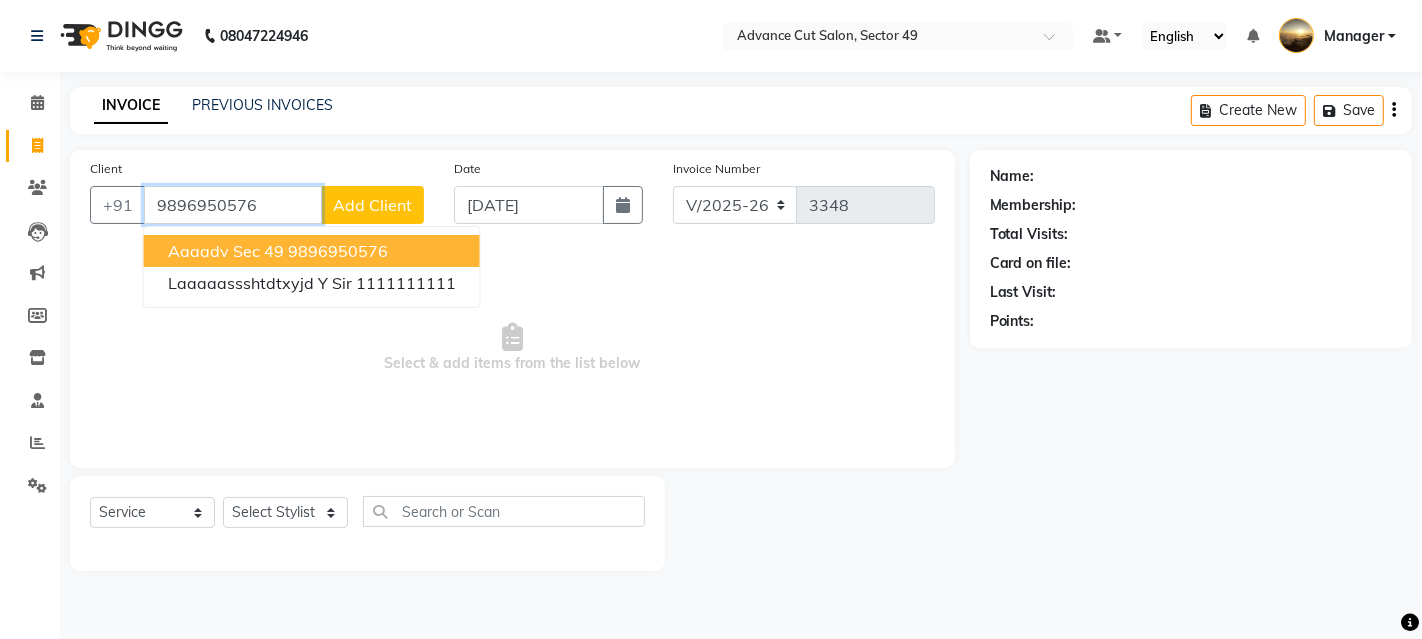type on "9896950576" 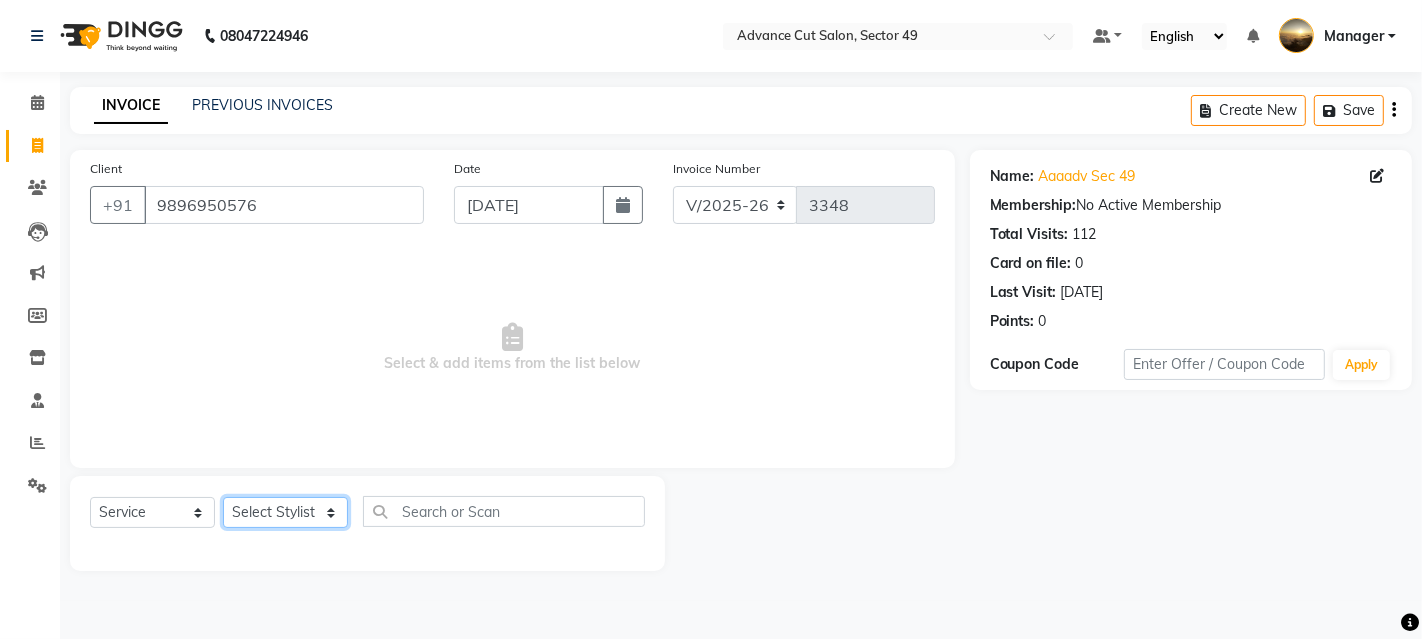 click on "Select Stylist Ayaphy Banty danish ali david Manager product purvi rakhi riyaz sameer sameer Tip vishal" 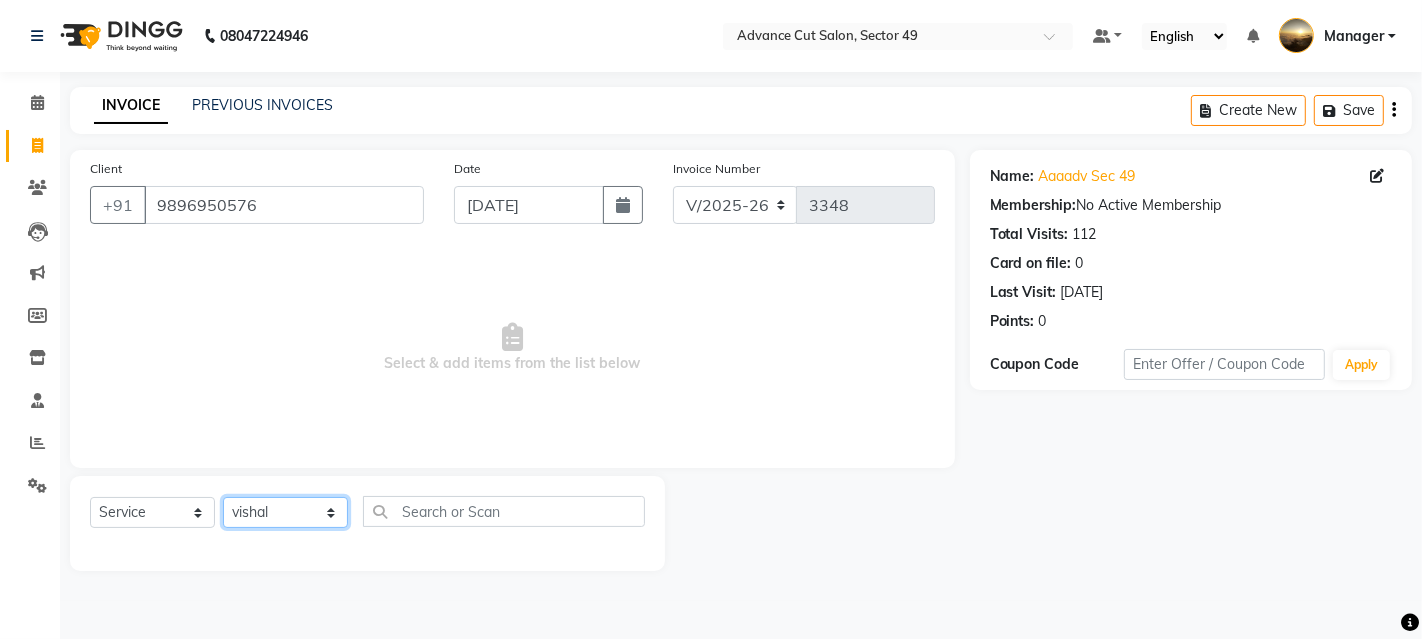 click on "Select Stylist Ayaphy Banty danish ali david Manager product purvi rakhi riyaz sameer sameer Tip vishal" 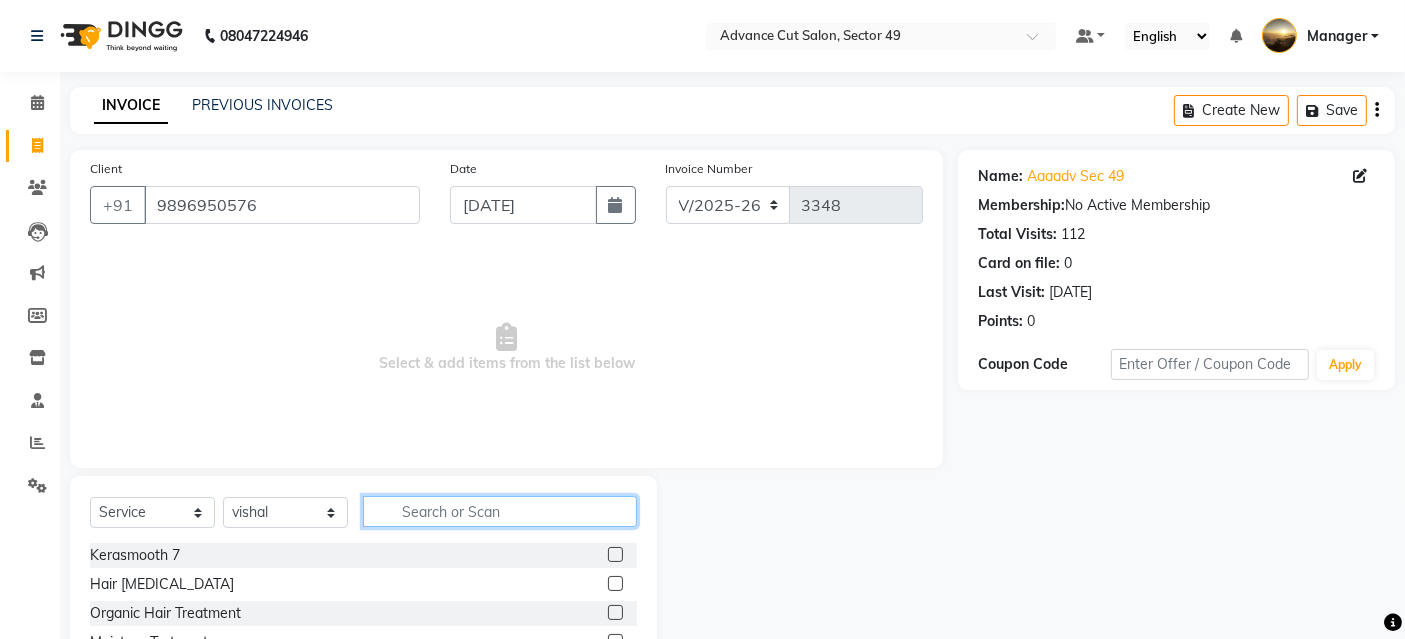 click 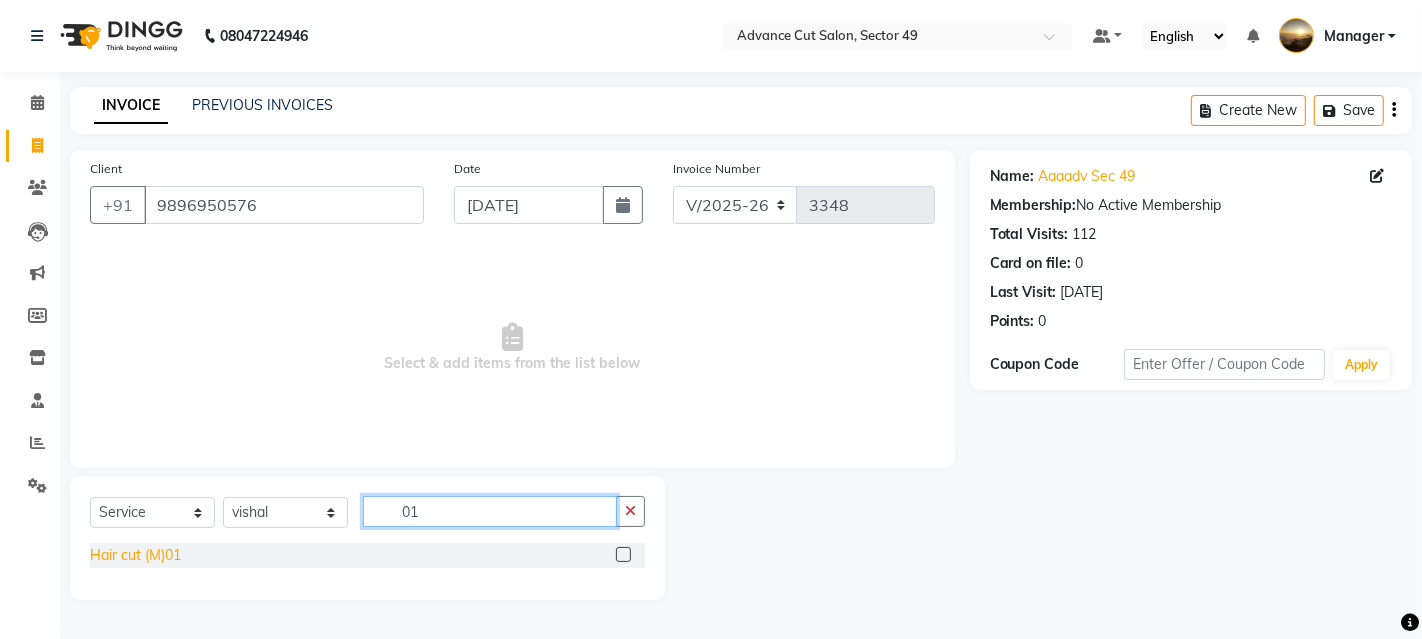 type on "01" 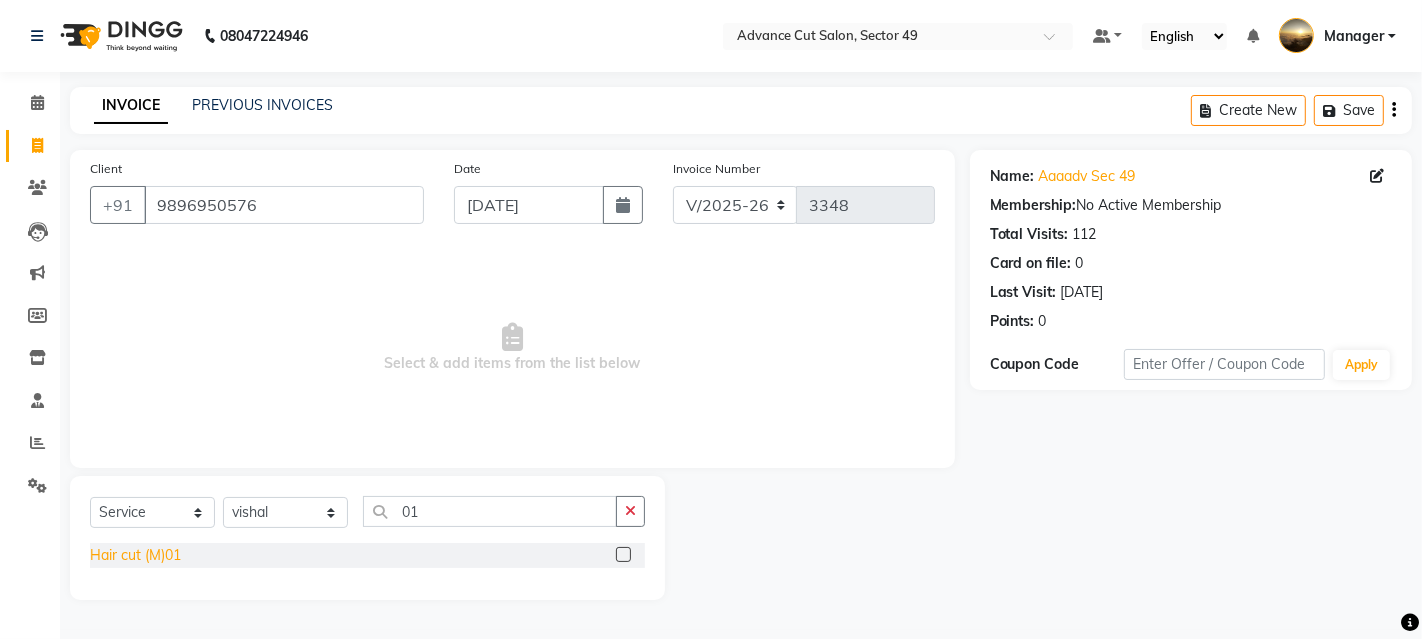 click on "Hair cut (M)01" 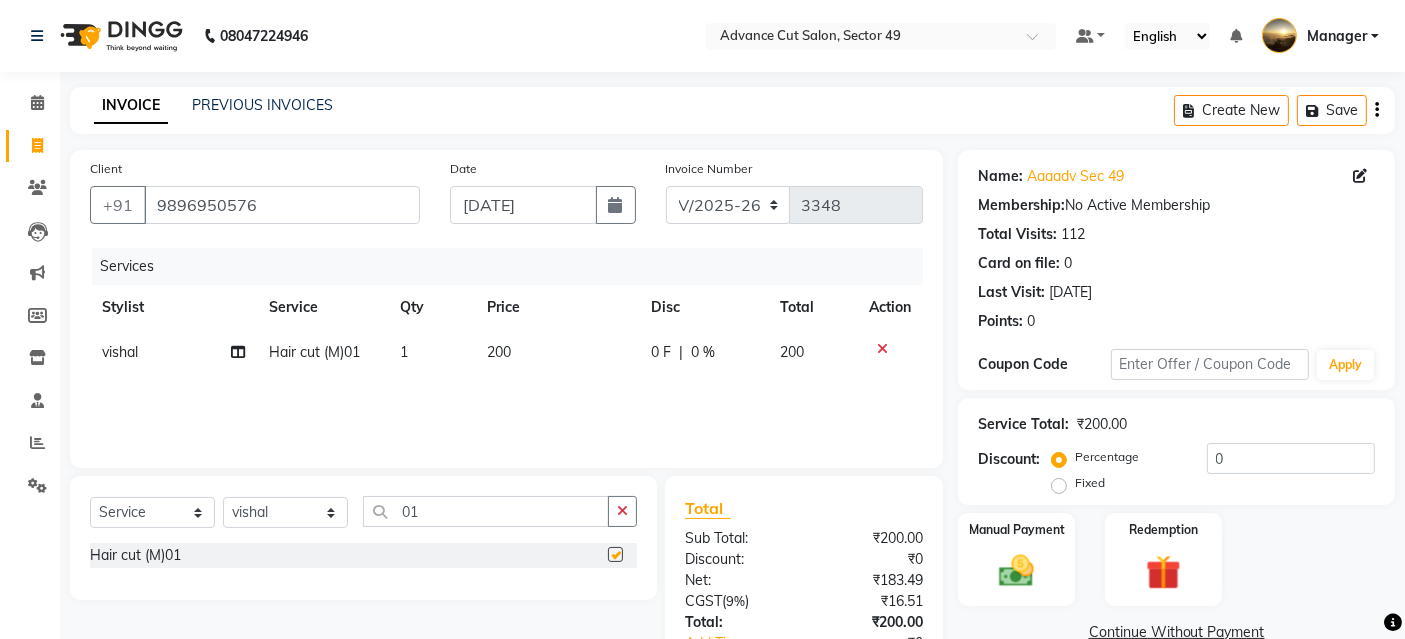 checkbox on "false" 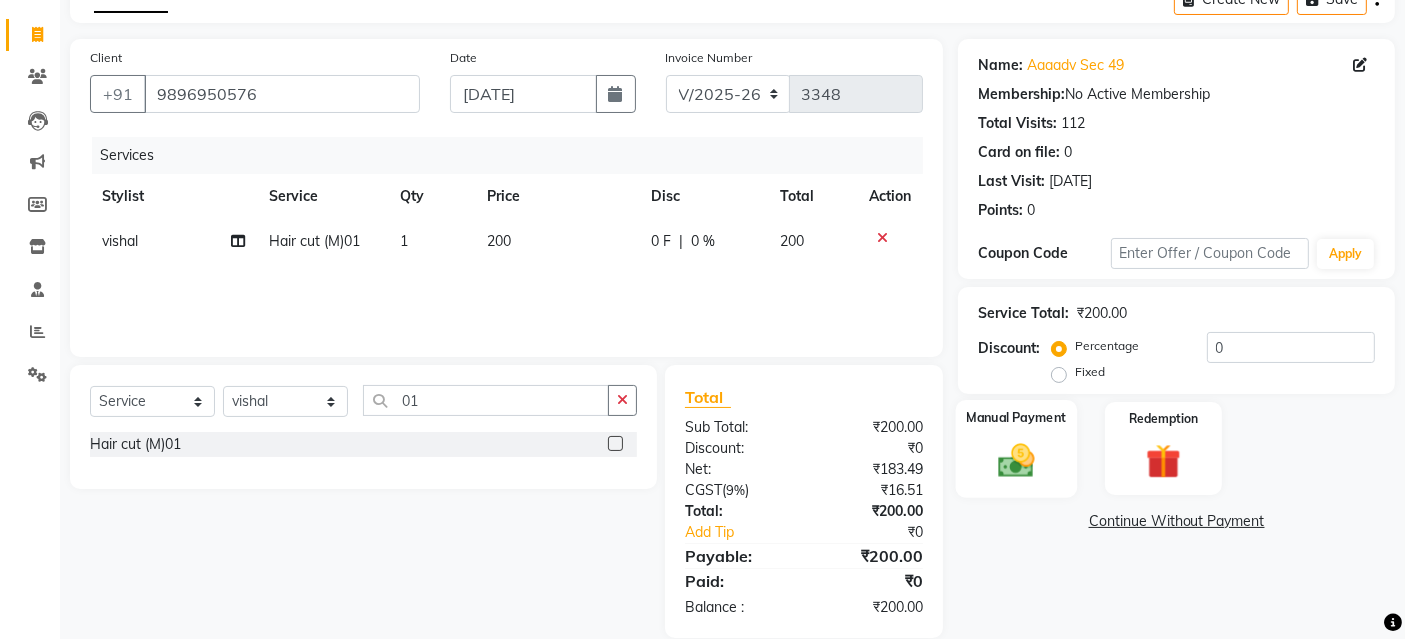scroll, scrollTop: 138, scrollLeft: 0, axis: vertical 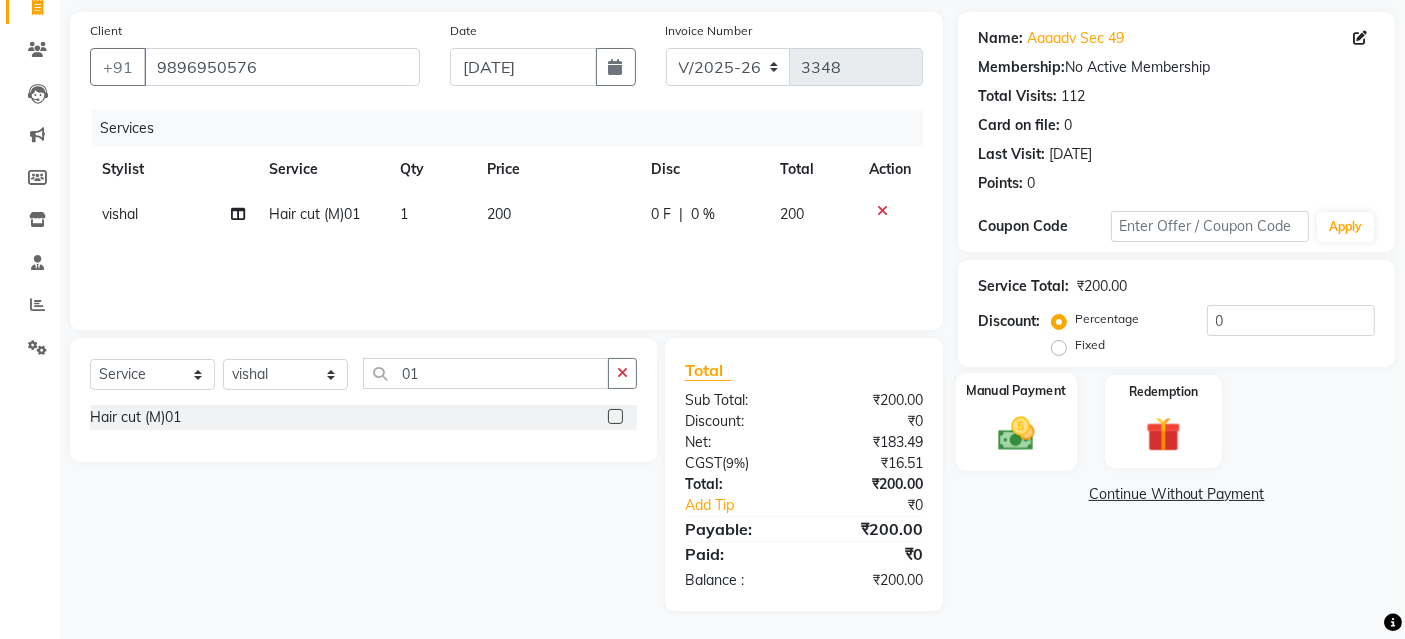 click on "Manual Payment" 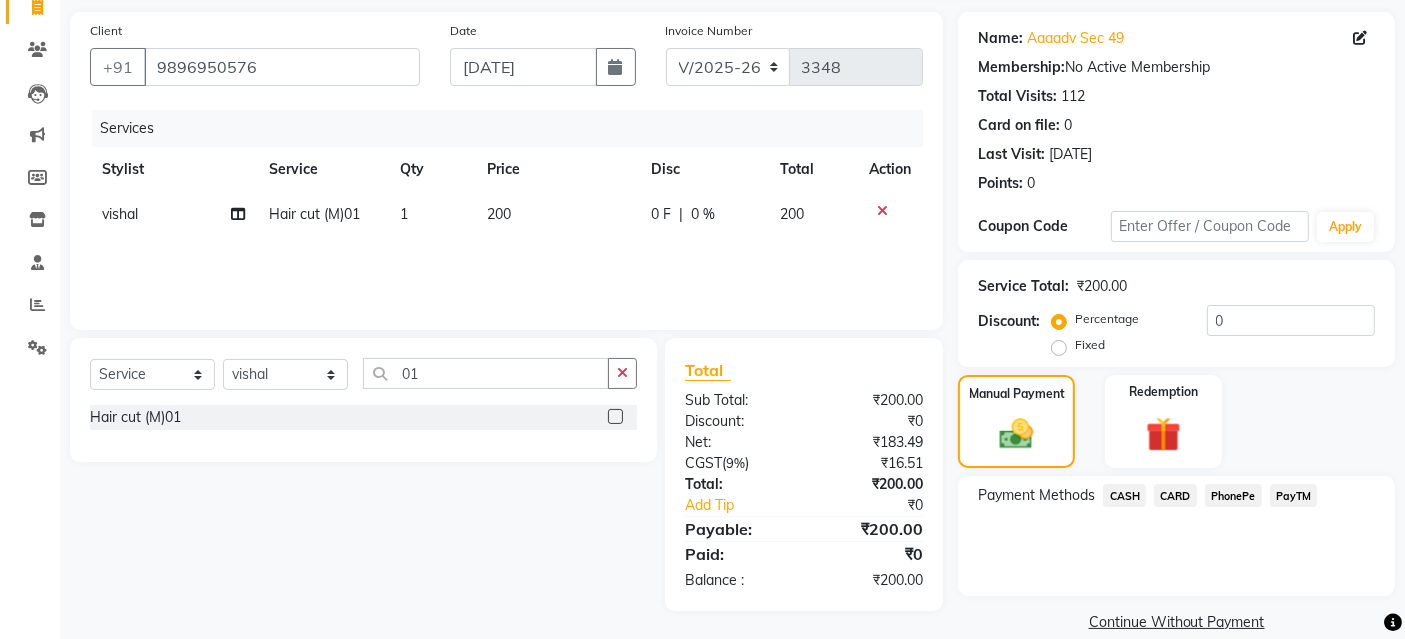 click on "CASH" 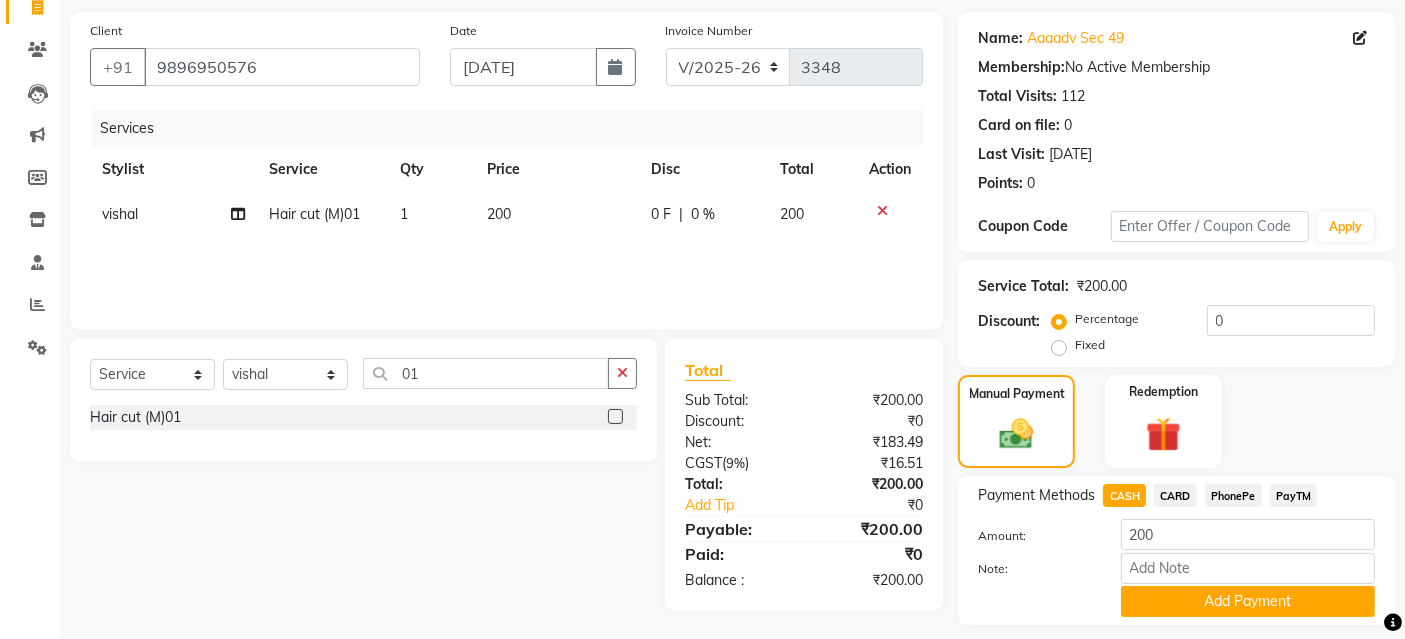 scroll, scrollTop: 194, scrollLeft: 0, axis: vertical 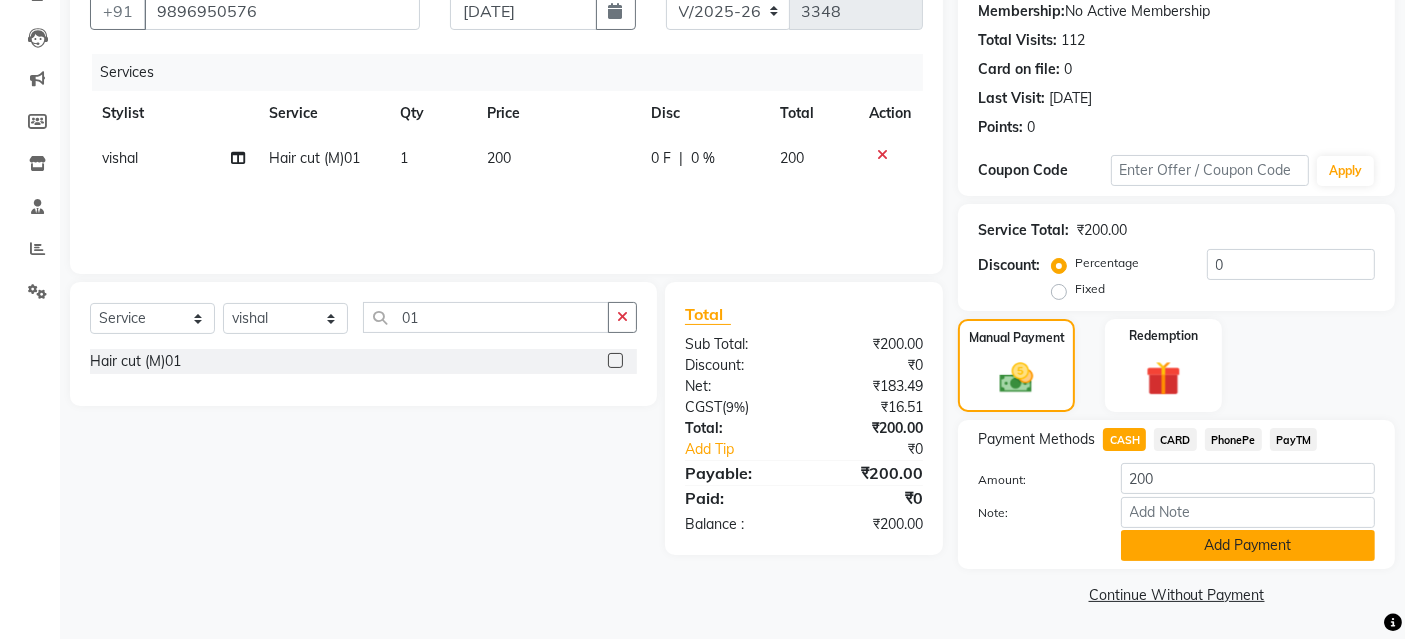 click on "Add Payment" 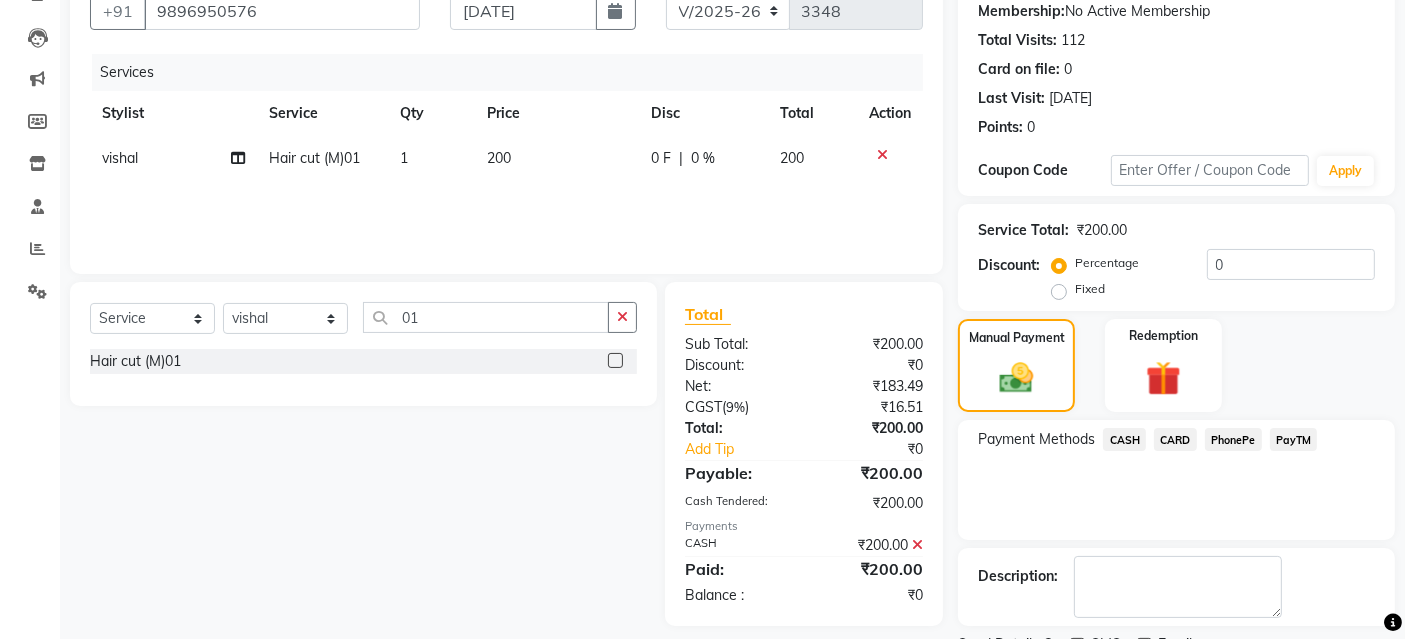 scroll, scrollTop: 277, scrollLeft: 0, axis: vertical 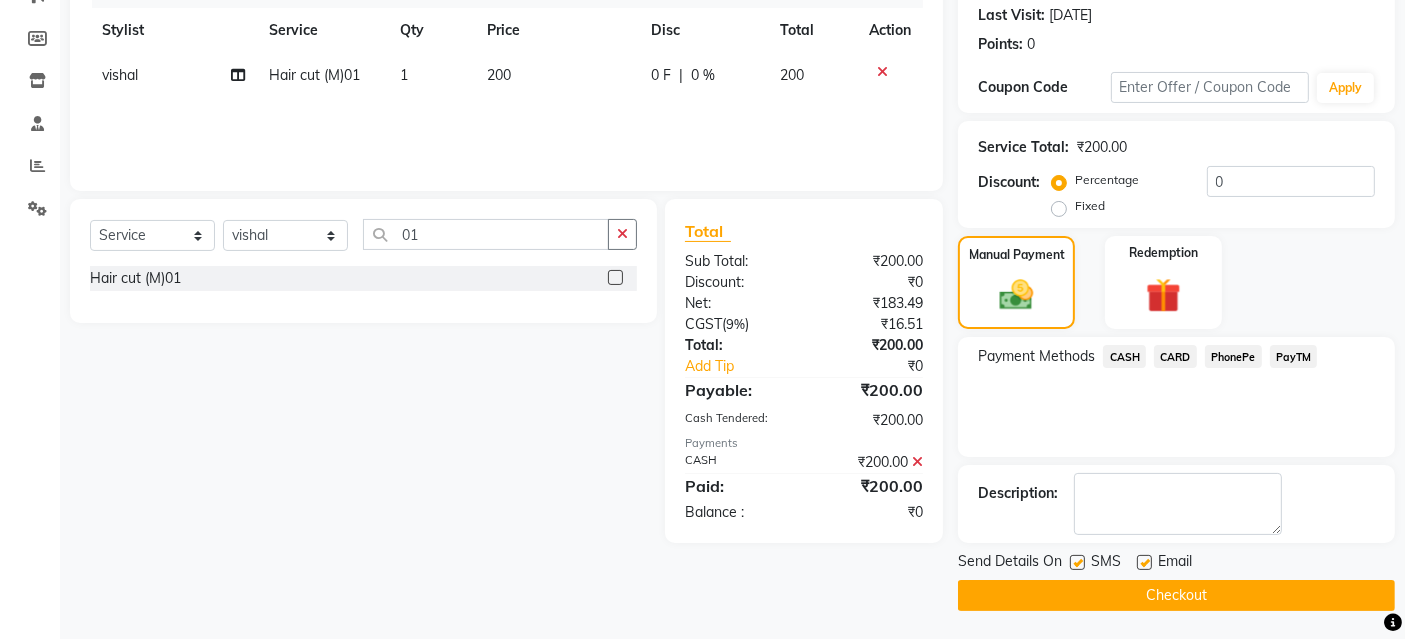 drag, startPoint x: 1174, startPoint y: 579, endPoint x: 1113, endPoint y: 567, distance: 62.169125 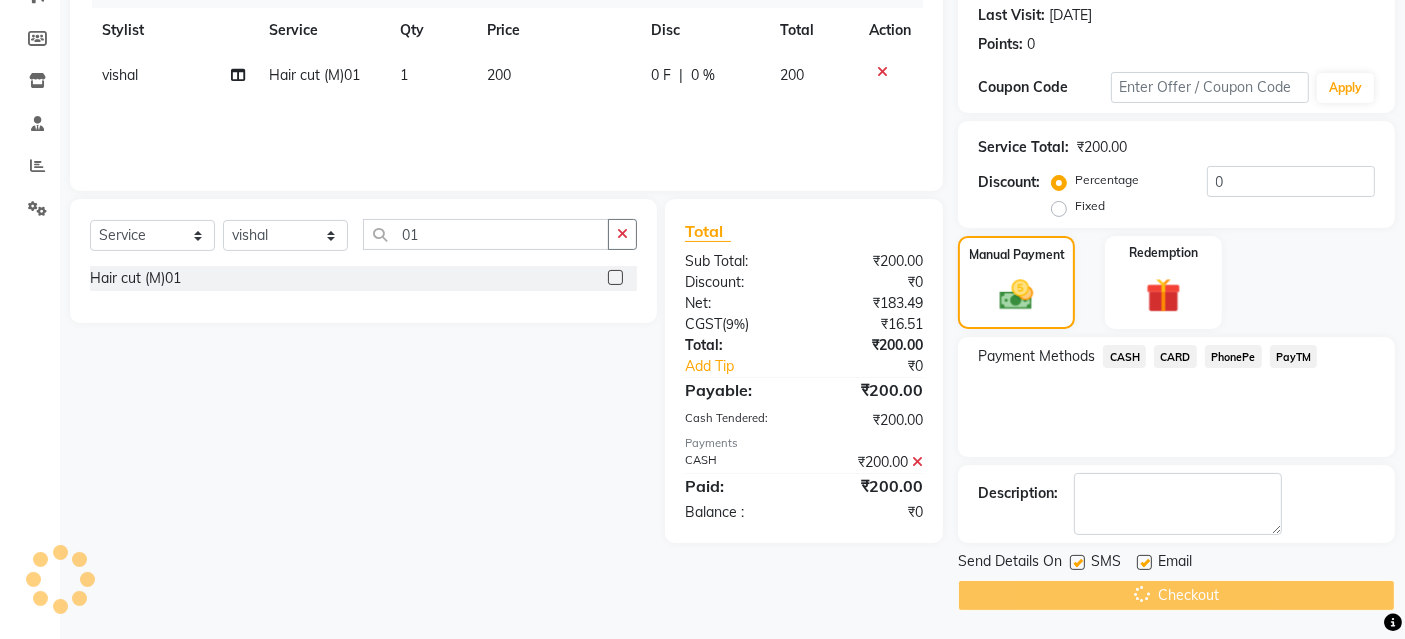 scroll, scrollTop: 0, scrollLeft: 0, axis: both 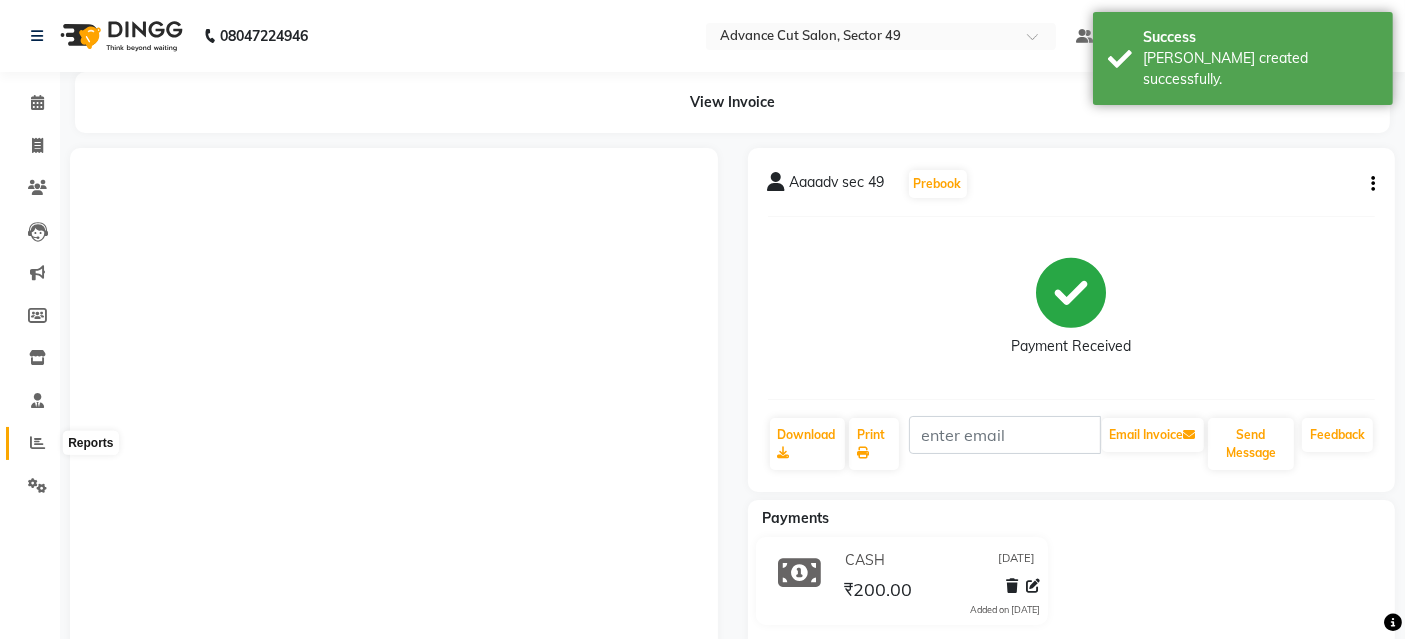 click 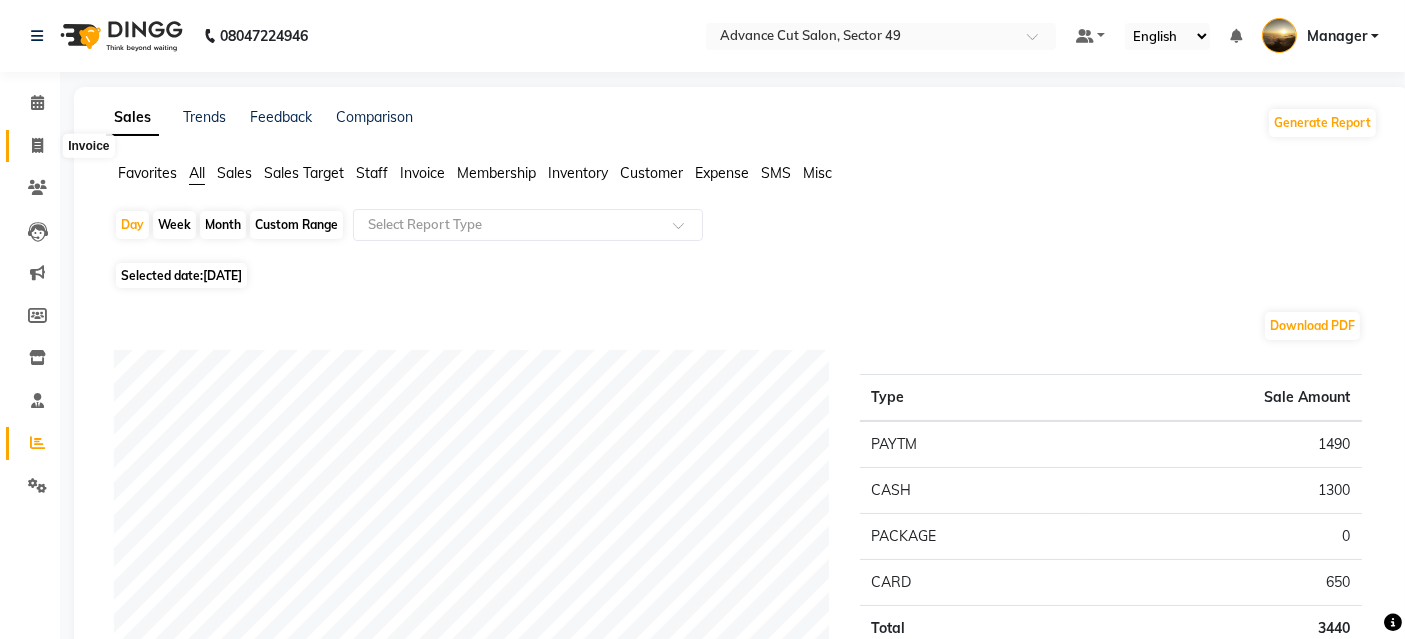 click 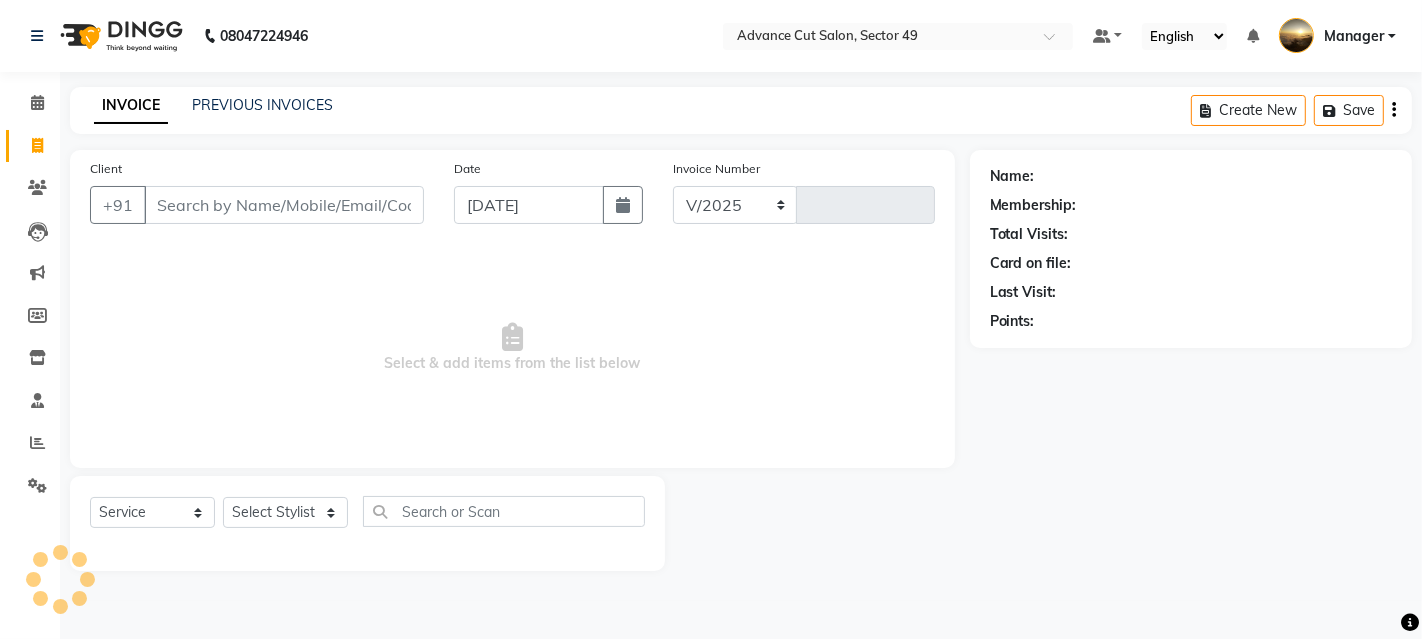 select on "4616" 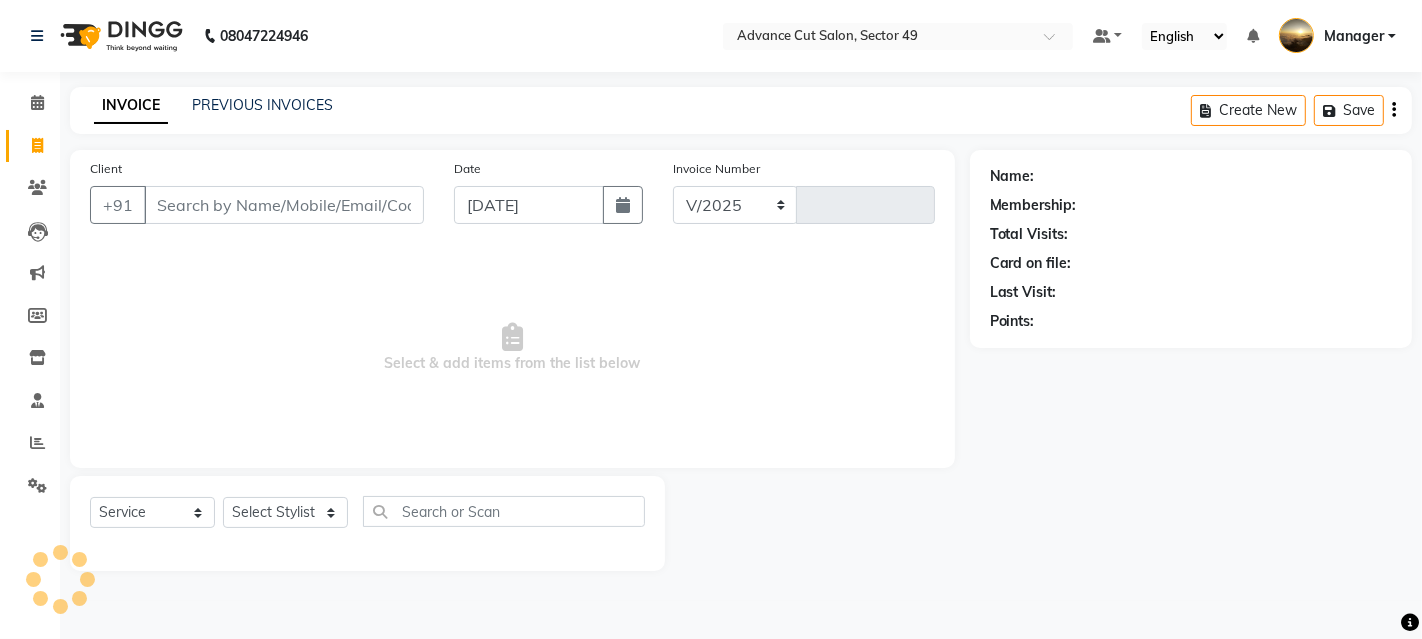type on "3349" 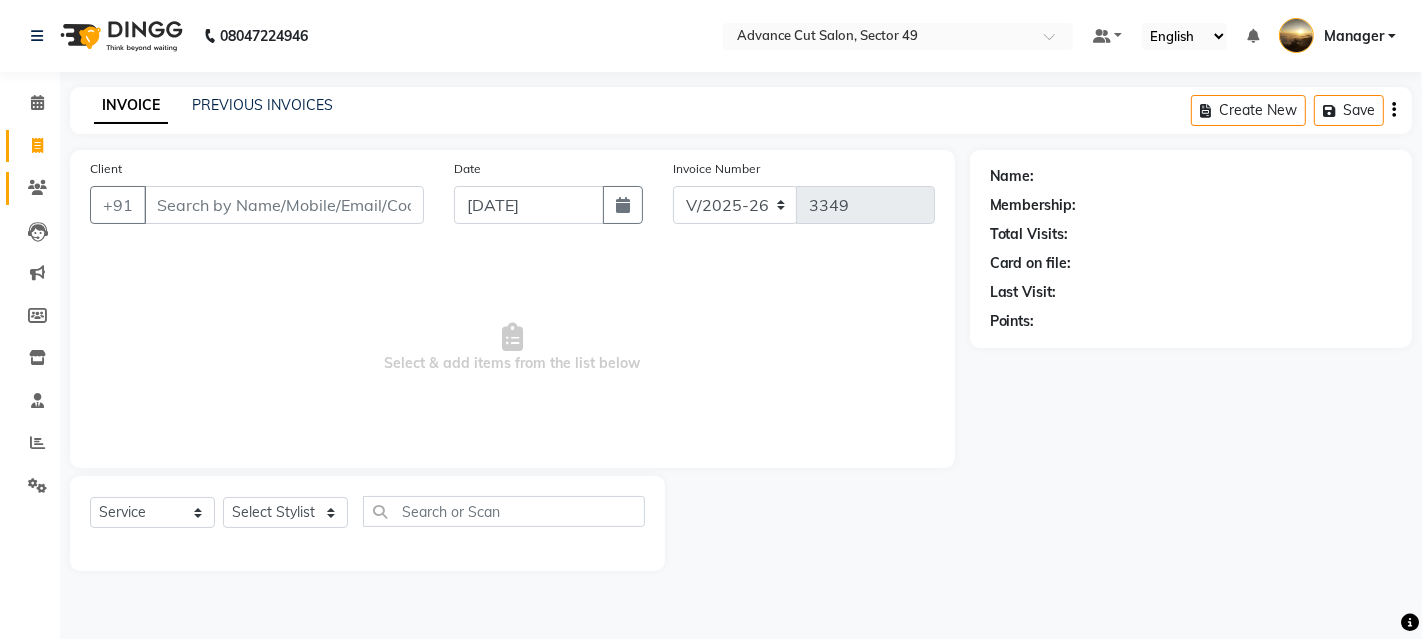 drag, startPoint x: 35, startPoint y: 150, endPoint x: 34, endPoint y: 173, distance: 23.021729 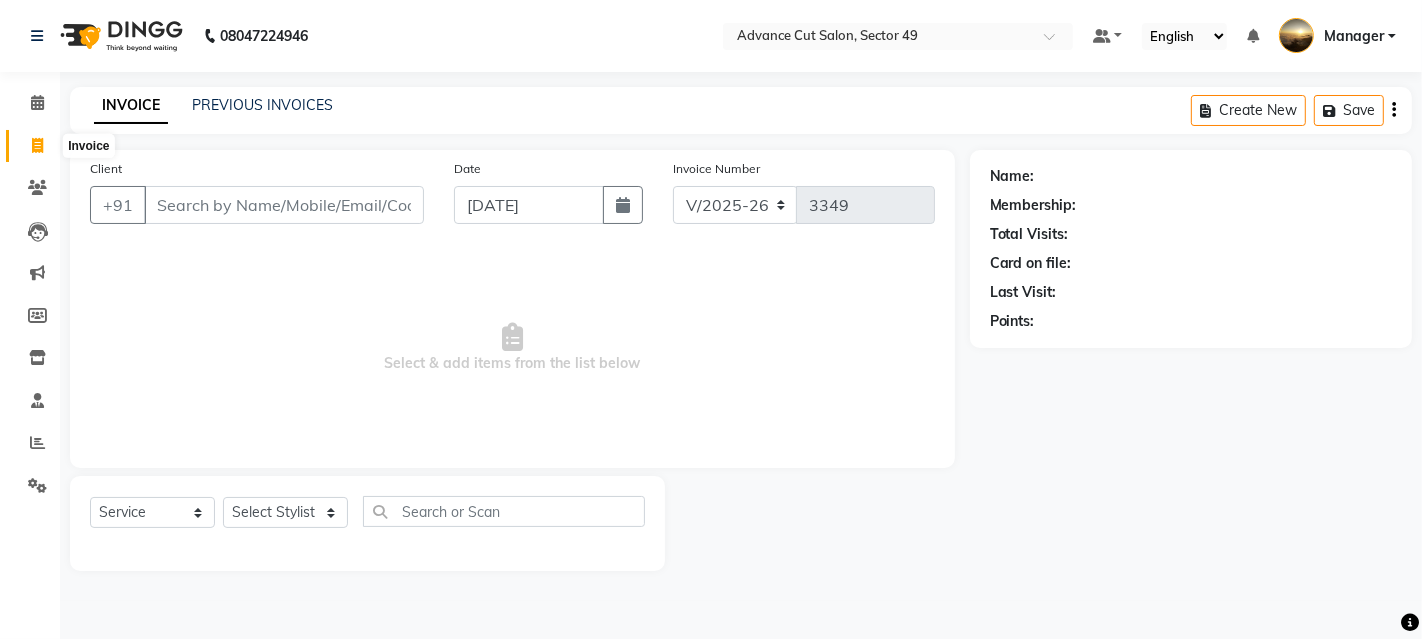 drag, startPoint x: 34, startPoint y: 173, endPoint x: 27, endPoint y: 136, distance: 37.65634 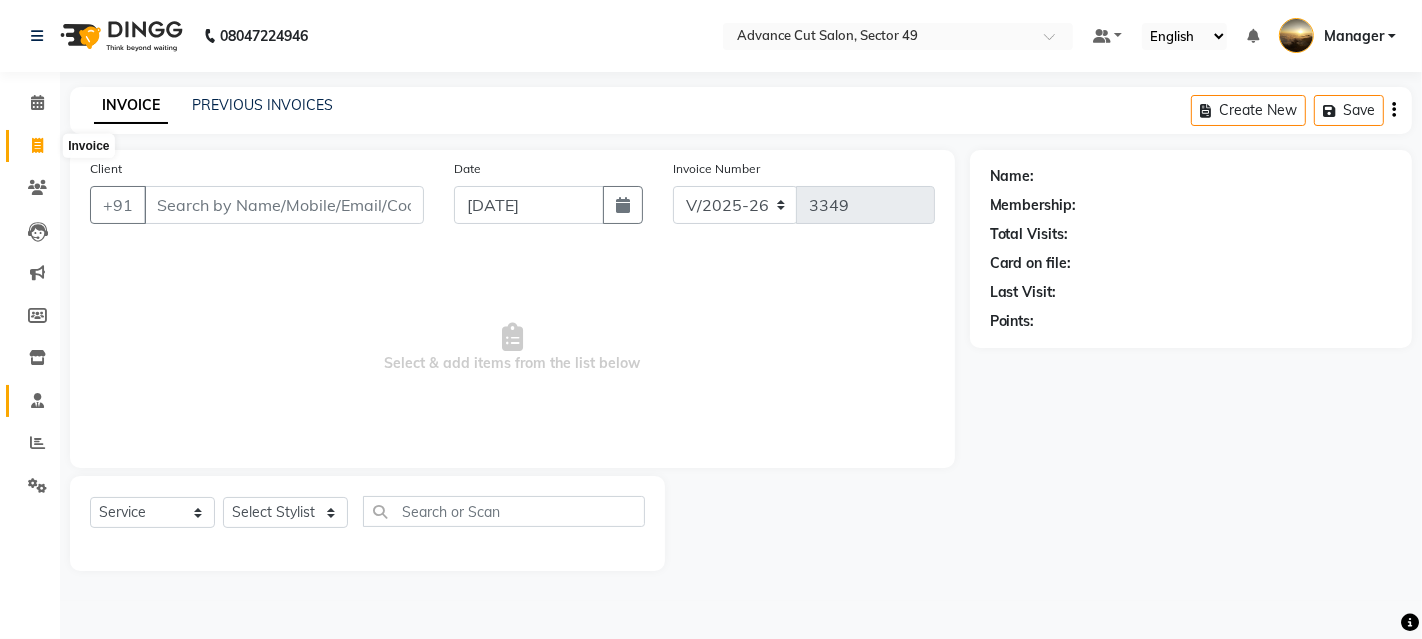 select on "4616" 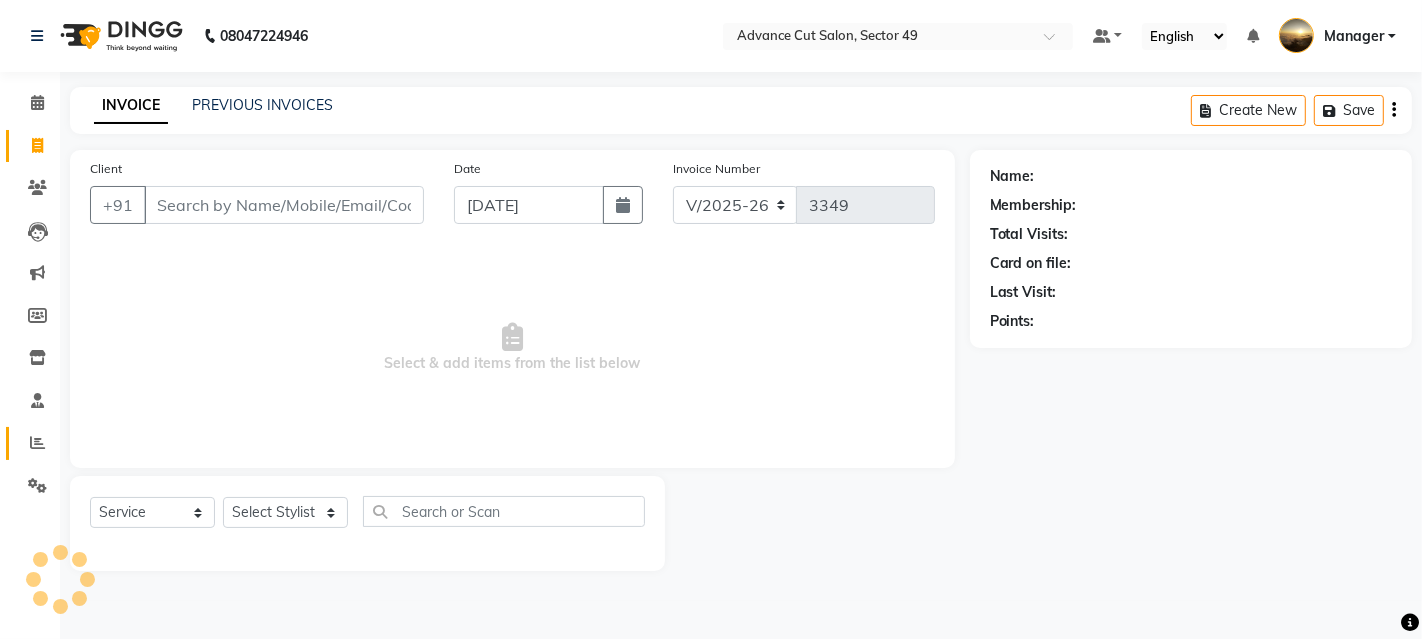 click 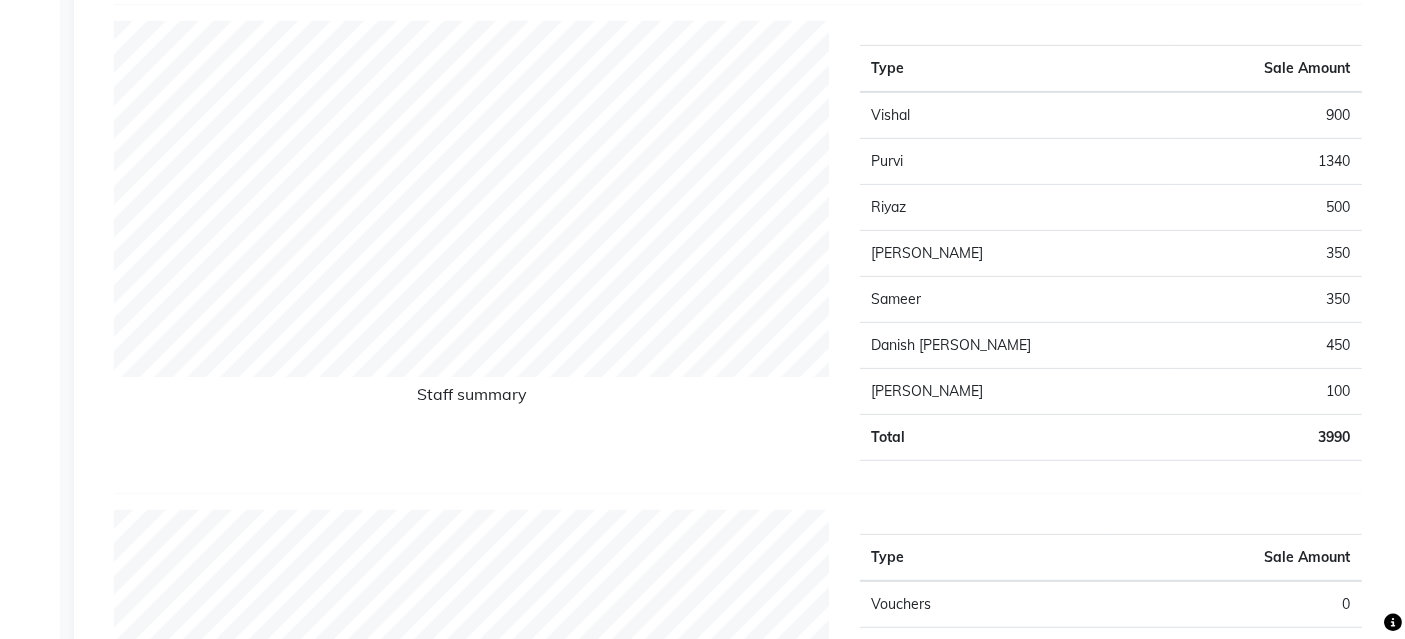 scroll, scrollTop: 222, scrollLeft: 0, axis: vertical 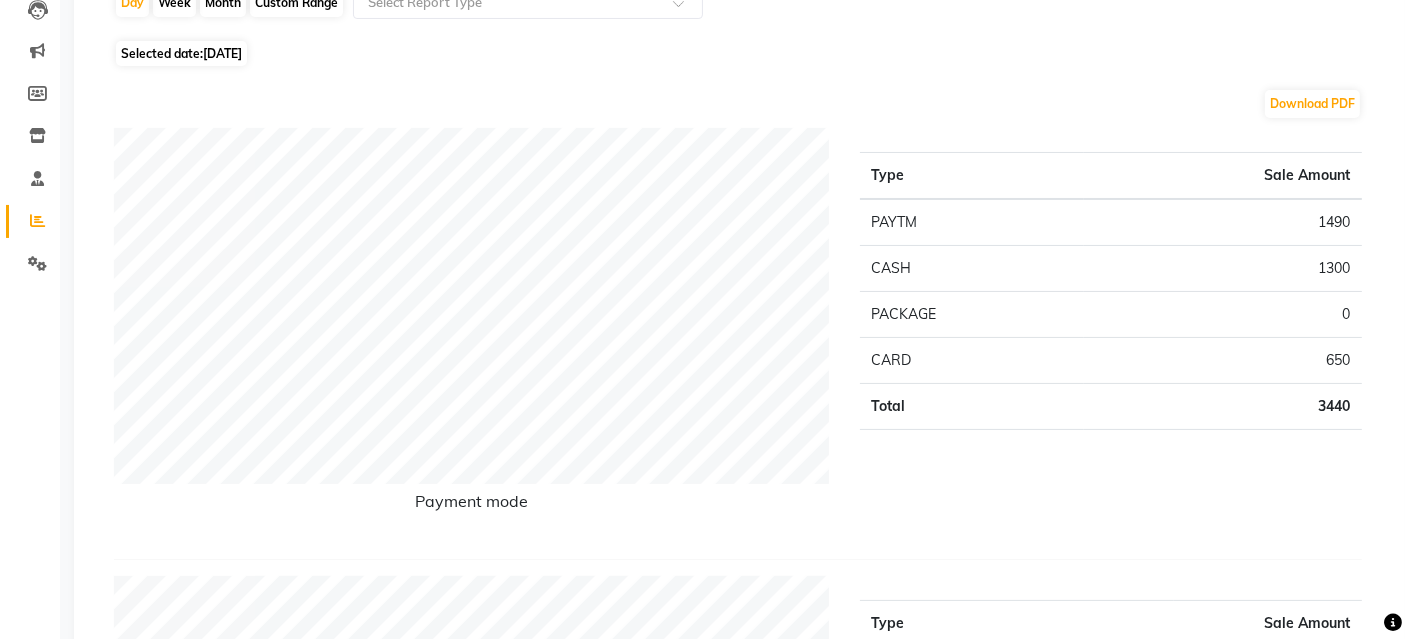 click on "Selected date:  14-07-2025" 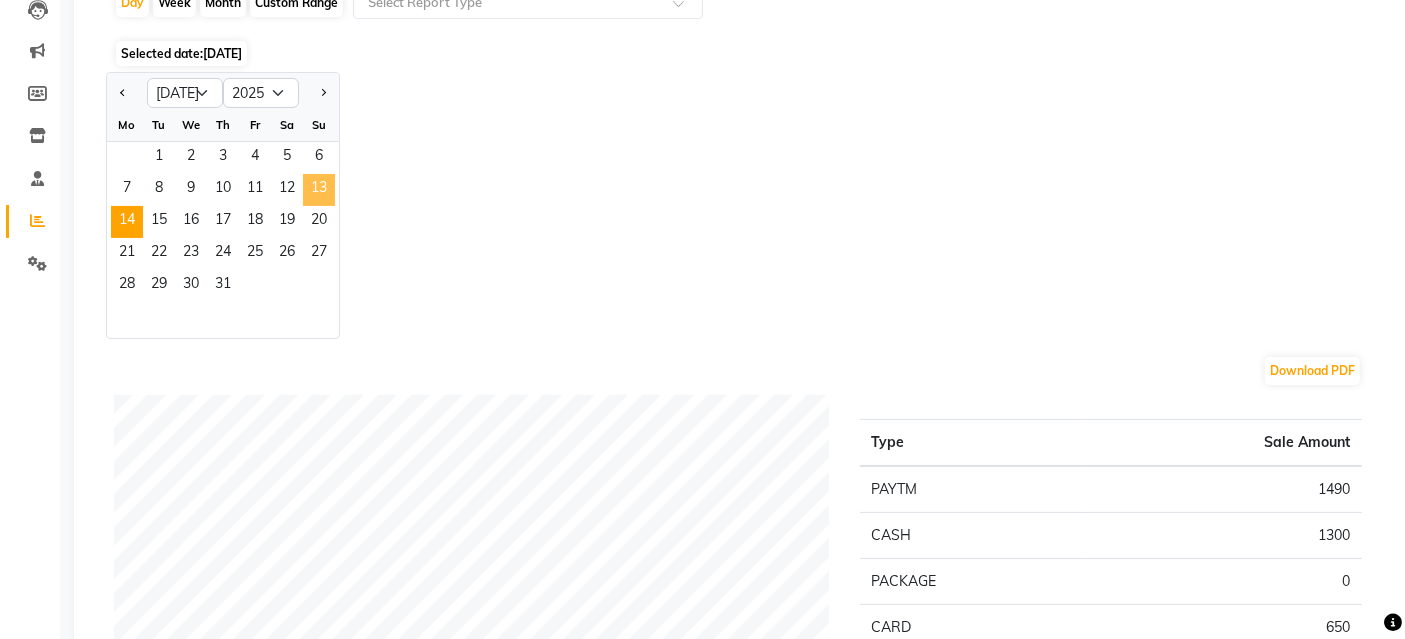 click on "13" 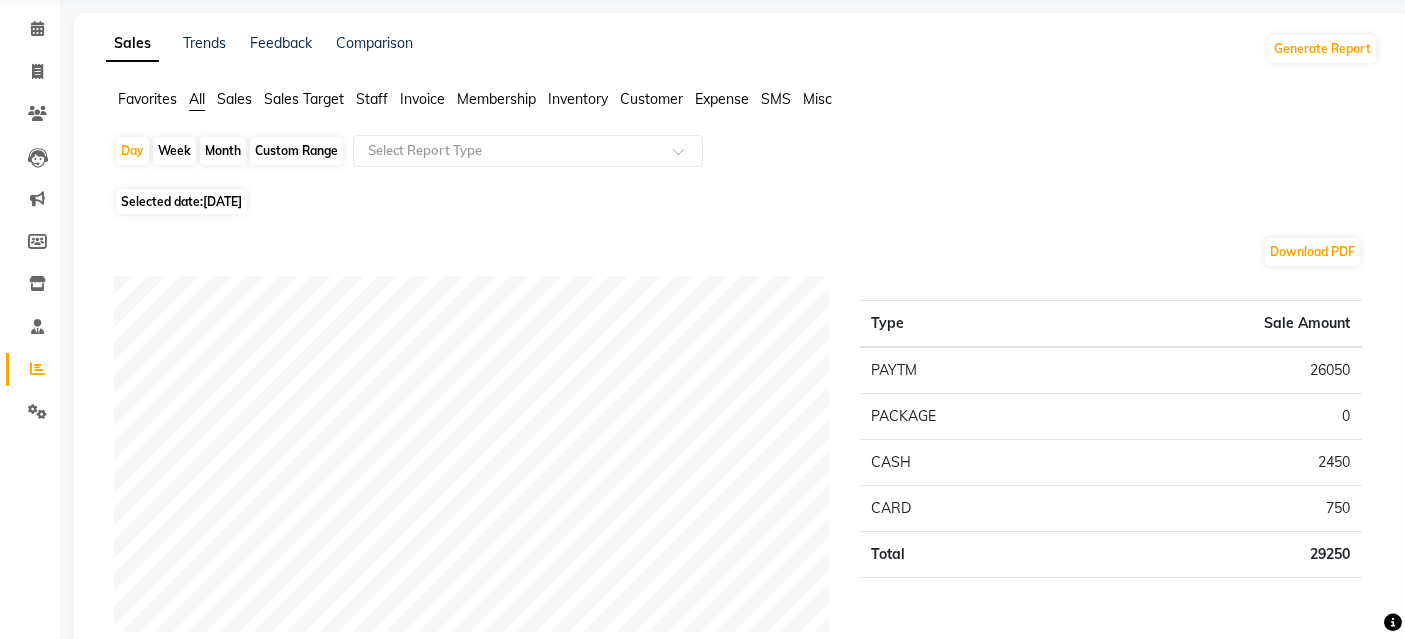 scroll, scrollTop: 0, scrollLeft: 0, axis: both 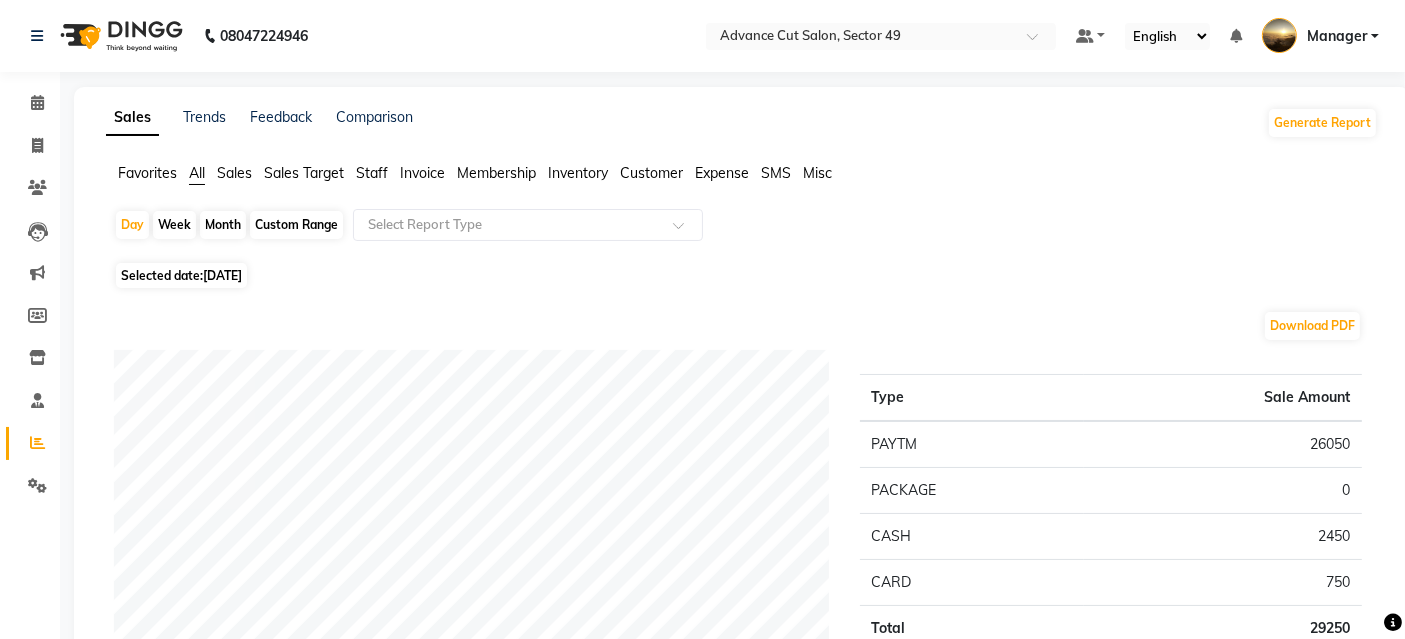 click on "Sales" 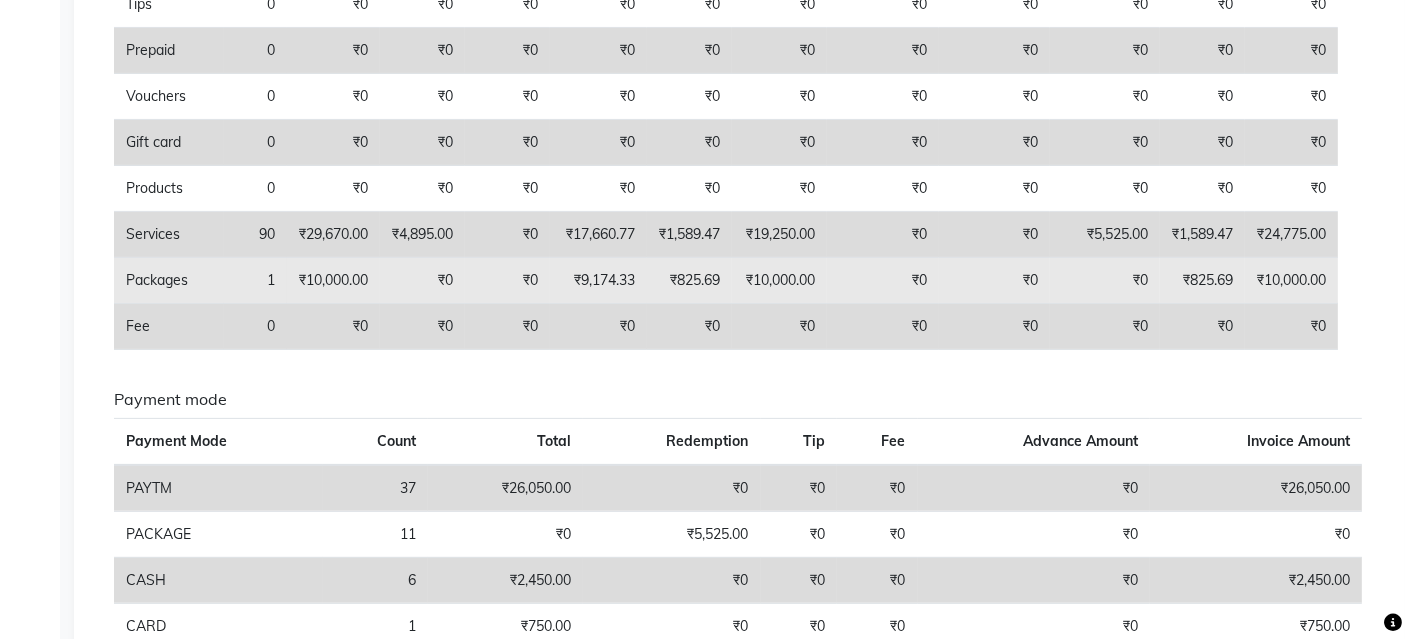 scroll, scrollTop: 614, scrollLeft: 0, axis: vertical 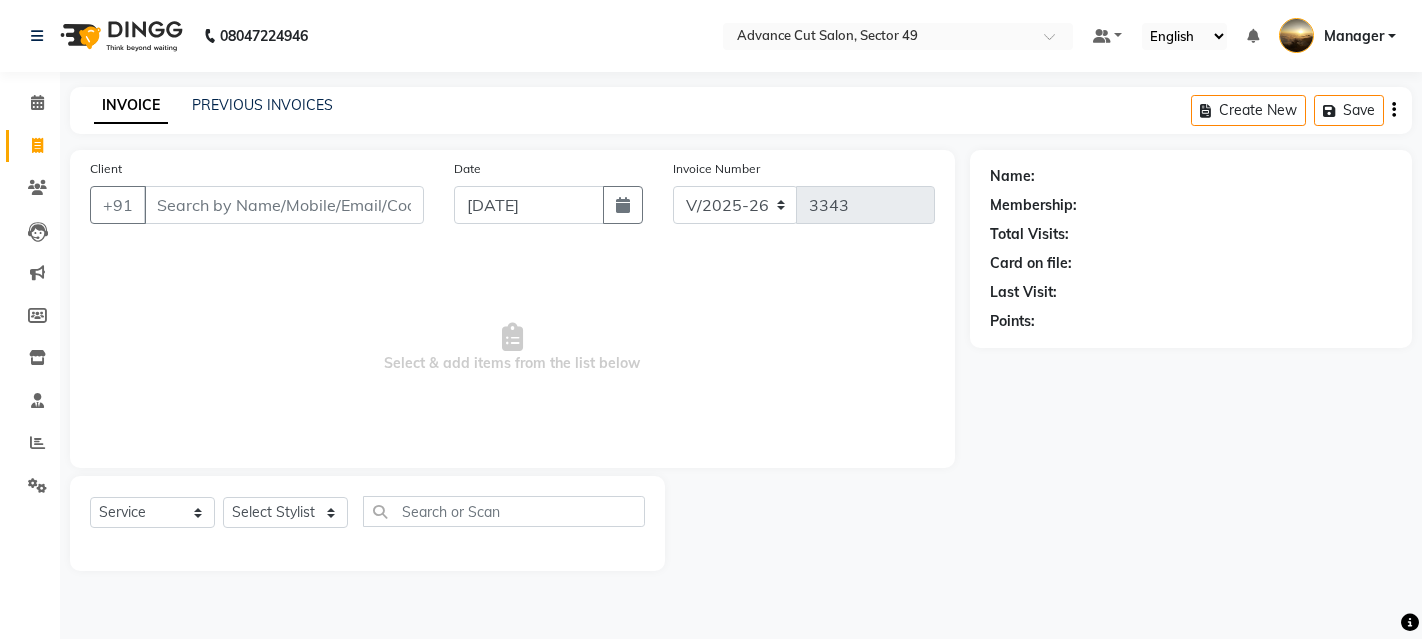 select on "4616" 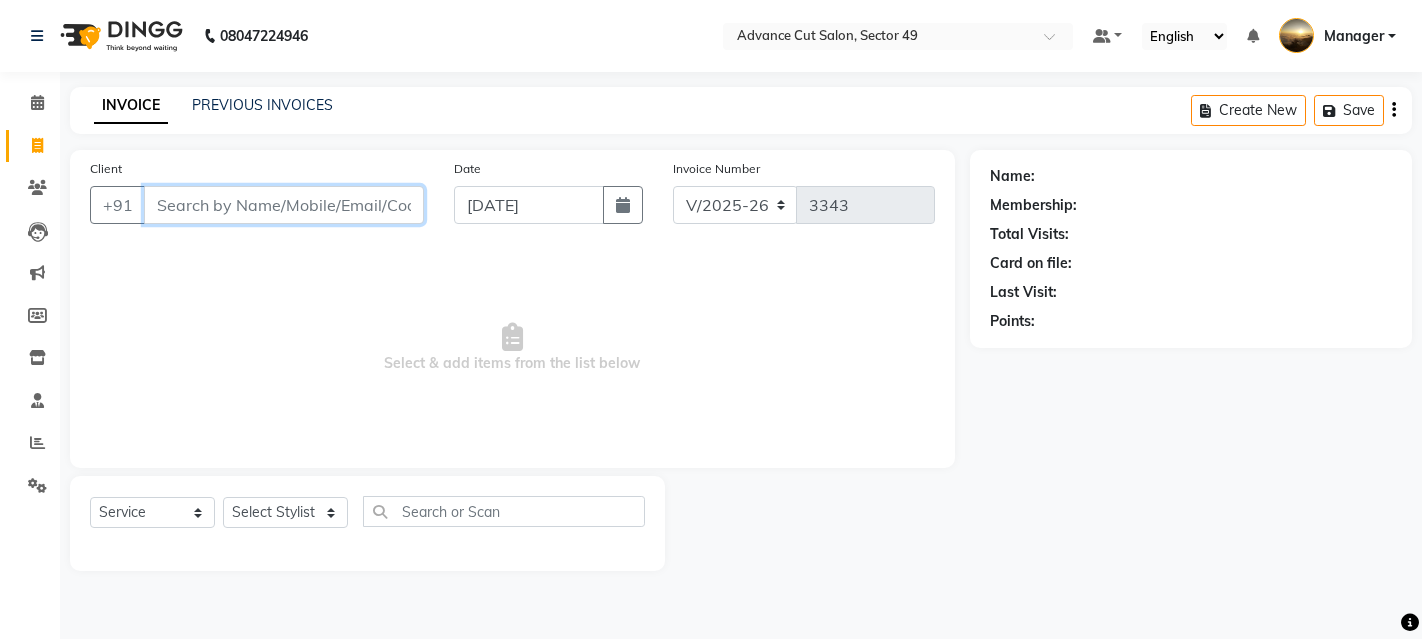 scroll, scrollTop: 0, scrollLeft: 0, axis: both 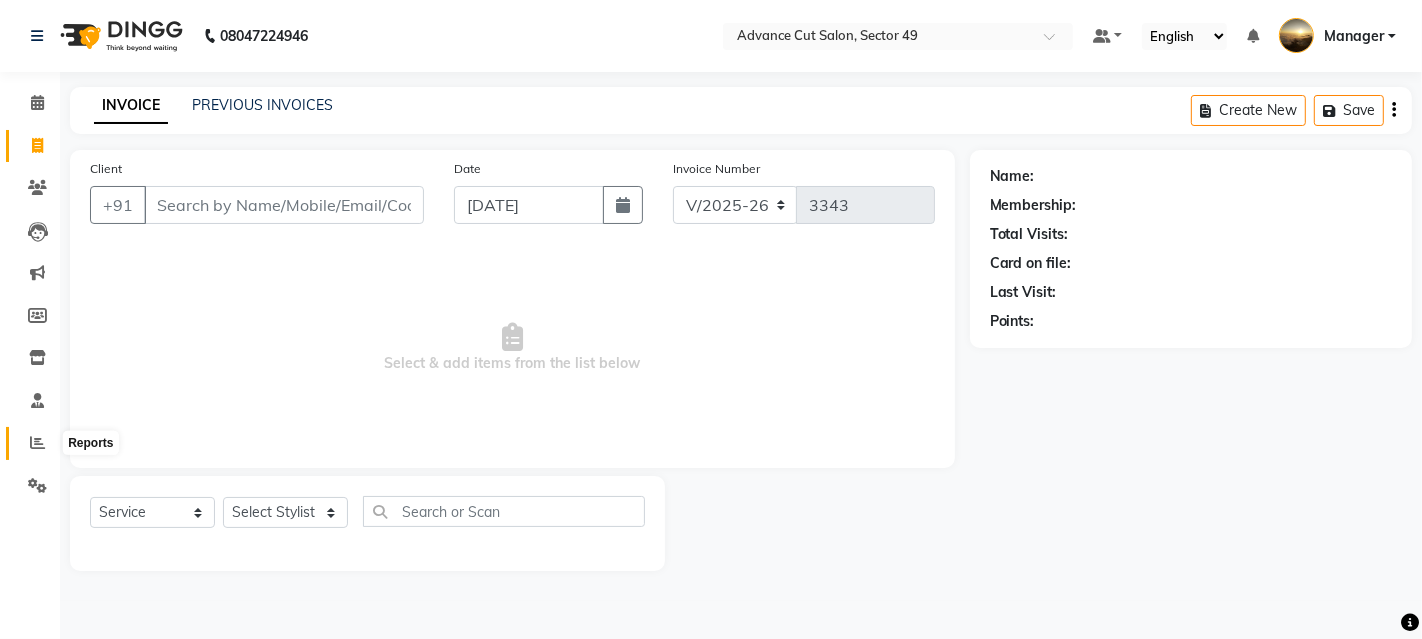 click 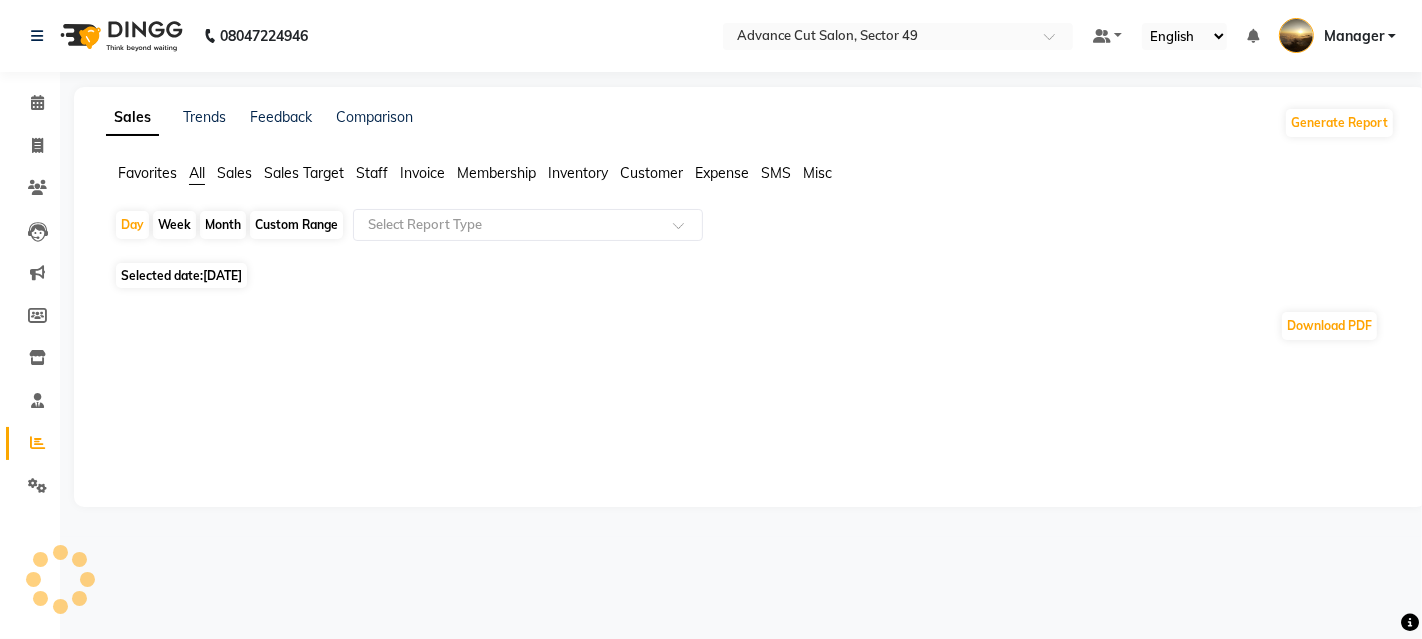 drag, startPoint x: 130, startPoint y: 224, endPoint x: 165, endPoint y: 275, distance: 61.854668 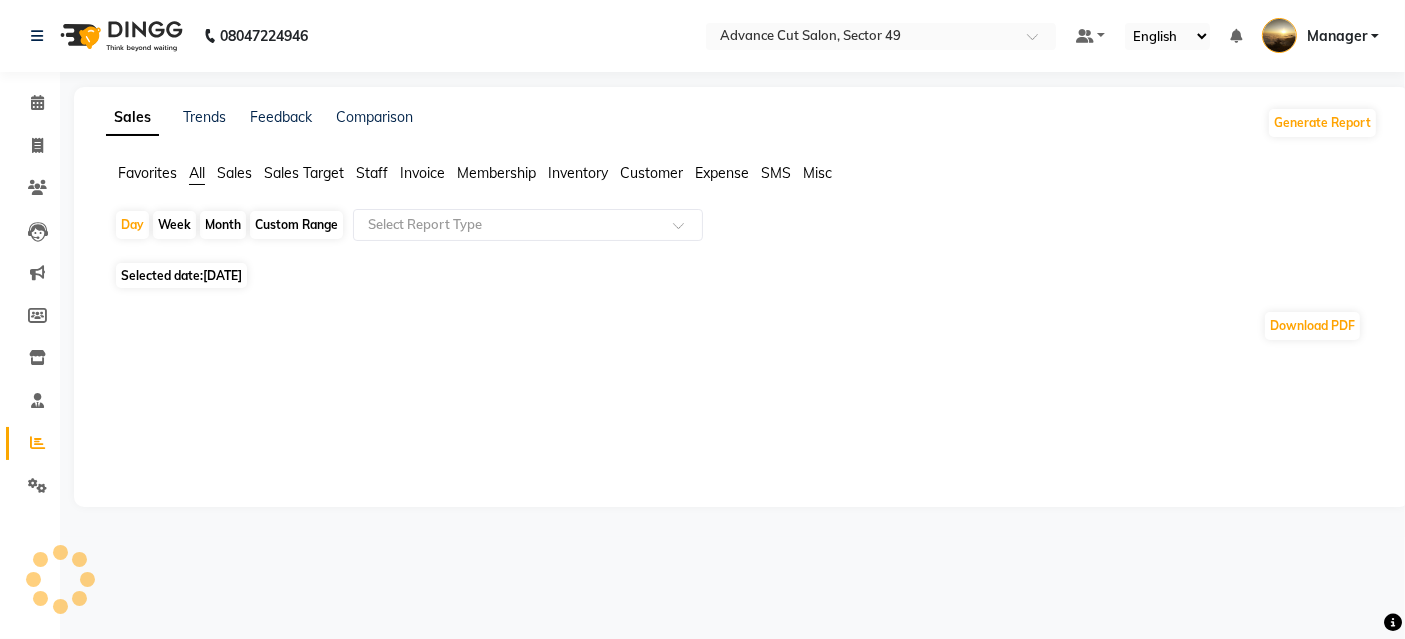 select on "7" 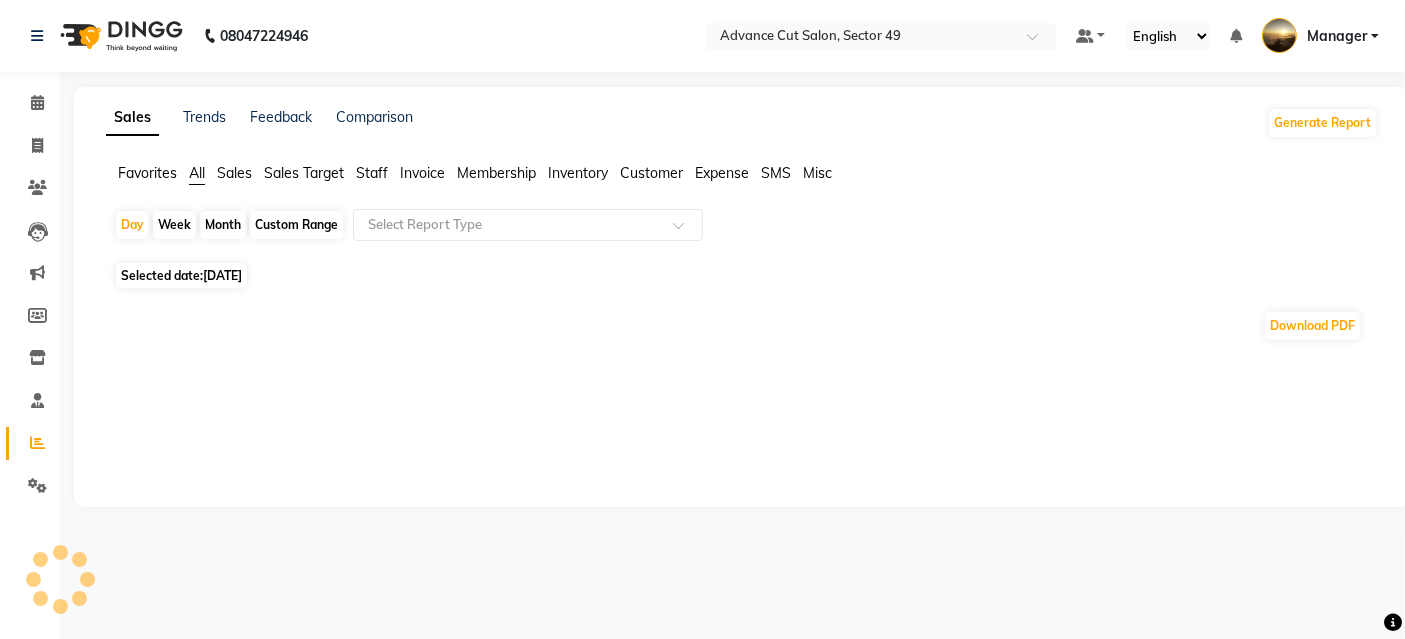select on "2025" 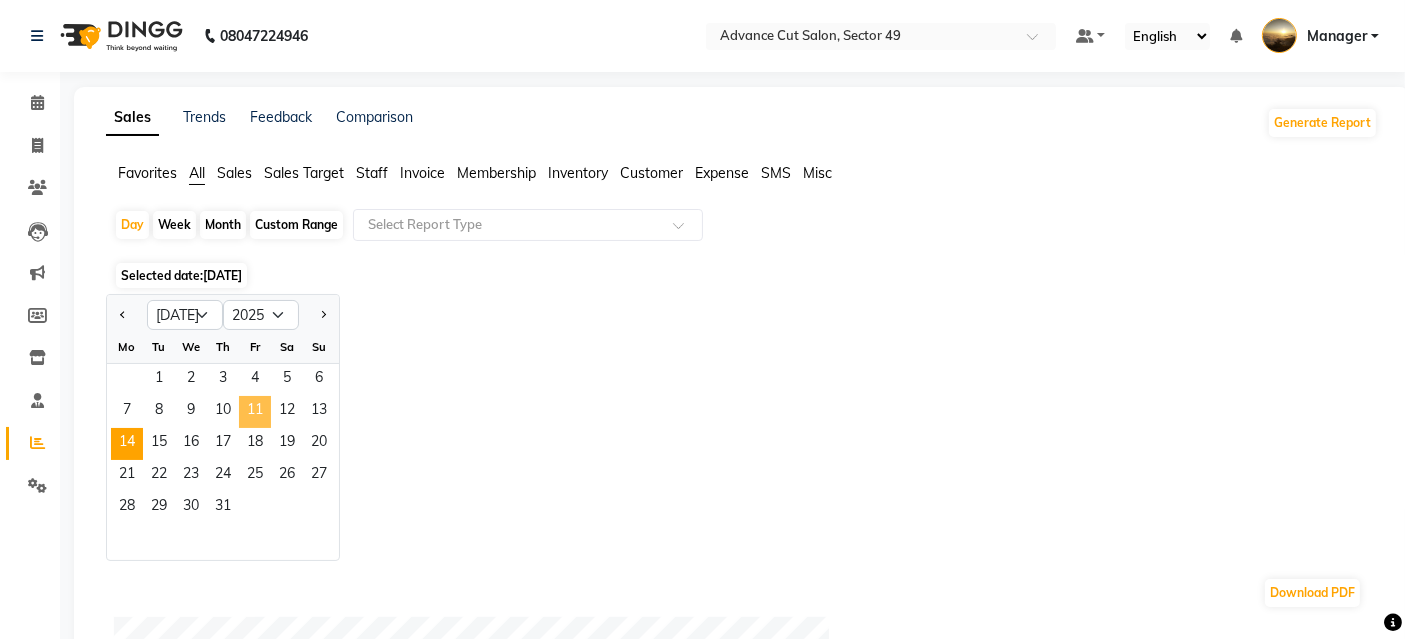click on "11" 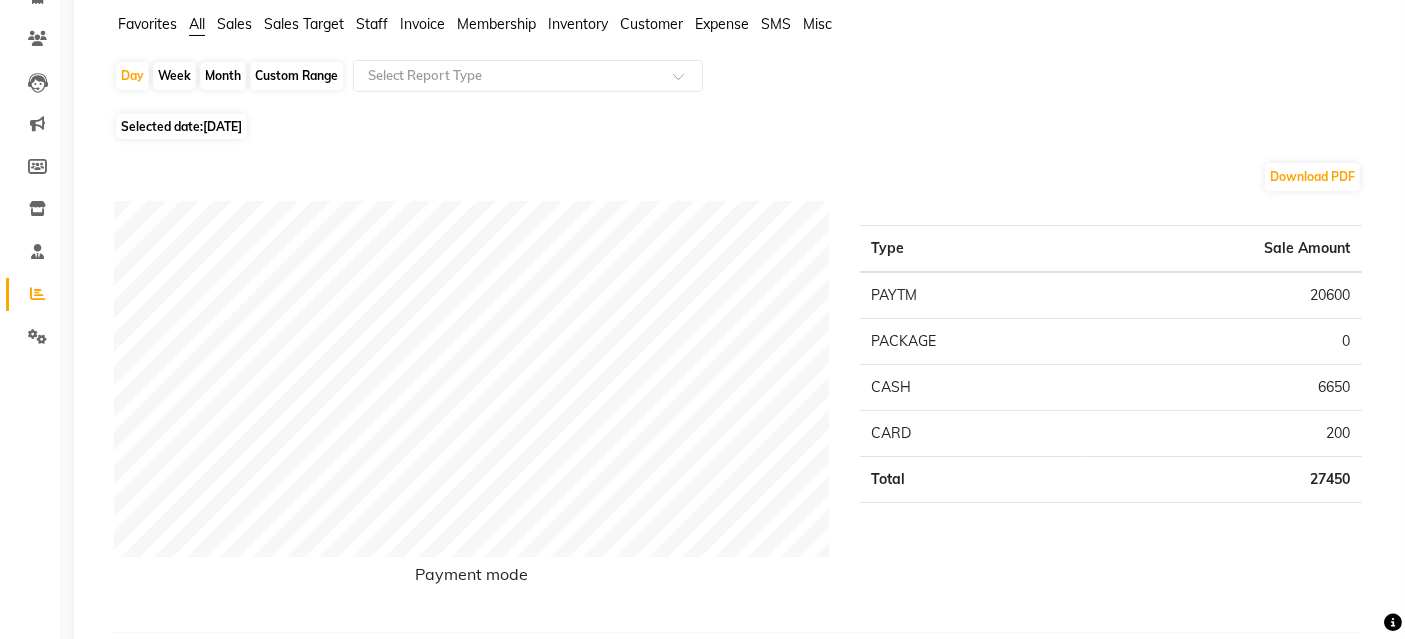 scroll, scrollTop: 0, scrollLeft: 0, axis: both 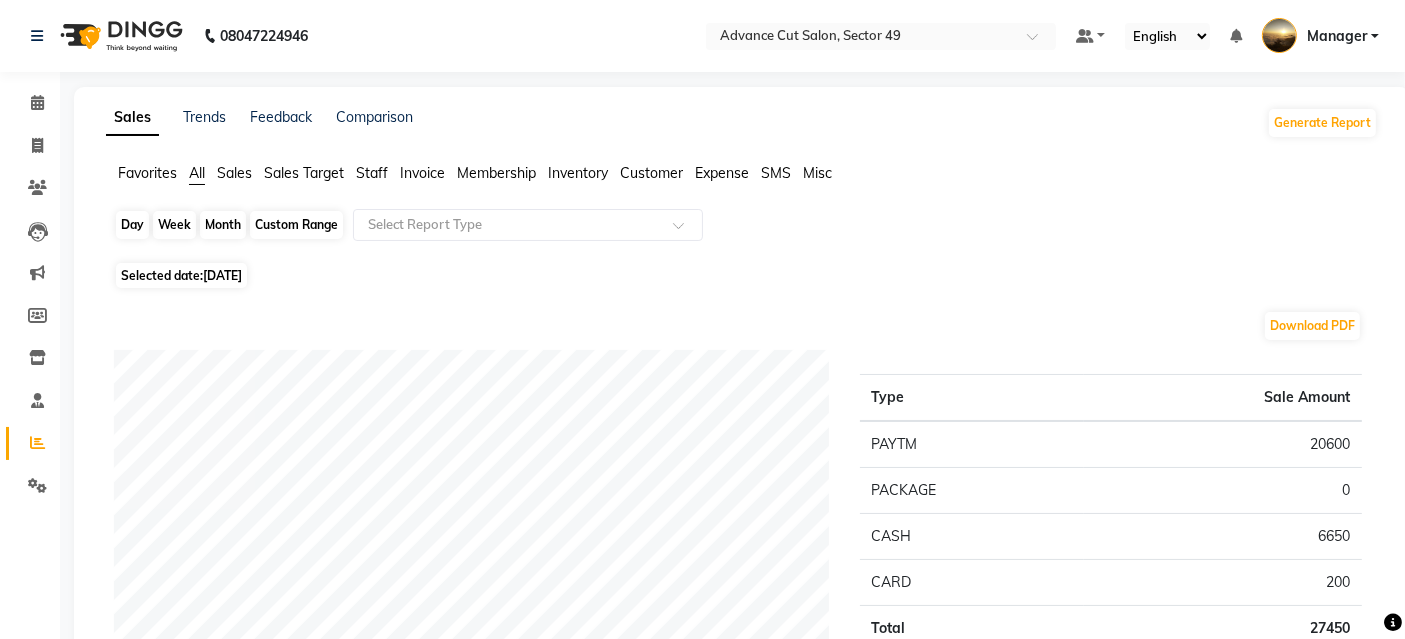 click on "Day" 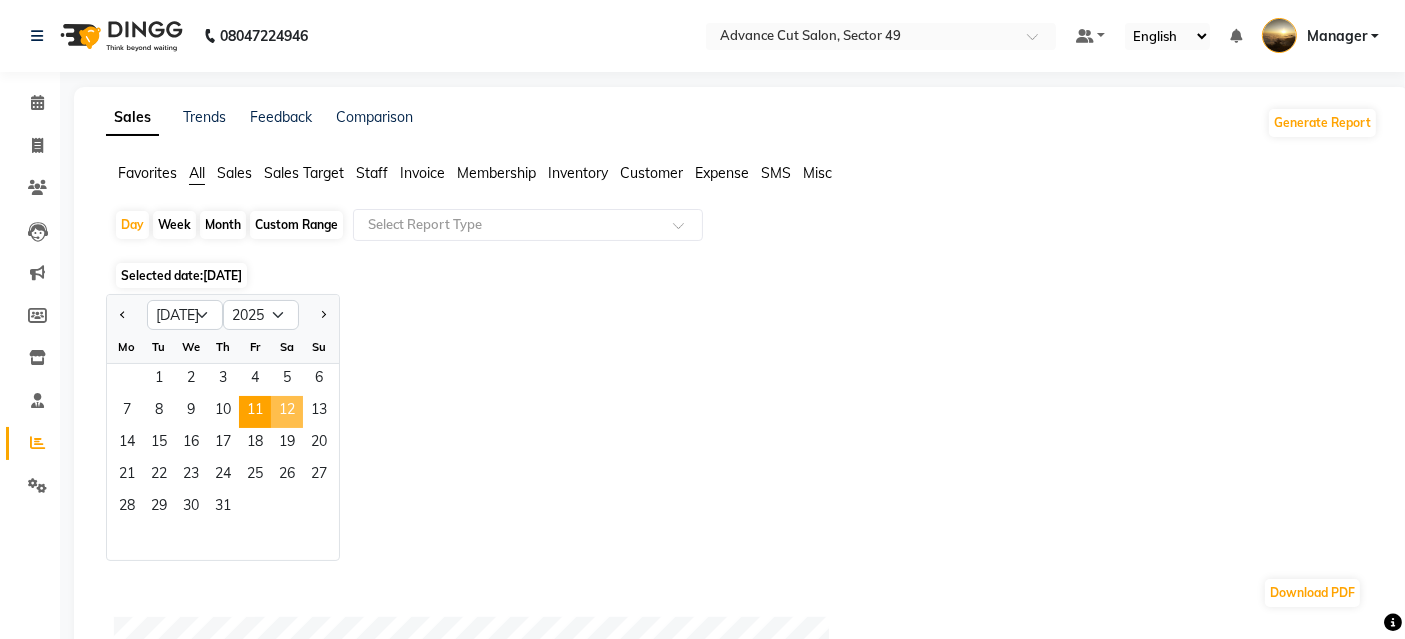 click on "12" 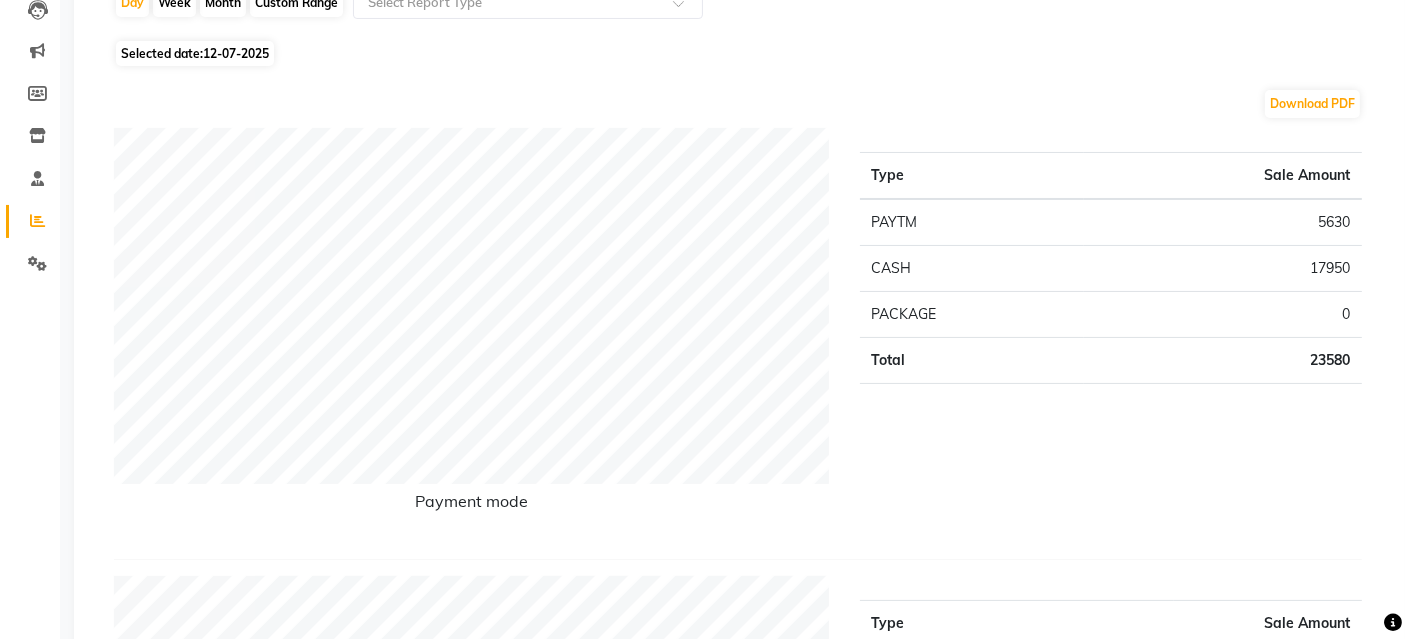scroll, scrollTop: 0, scrollLeft: 0, axis: both 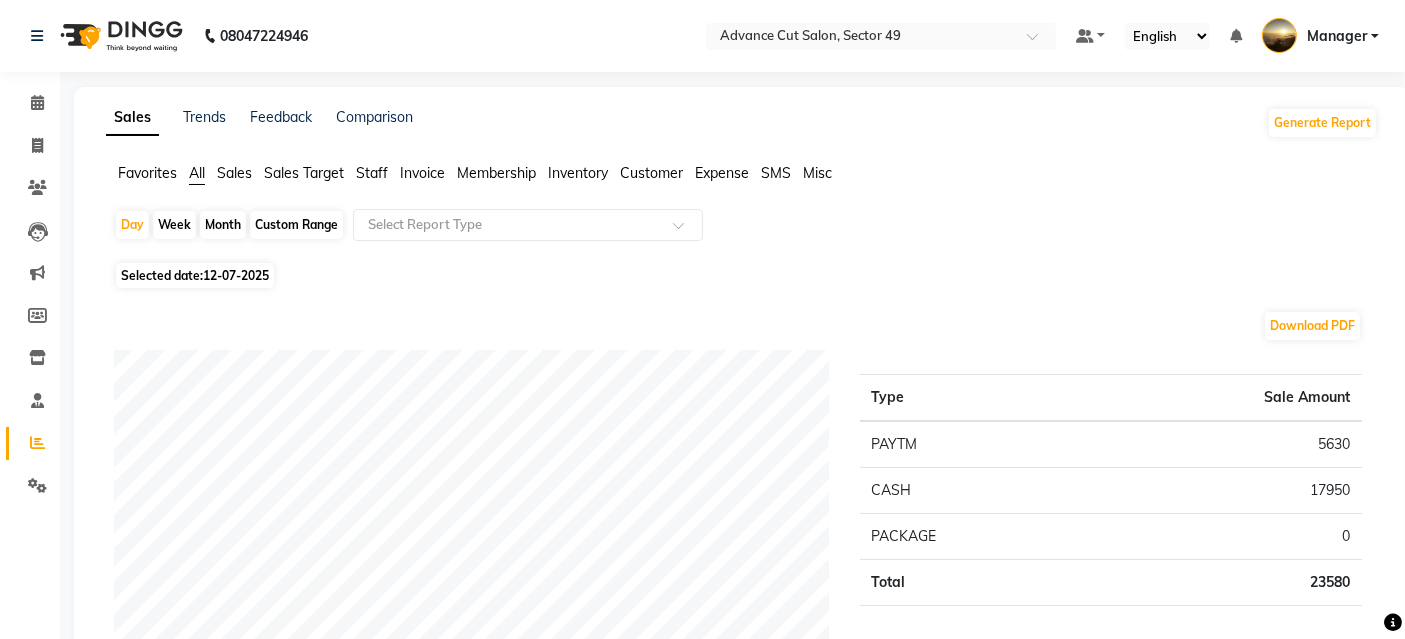 click on "Selected date:  12-07-2025" 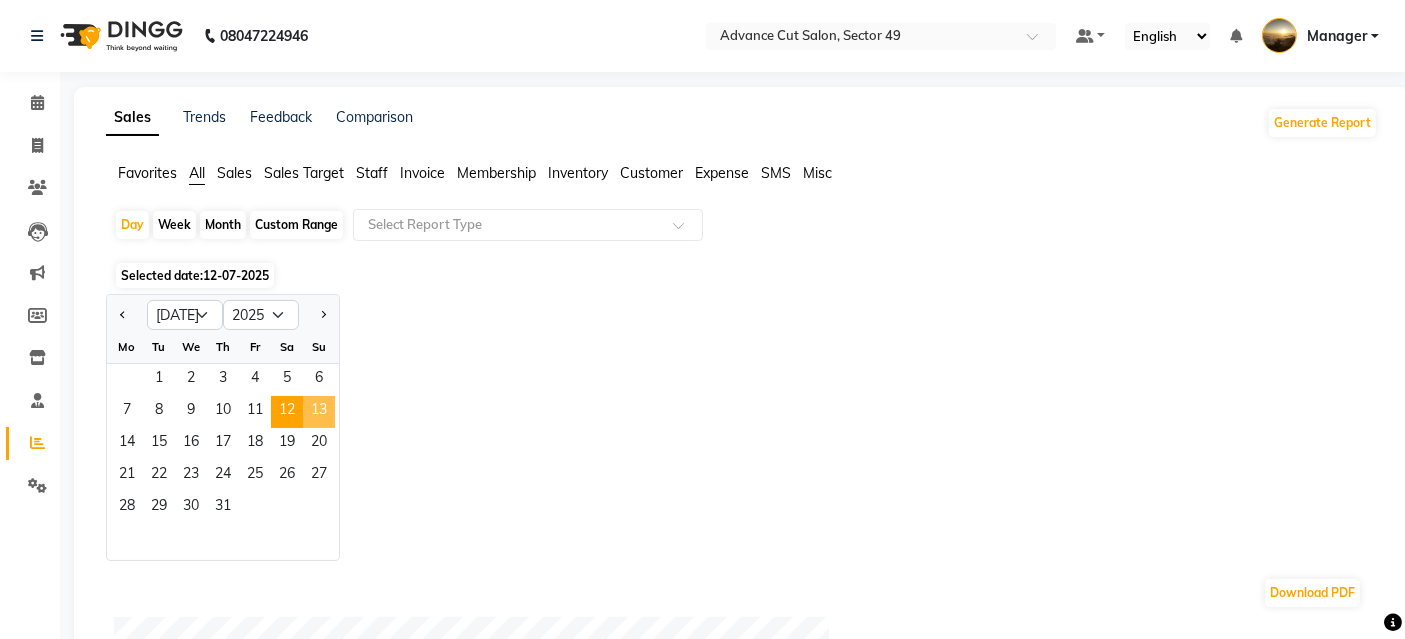 click on "13" 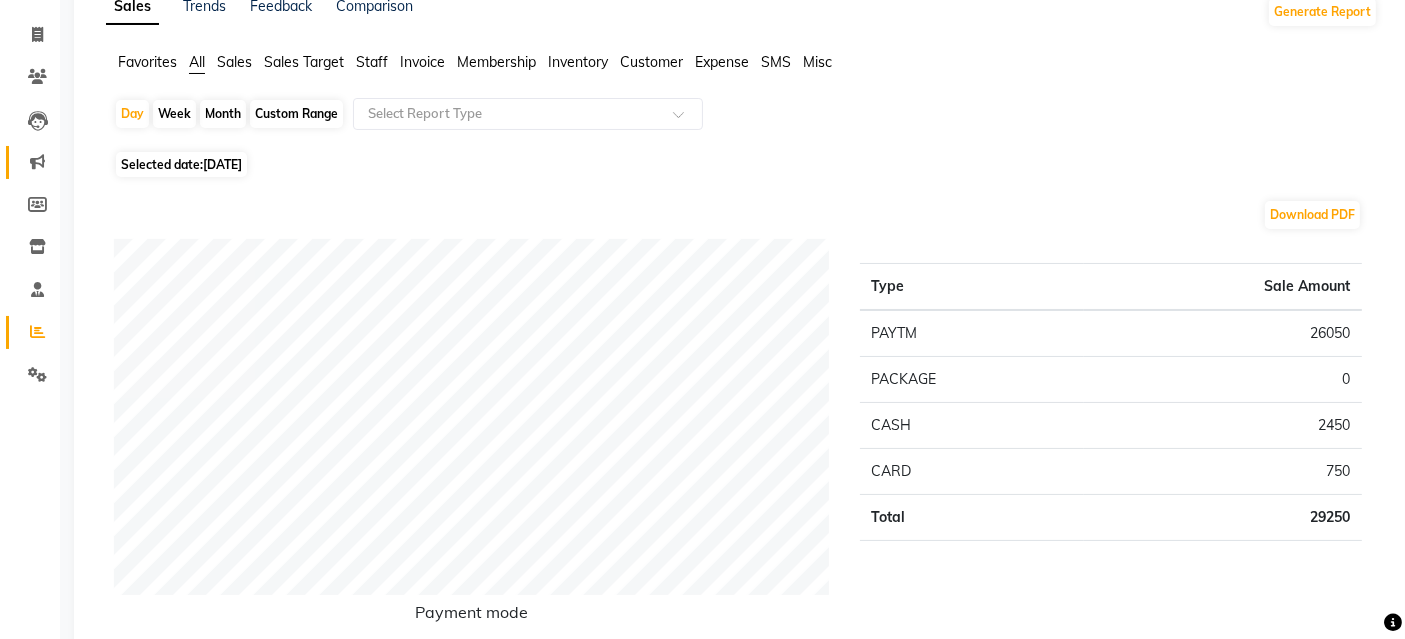scroll, scrollTop: 0, scrollLeft: 0, axis: both 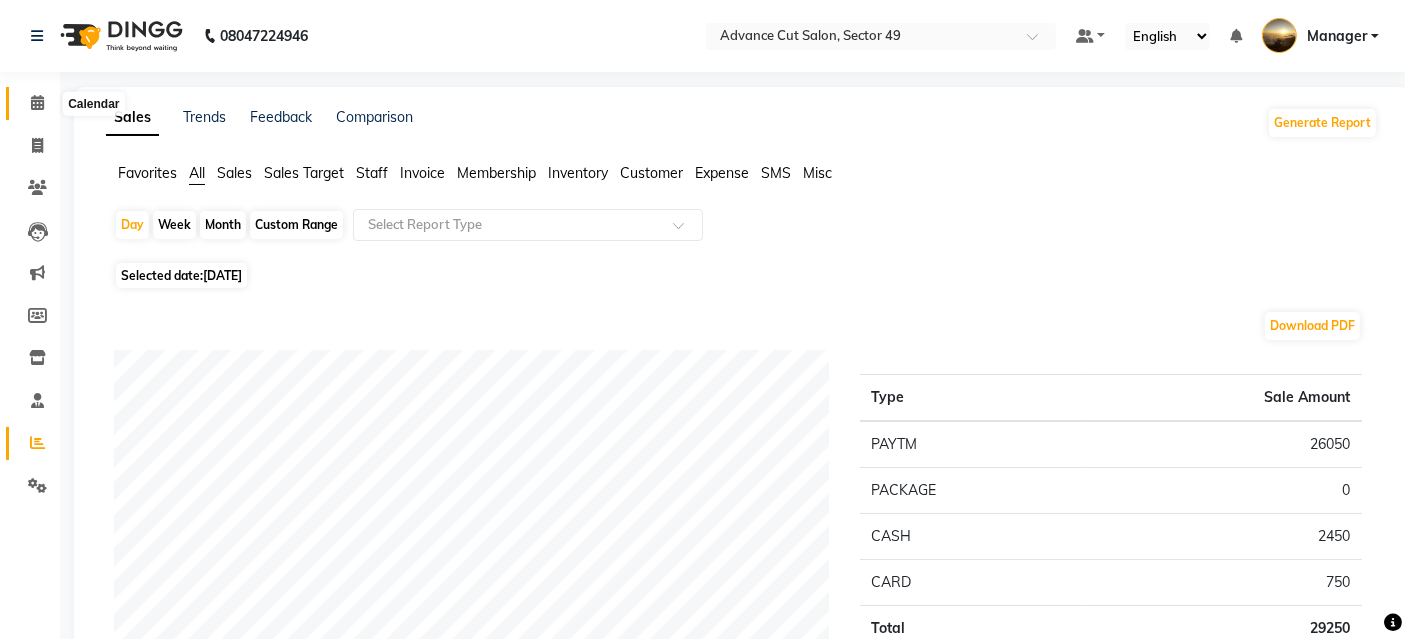 click 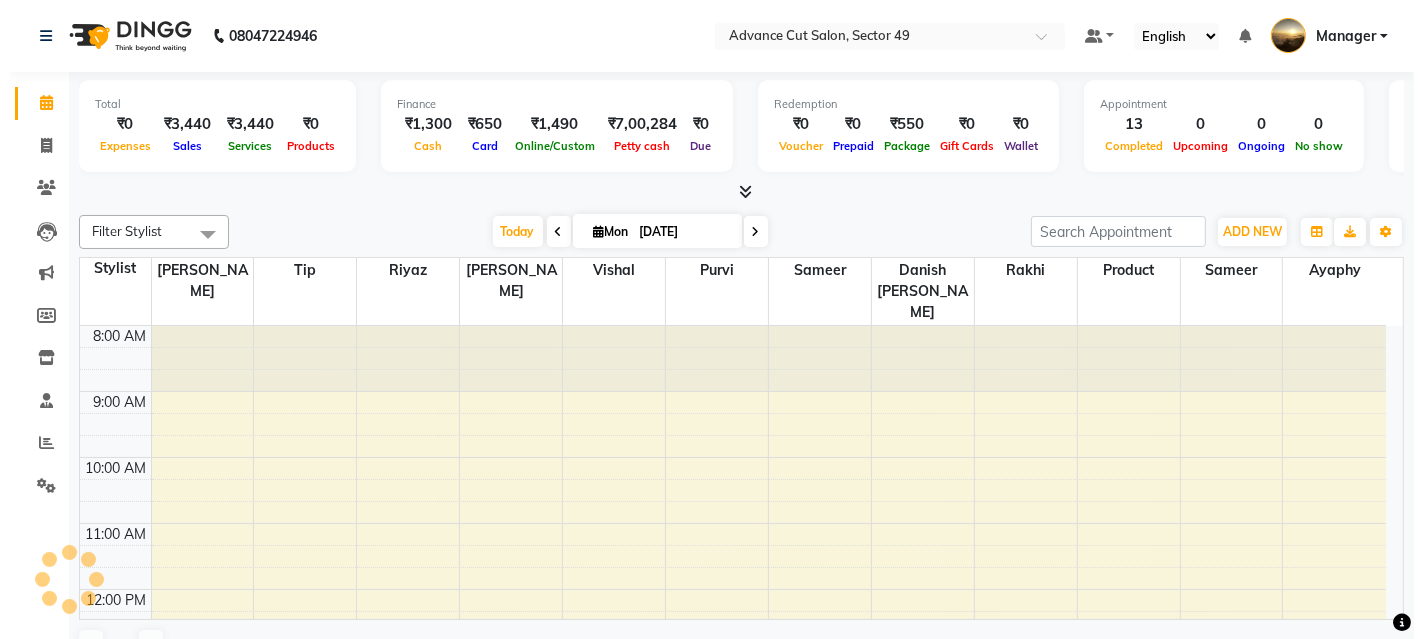 scroll, scrollTop: 0, scrollLeft: 0, axis: both 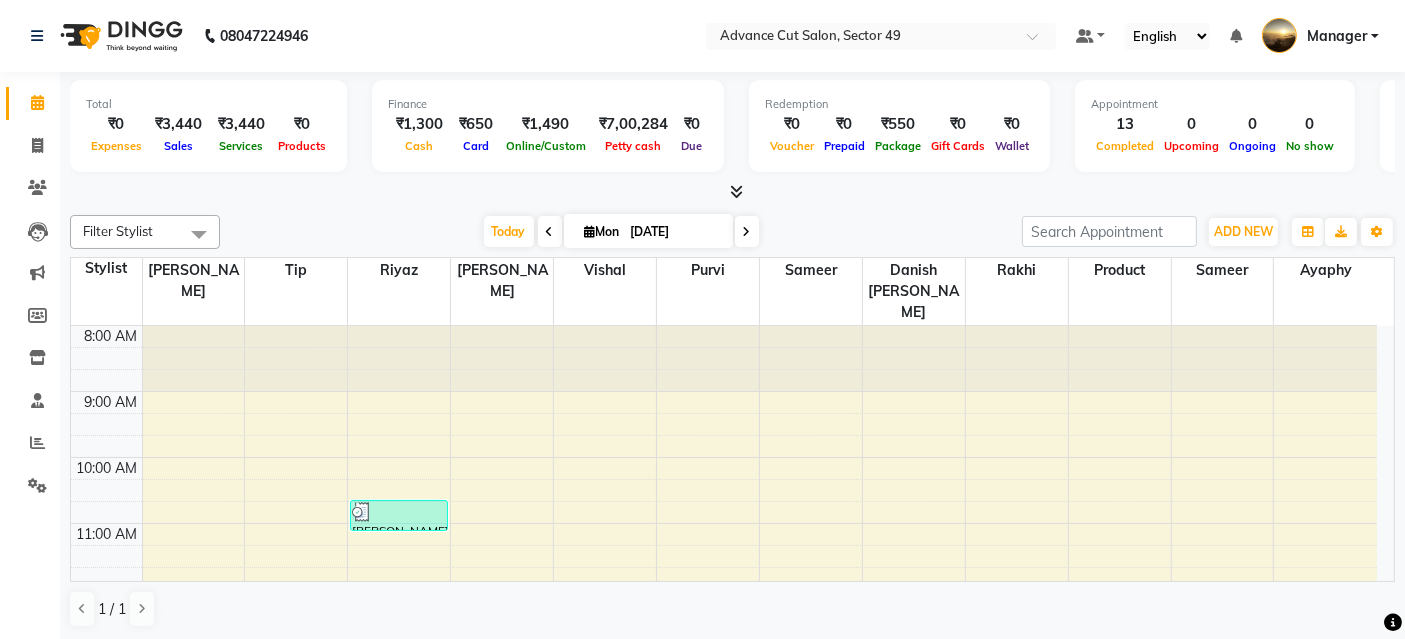 click on "Invoice" 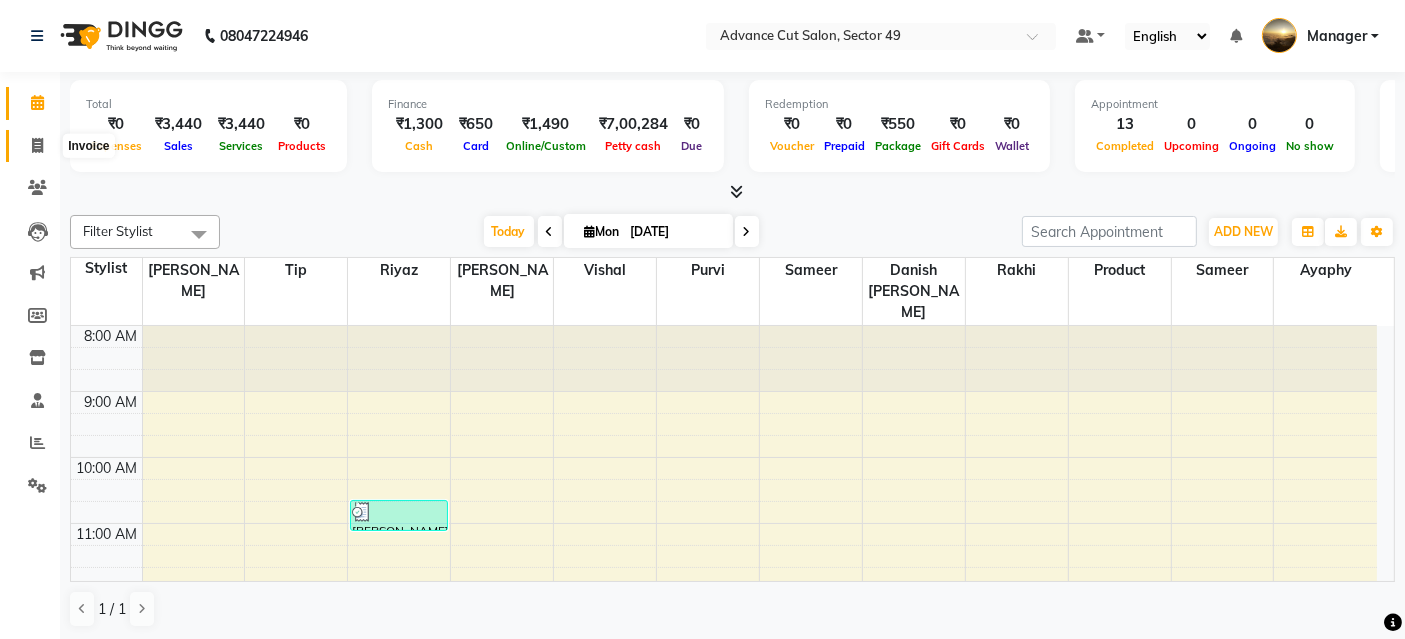 click 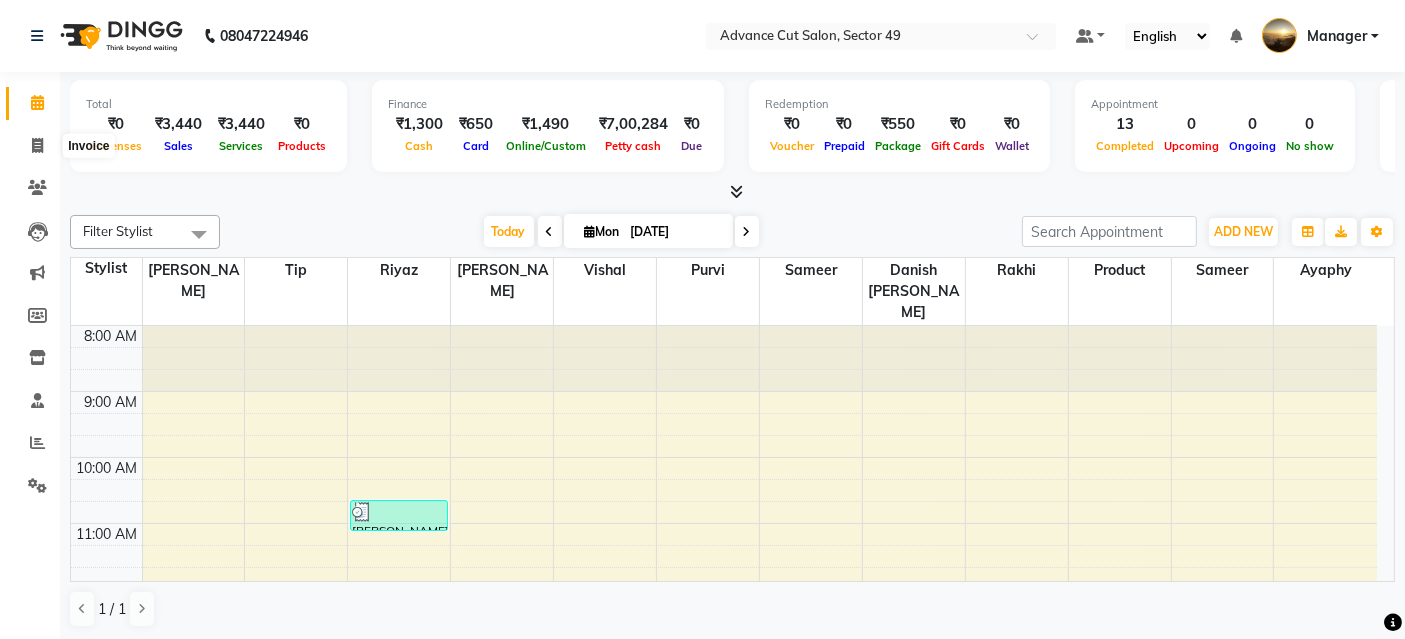 select on "service" 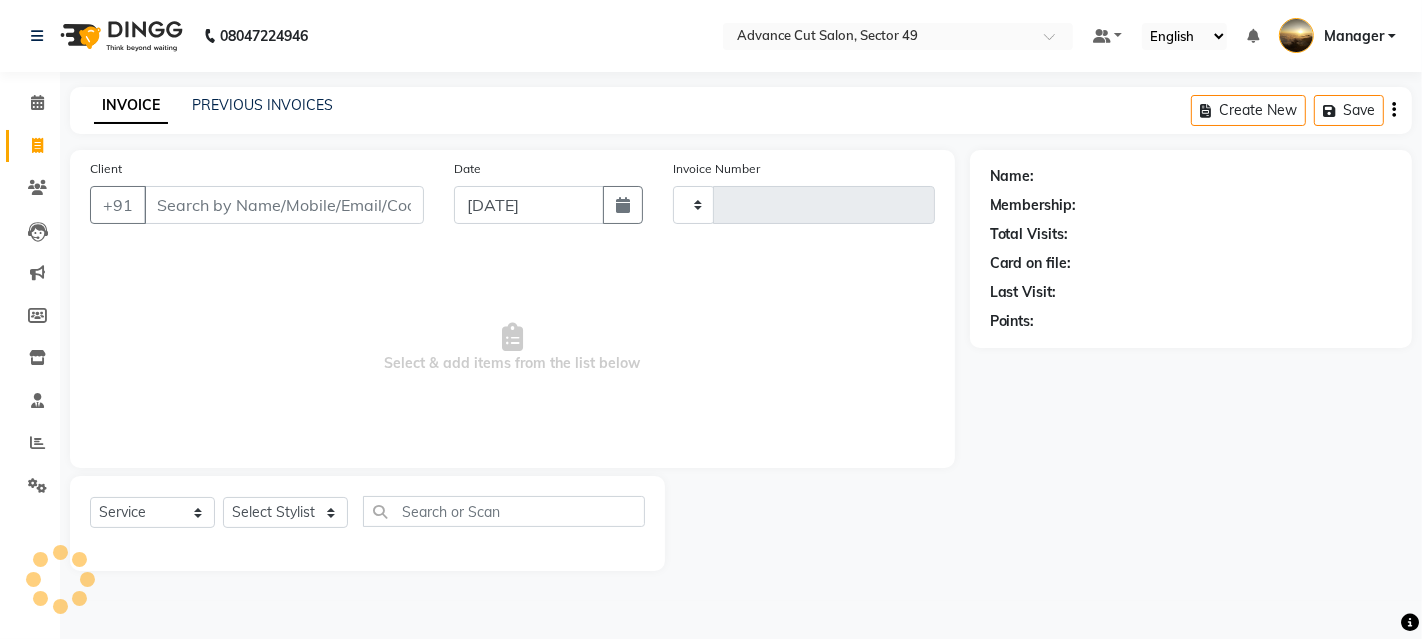 type on "3349" 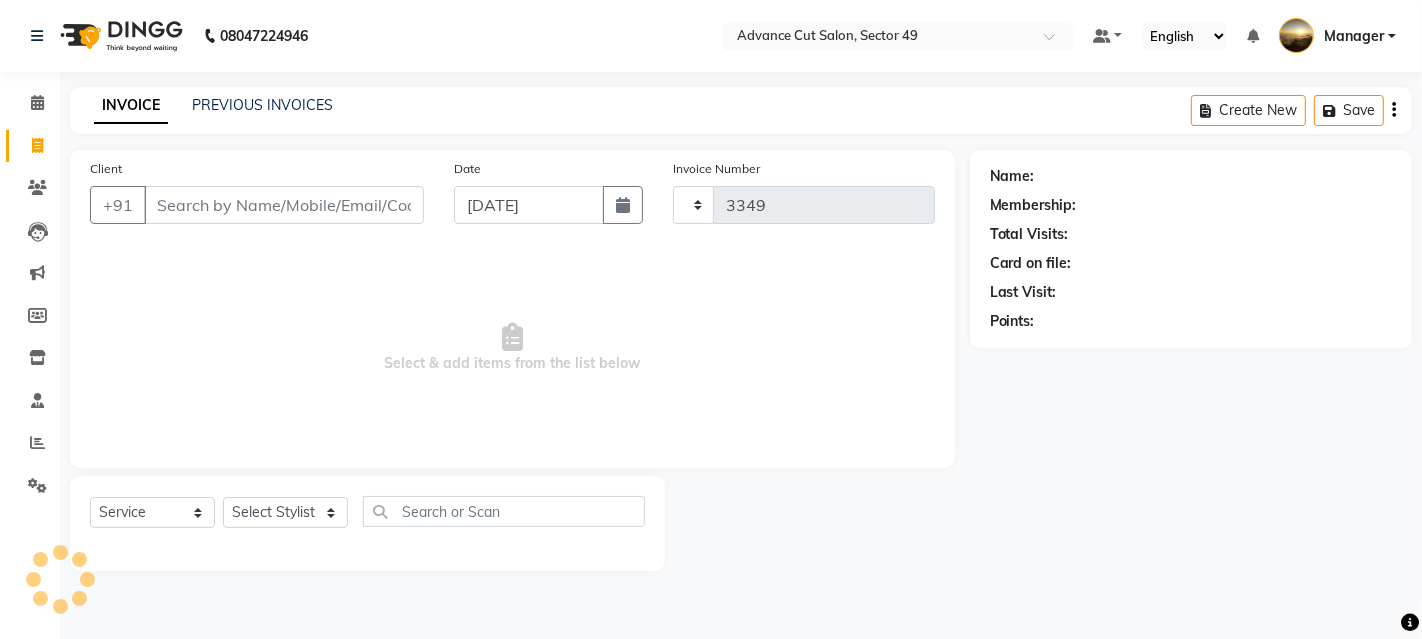 select on "4616" 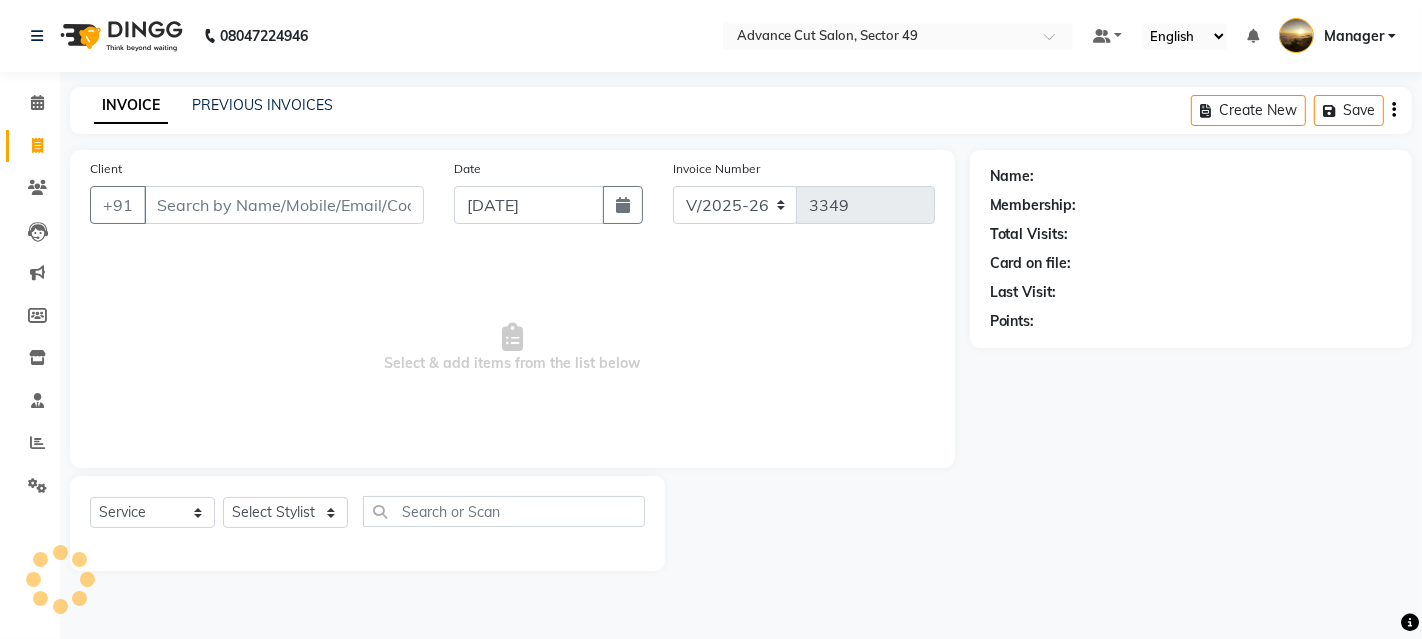 drag, startPoint x: 356, startPoint y: 221, endPoint x: 347, endPoint y: 210, distance: 14.21267 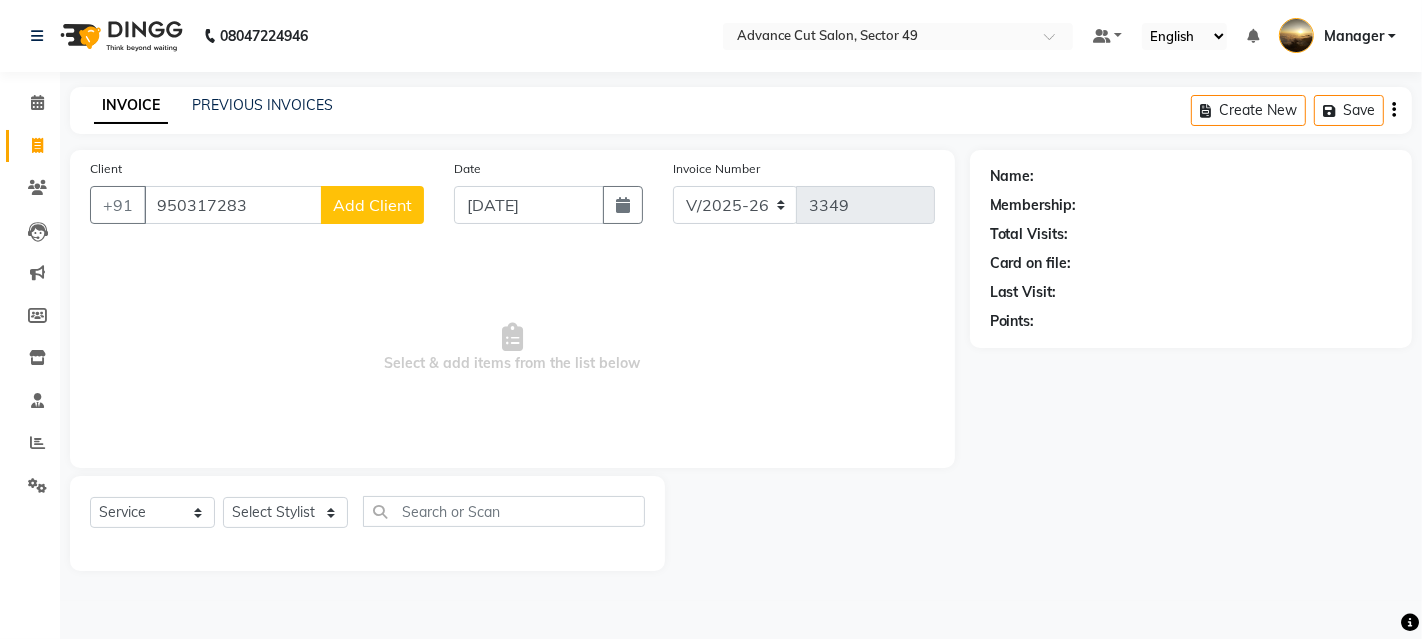 type on "950317283" 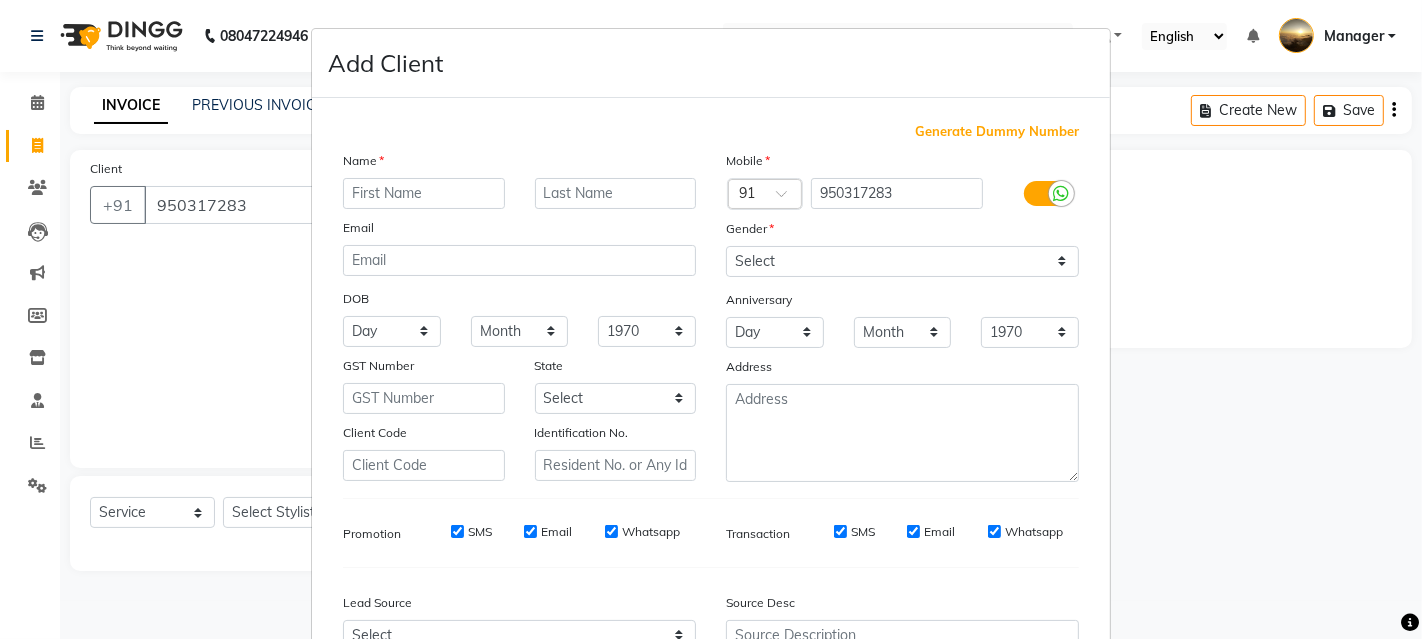 click at bounding box center [424, 193] 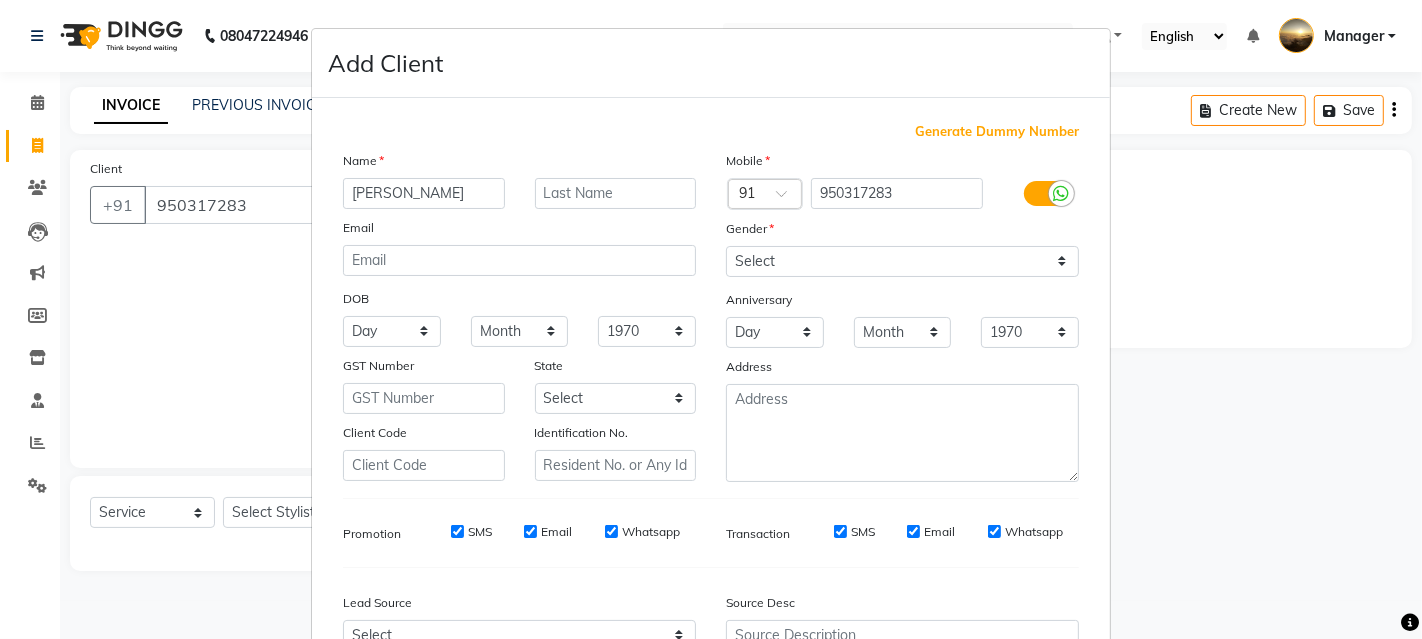 type on "aishwariya" 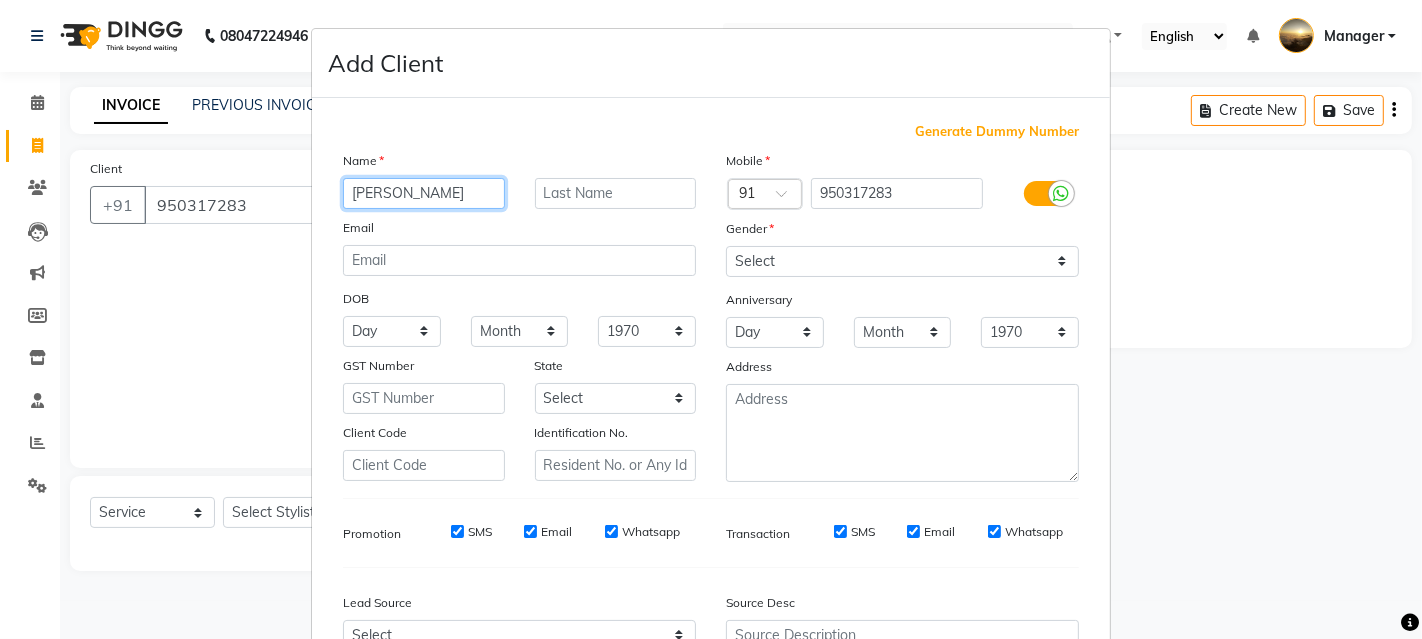 scroll, scrollTop: 208, scrollLeft: 0, axis: vertical 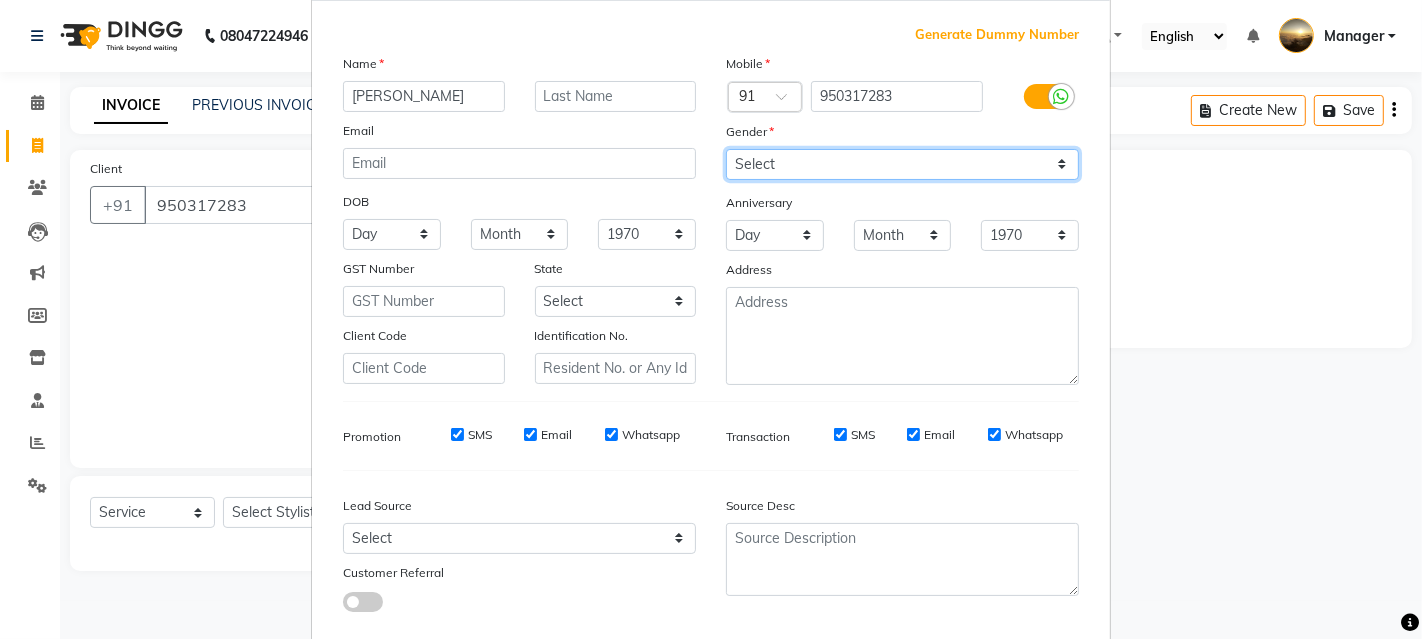 drag, startPoint x: 774, startPoint y: 154, endPoint x: 773, endPoint y: 167, distance: 13.038404 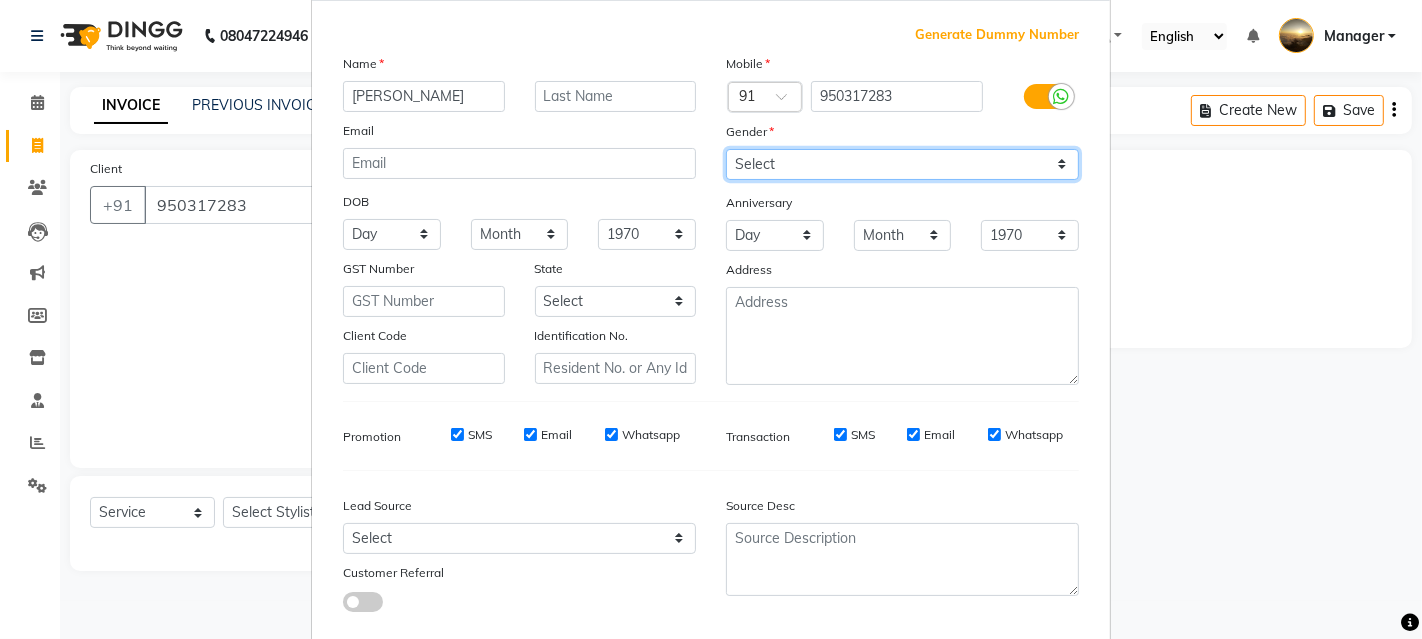 select on "female" 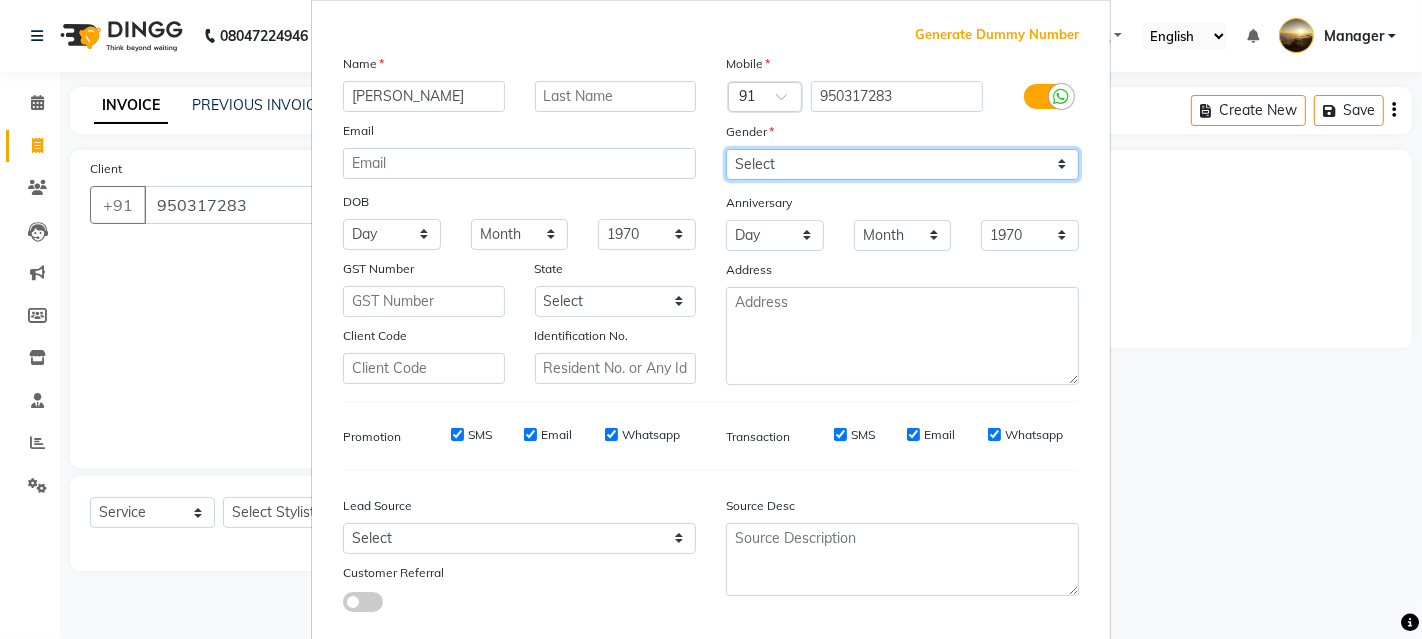 click on "Select Male Female Other Prefer Not To Say" at bounding box center (902, 164) 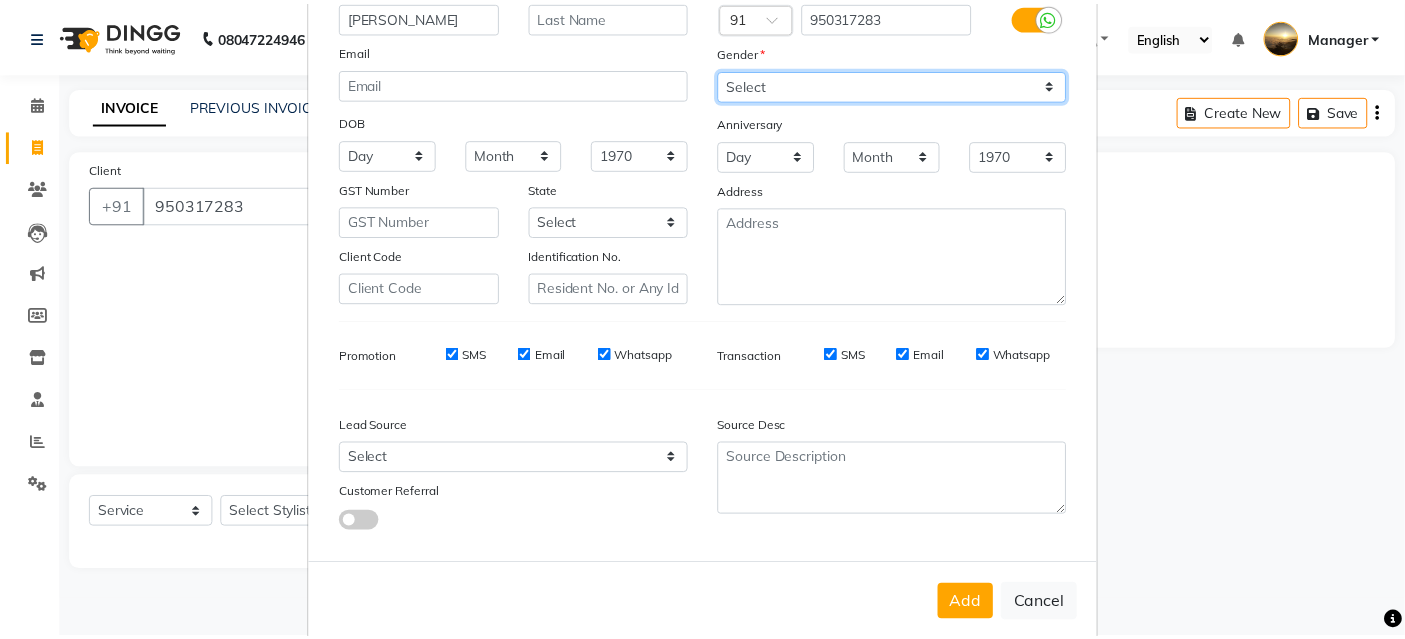 scroll, scrollTop: 208, scrollLeft: 0, axis: vertical 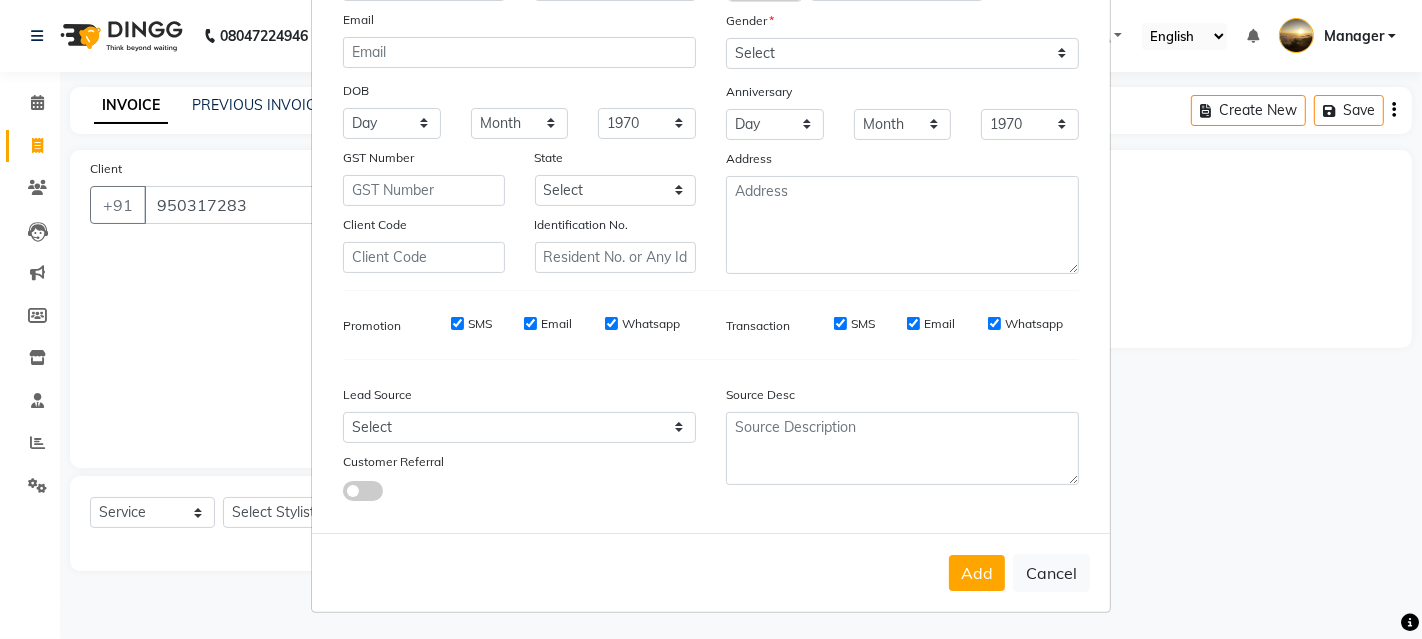 click on "Add" at bounding box center (977, 573) 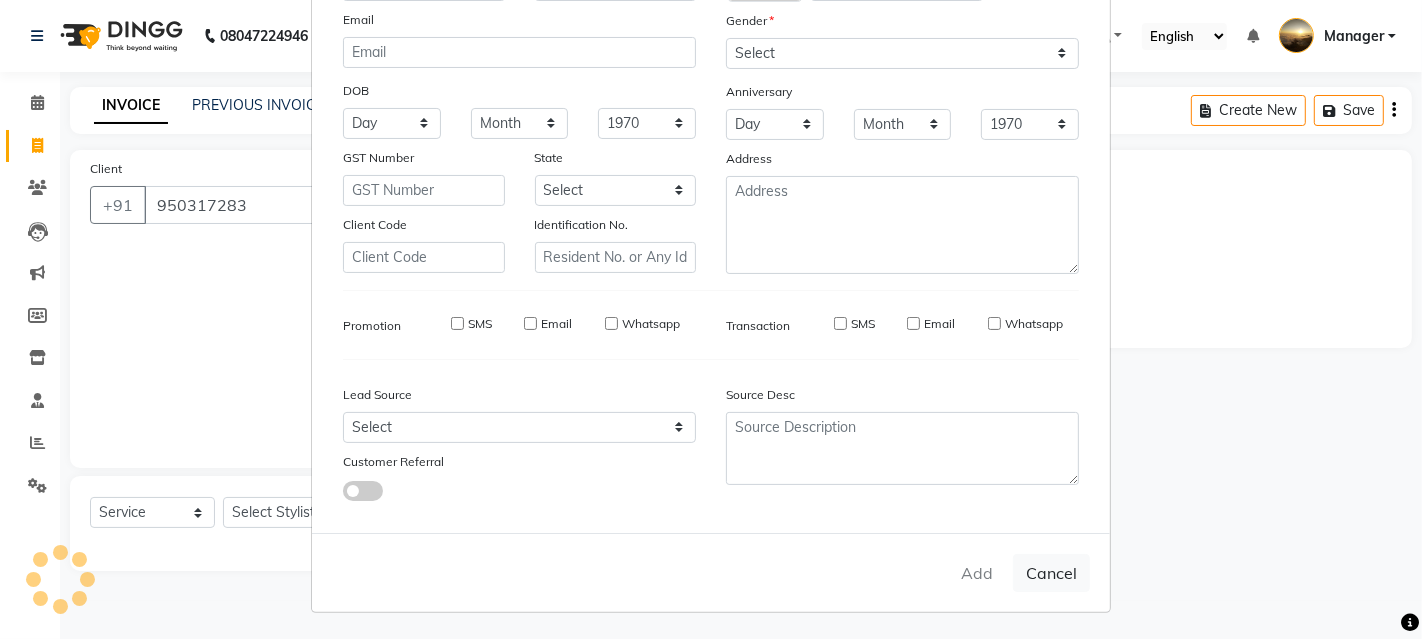 select 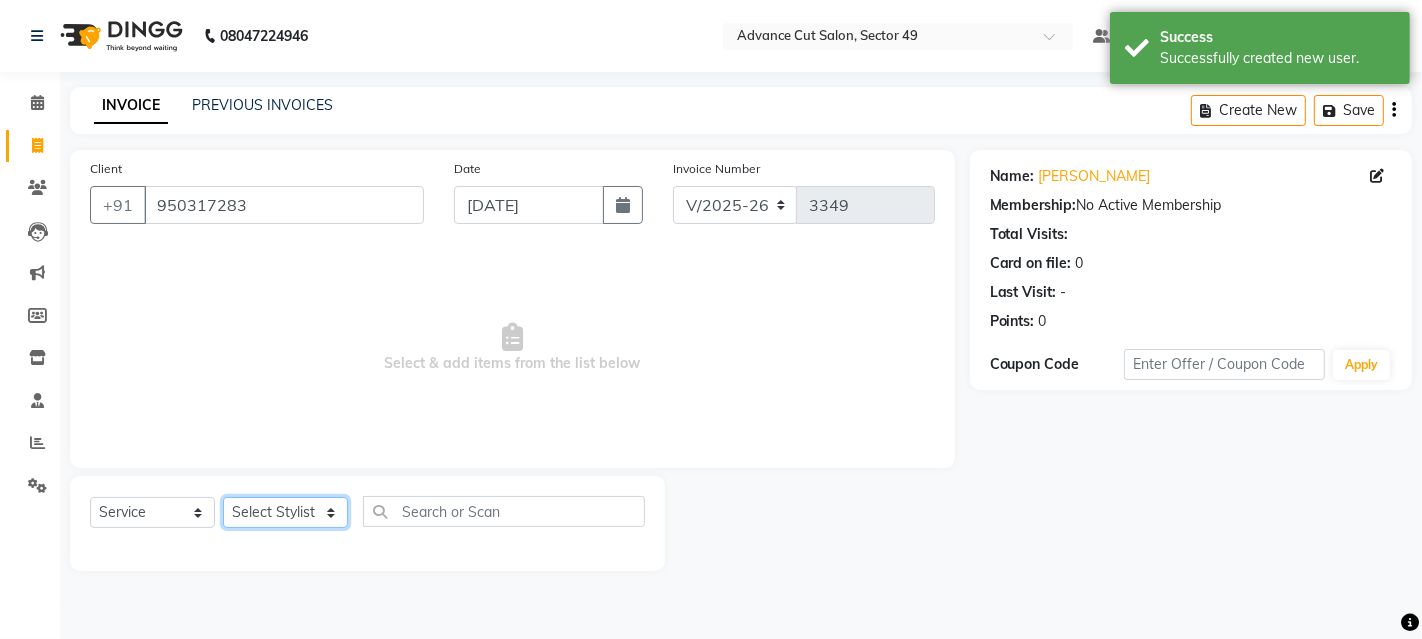 drag, startPoint x: 290, startPoint y: 511, endPoint x: 287, endPoint y: 499, distance: 12.369317 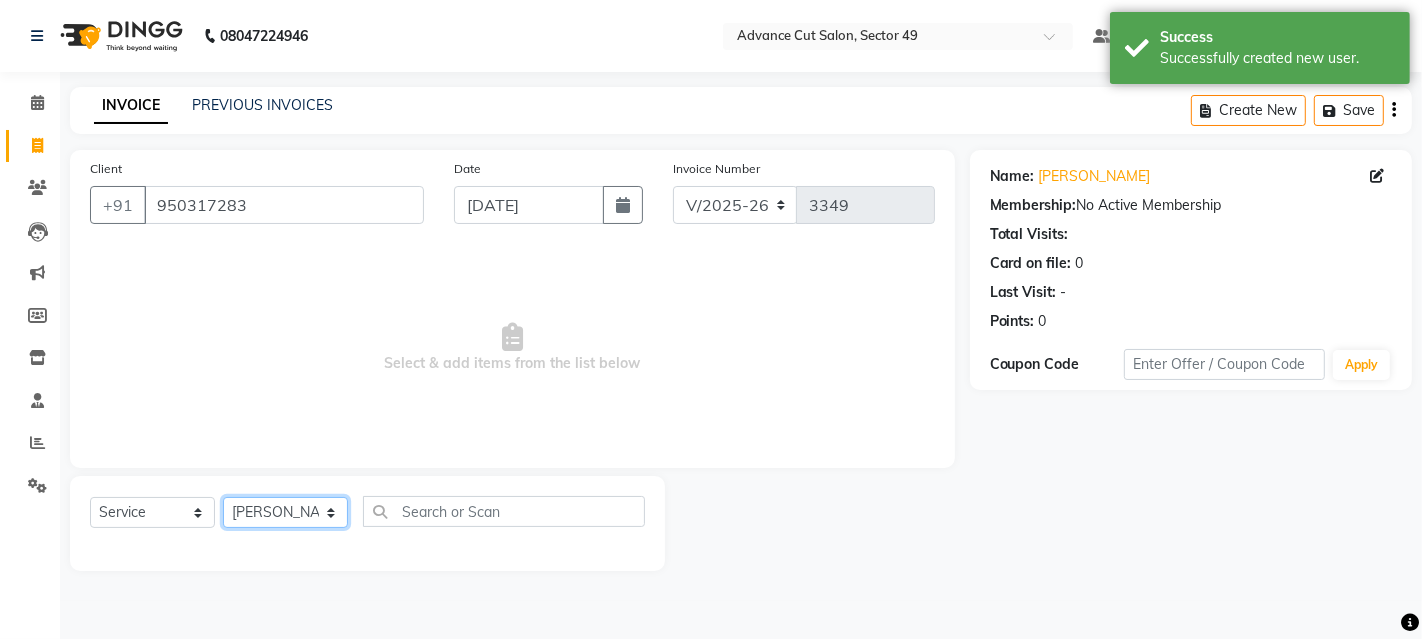 click on "Select Stylist Ayaphy Banty danish ali david Manager product purvi rakhi riyaz sameer sameer Tip vishal" 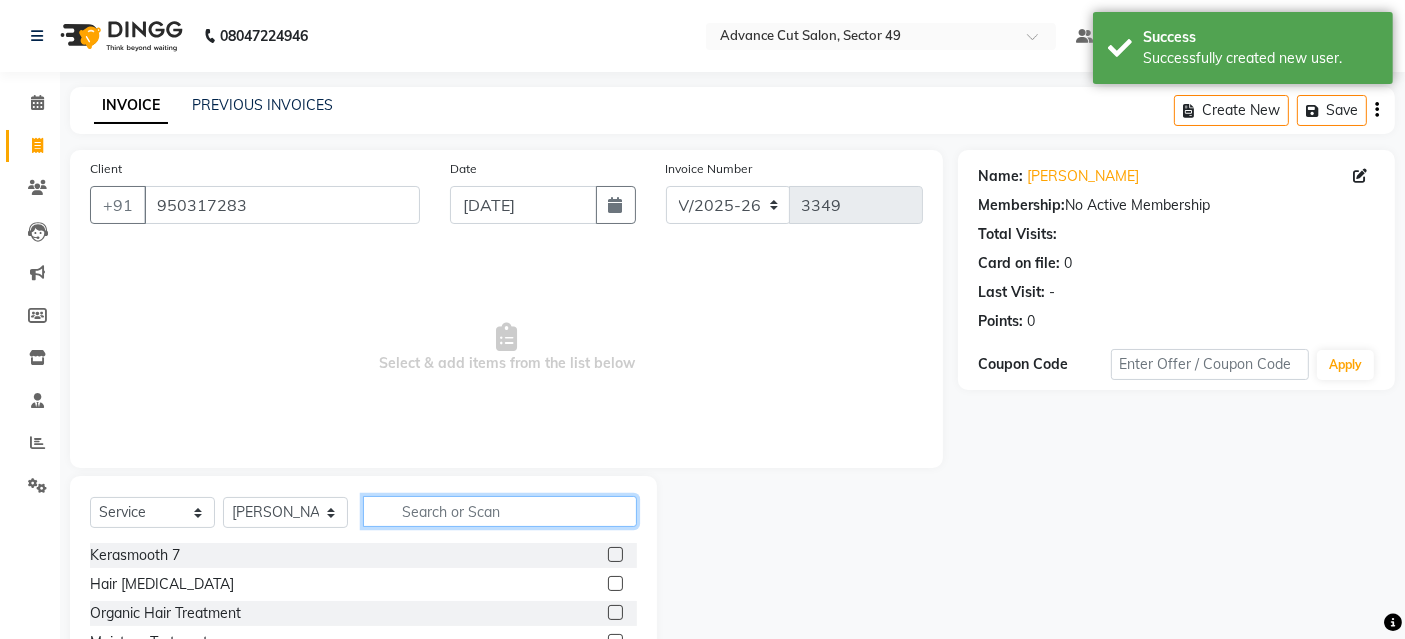 click 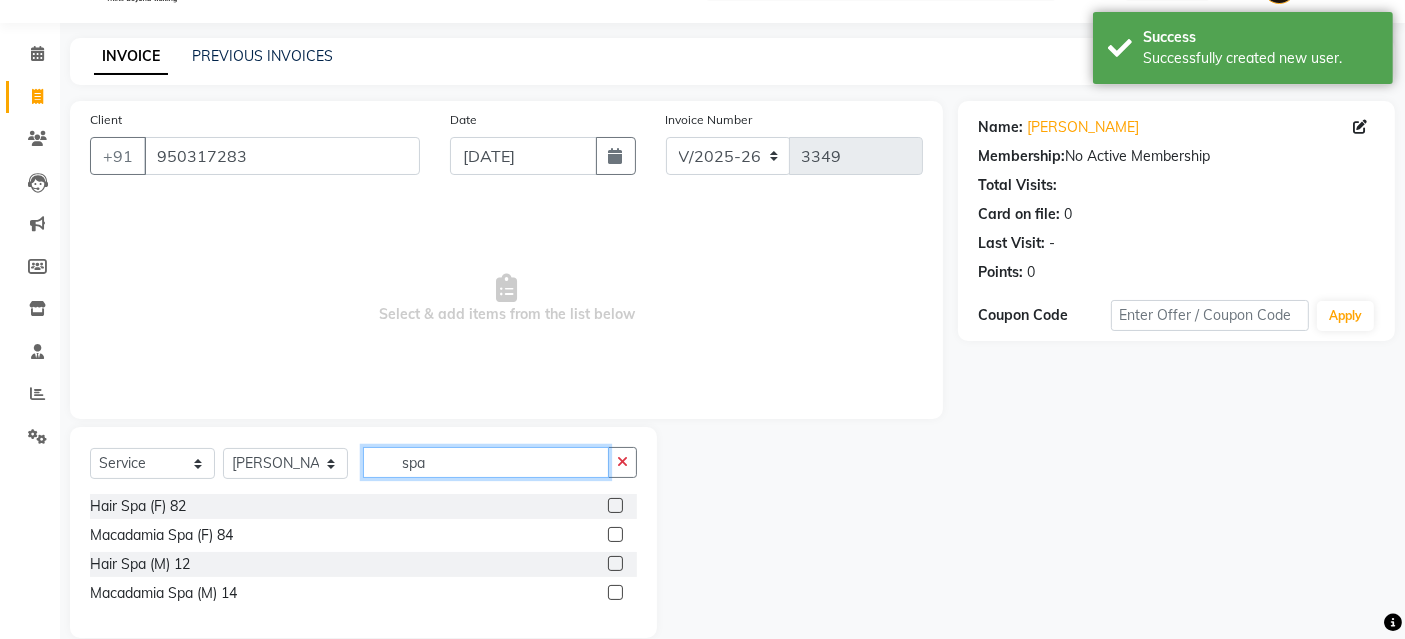 scroll, scrollTop: 77, scrollLeft: 0, axis: vertical 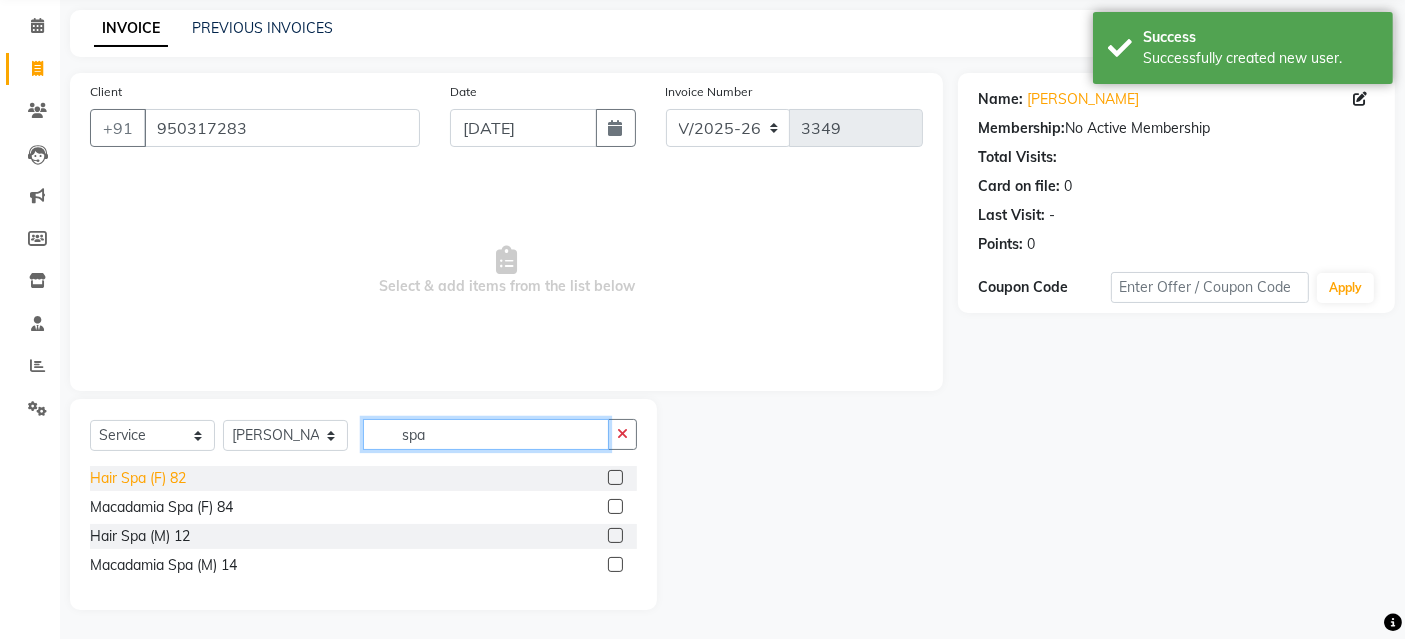 type on "spa" 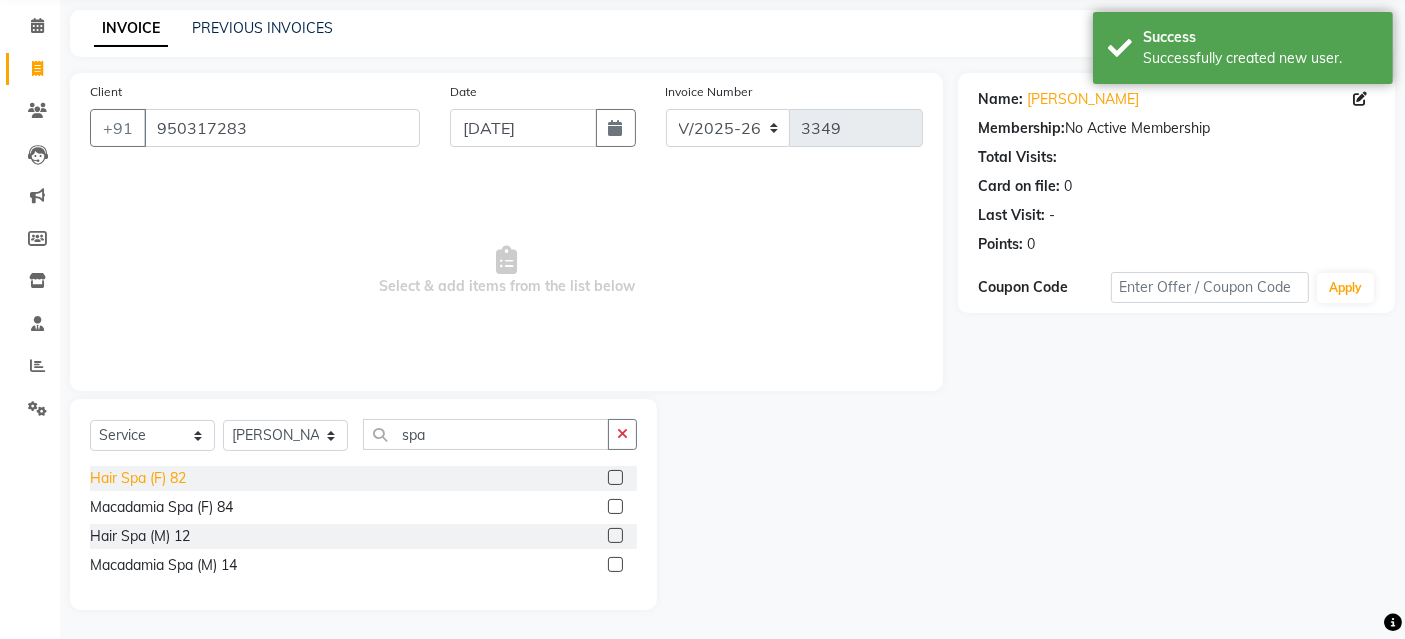 click on "Hair Spa (F) 82" 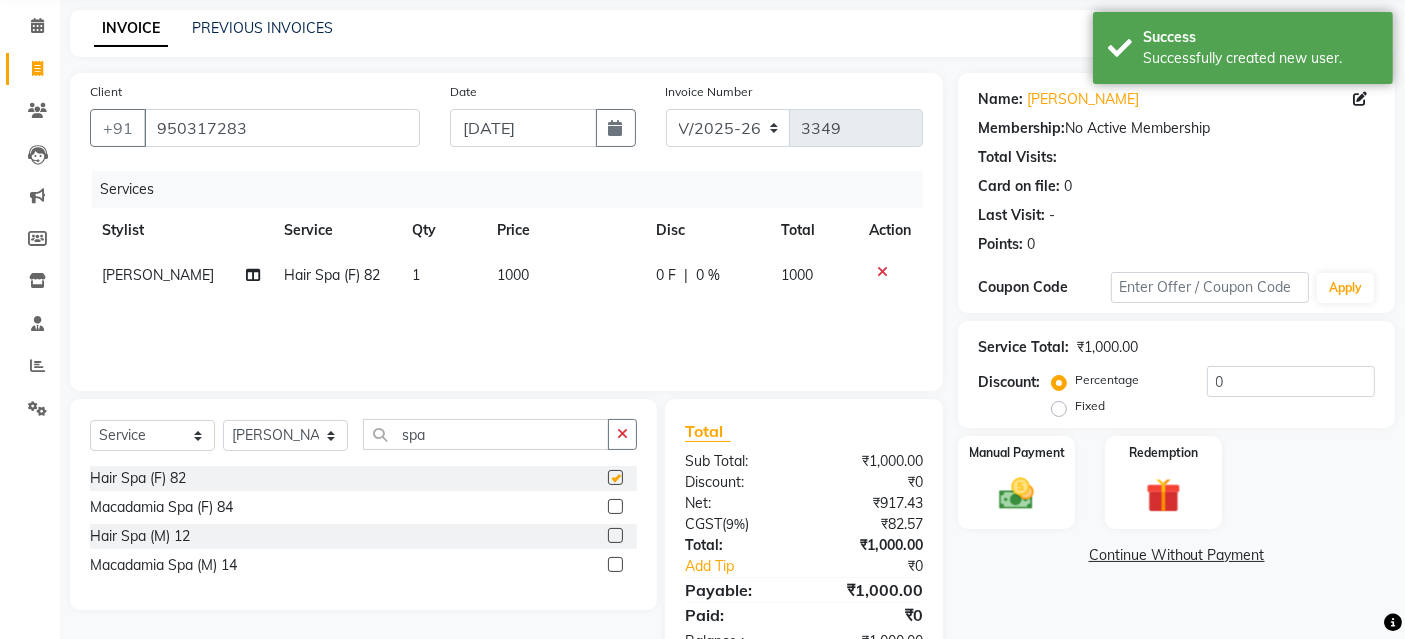 checkbox on "false" 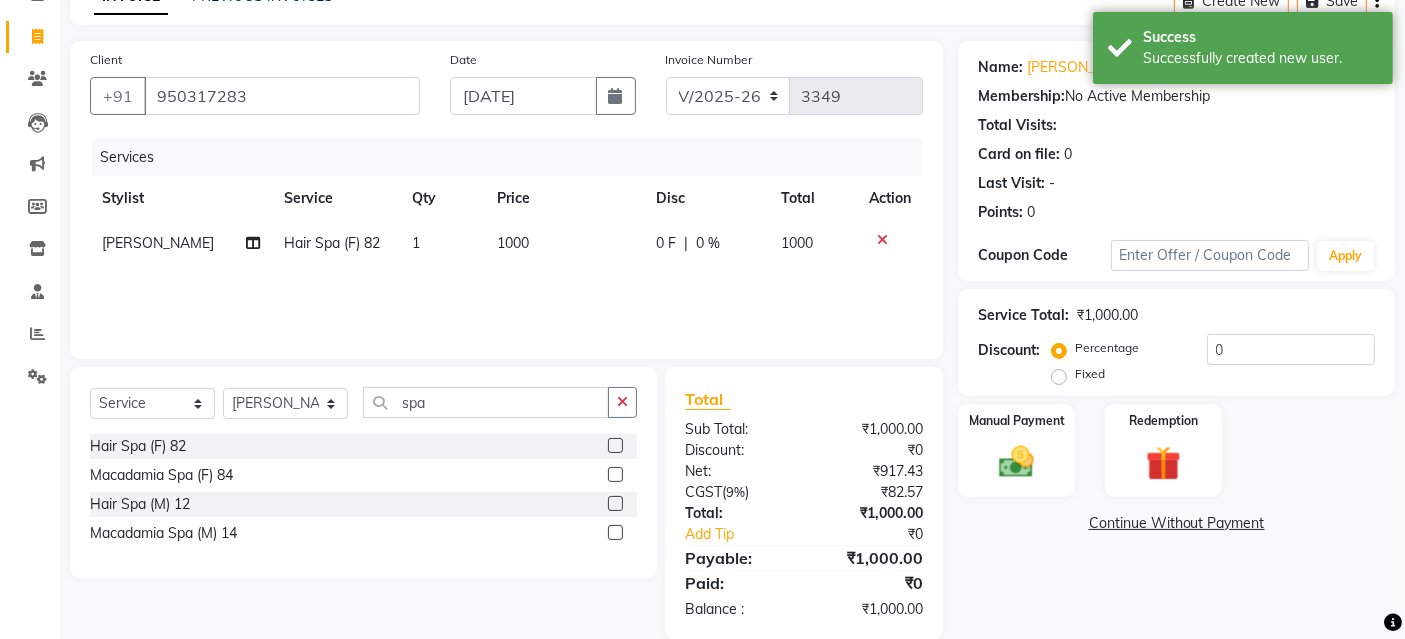 scroll, scrollTop: 138, scrollLeft: 0, axis: vertical 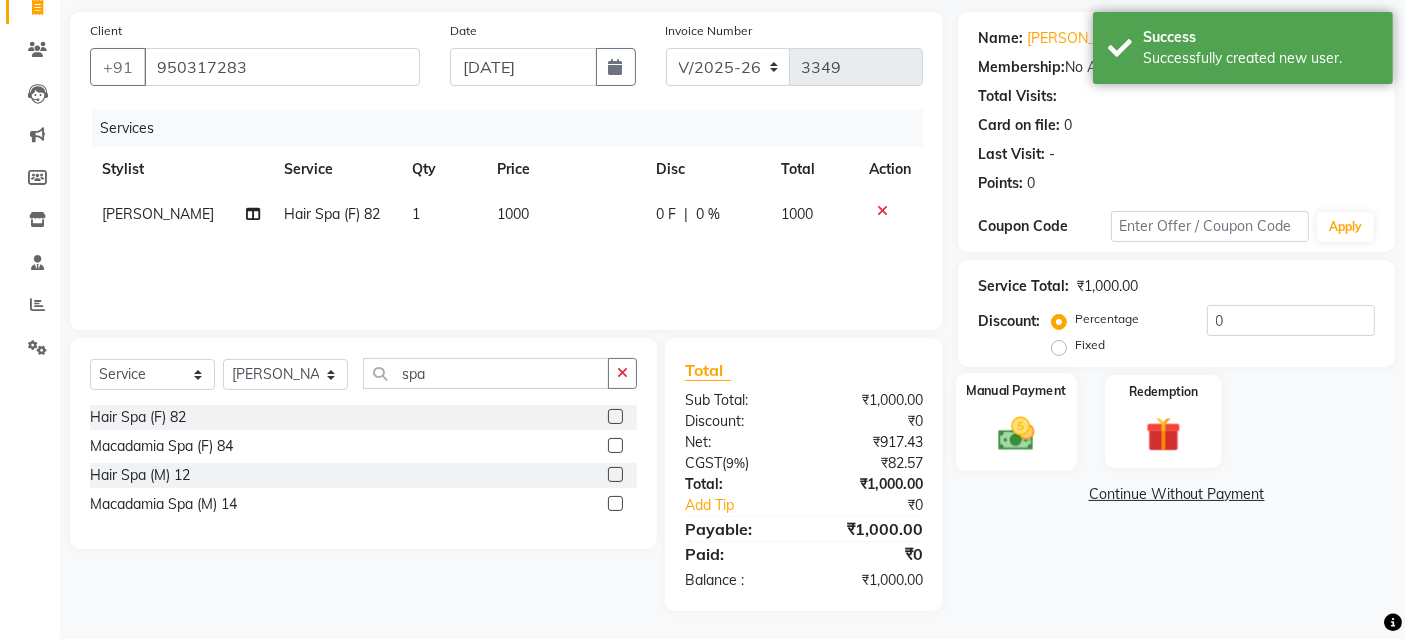 click 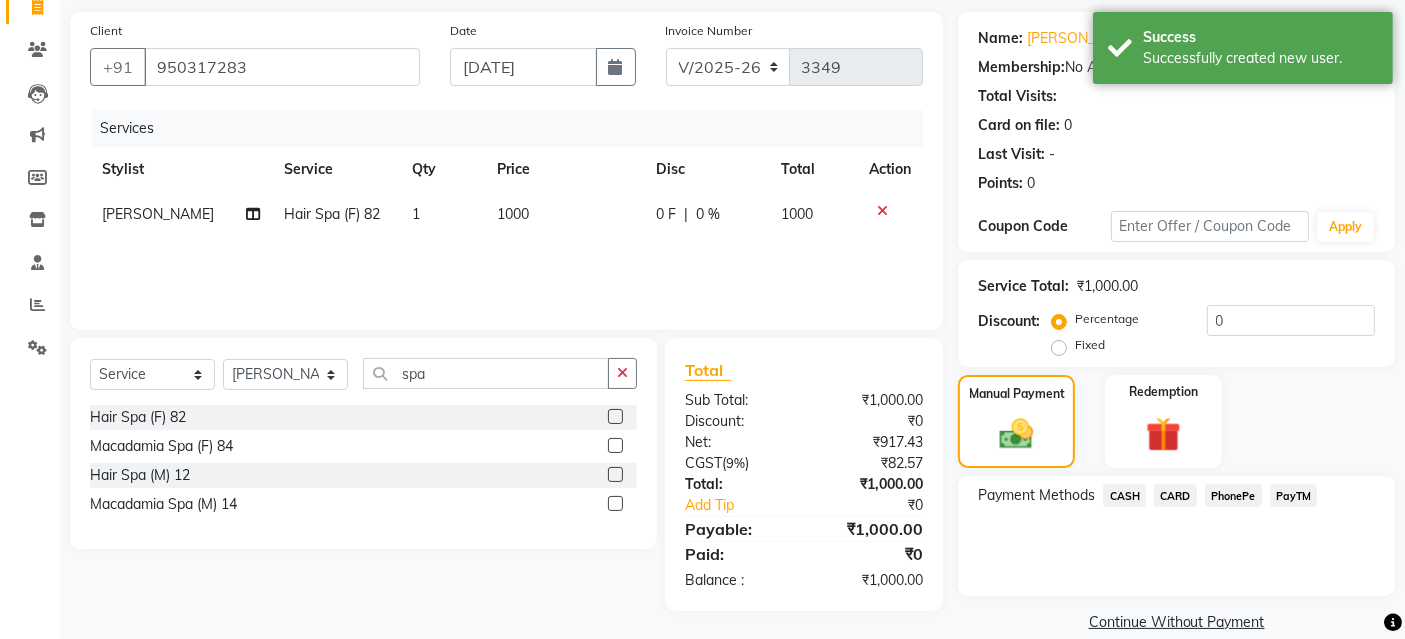 click on "PayTM" 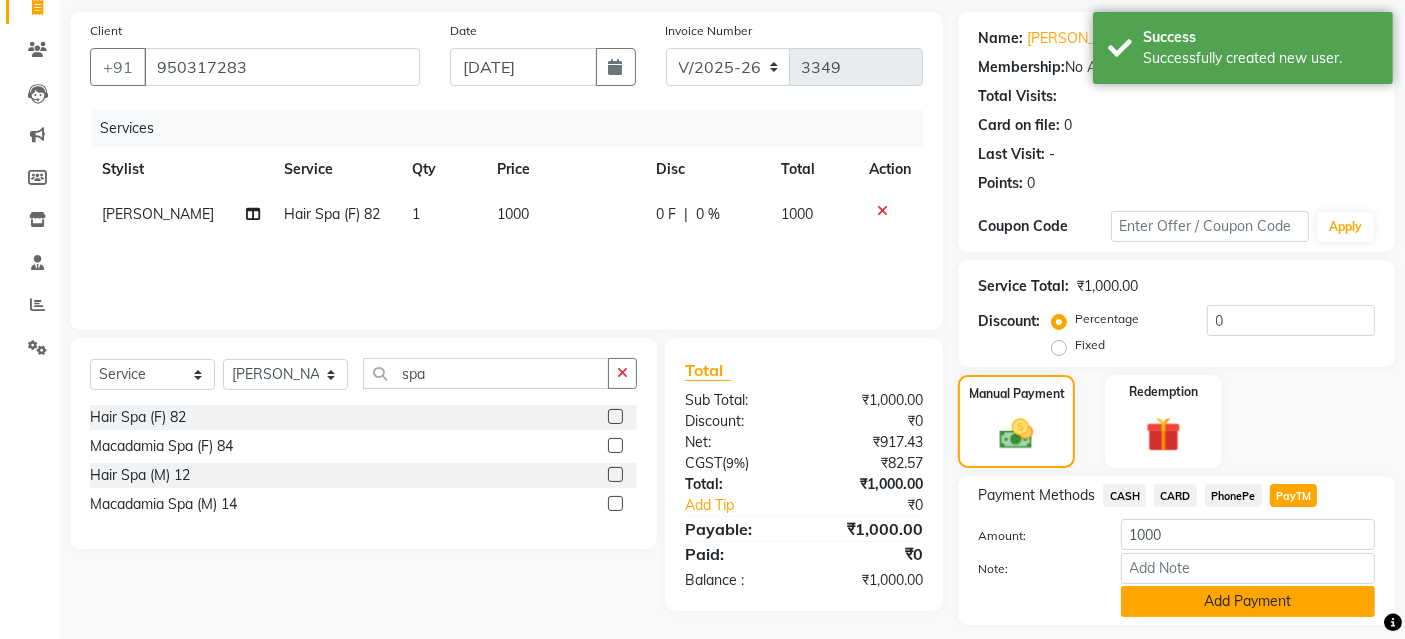 click on "Add Payment" 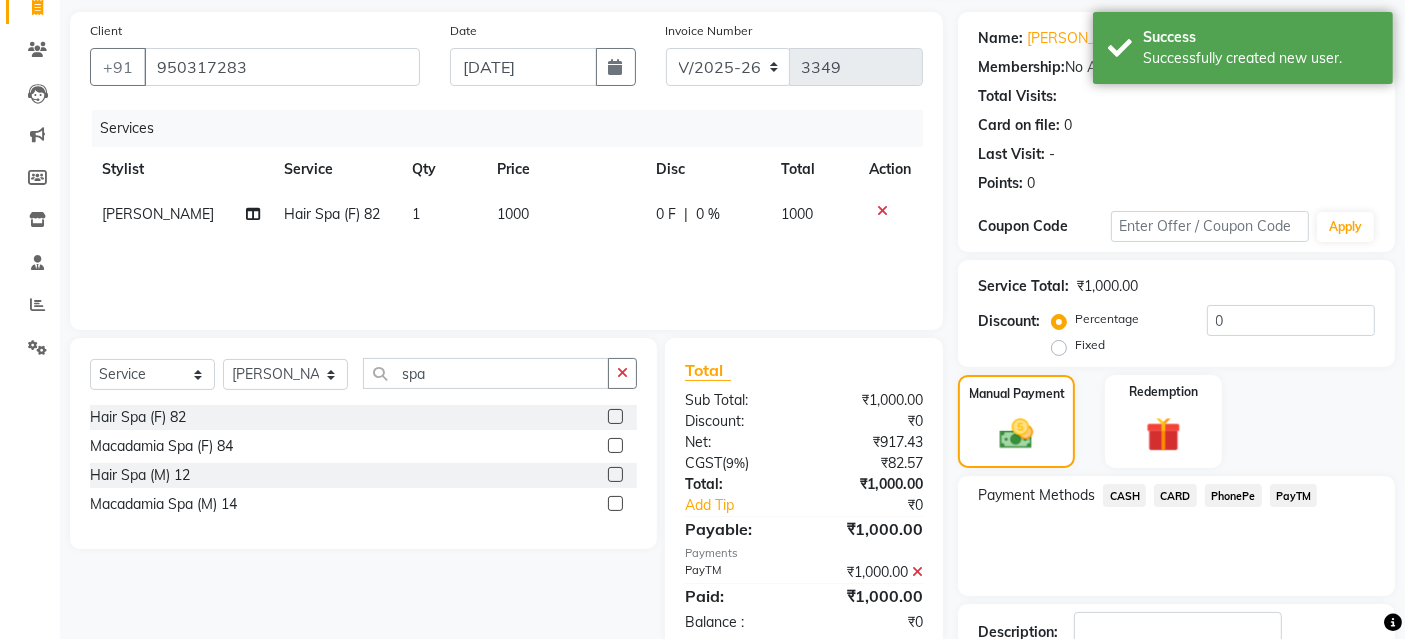 scroll, scrollTop: 277, scrollLeft: 0, axis: vertical 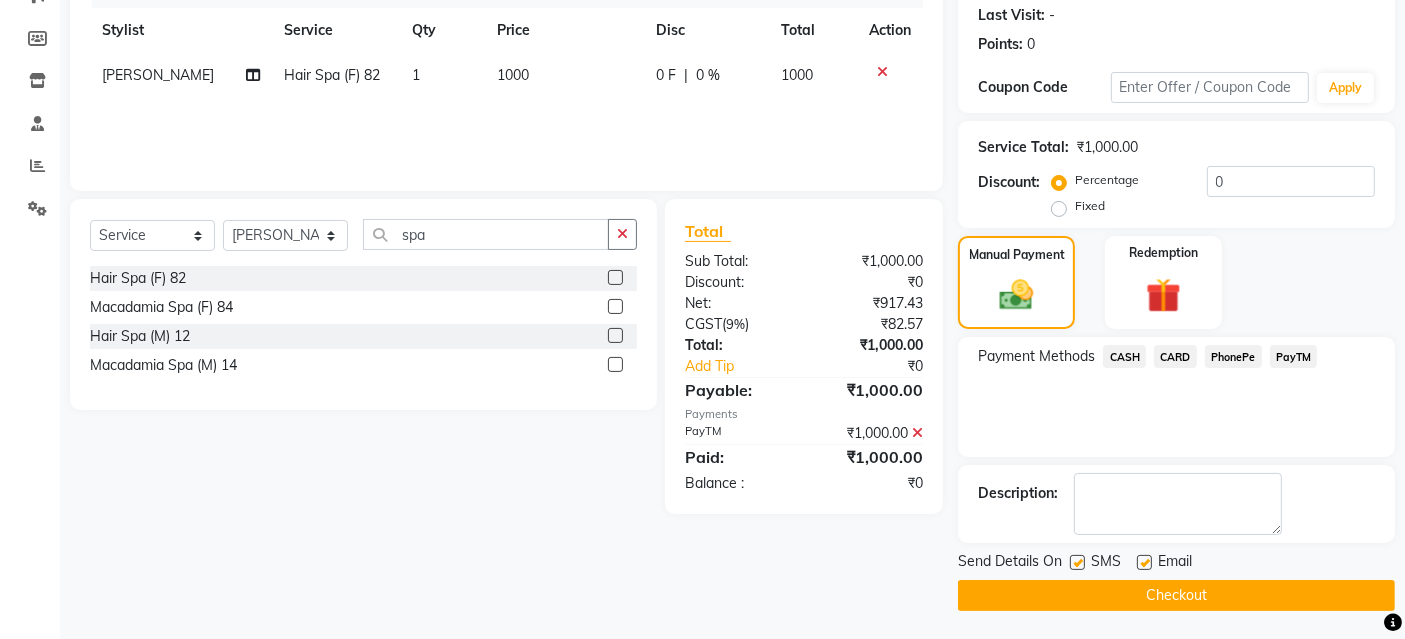 click 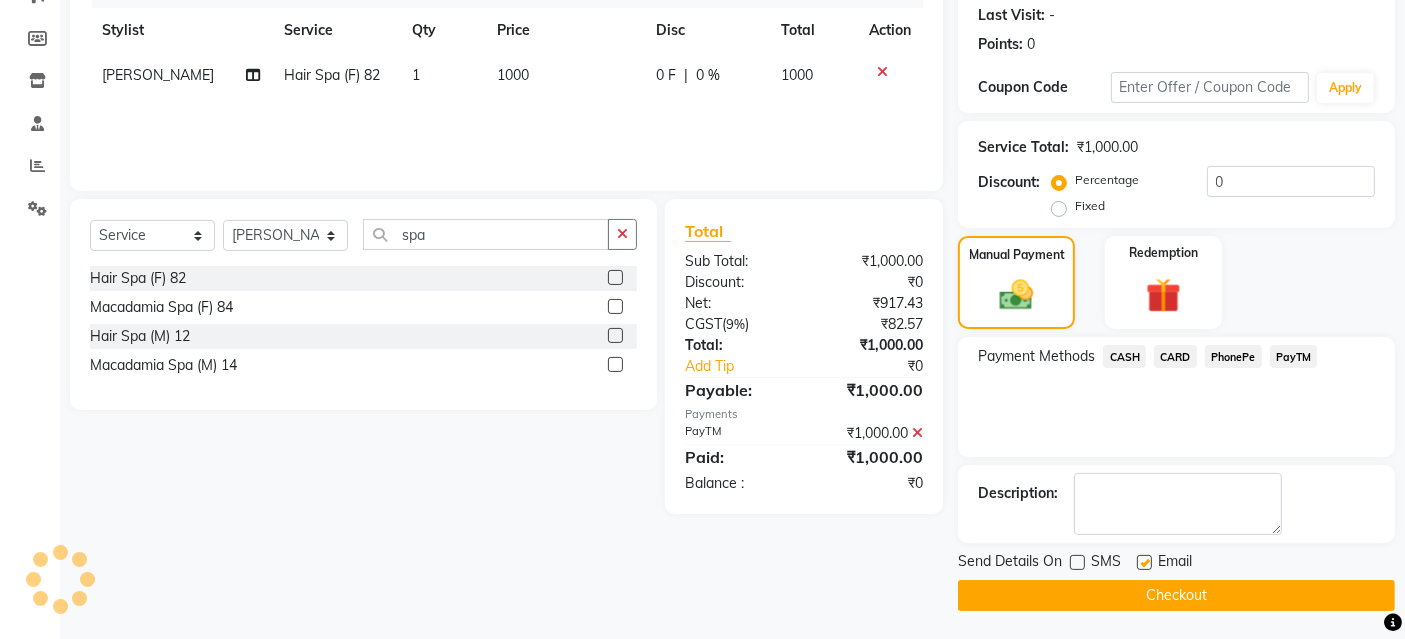 click on "Email" 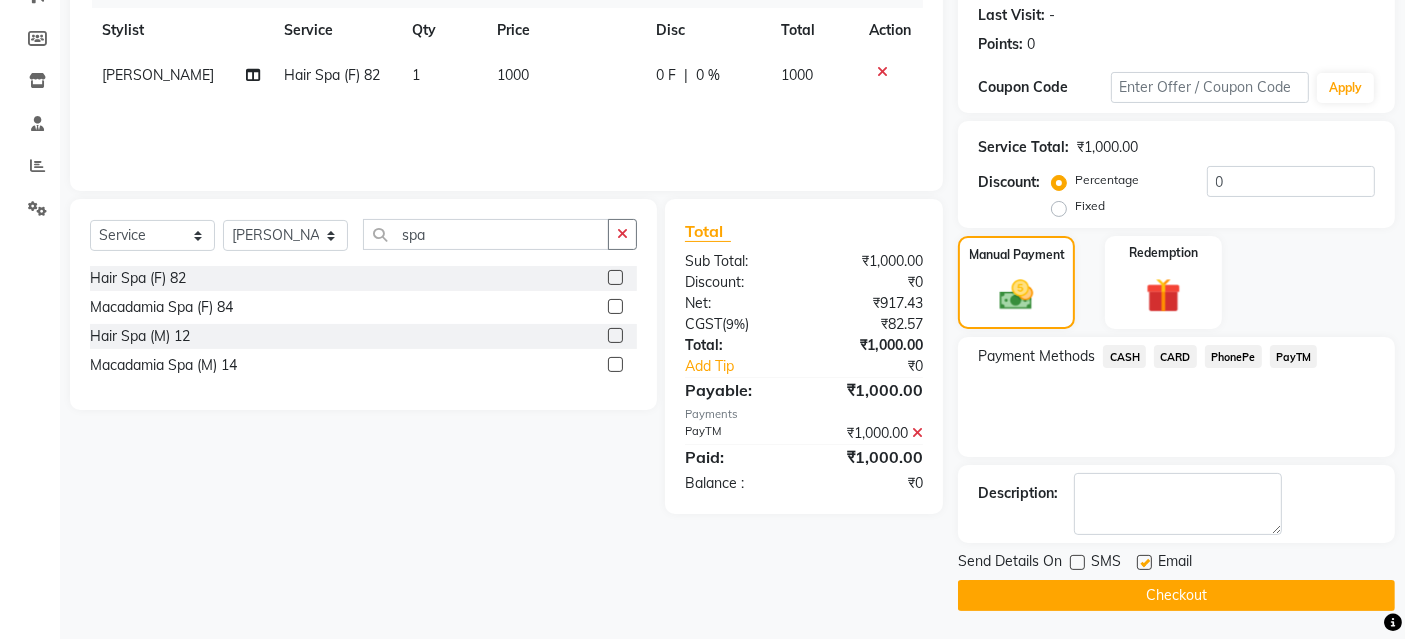 click 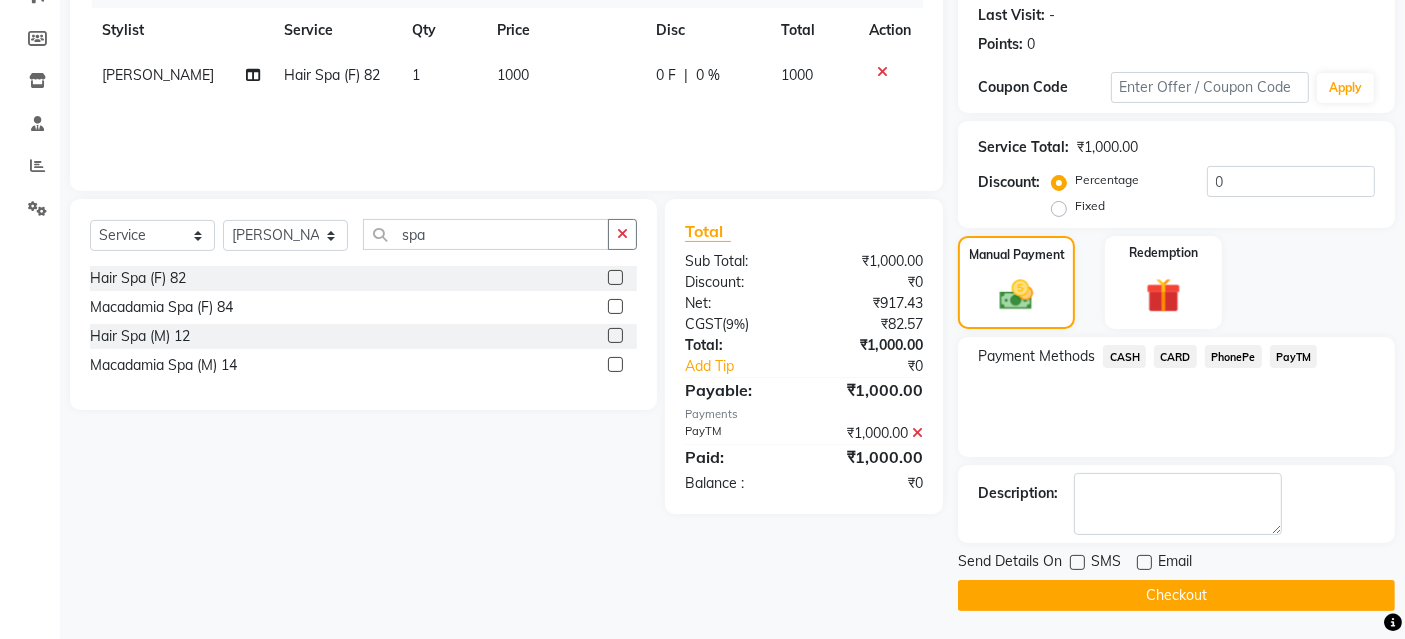 click on "Checkout" 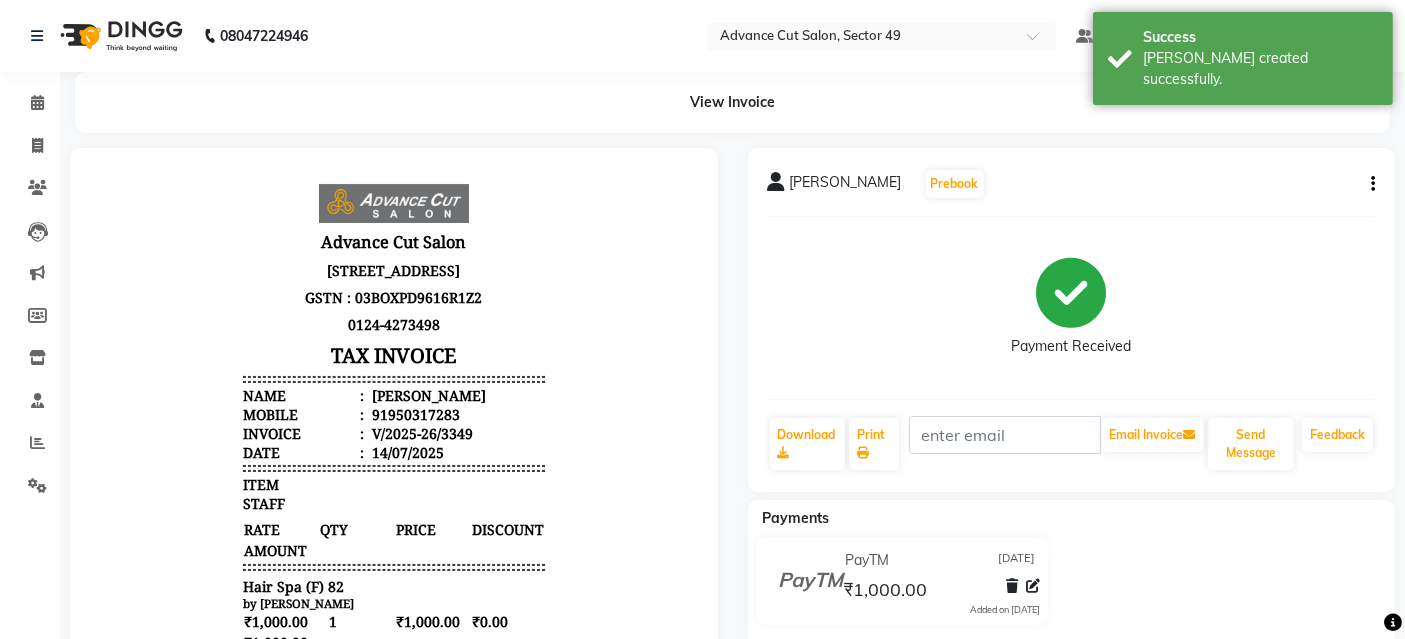scroll, scrollTop: 0, scrollLeft: 0, axis: both 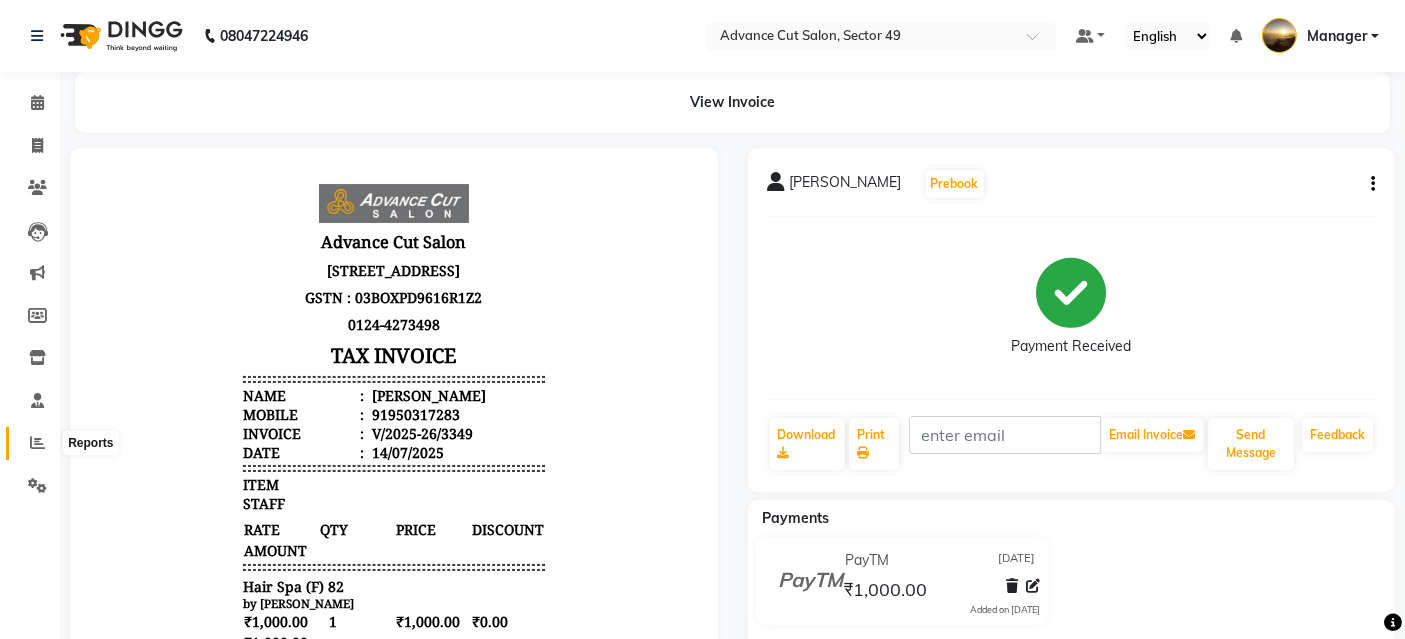 click 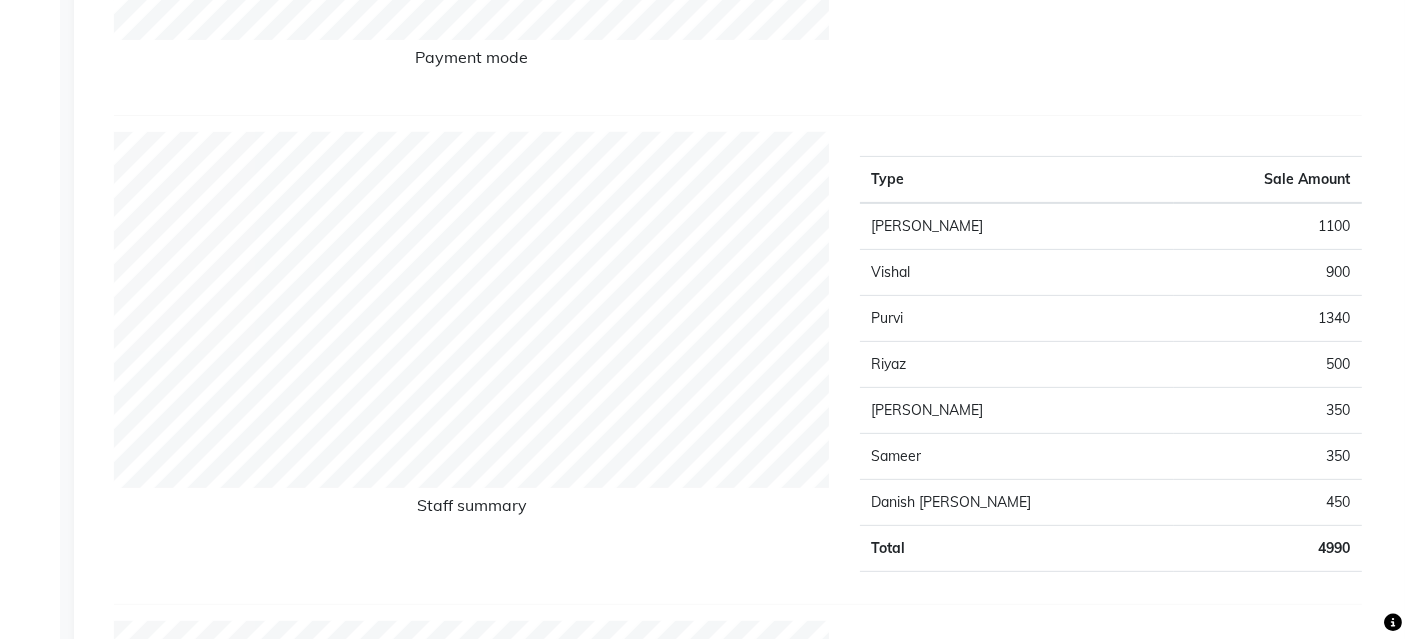 scroll, scrollTop: 0, scrollLeft: 0, axis: both 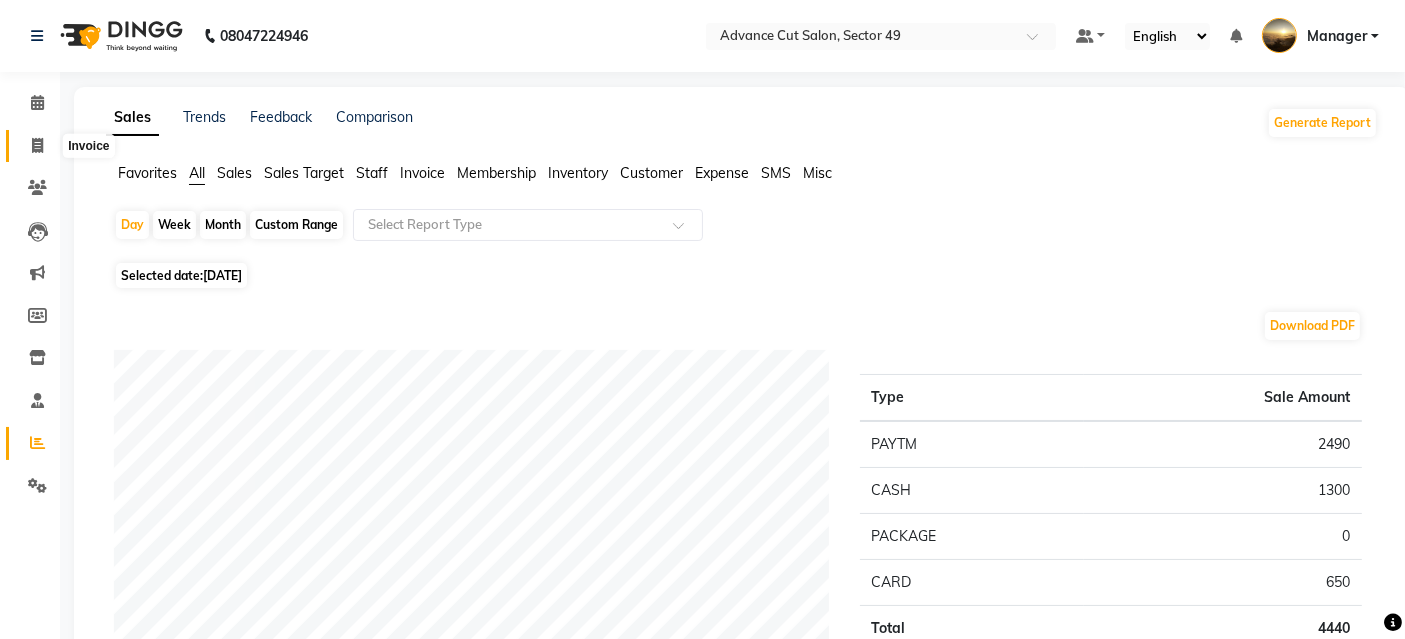 click 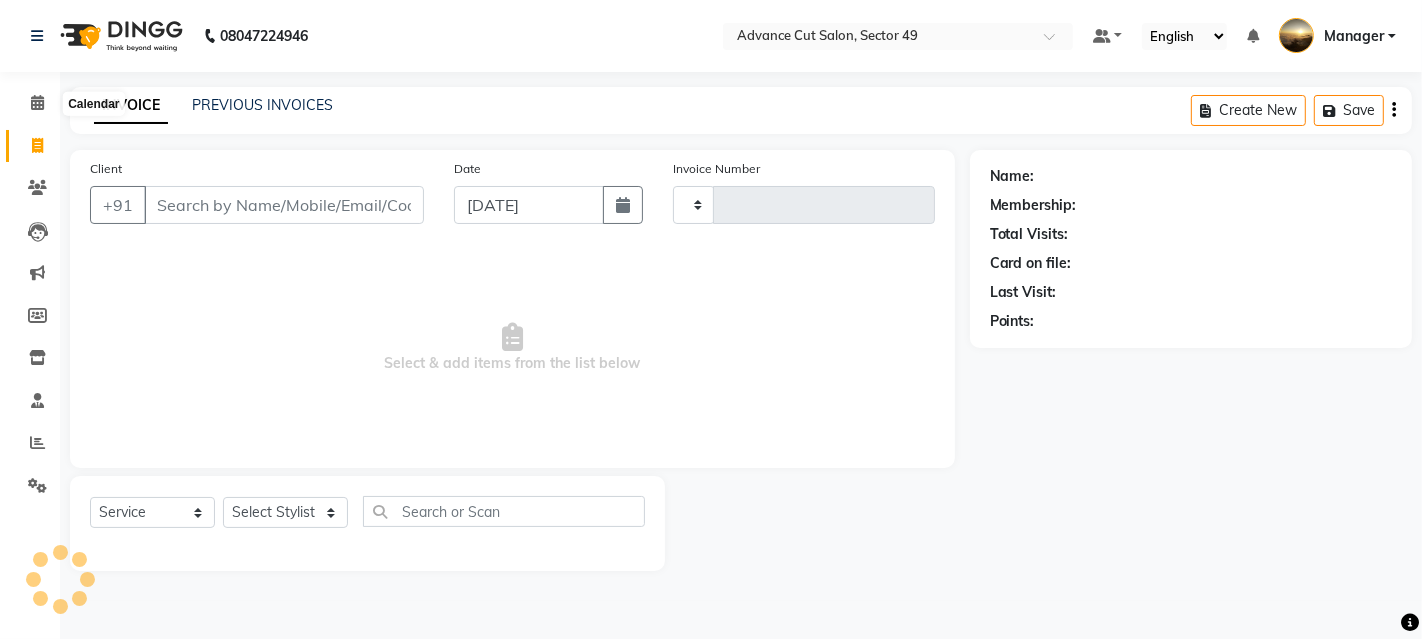 type on "3350" 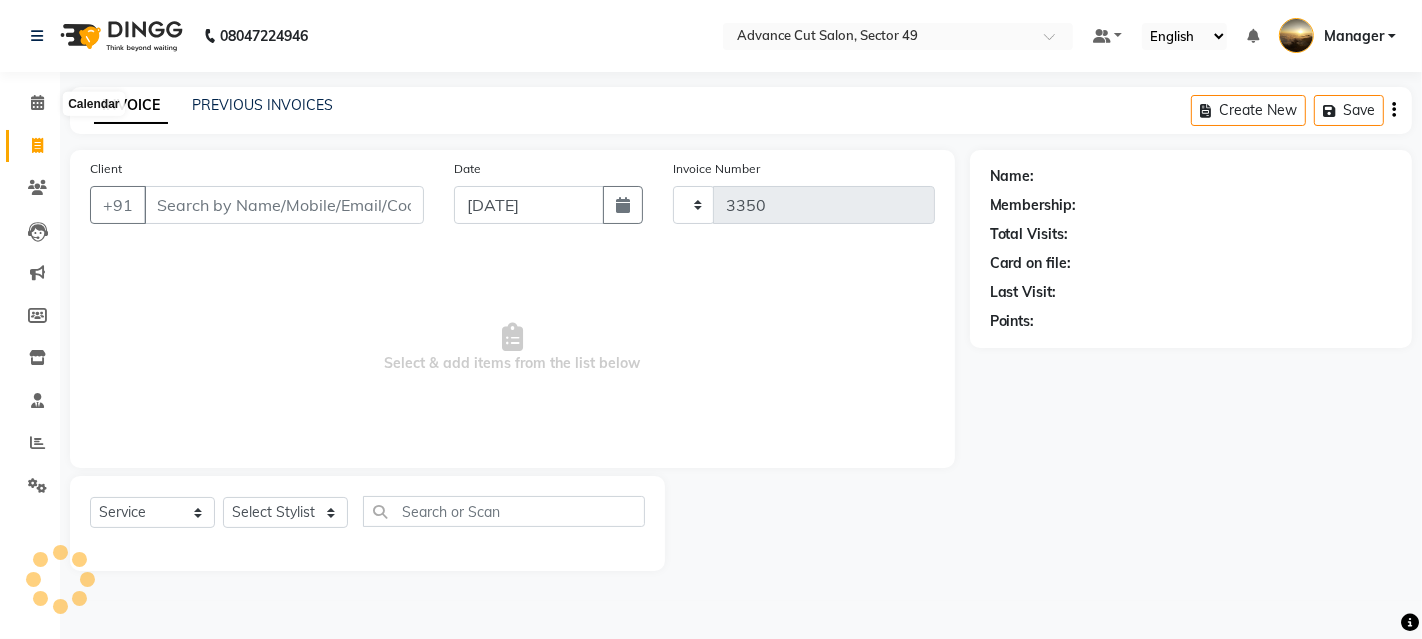 select on "4616" 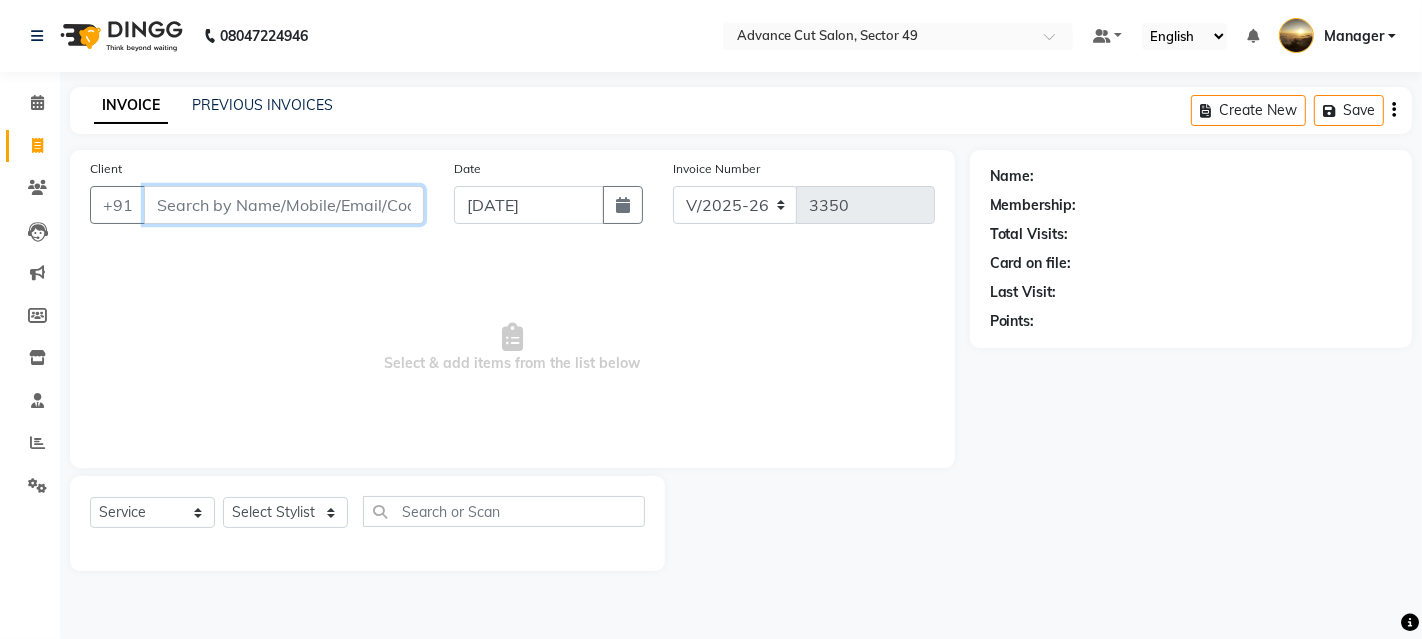 click on "Client" at bounding box center (284, 205) 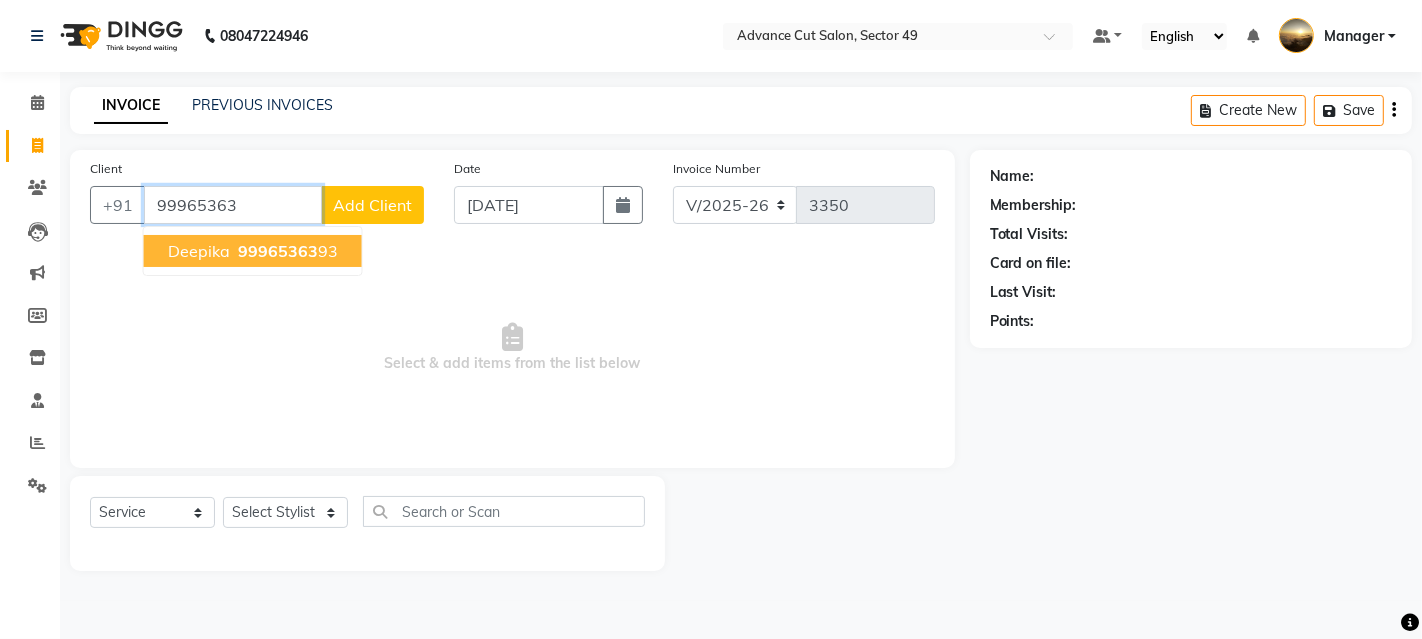 click on "99965363" at bounding box center (278, 251) 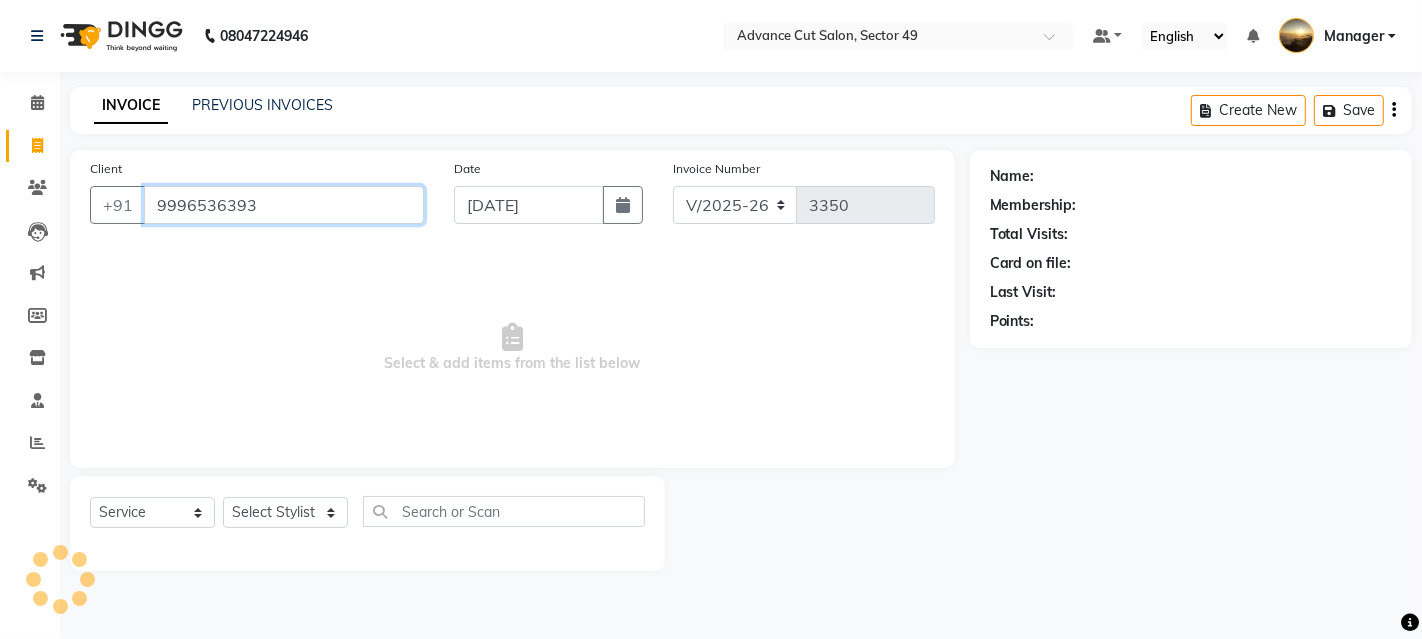 type on "9996536393" 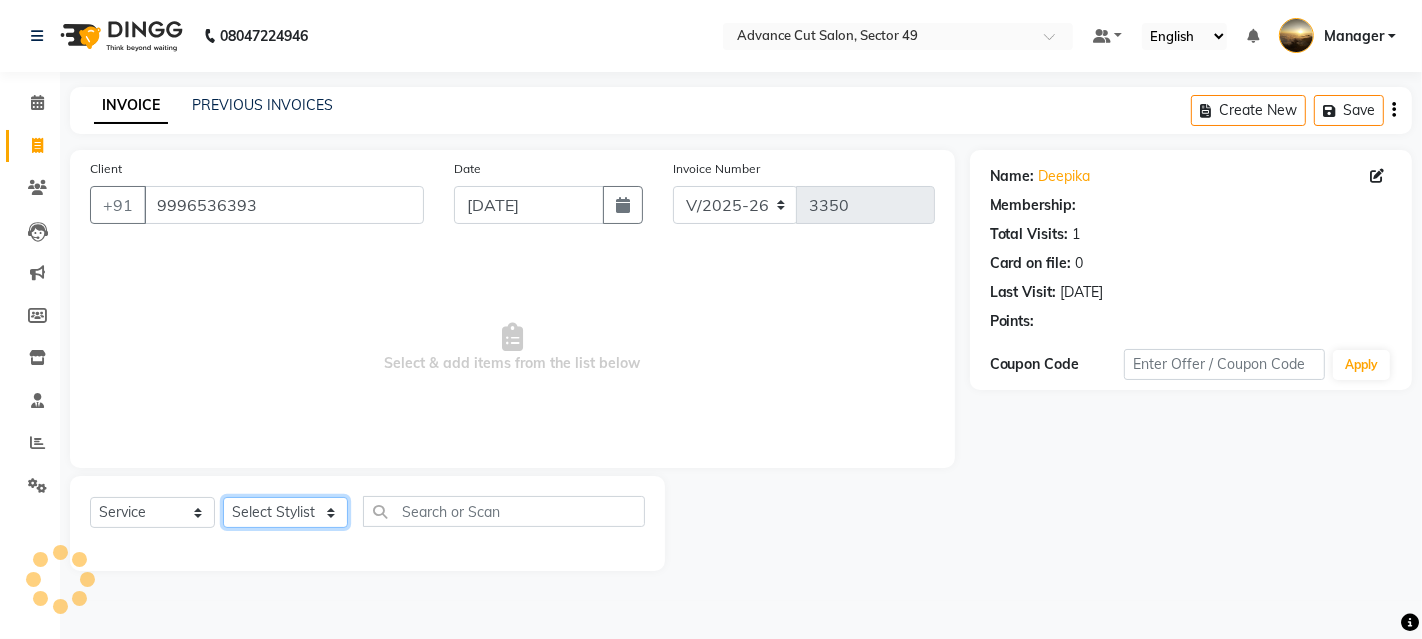 click on "Select Stylist Ayaphy Banty danish ali david Manager product purvi rakhi riyaz sameer sameer Tip vishal" 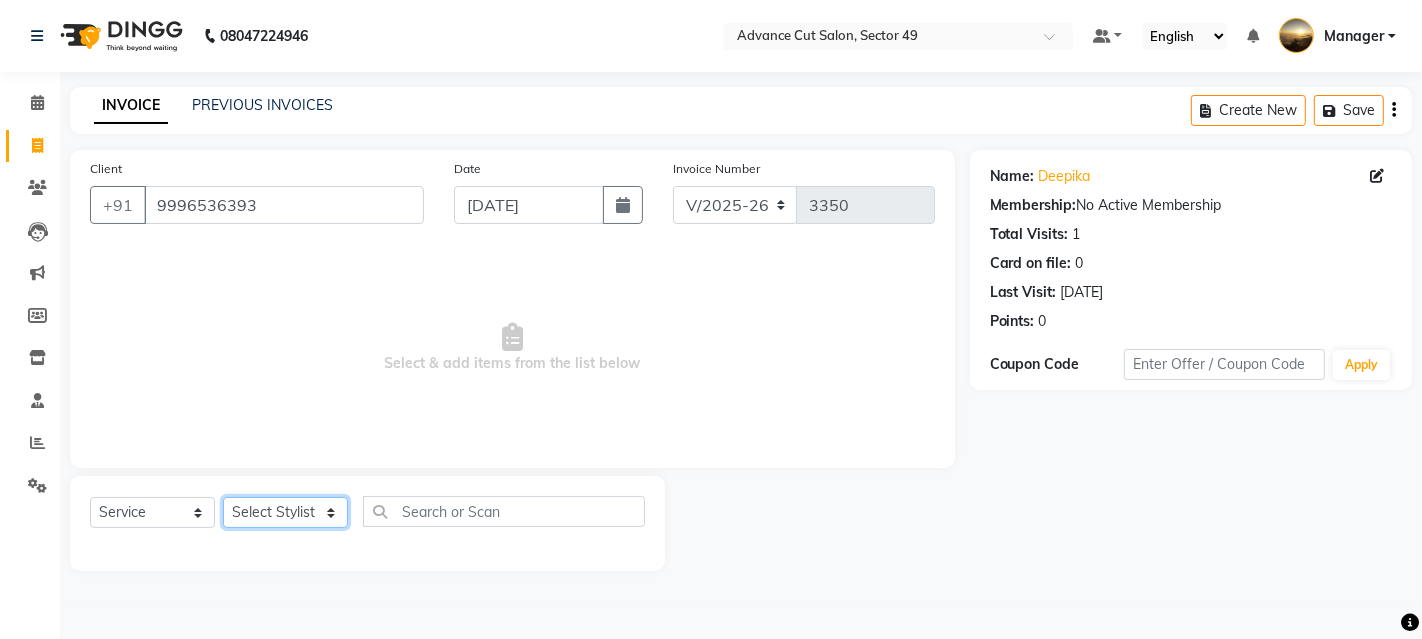 select on "68144" 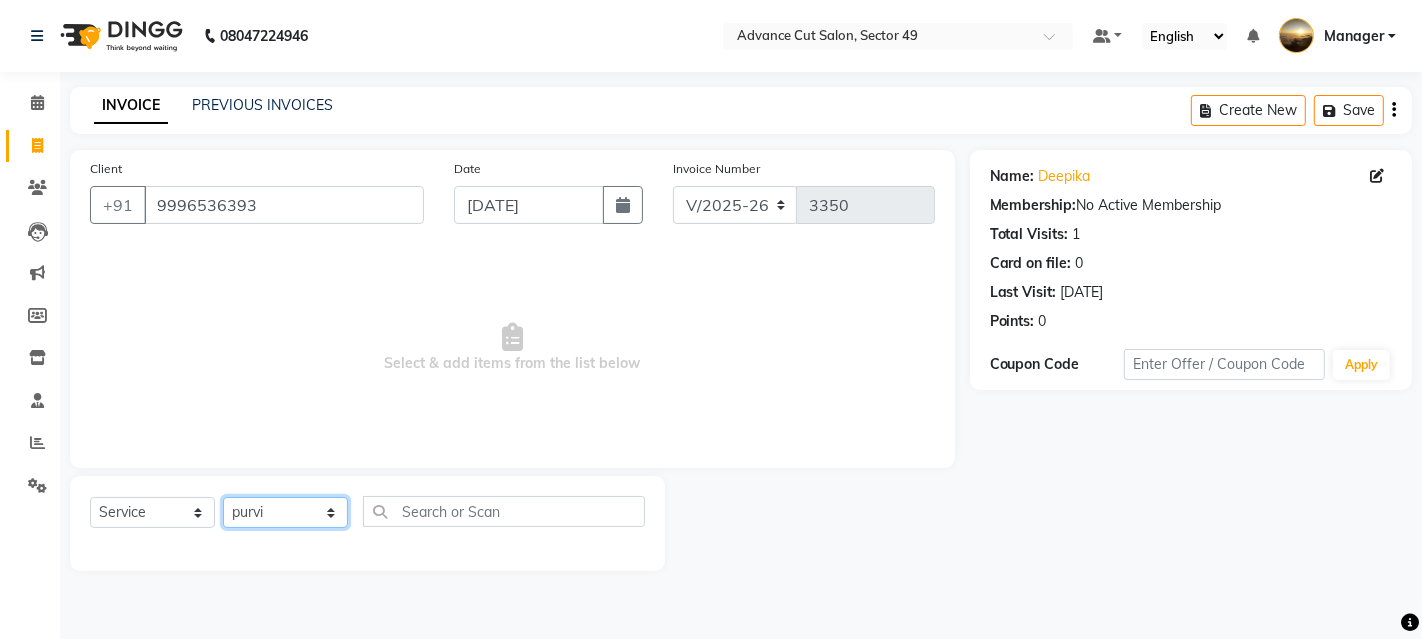 click on "Select Stylist Ayaphy Banty danish ali david Manager product purvi rakhi riyaz sameer sameer Tip vishal" 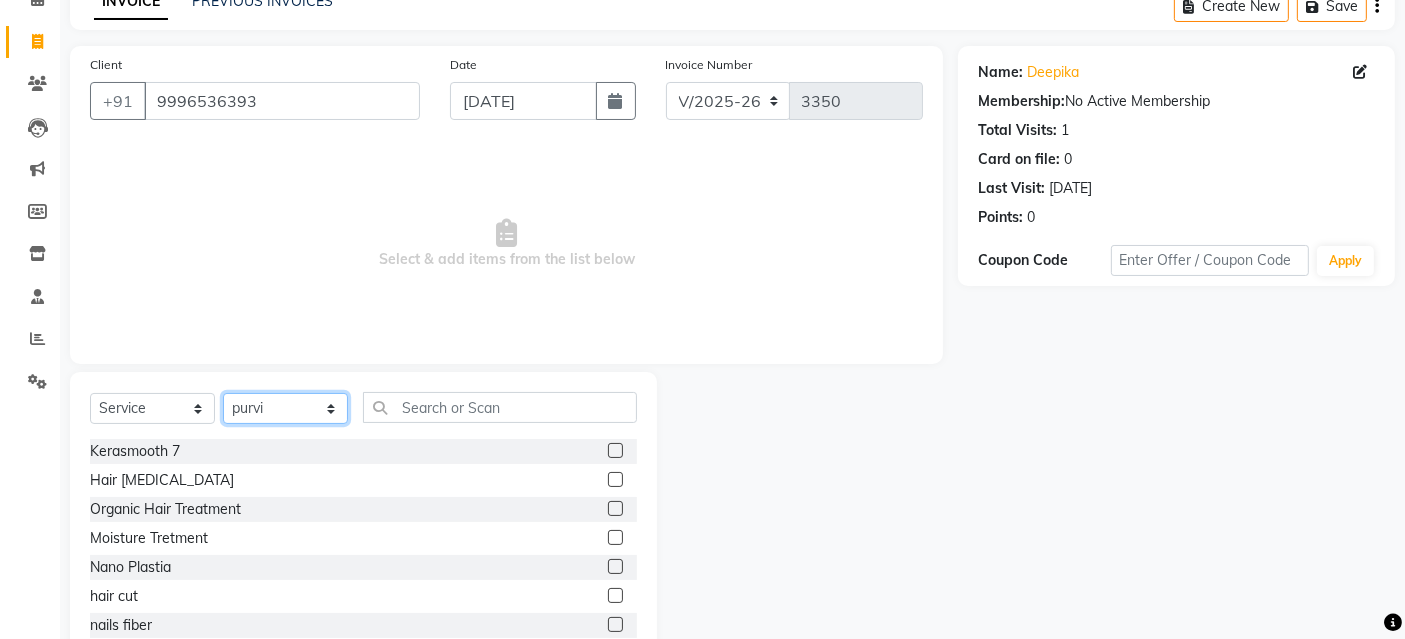 scroll, scrollTop: 161, scrollLeft: 0, axis: vertical 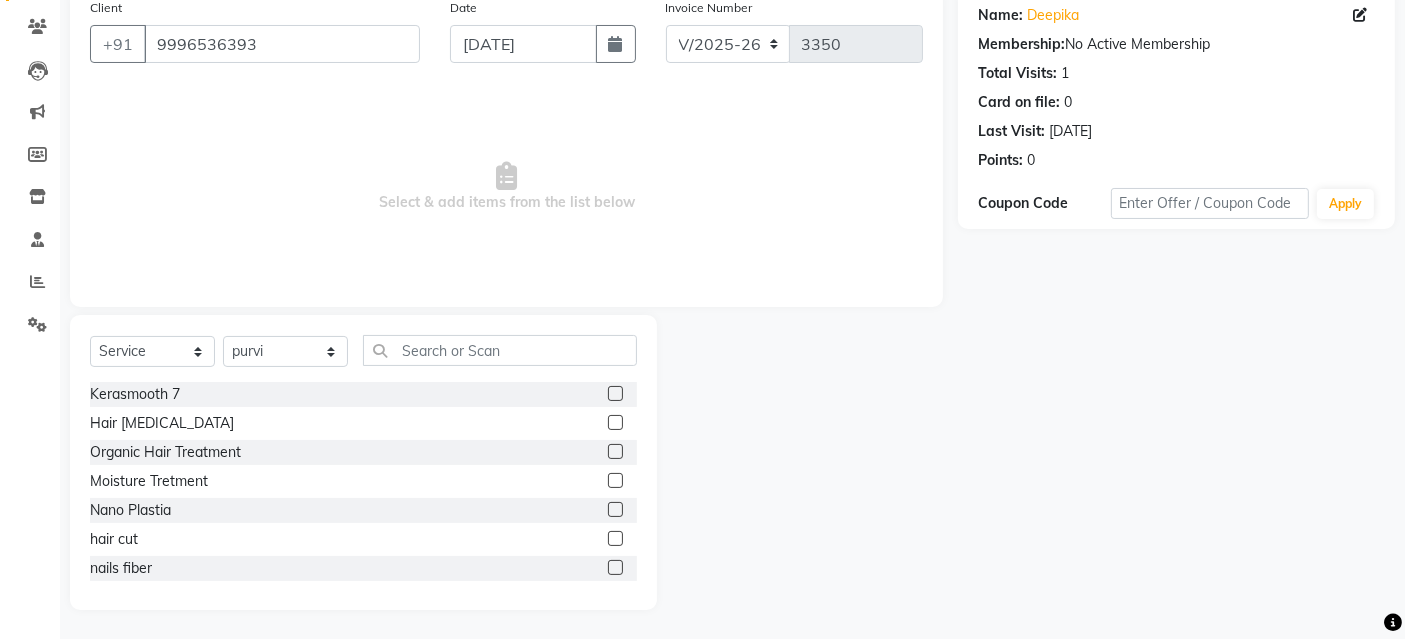 click on "Select  Service  Product  Membership  Package Voucher Prepaid Gift Card  Select Stylist Ayaphy Banty danish ali david Manager product purvi rakhi riyaz sameer sameer Tip vishal Kerasmooth 7  Hair Botox  Organic Hair Treatment  Moisture Tretment  Nano Plastia  hair cut  nails fiber  Casmara Prestige (F) 127  Clean-up (F) 122  O3 Whitening (F) 124  O3 bridal  O3 shine and glow  Casmara Vitamin Veg.  Lotus  Wine facial  Fruit facial  Papaya Marshmellow (F) 128  Blanch (F) 129  Upendice (F) 130  Sothys Goji (F) 131  Casmara Gold  Face (oxy/D-Tan) (F) 133  Face (Cheryls Oxyderm) (F) 134  Arms (F) 136  Legs (F) 137  Front/ Back (F) 138  Full Body (F) 139  face (Organic D-ten) 02  Classic Manicure (F) 140  PediPie Manicure (F) 141  Alga Manicure (F) 142  Classic Pedicure (F) 143  PediPie Pedicure (F) 144  Alga Pedicure (F) 145  Party Make up + Hair Do + Dress Up (F) 148  Eye make up 149  Saree Draping  Bridal Make up  Papaya Marshmellow (M) 37  Blanch (M) 38  Upendice (M) 39  Sothys Goji (M) 40  Prestige (M) 36" 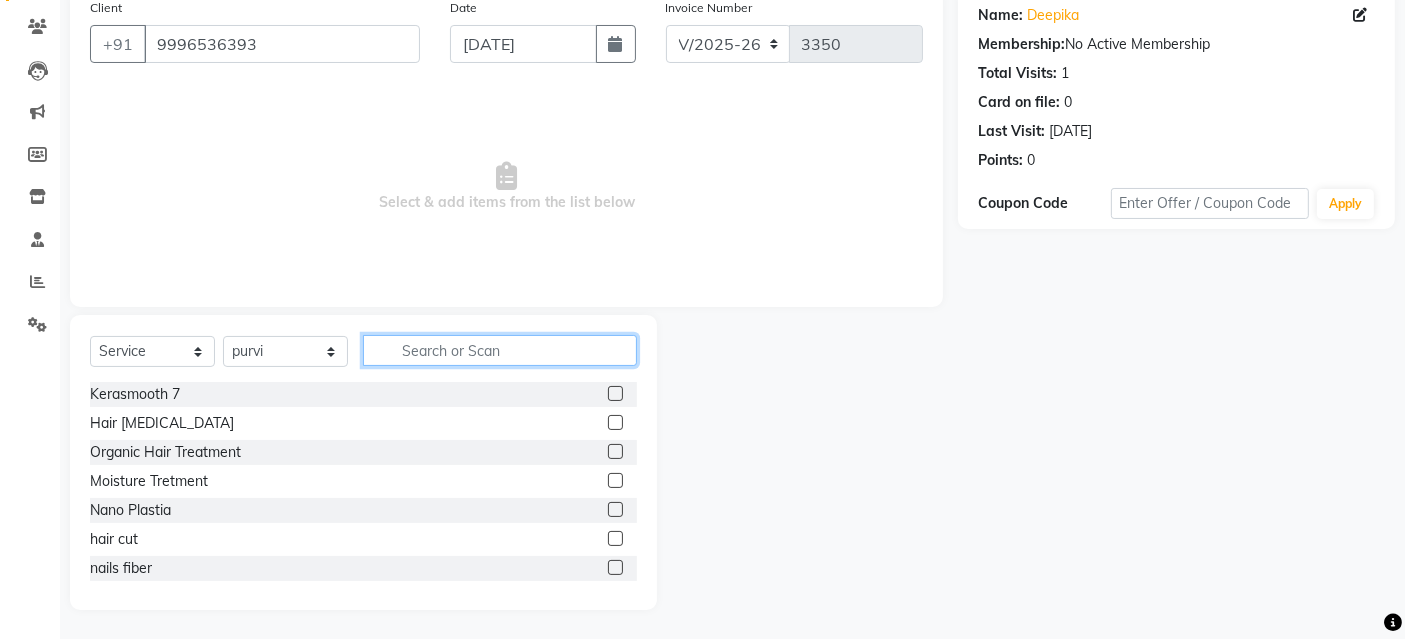 click 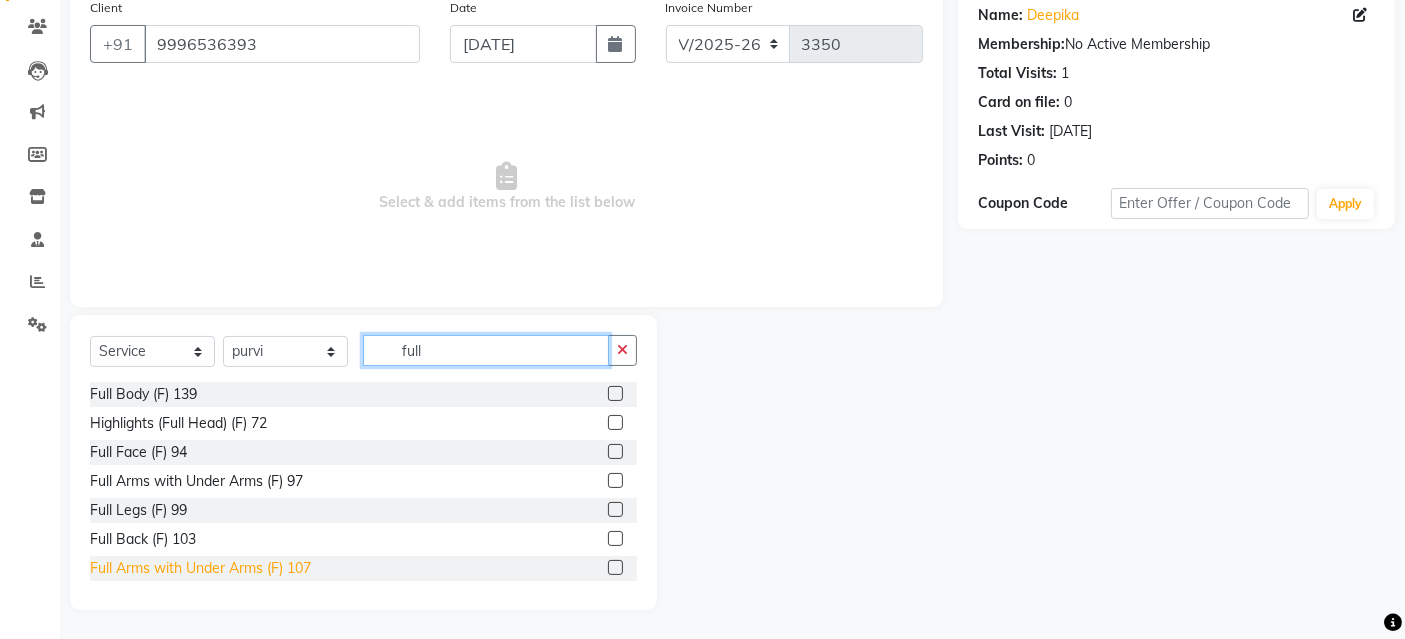 type on "full" 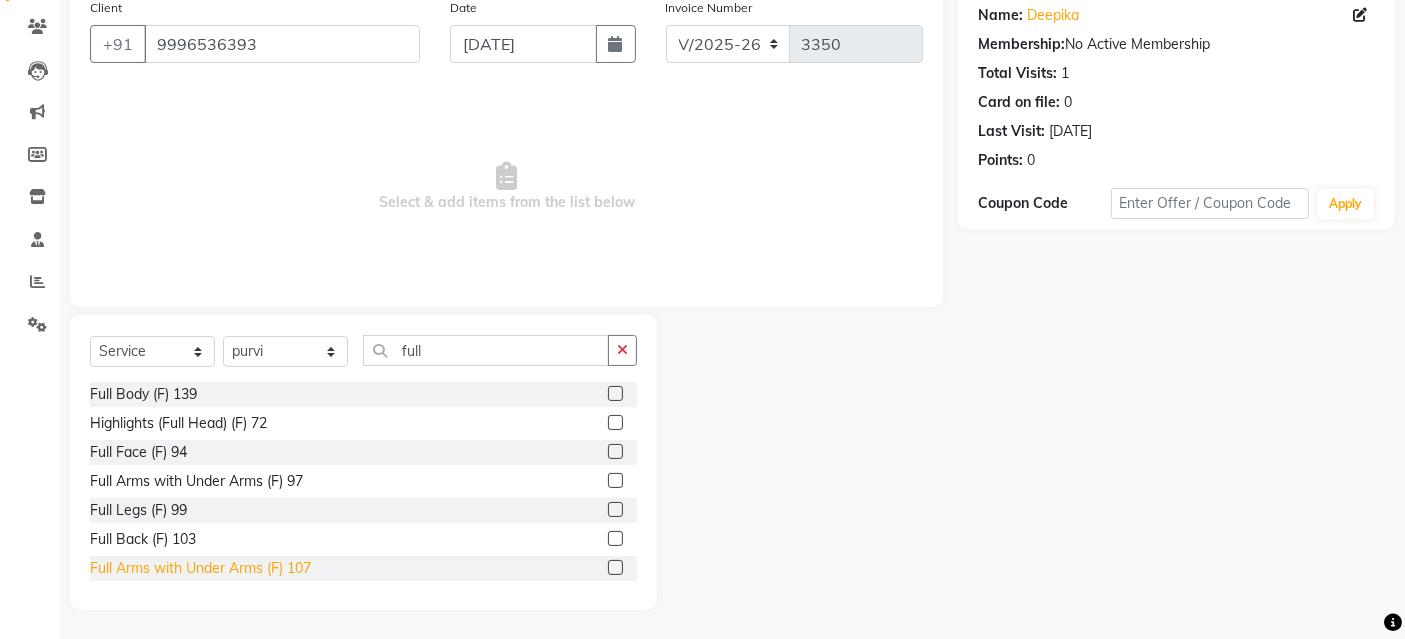 click on "Full Arms with Under Arms (F) 107" 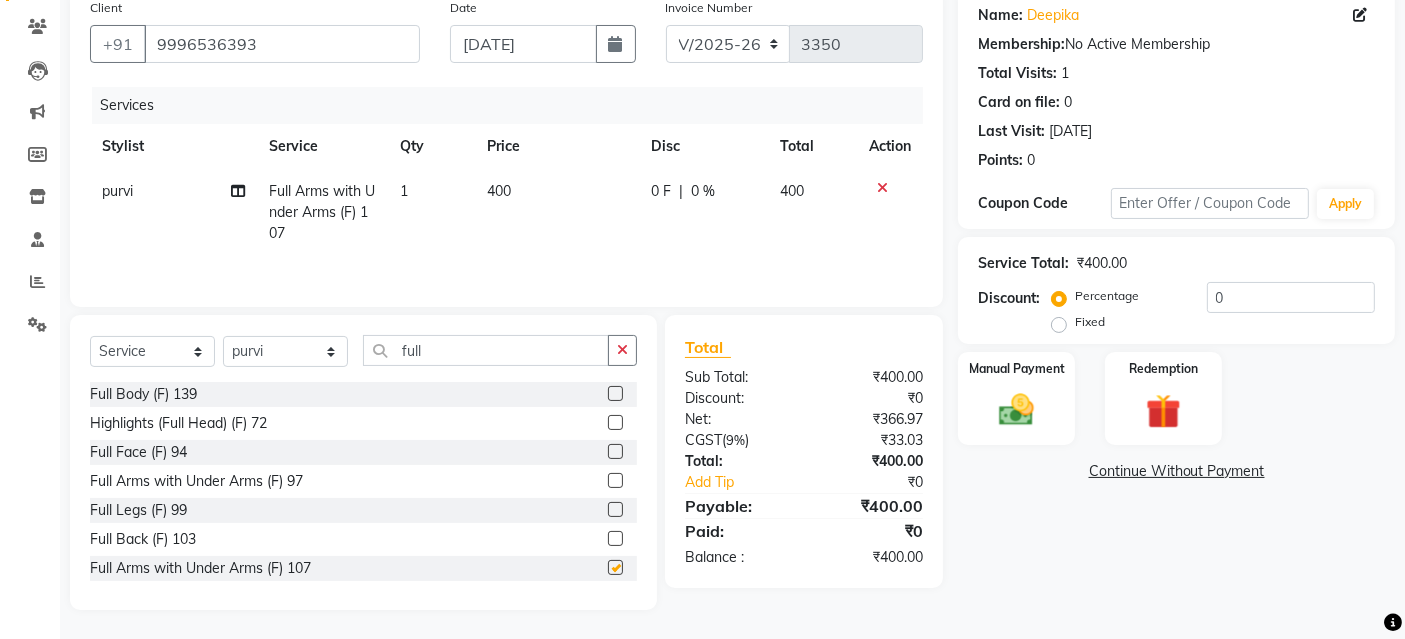 checkbox on "false" 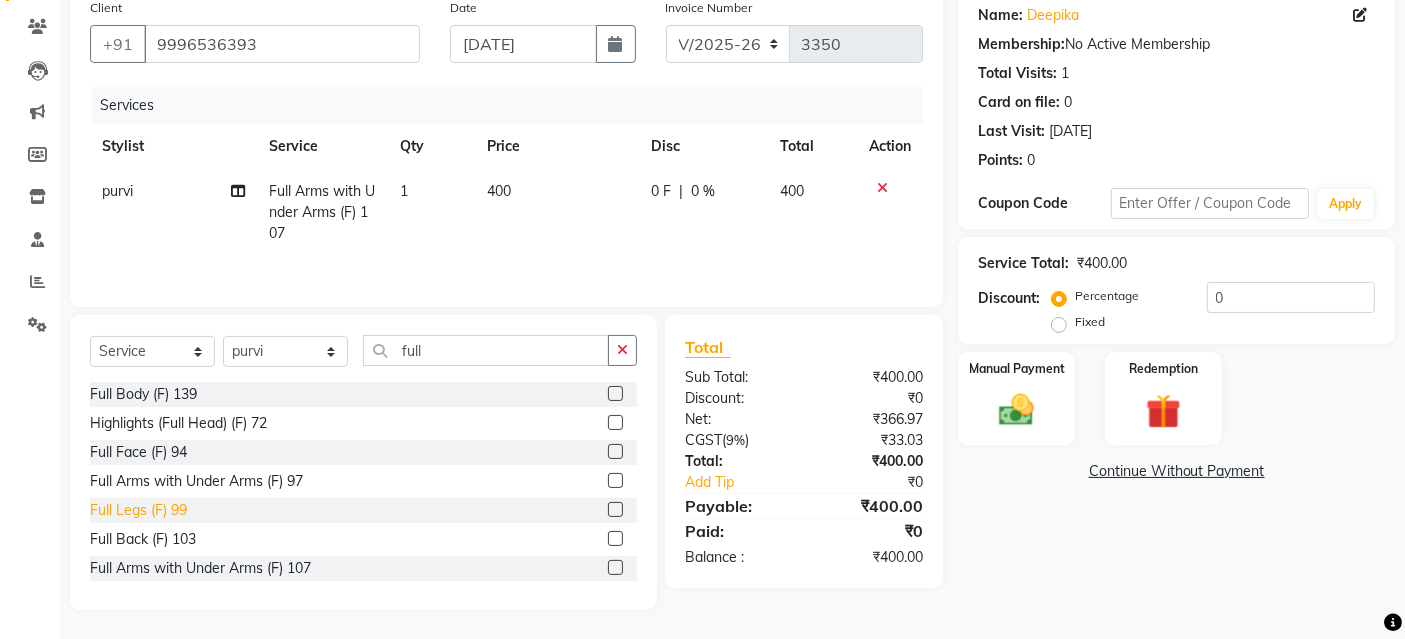 click on "Full Legs (F) 99" 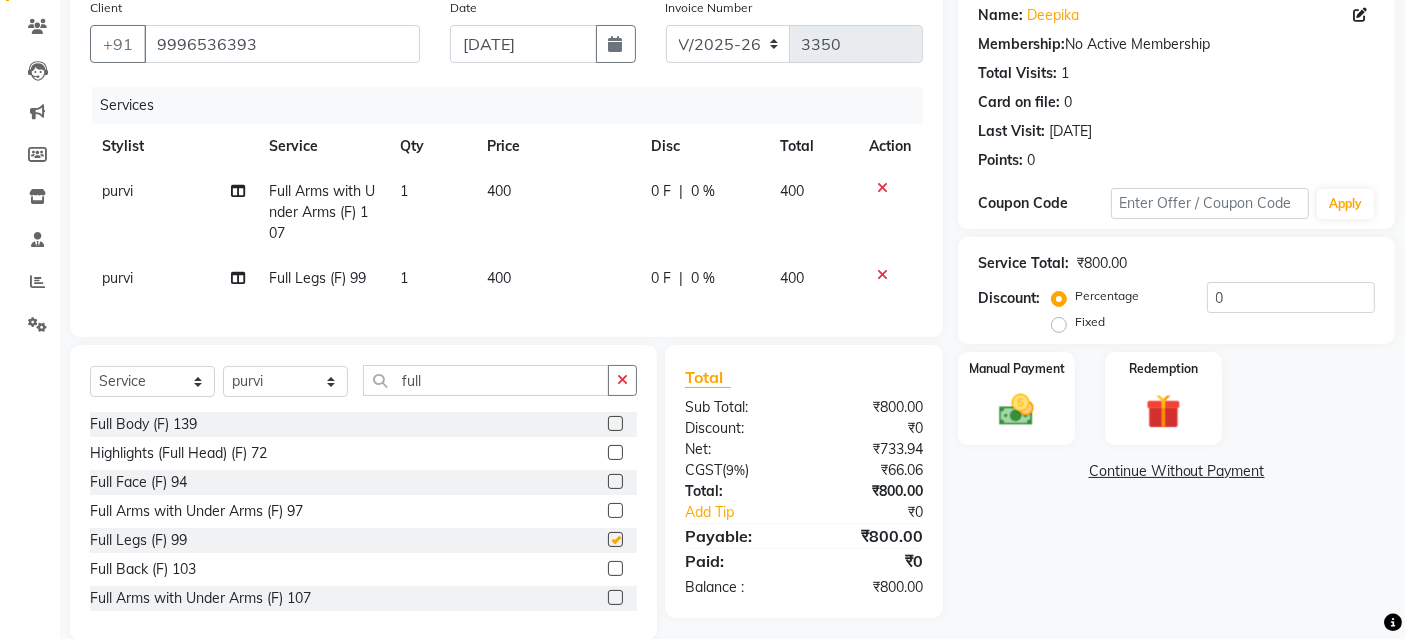 checkbox on "false" 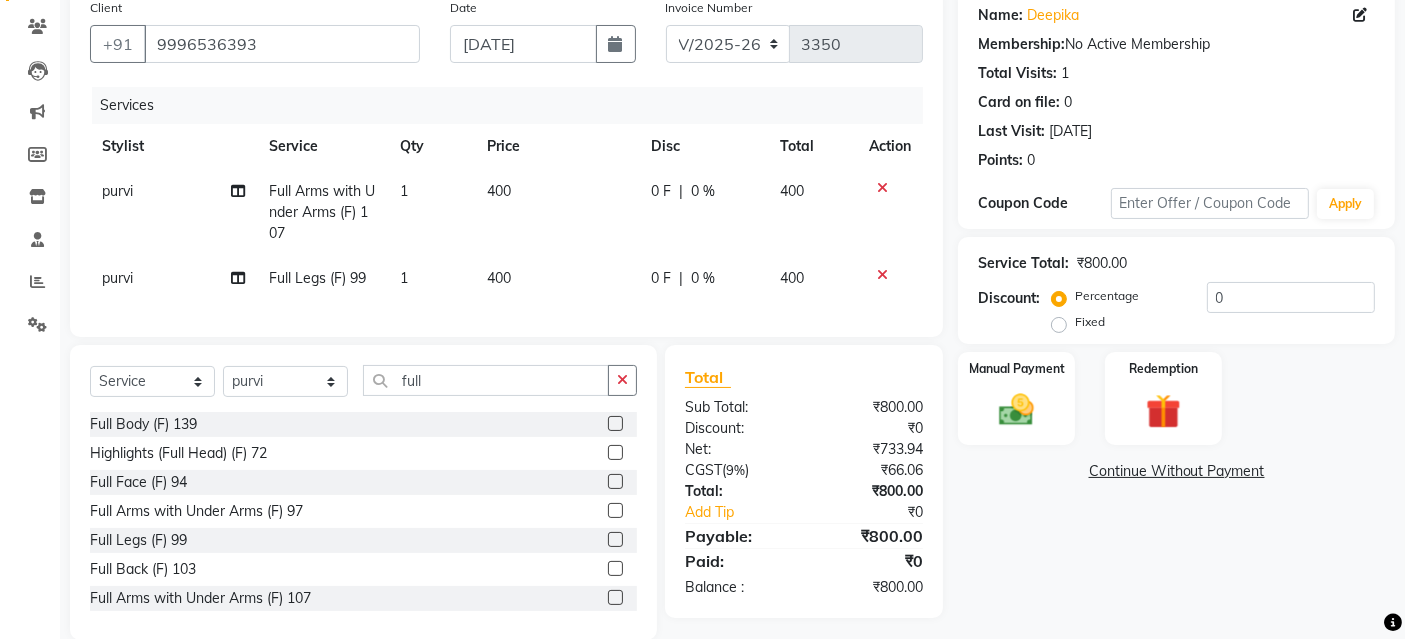 click on "400" 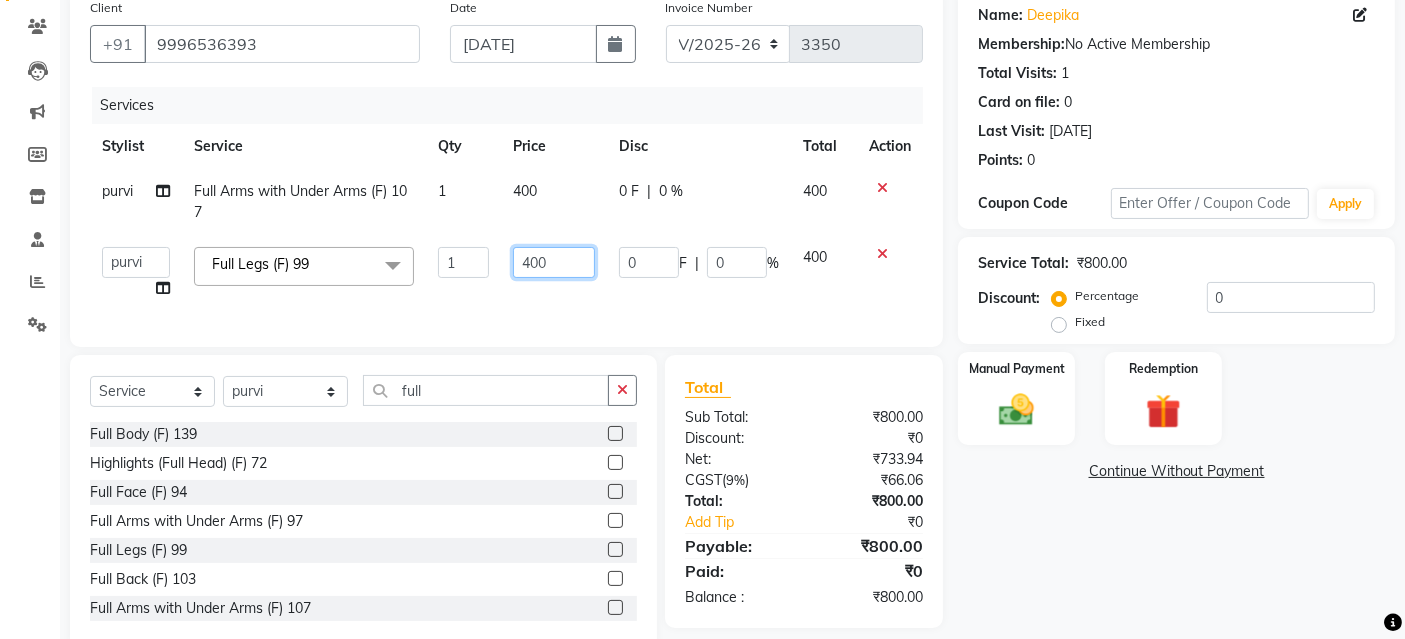 drag, startPoint x: 565, startPoint y: 268, endPoint x: 446, endPoint y: 290, distance: 121.016525 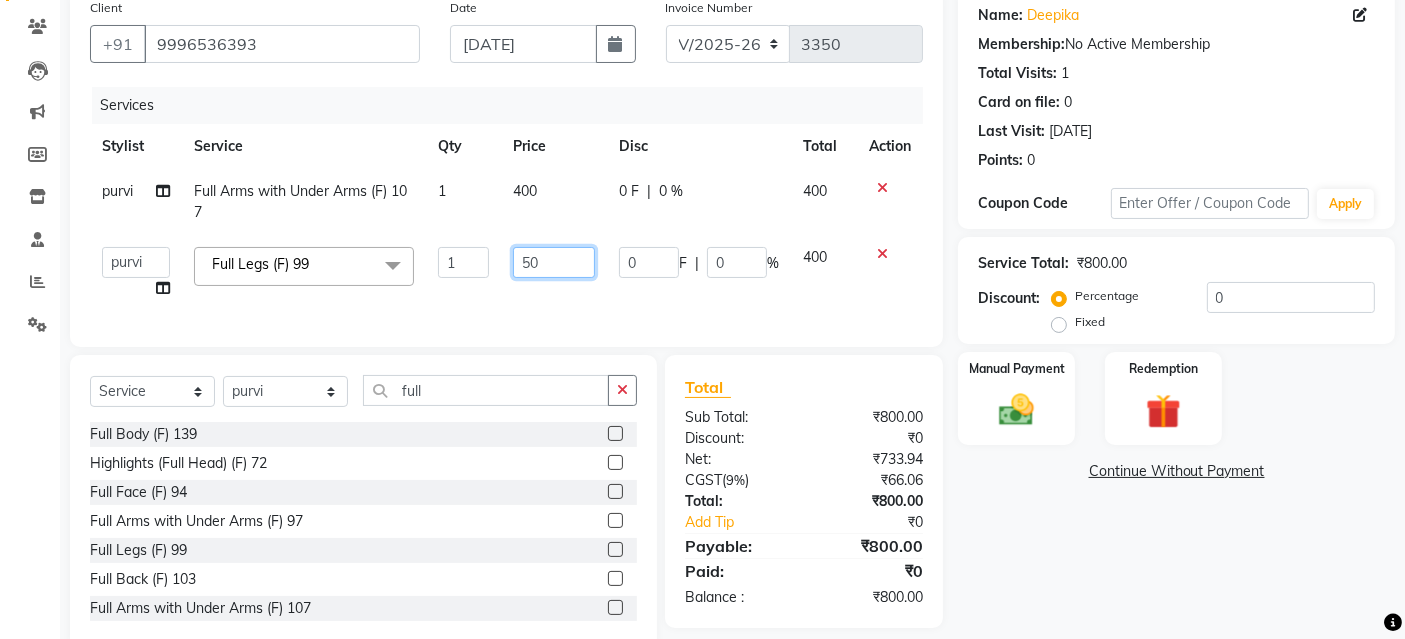 type on "500" 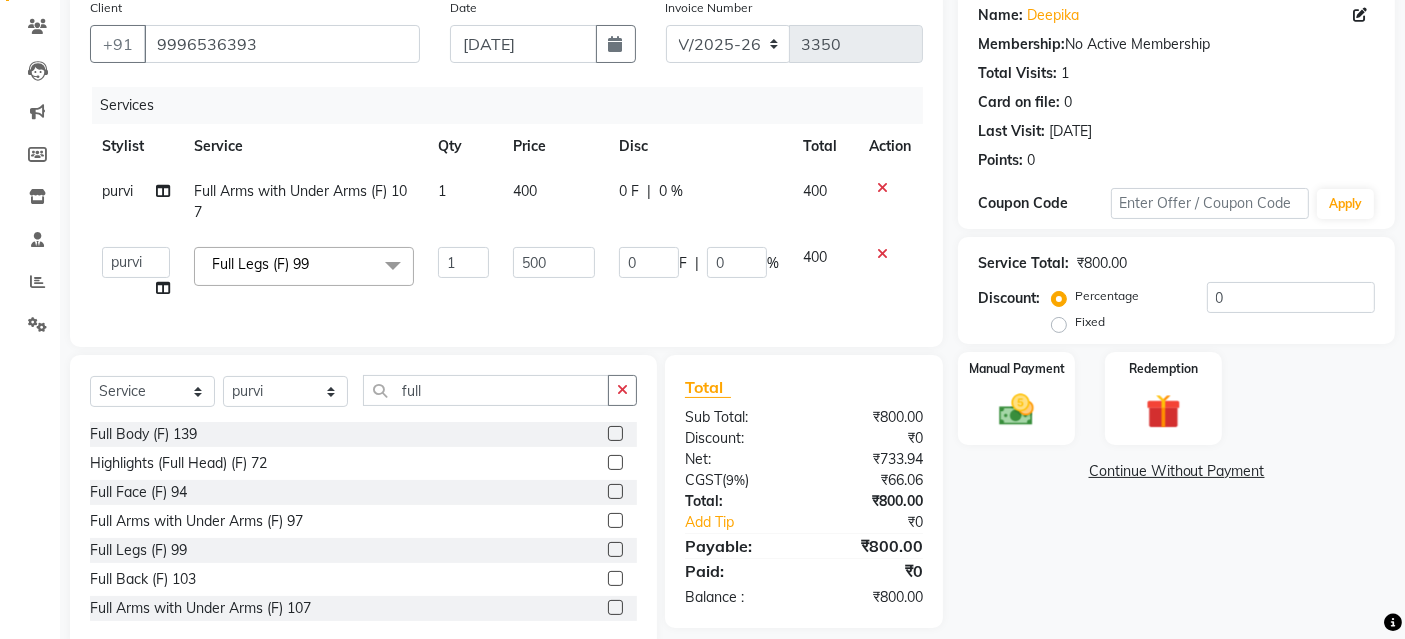 click on "Services Stylist Service Qty Price Disc Total Action purvi Full Arms with Under Arms (F) 107 1 400 0 F | 0 % 400  Ayaphy   Banty   danish ali   david   Manager   product   purvi   rakhi   riyaz   sameer   sameer   Tip   vishal  Full Legs (F) 99  x Kerasmooth 7 Hair Botox Organic Hair Treatment Moisture Tretment Nano Plastia hair cut nails fiber Casmara Prestige (F) 127 Clean-up (F) 122 O3 Whitening (F) 124 O3 bridal O3 shine and glow Casmara Vitamin Veg. Lotus Wine facial Fruit facial Papaya Marshmellow (F) 128 Blanch (F) 129 Upendice (F) 130 Sothys Goji (F) 131 Casmara Gold Face (oxy/D-Tan) (F) 133 Face (Cheryls Oxyderm) (F) 134 Arms (F) 136 Legs (F) 137 Front/ Back (F) 138 Full Body (F) 139 face (Organic D-ten) 02 Classic Manicure (F) 140 PediPie Manicure (F) 141 Alga Manicure (F) 142 Classic Pedicure (F) 143 PediPie Pedicure (F) 144 Alga Pedicure (F) 145 Party Make up + Hair Do + Dress Up (F) 148 Eye make up 149 Saree Draping Bridal Make up Papaya Marshmellow (M) 37 Blanch (M) 38 Upendice (M) 39 Nose (F)" 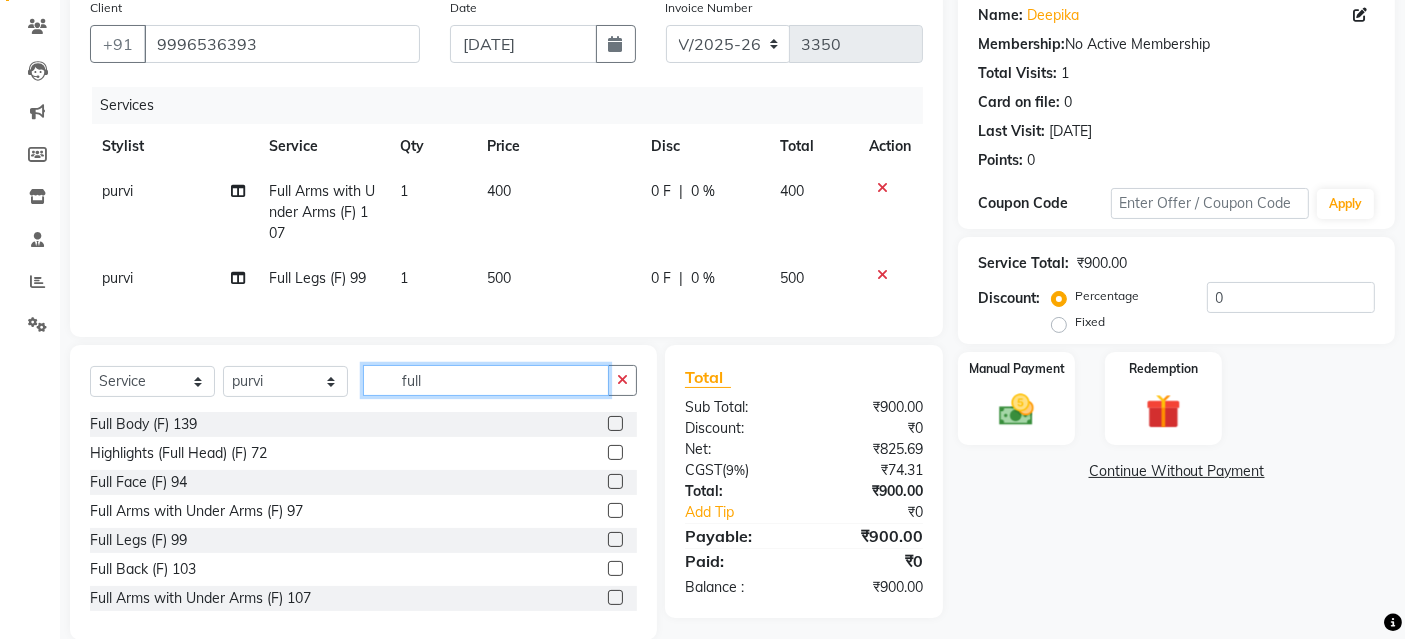 drag, startPoint x: 432, startPoint y: 392, endPoint x: 330, endPoint y: 411, distance: 103.75452 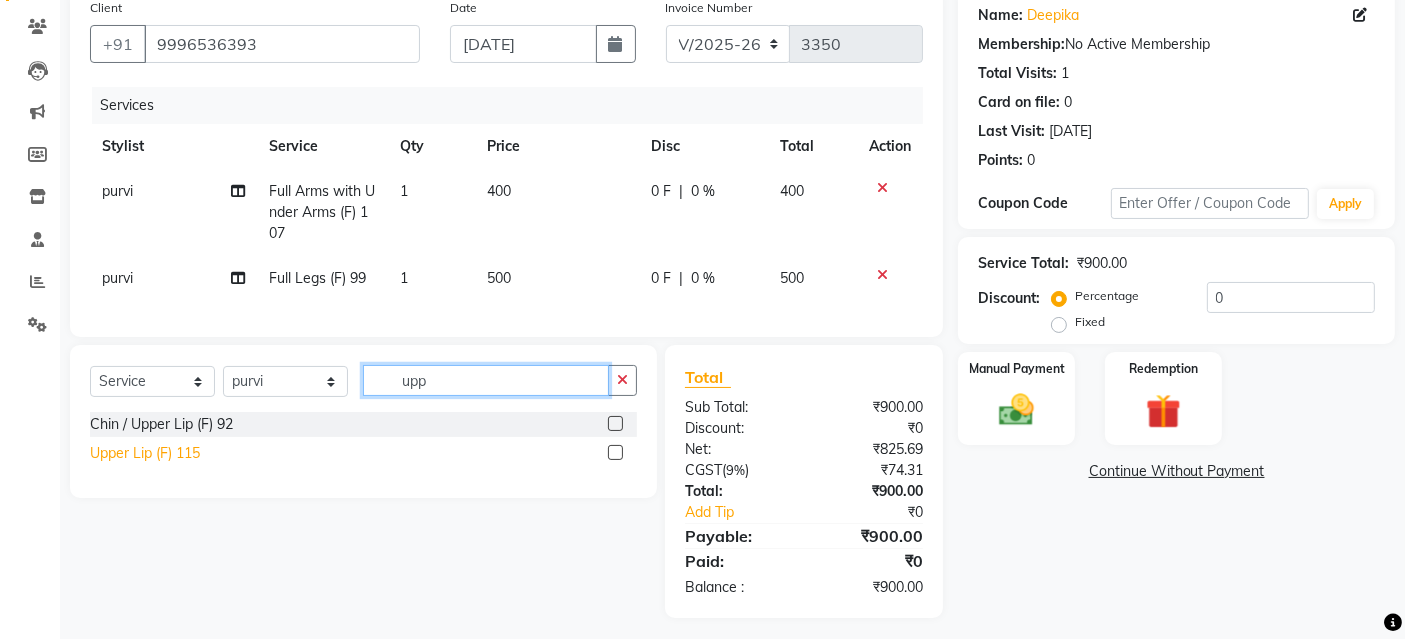 type on "upp" 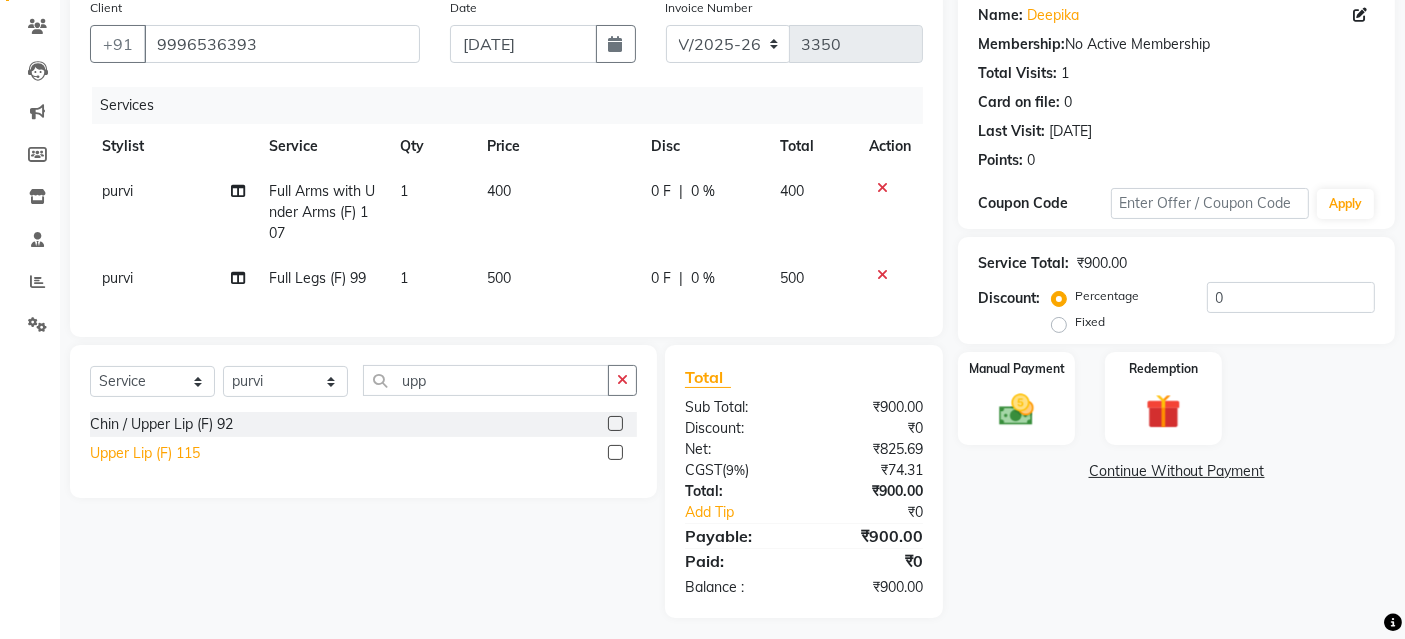 click on "Upper Lip (F) 115" 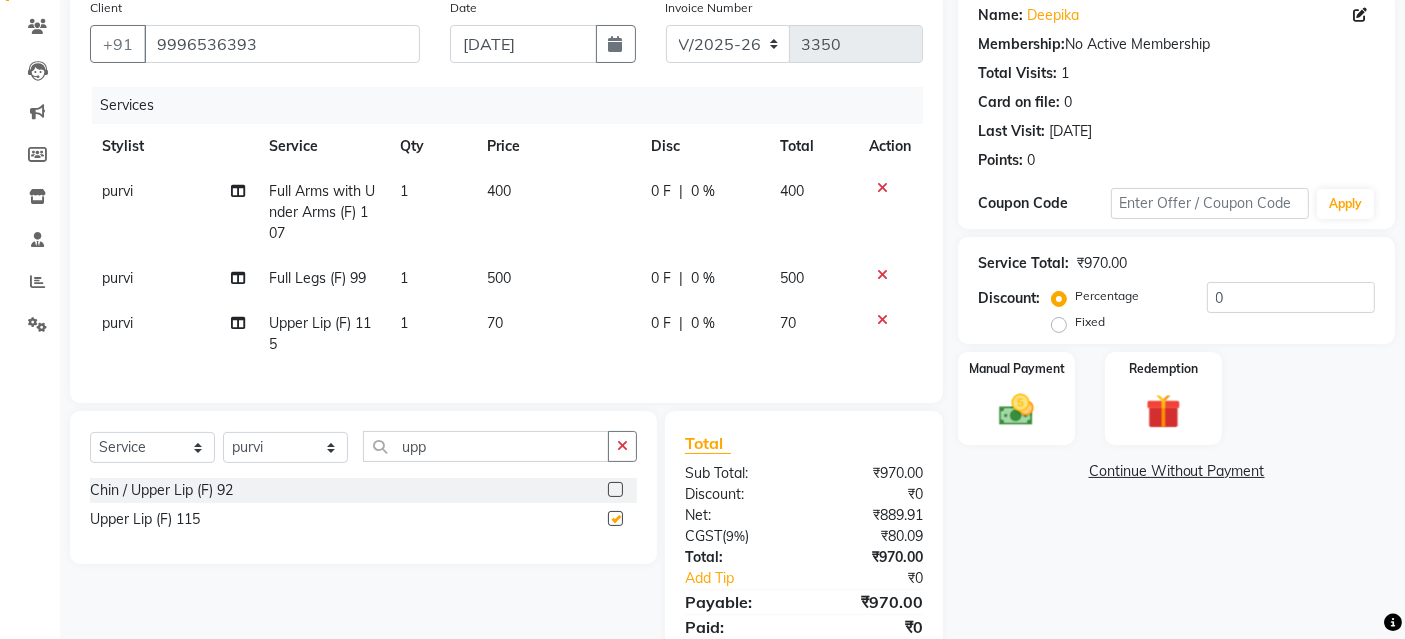 checkbox on "false" 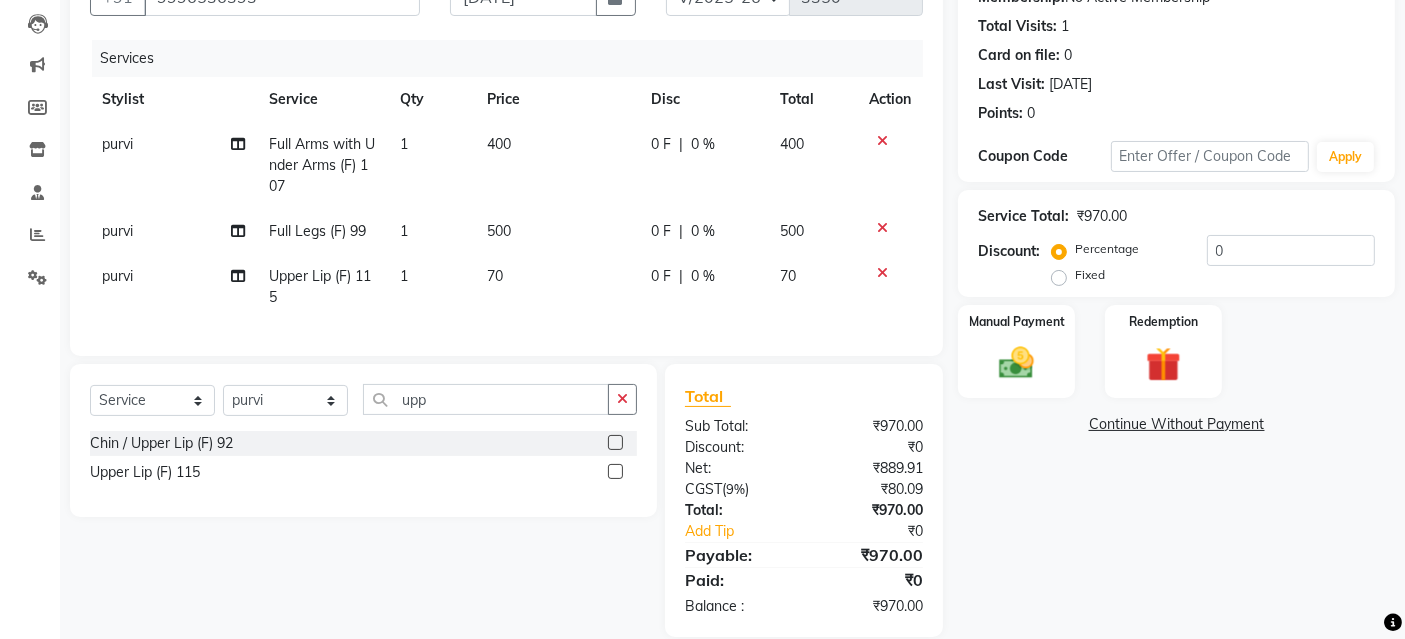 scroll, scrollTop: 251, scrollLeft: 0, axis: vertical 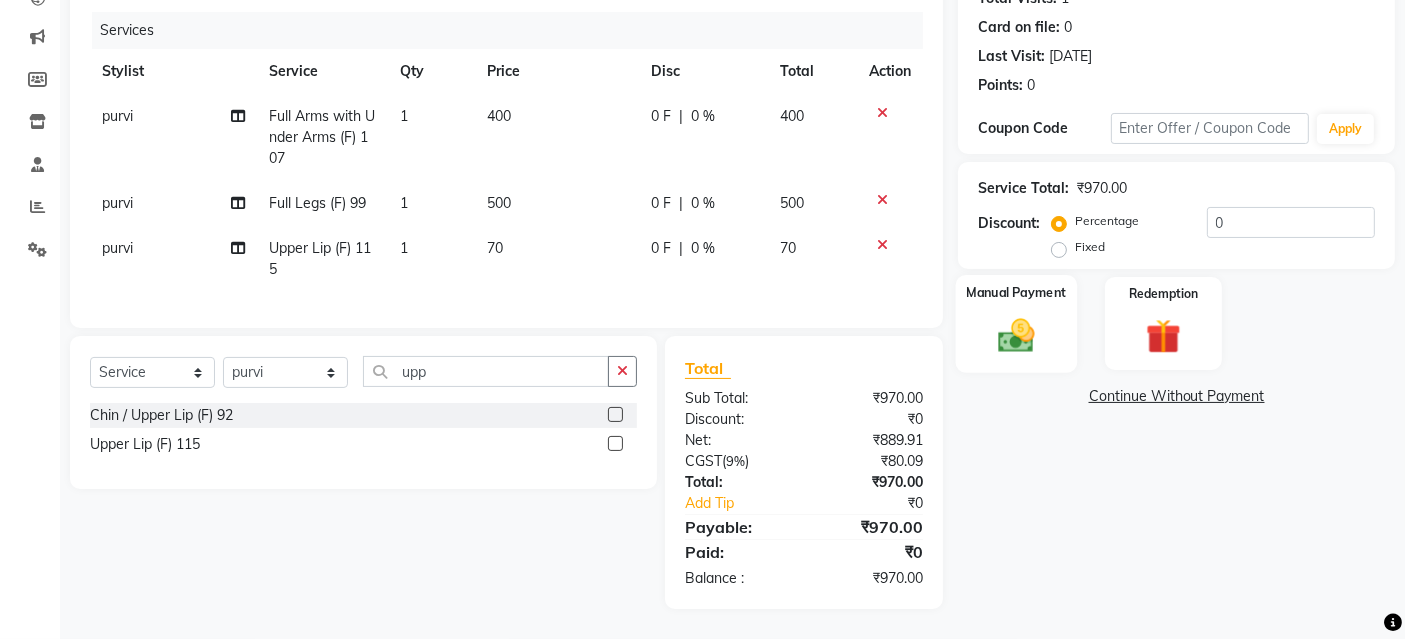 click on "Manual Payment" 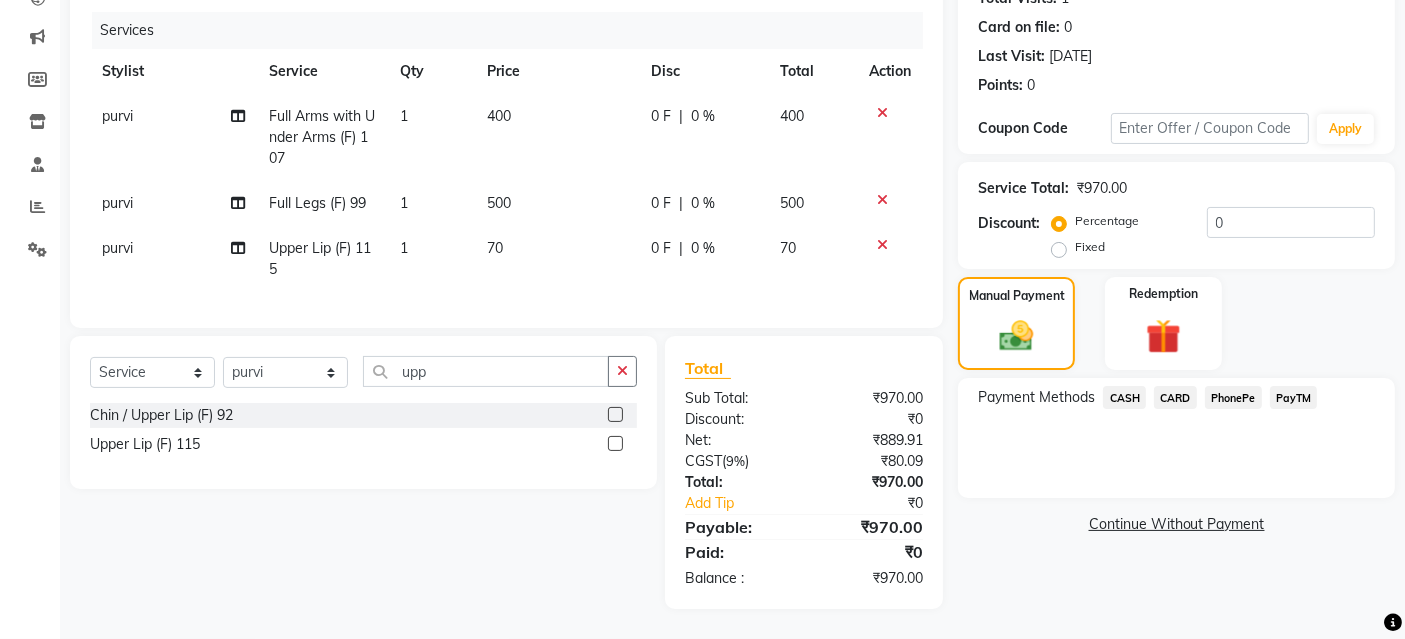click on "PayTM" 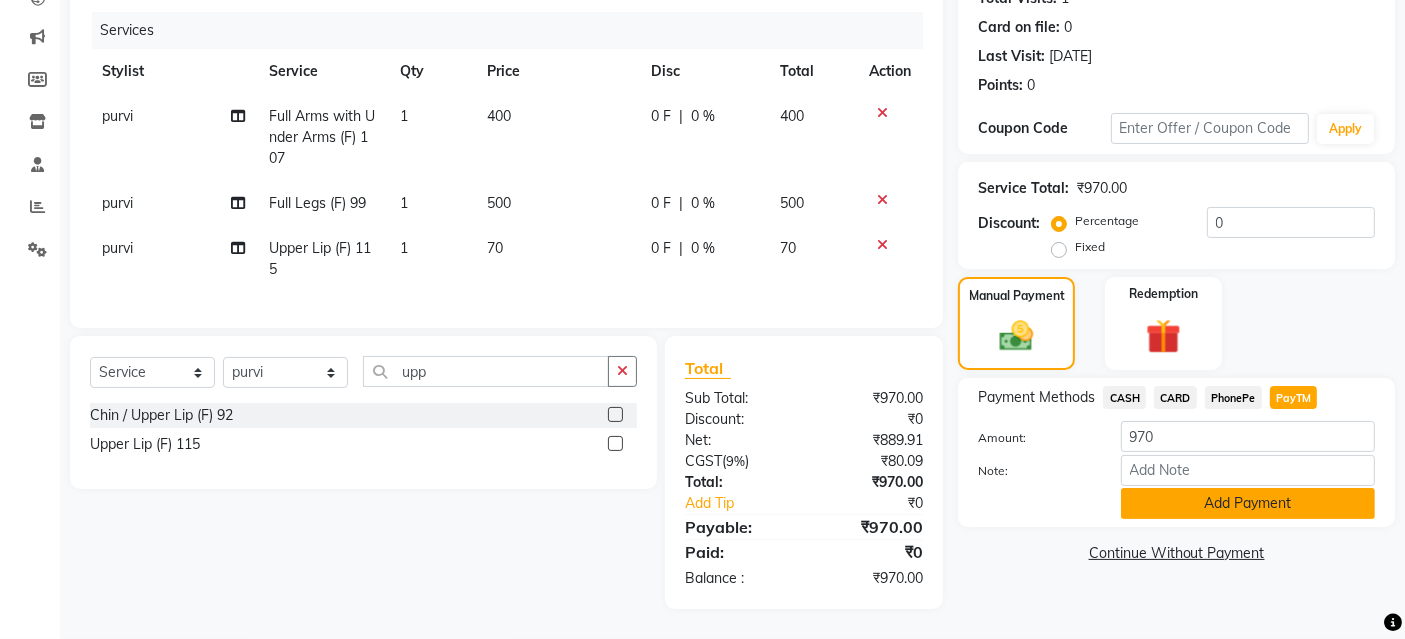 click on "Add Payment" 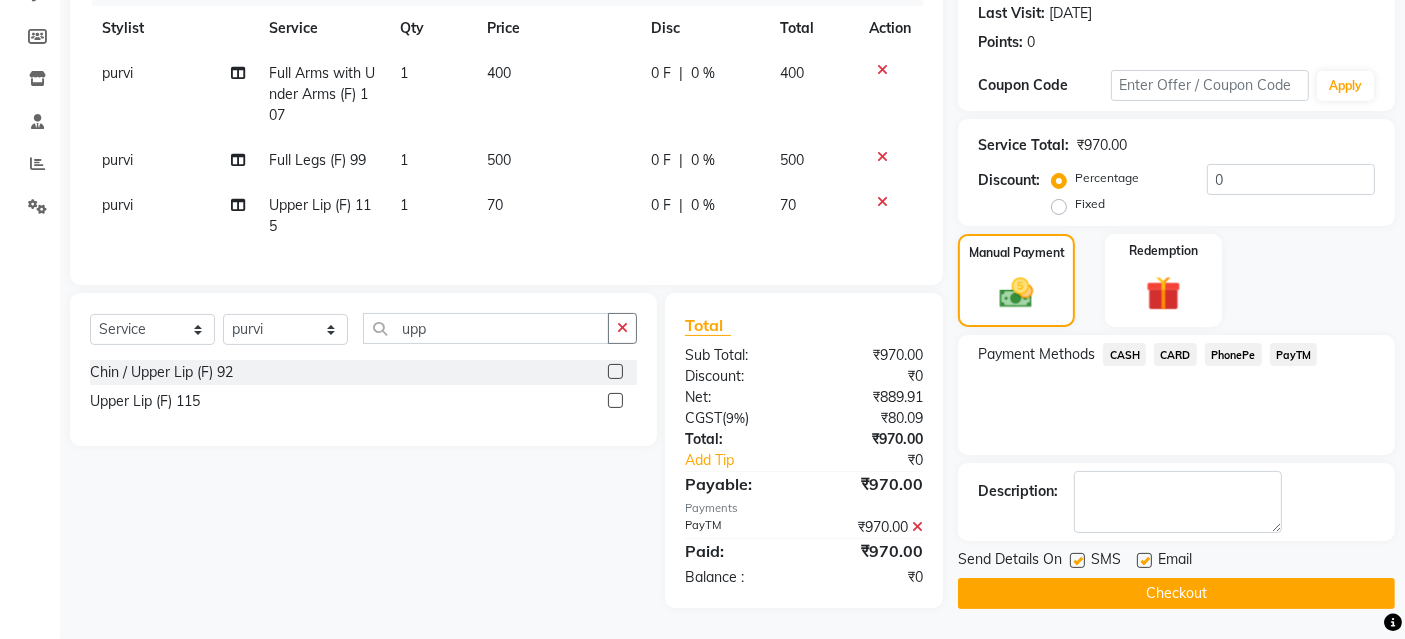 scroll, scrollTop: 293, scrollLeft: 0, axis: vertical 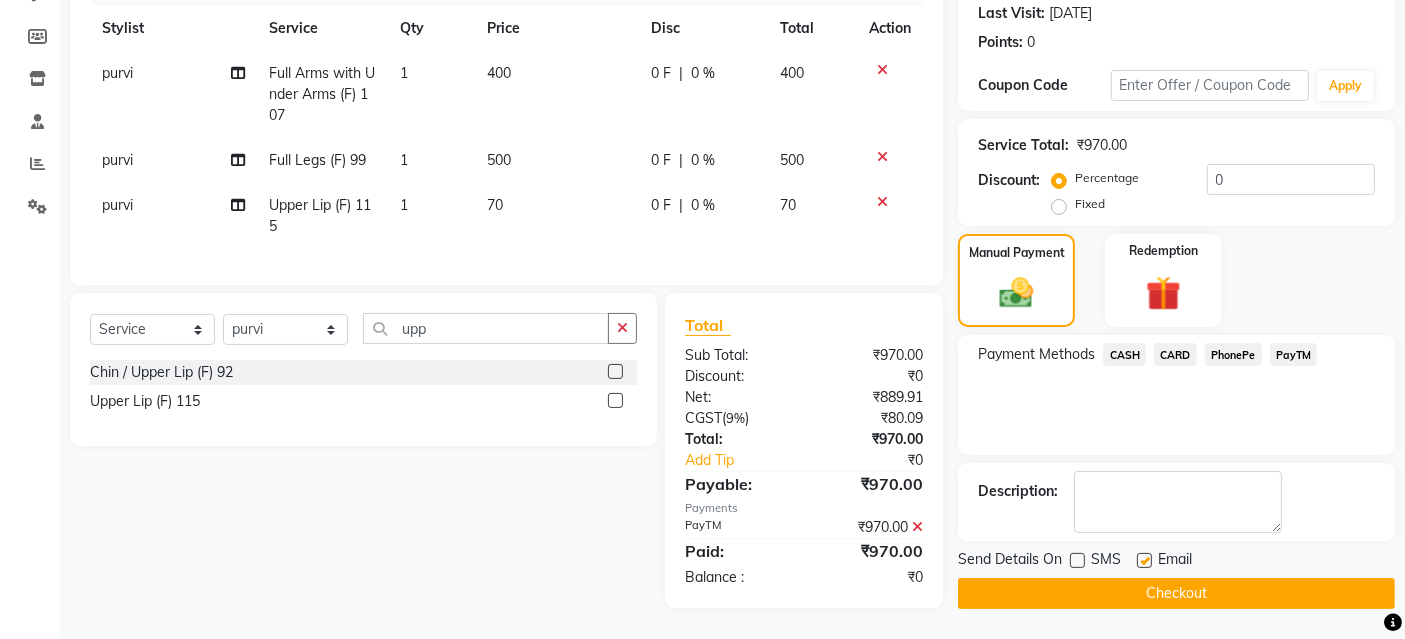 click 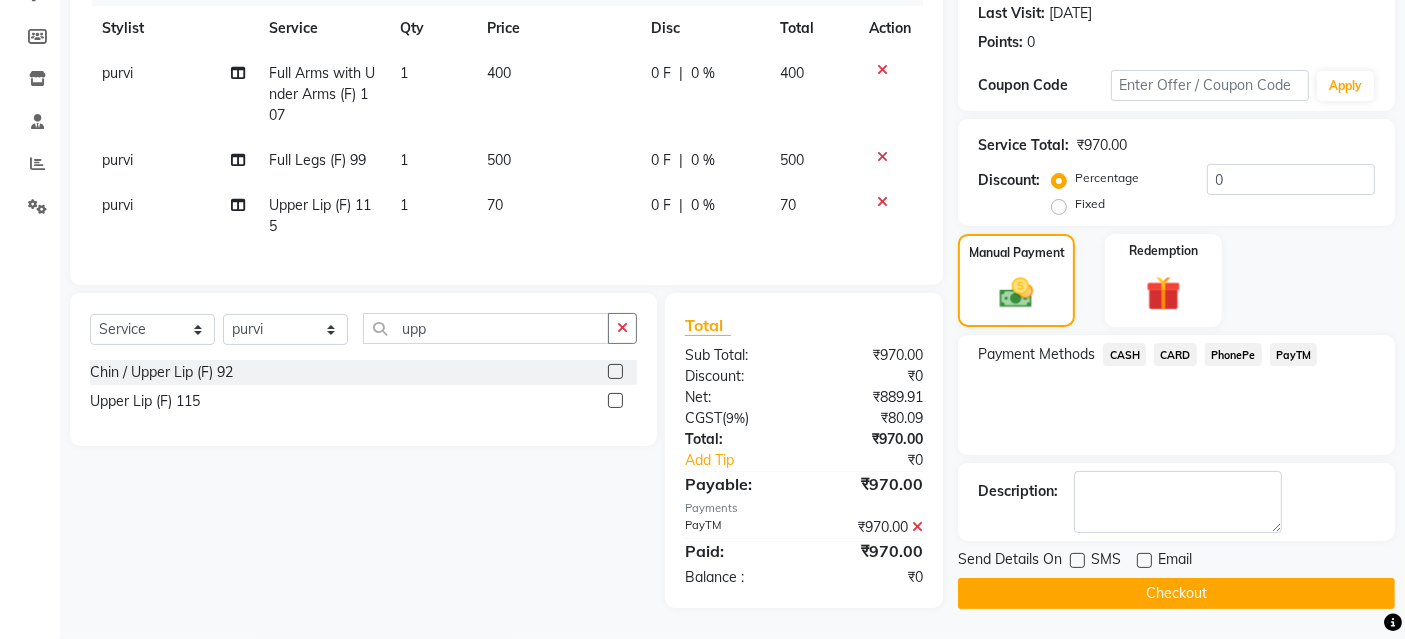 click on "Checkout" 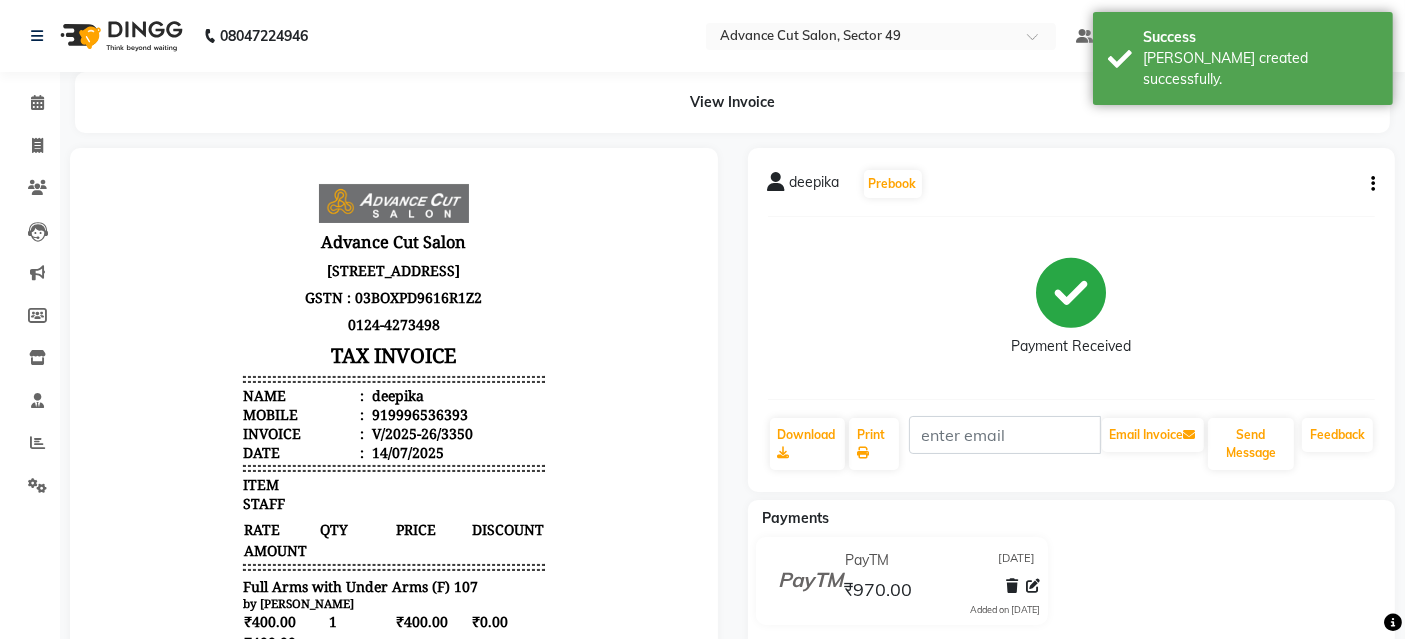 scroll, scrollTop: 0, scrollLeft: 0, axis: both 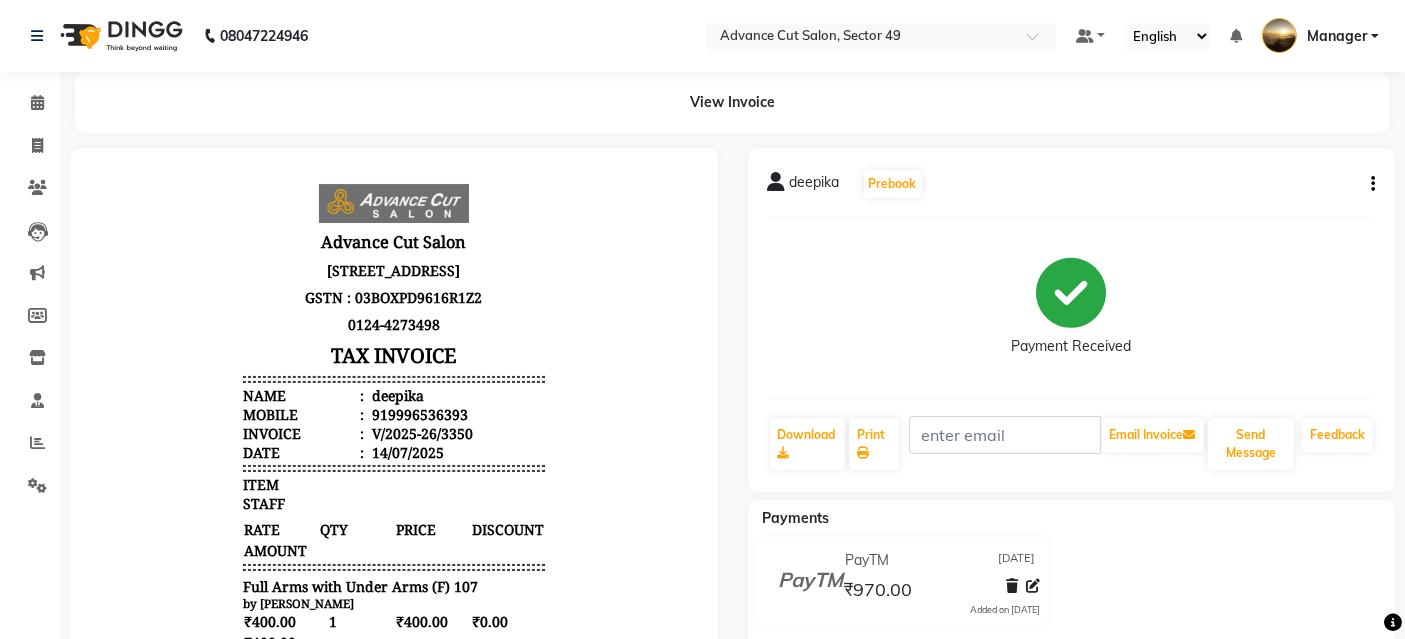 click on "Payment Received" 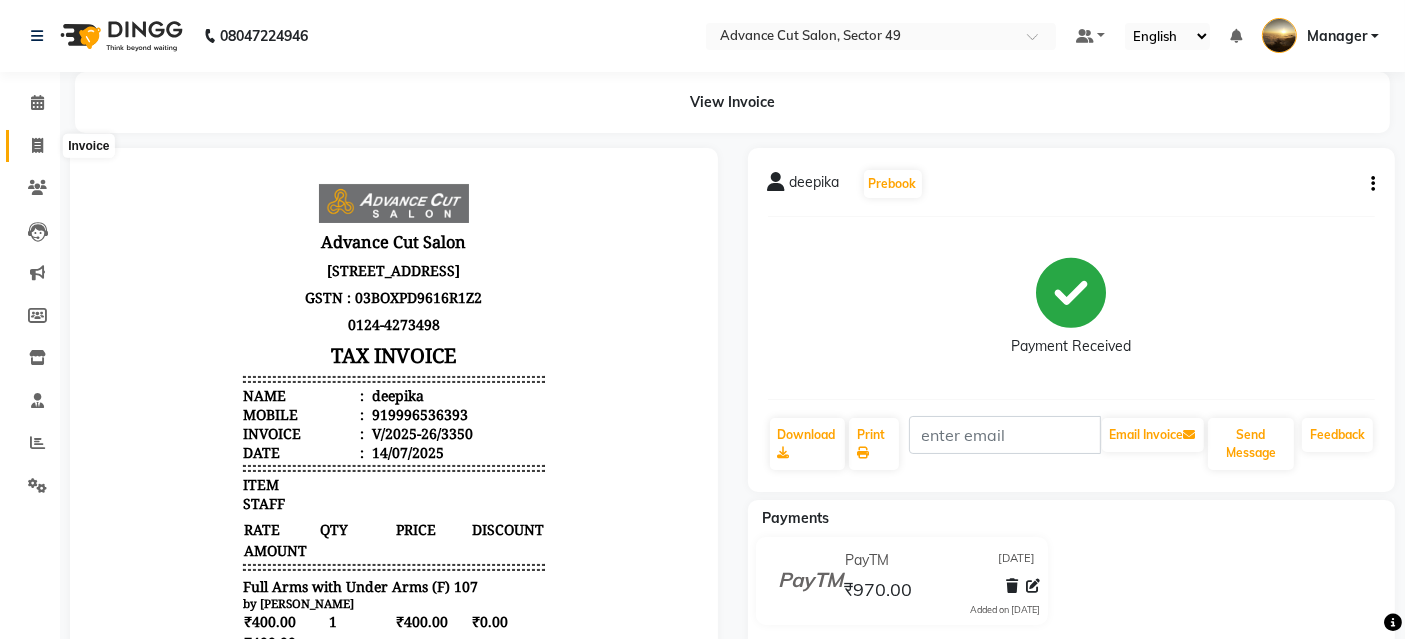 click 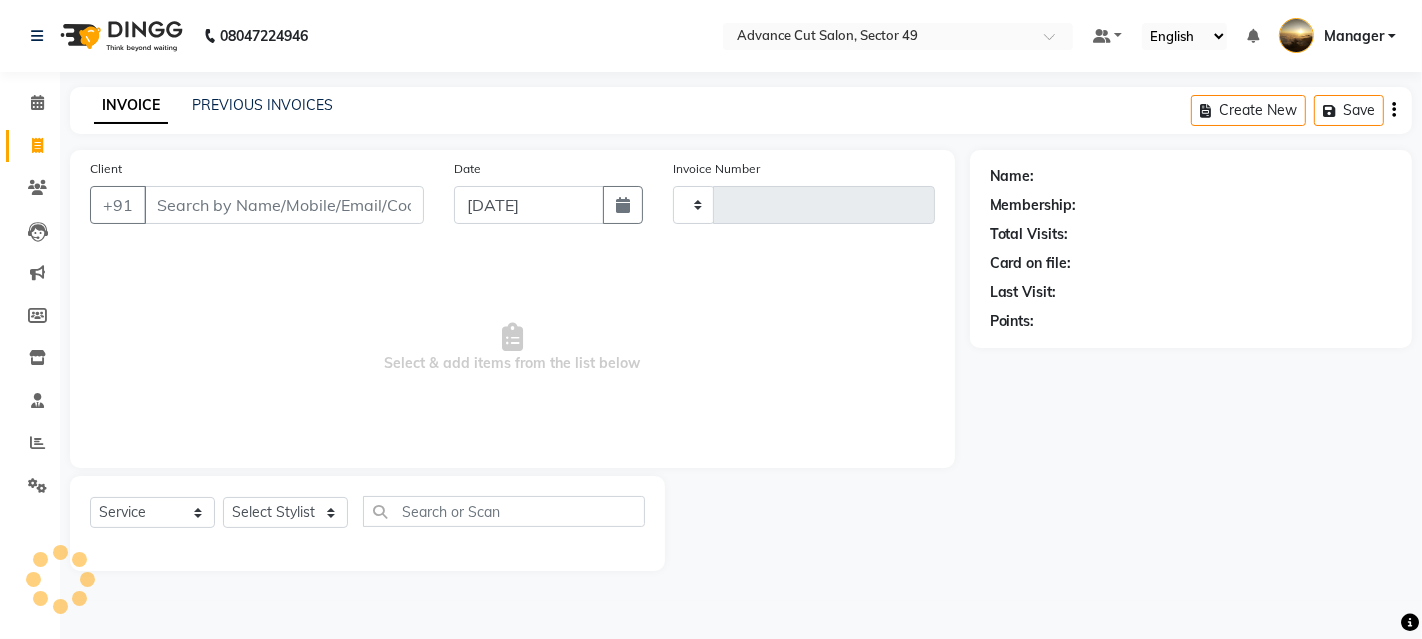 type on "3351" 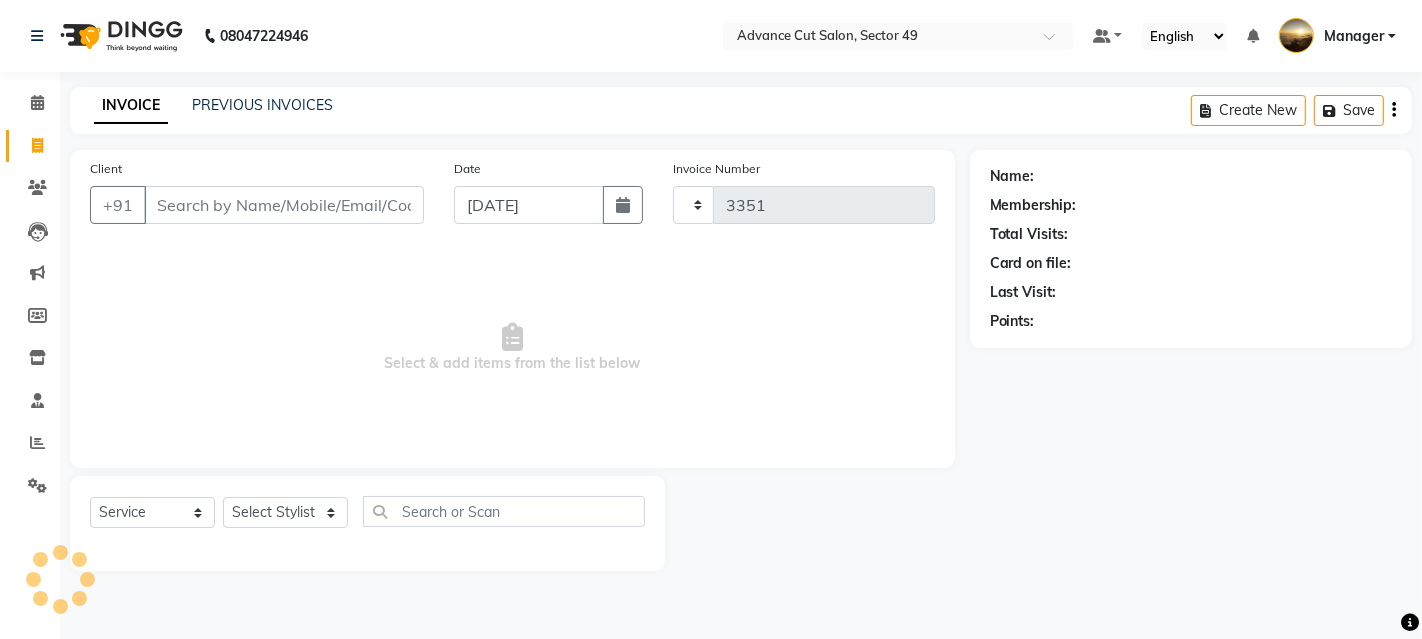 select on "4616" 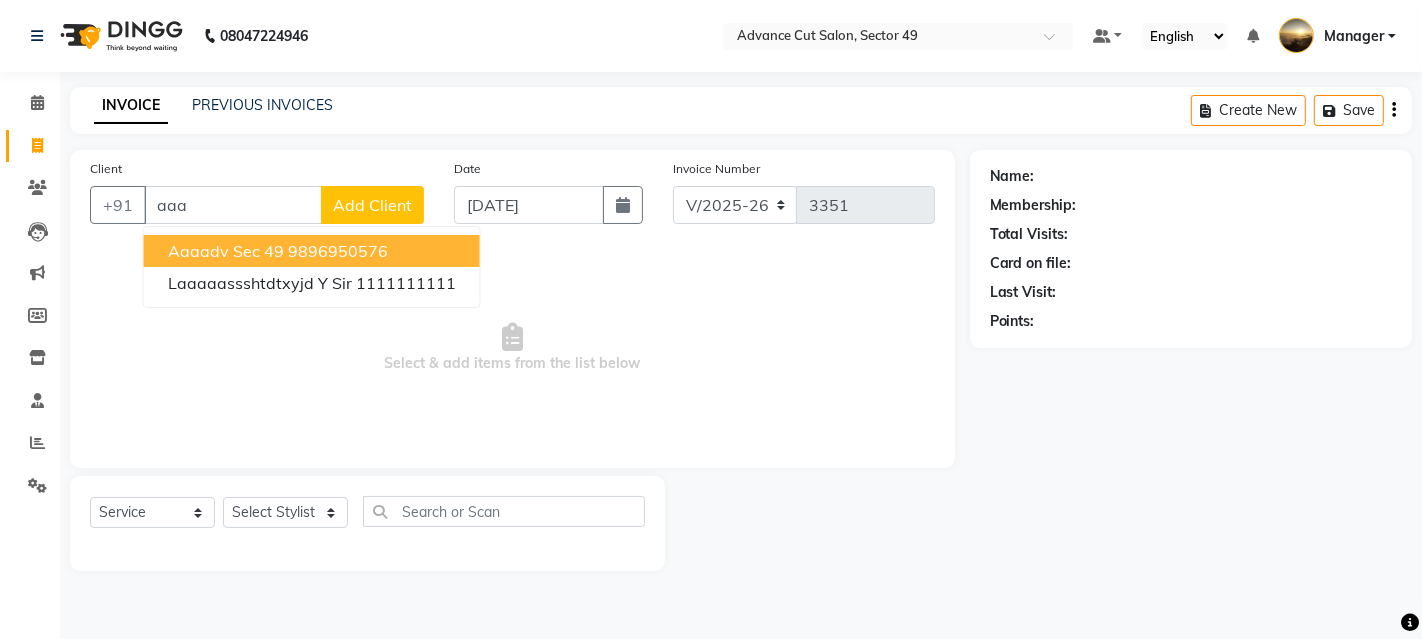click on "aaa" at bounding box center [233, 205] 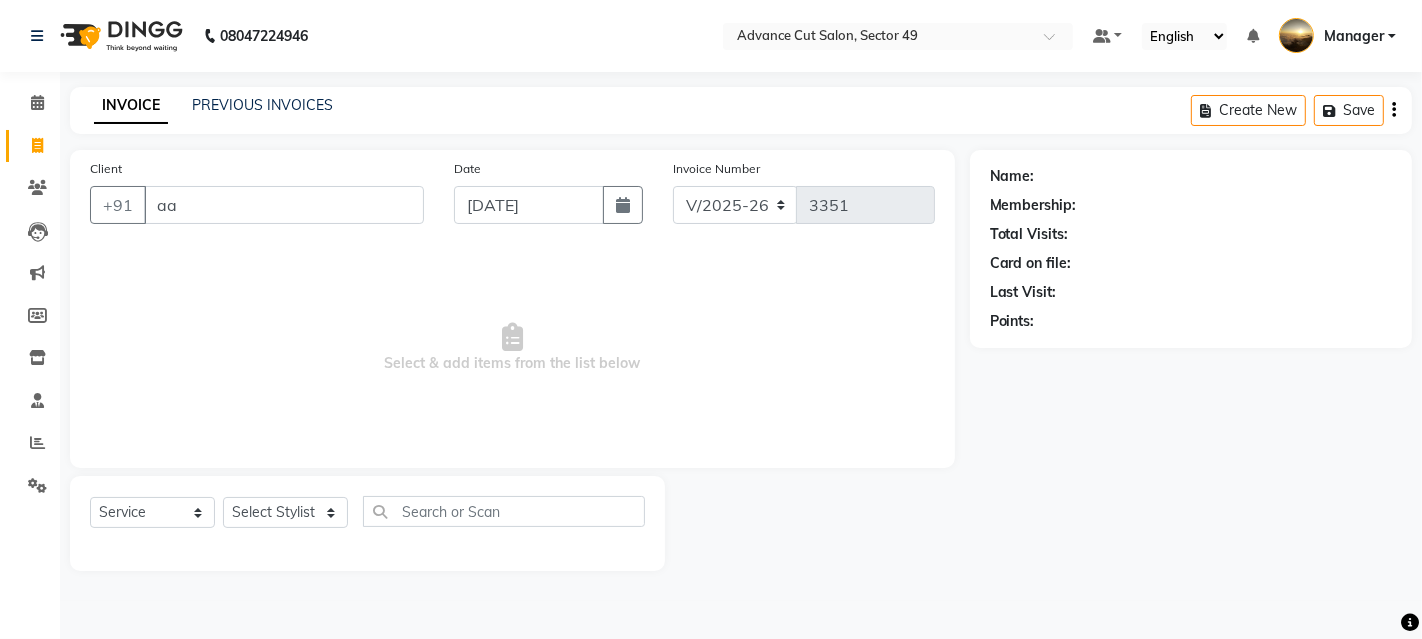 type on "a" 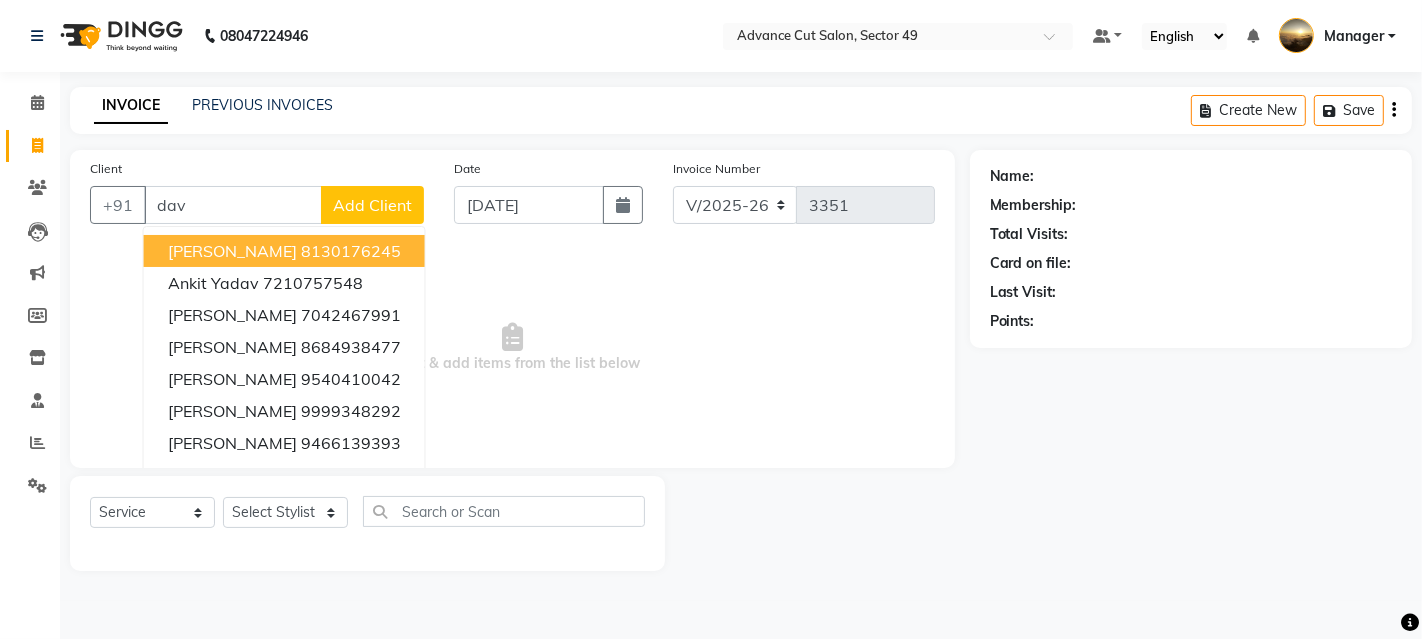 click on "8130176245" at bounding box center (351, 251) 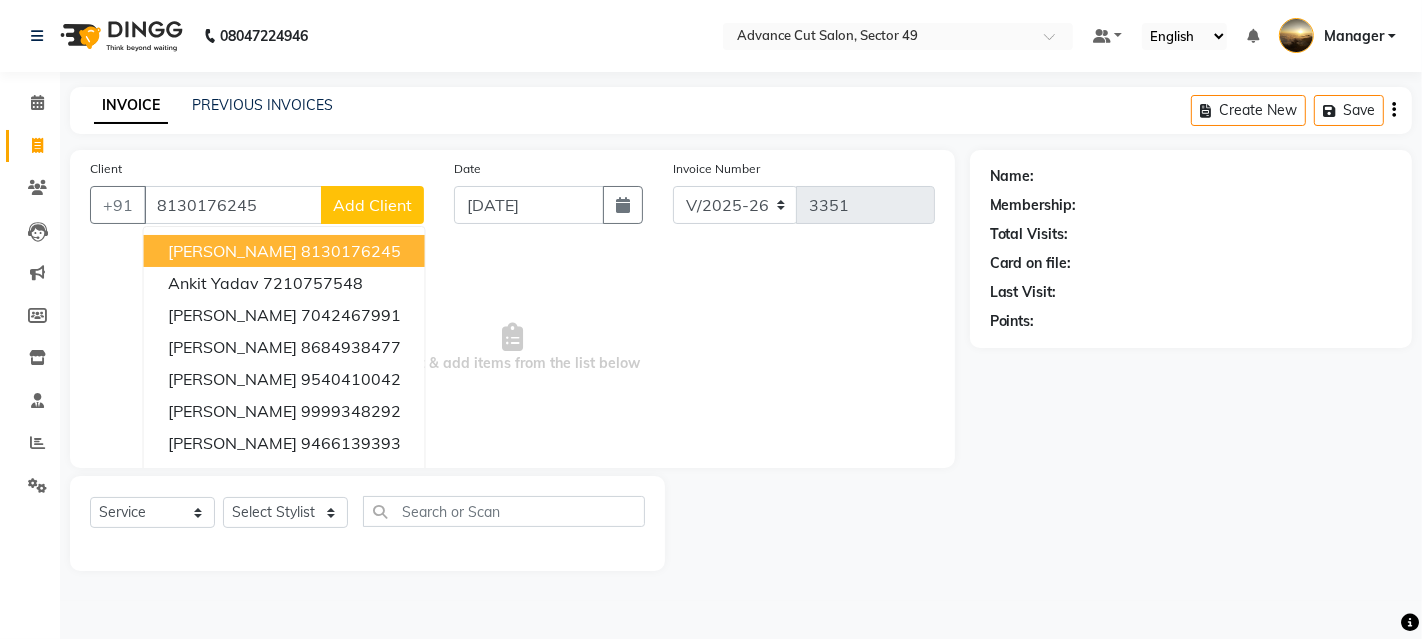 type on "8130176245" 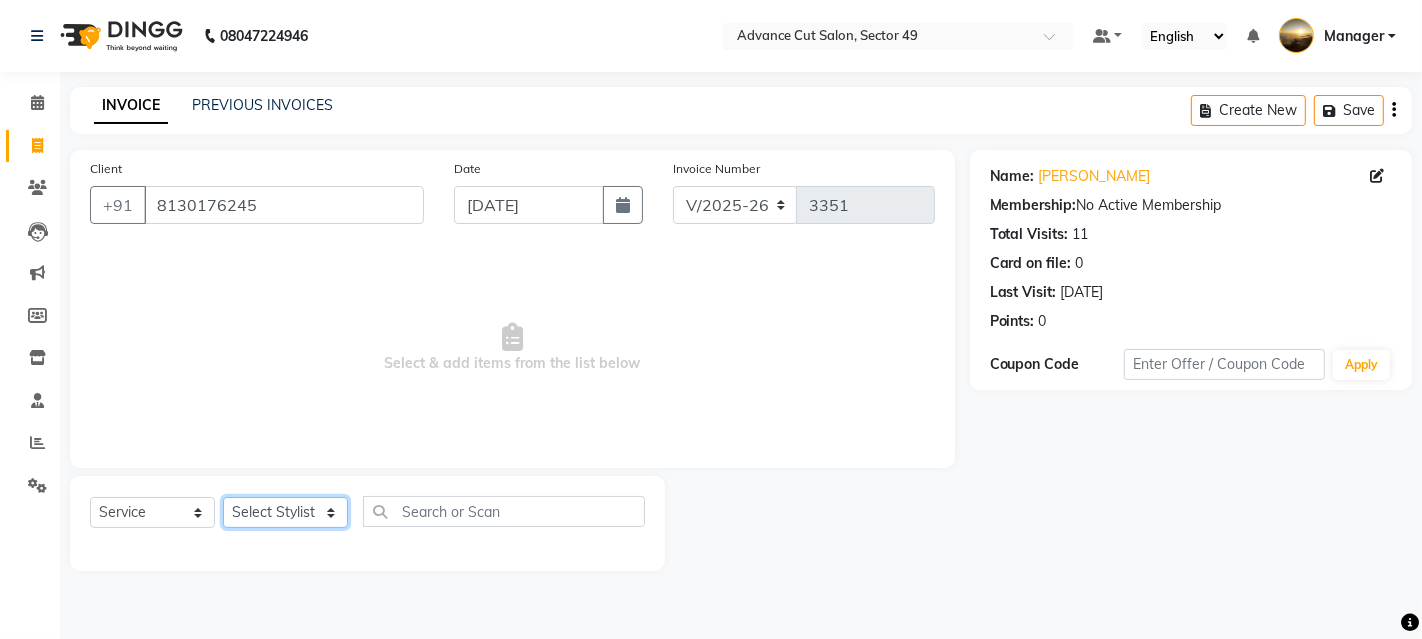 drag, startPoint x: 305, startPoint y: 507, endPoint x: 300, endPoint y: 536, distance: 29.427877 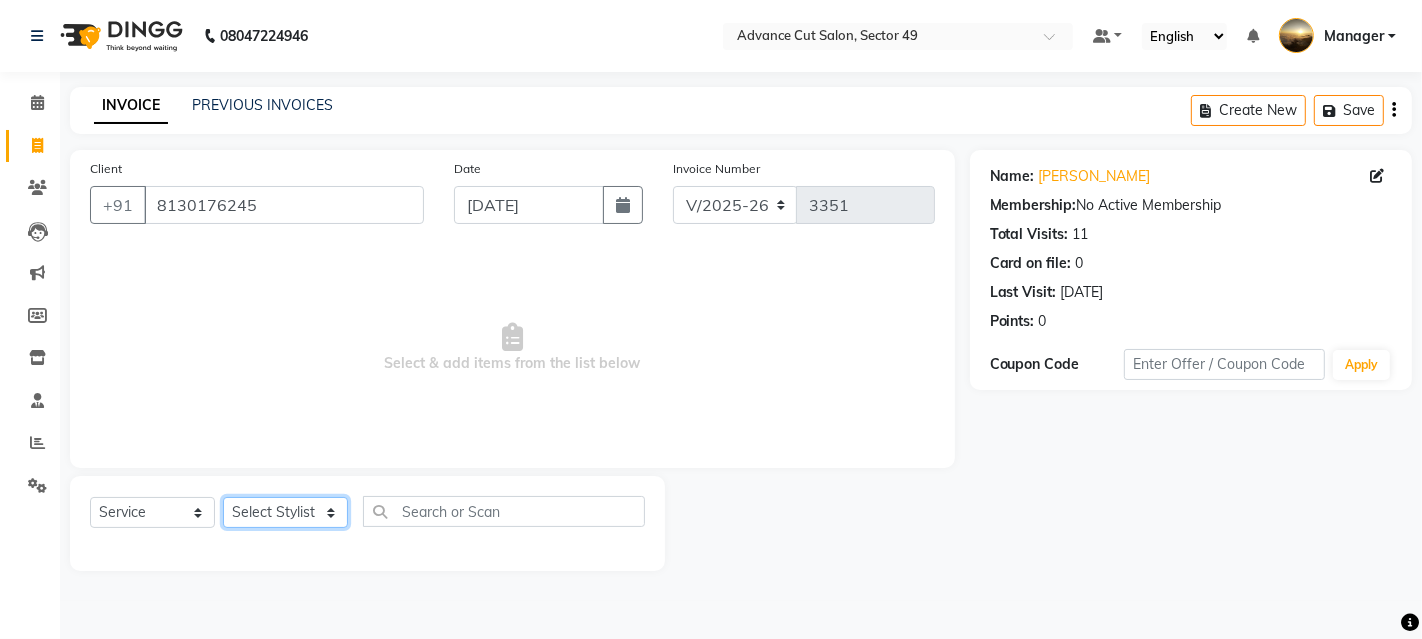 select on "68144" 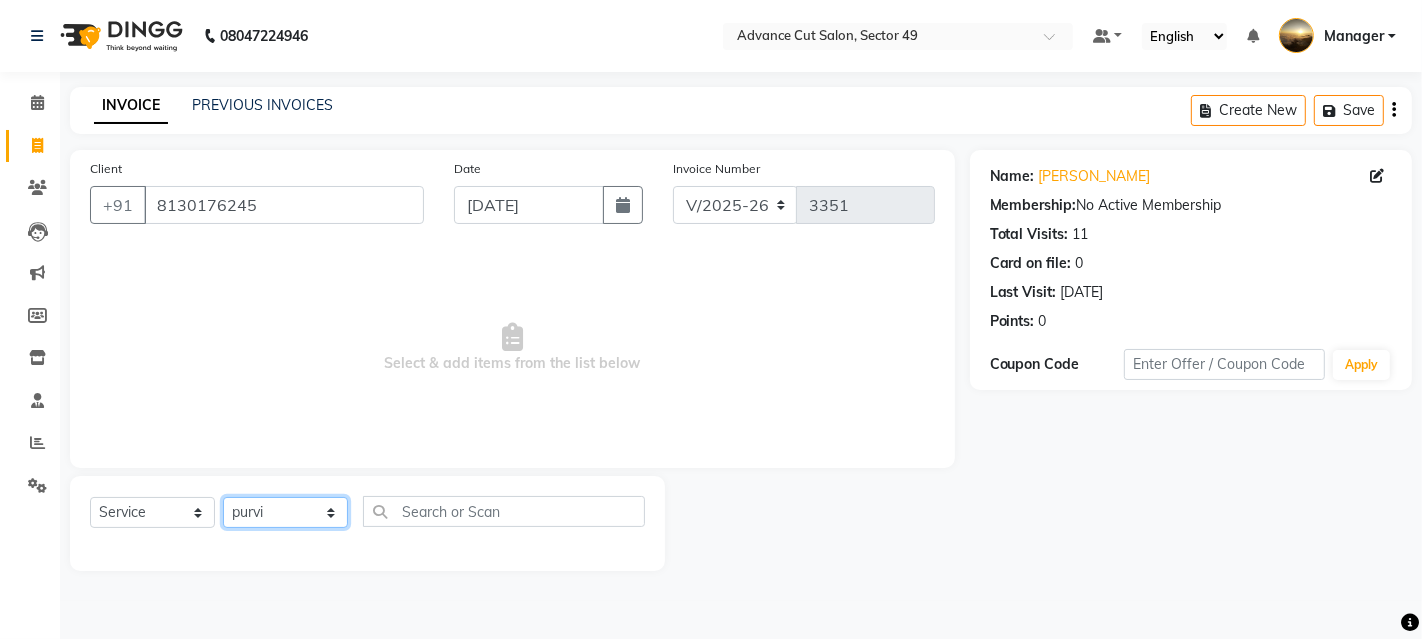 click on "Select Stylist Ayaphy Banty danish ali david Manager product purvi rakhi riyaz sameer sameer Tip vishal" 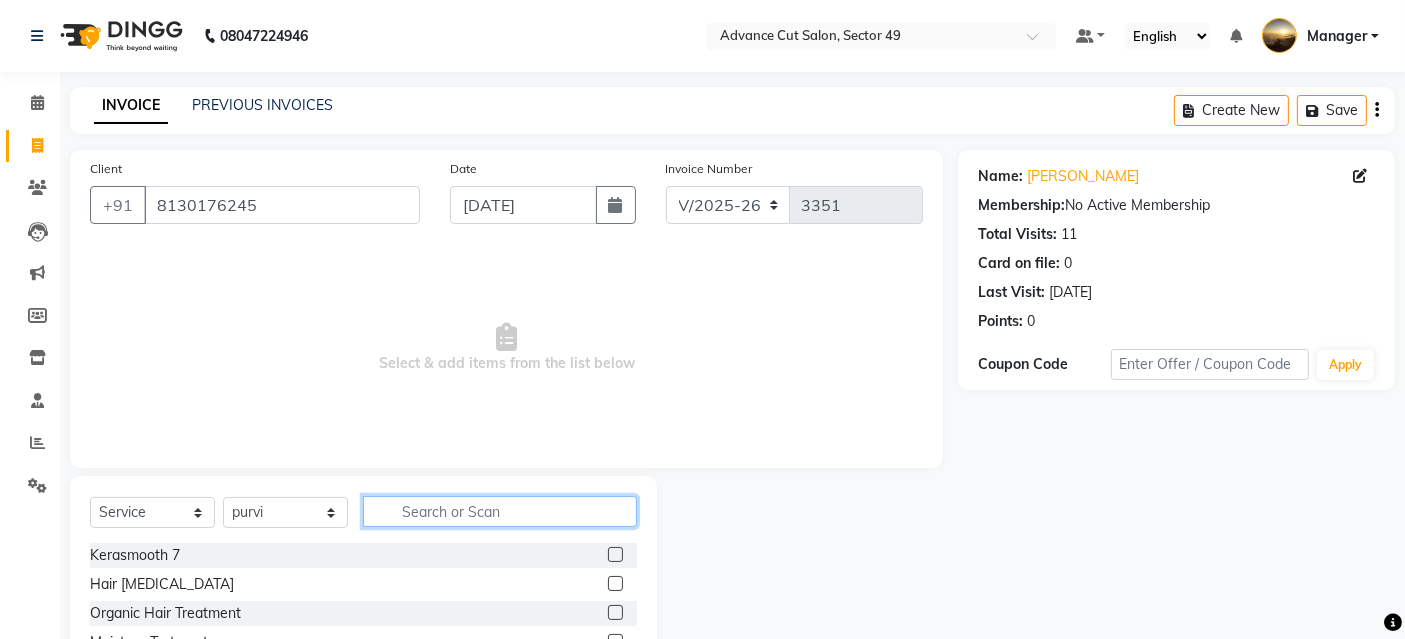 click 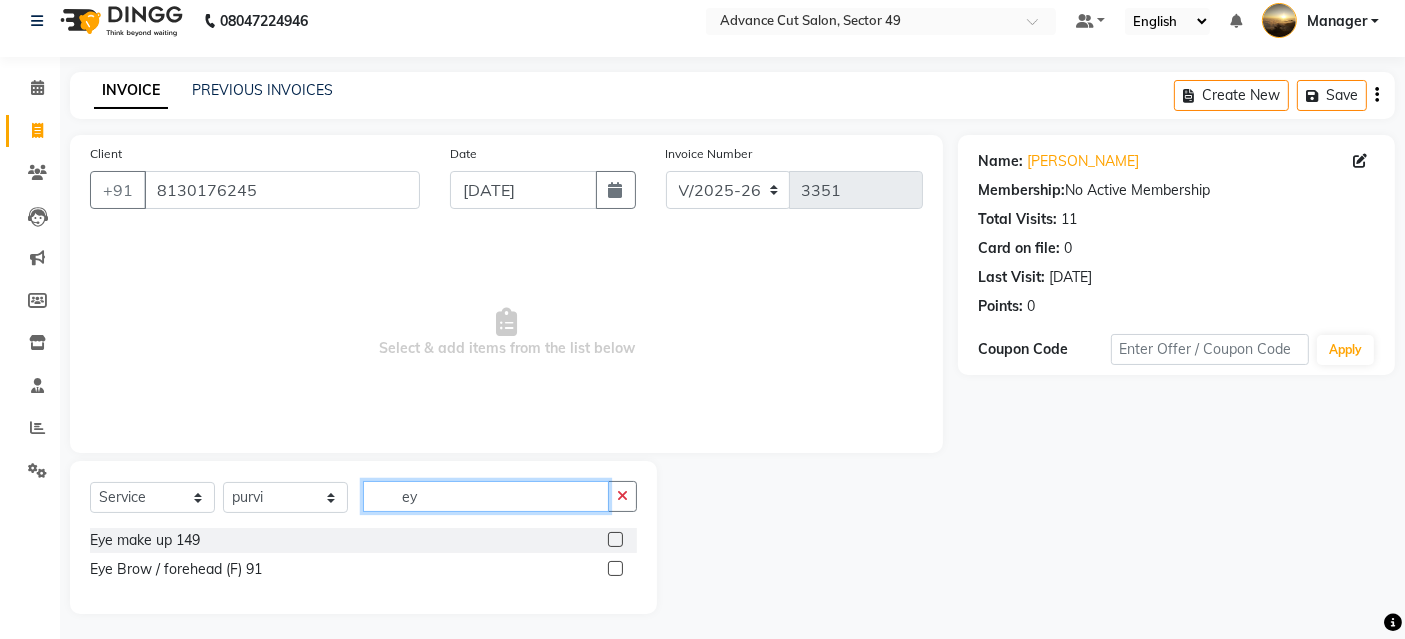 scroll, scrollTop: 19, scrollLeft: 0, axis: vertical 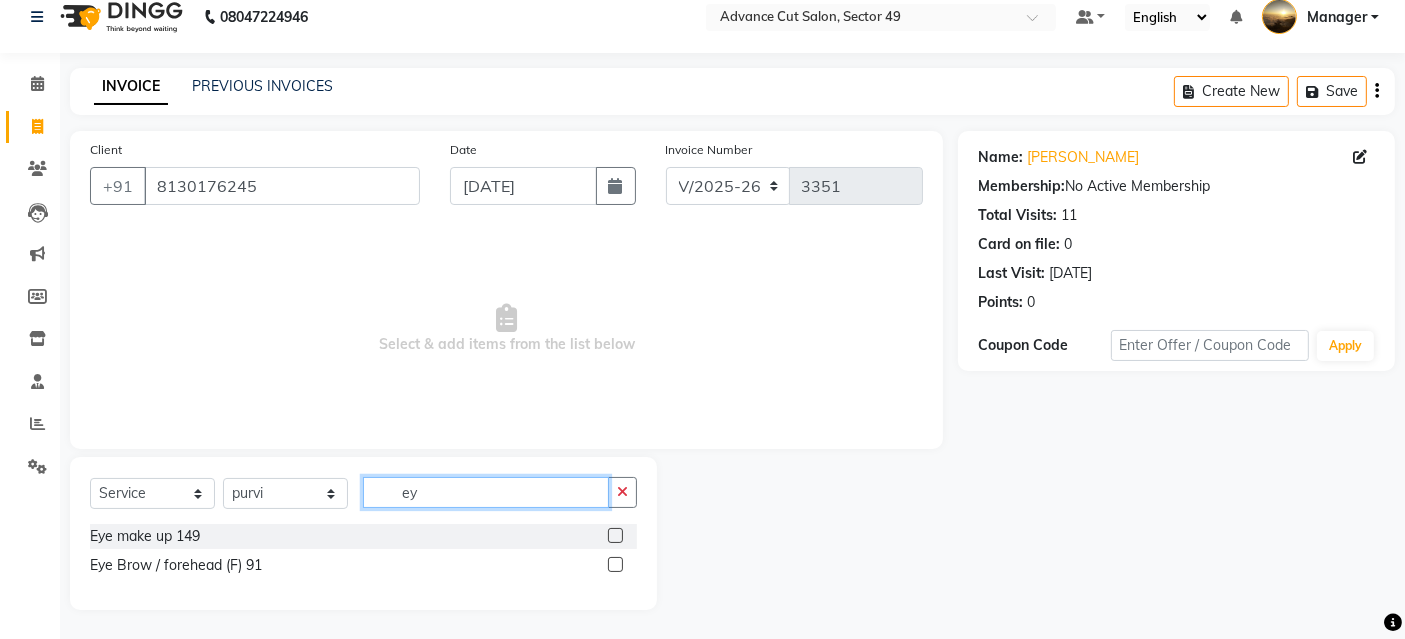 type on "ey" 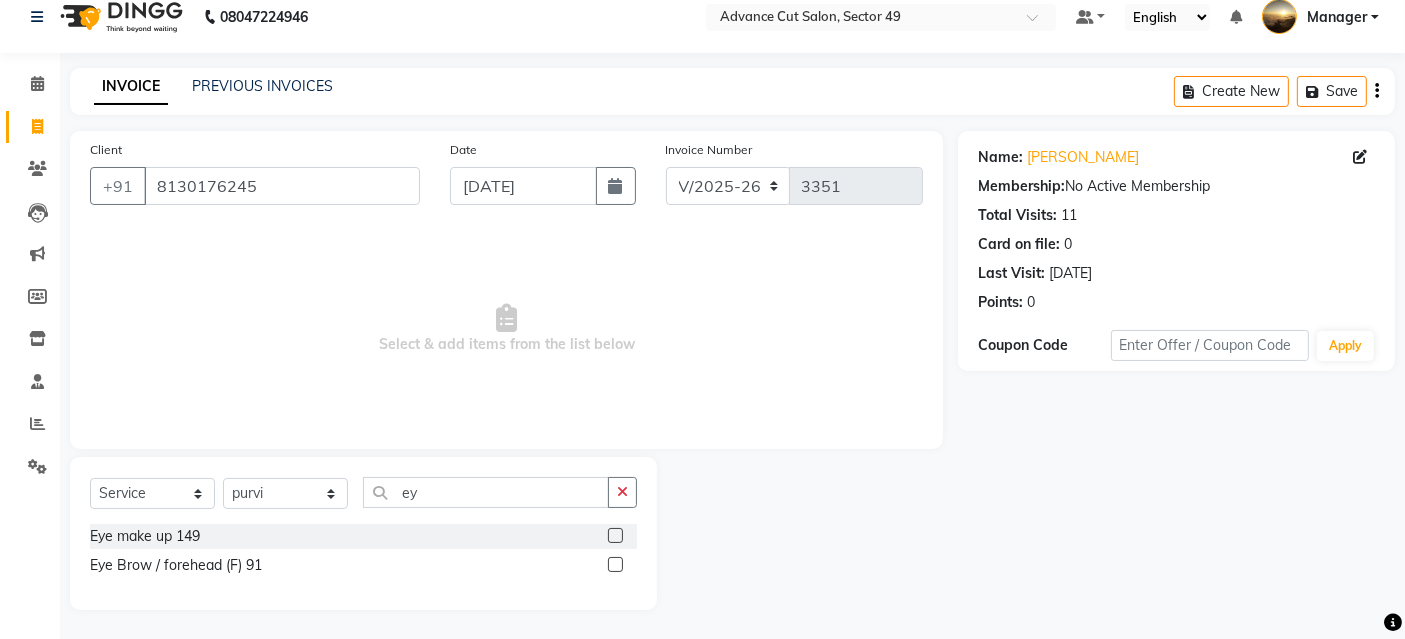 click 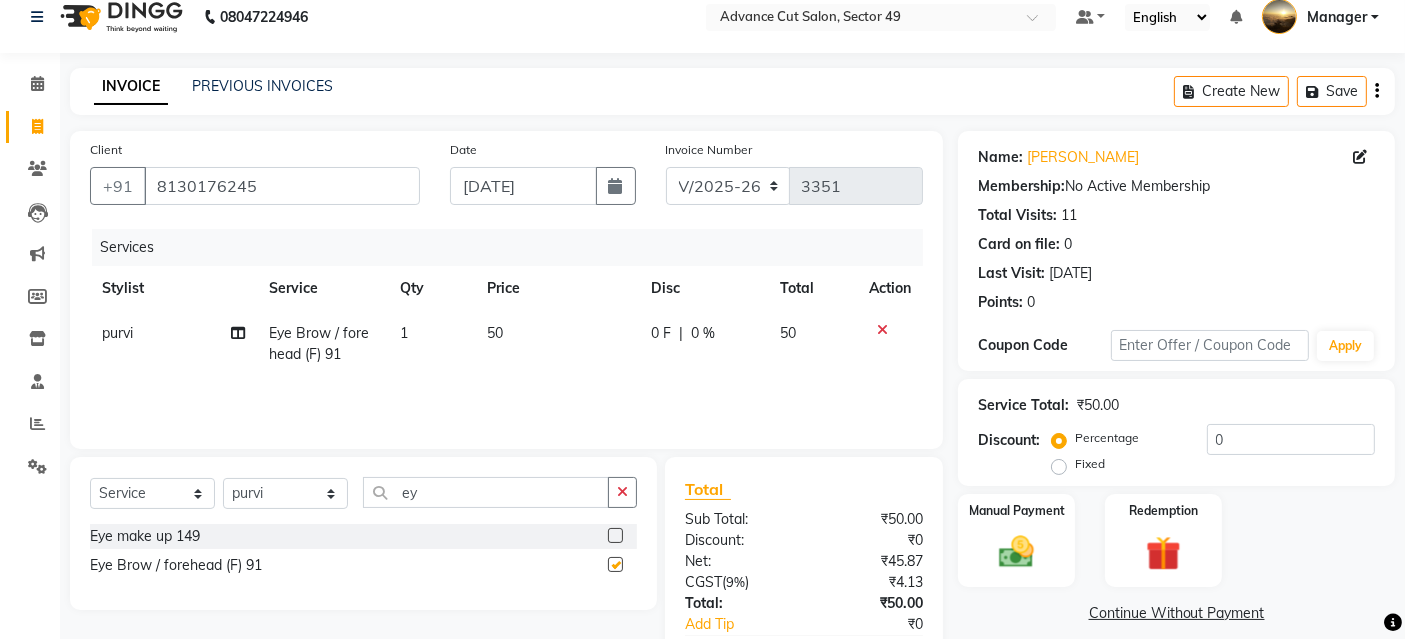 checkbox on "false" 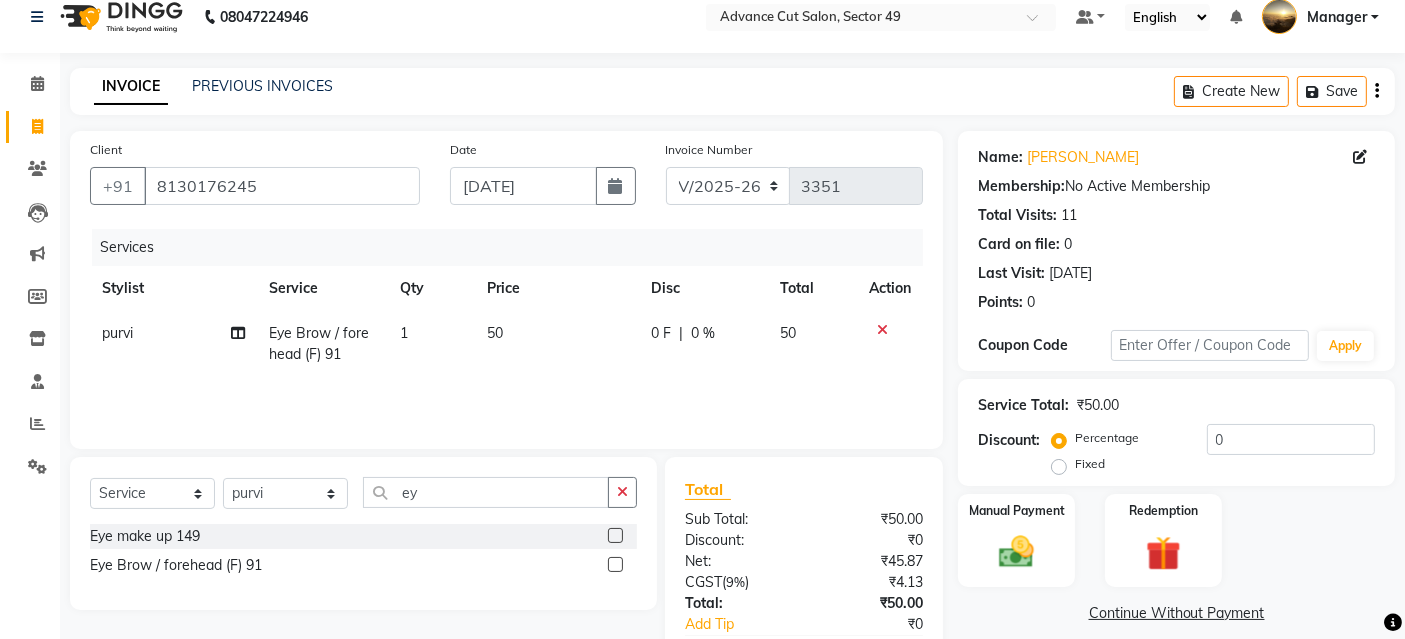 click on "50" 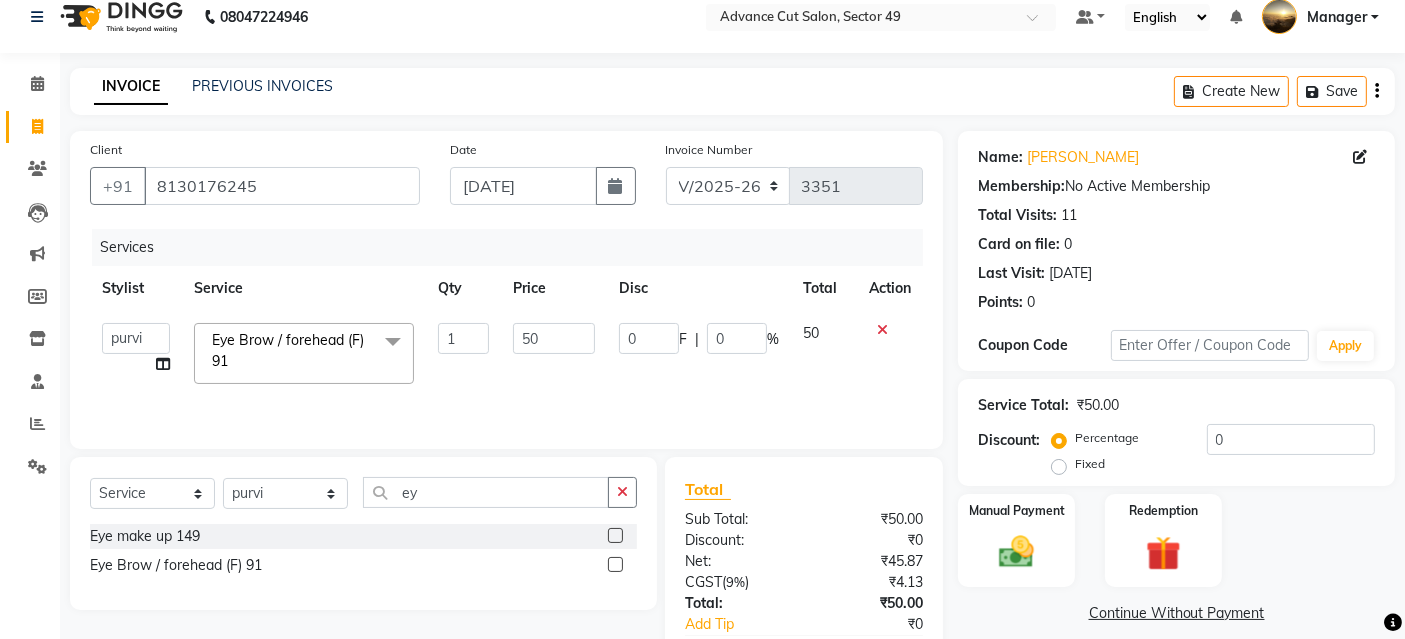 click on "50" 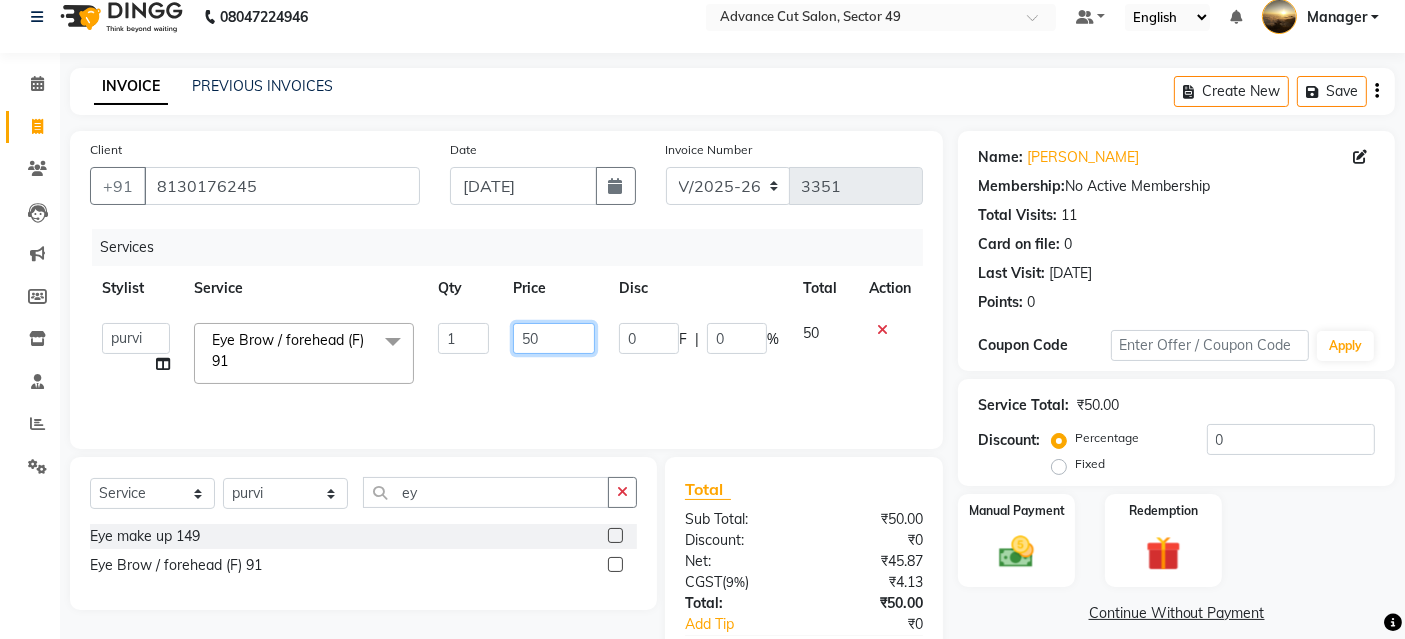 click on "50" 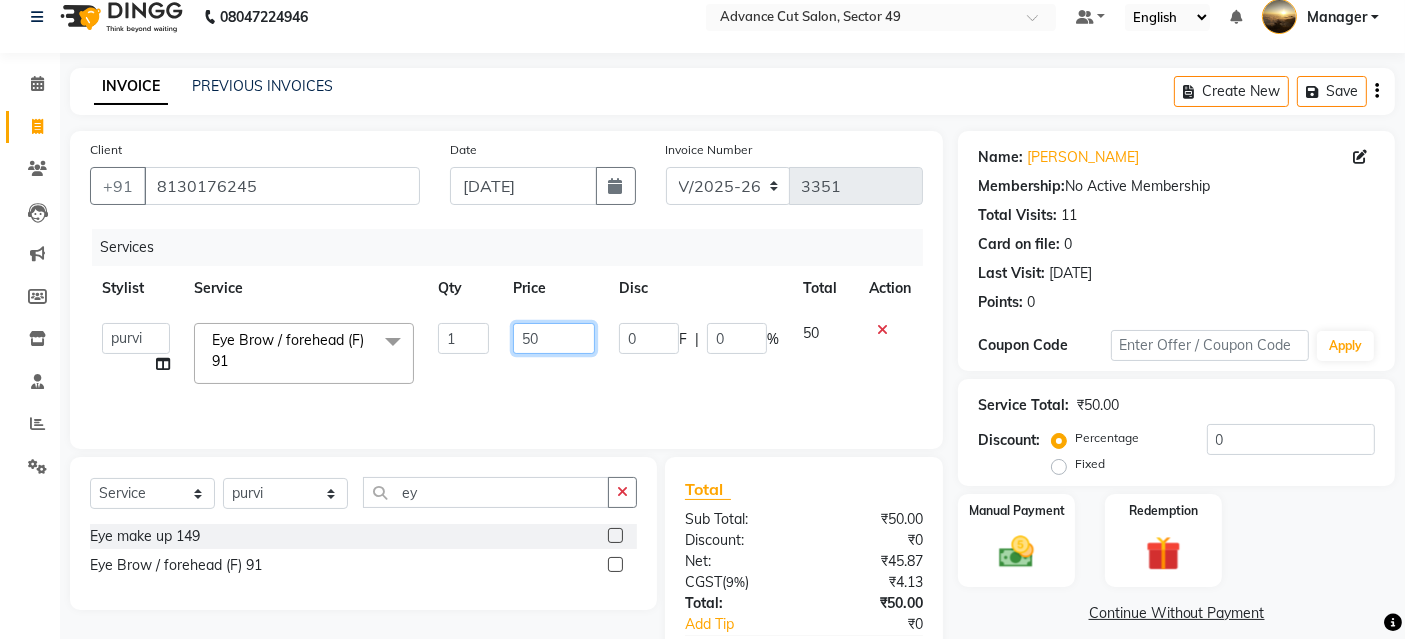 type on "350" 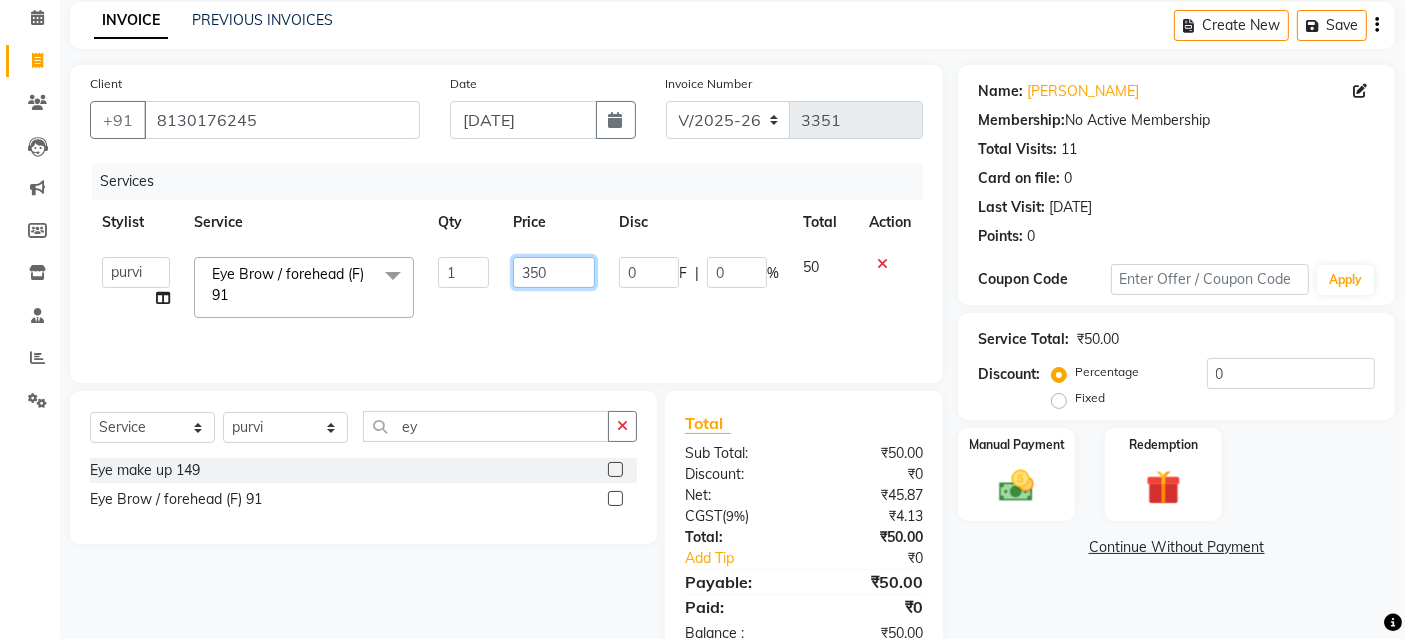 scroll, scrollTop: 138, scrollLeft: 0, axis: vertical 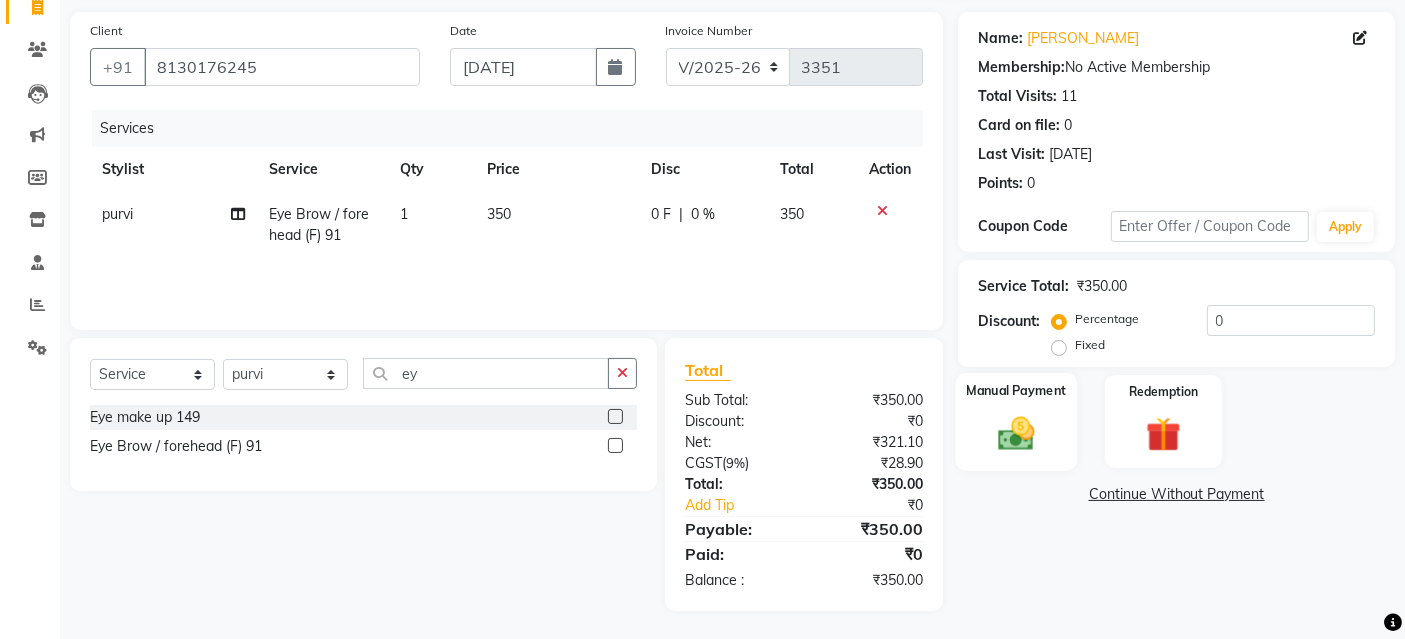 click 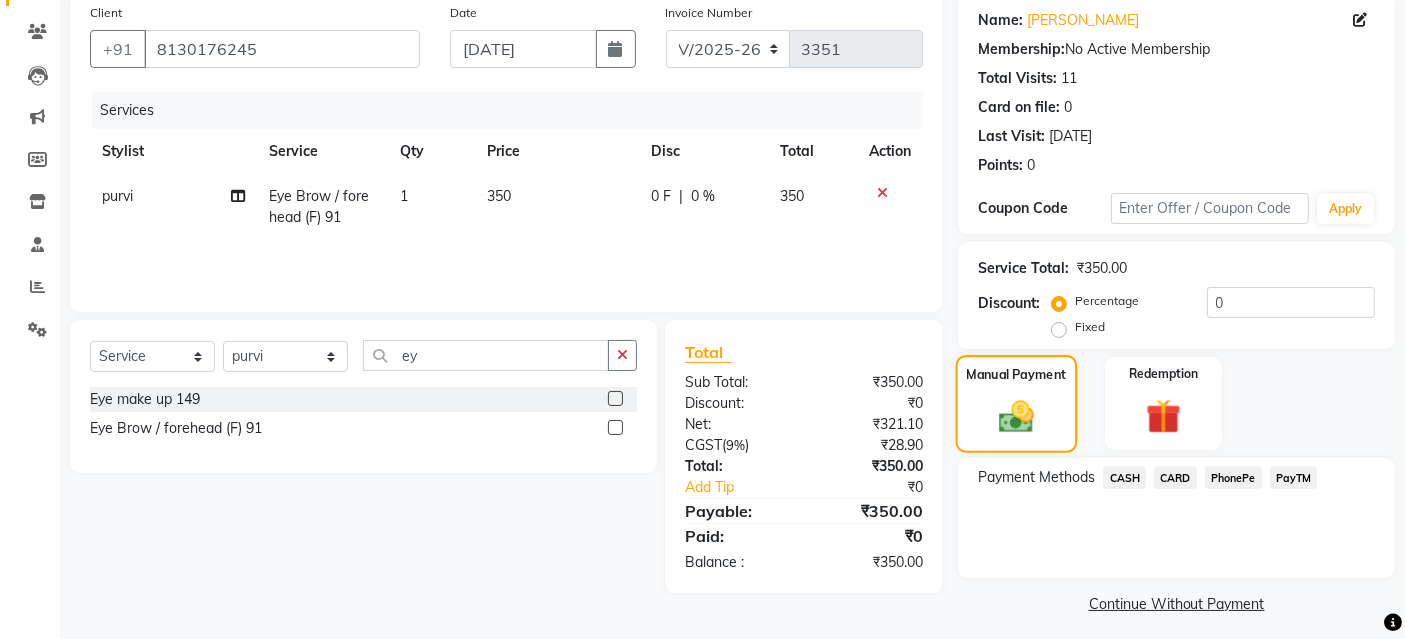 scroll, scrollTop: 165, scrollLeft: 0, axis: vertical 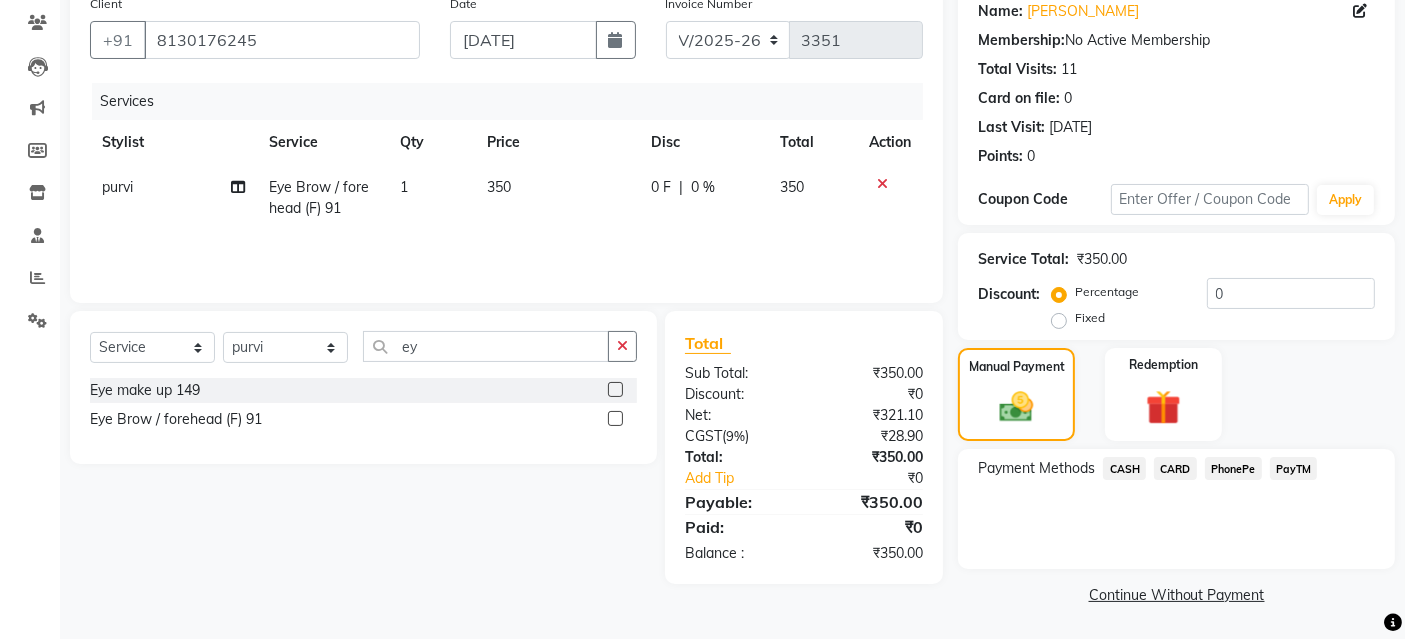 click on "CASH" 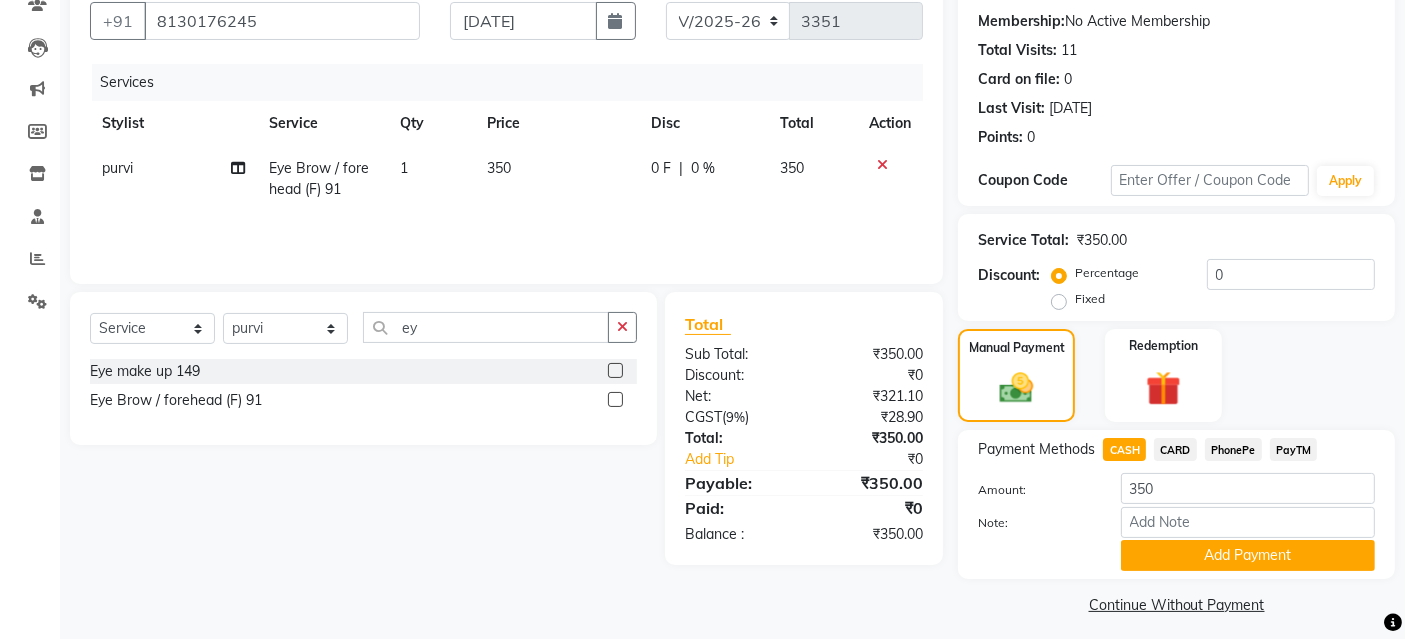 scroll, scrollTop: 194, scrollLeft: 0, axis: vertical 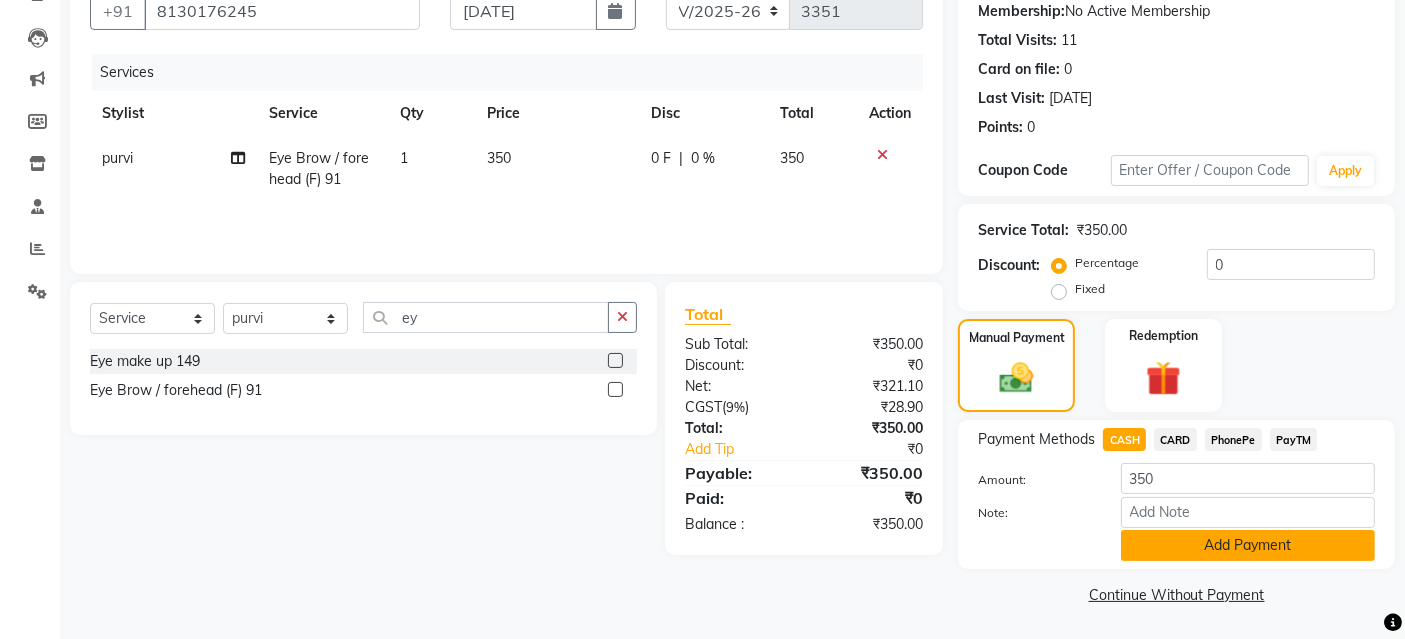 click on "Add Payment" 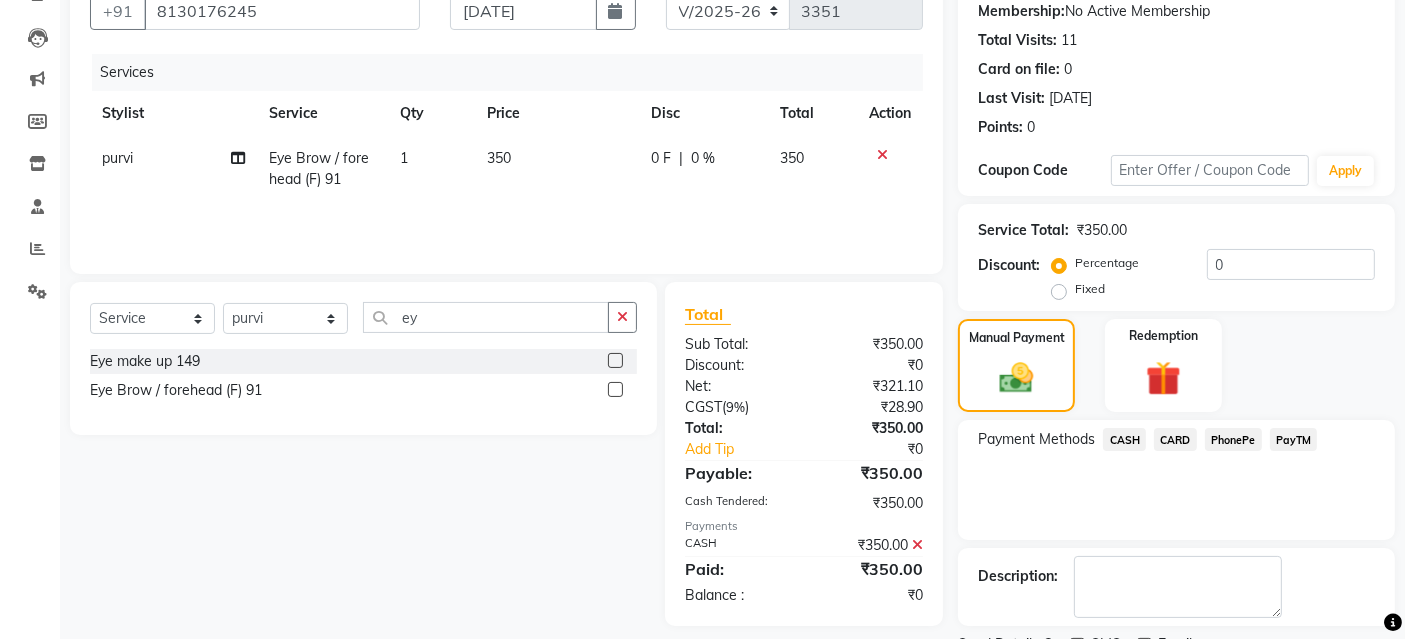 scroll, scrollTop: 277, scrollLeft: 0, axis: vertical 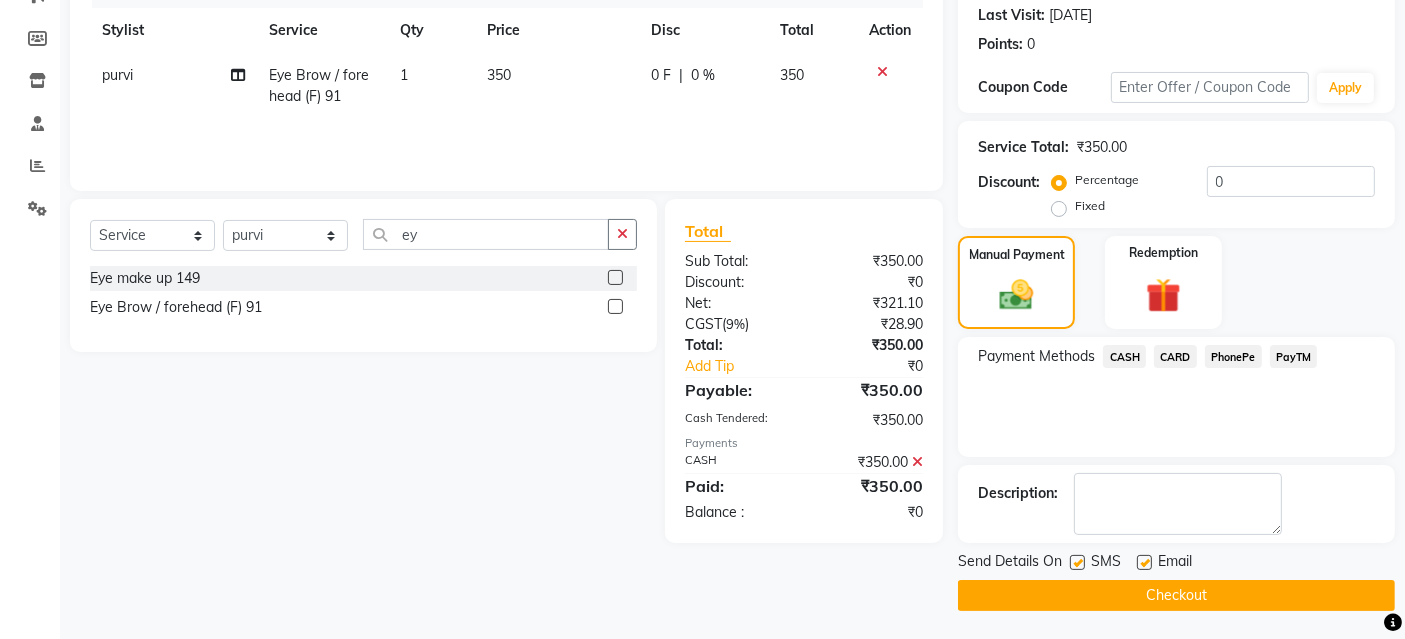 click on "Checkout" 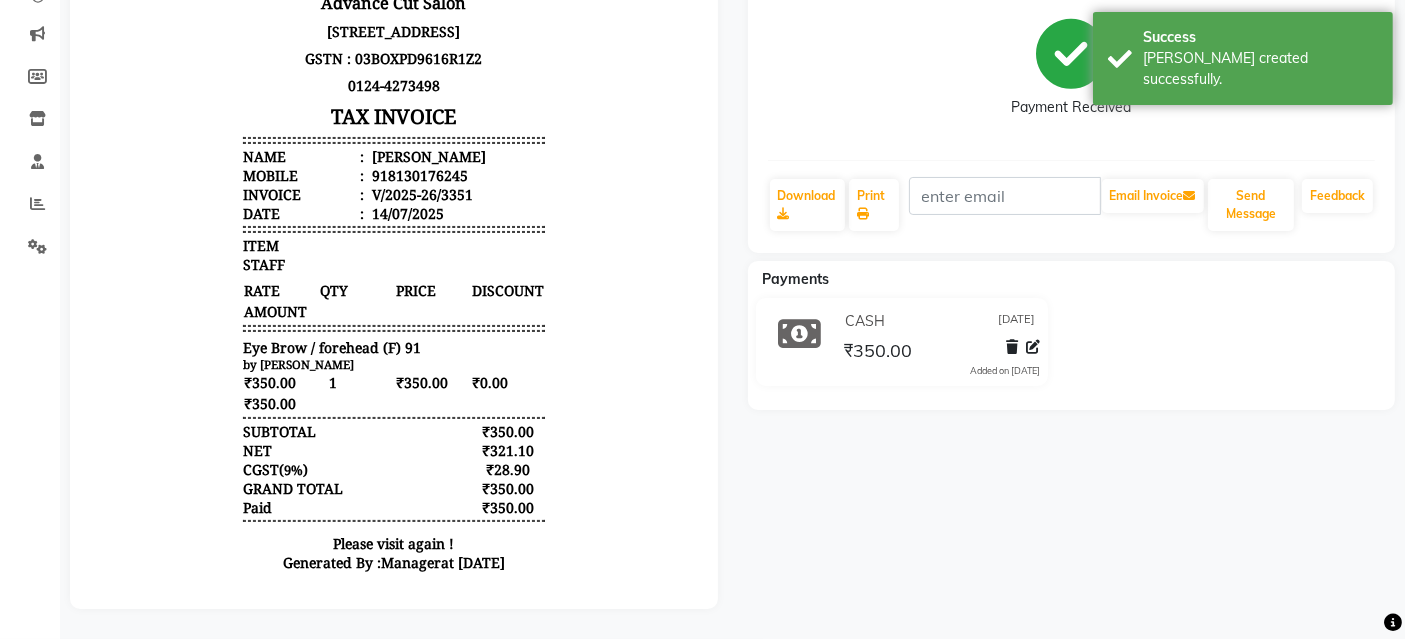 scroll, scrollTop: 0, scrollLeft: 0, axis: both 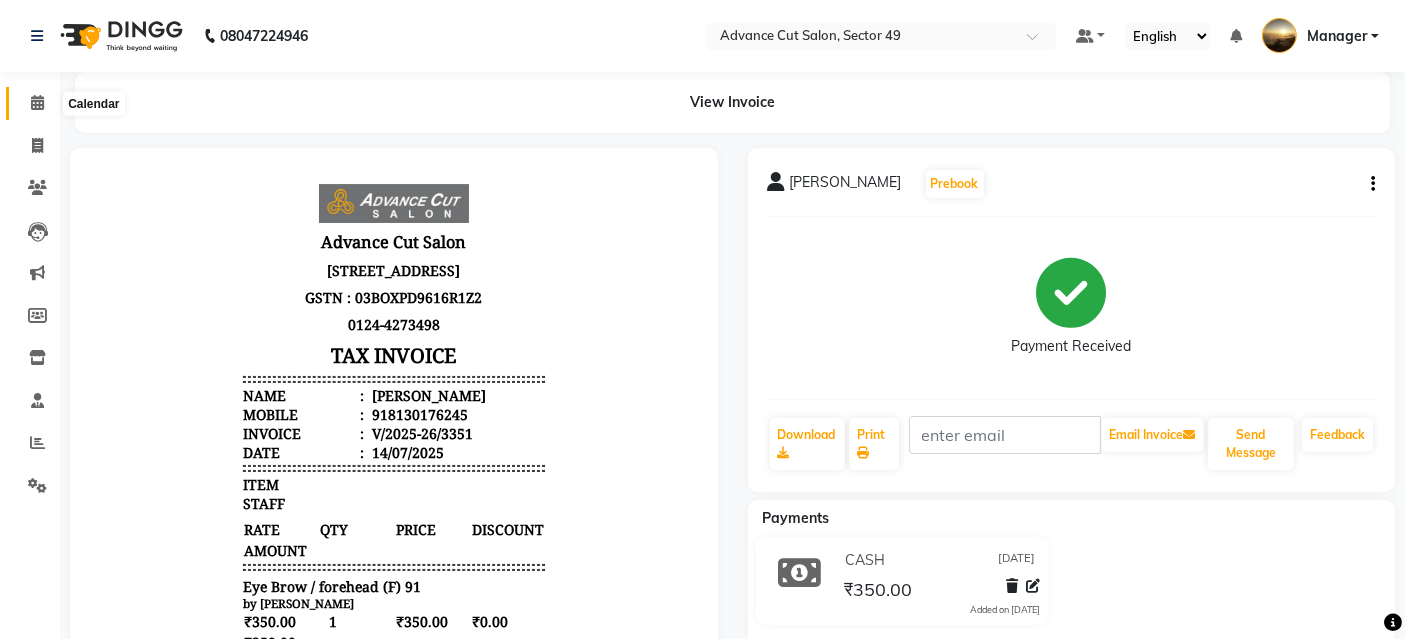 click 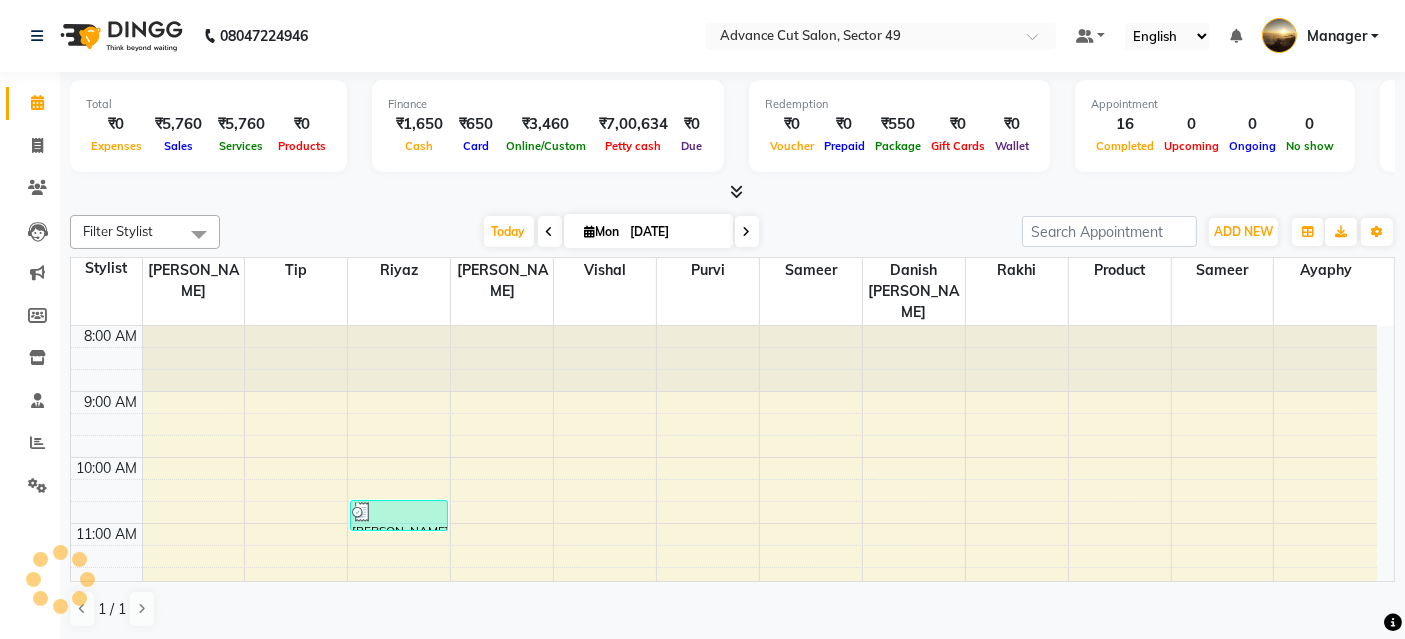 scroll, scrollTop: 0, scrollLeft: 0, axis: both 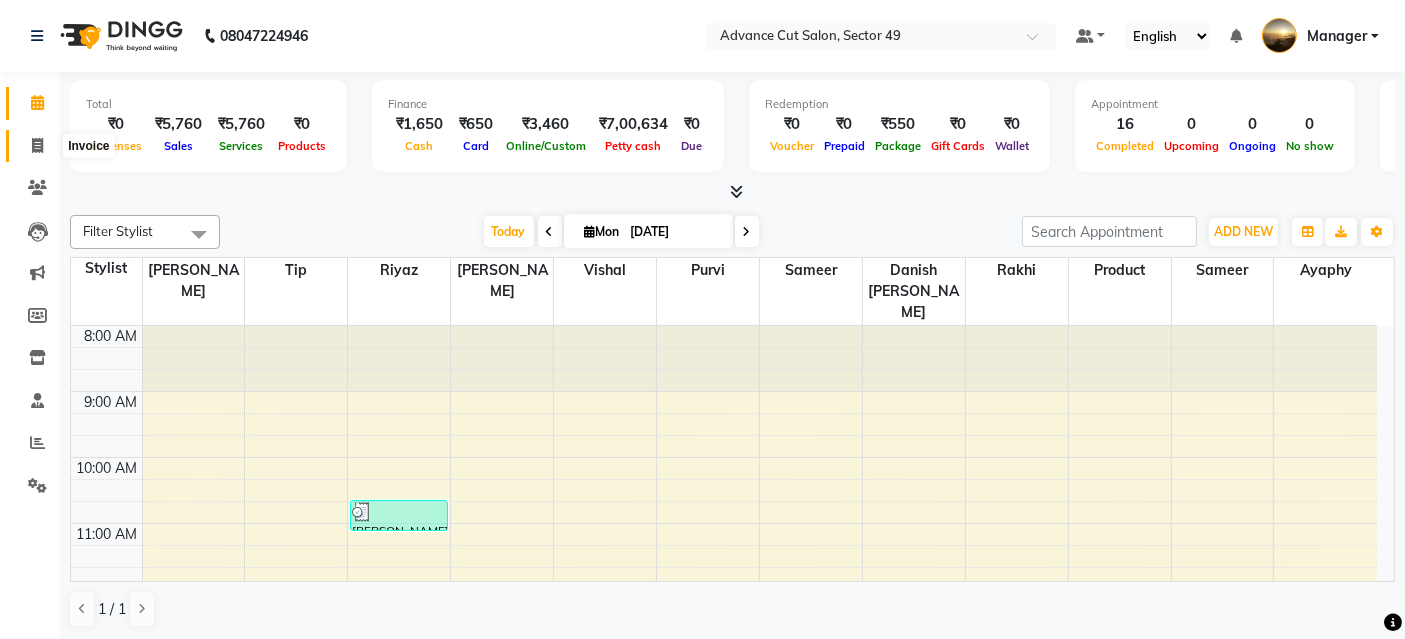 click 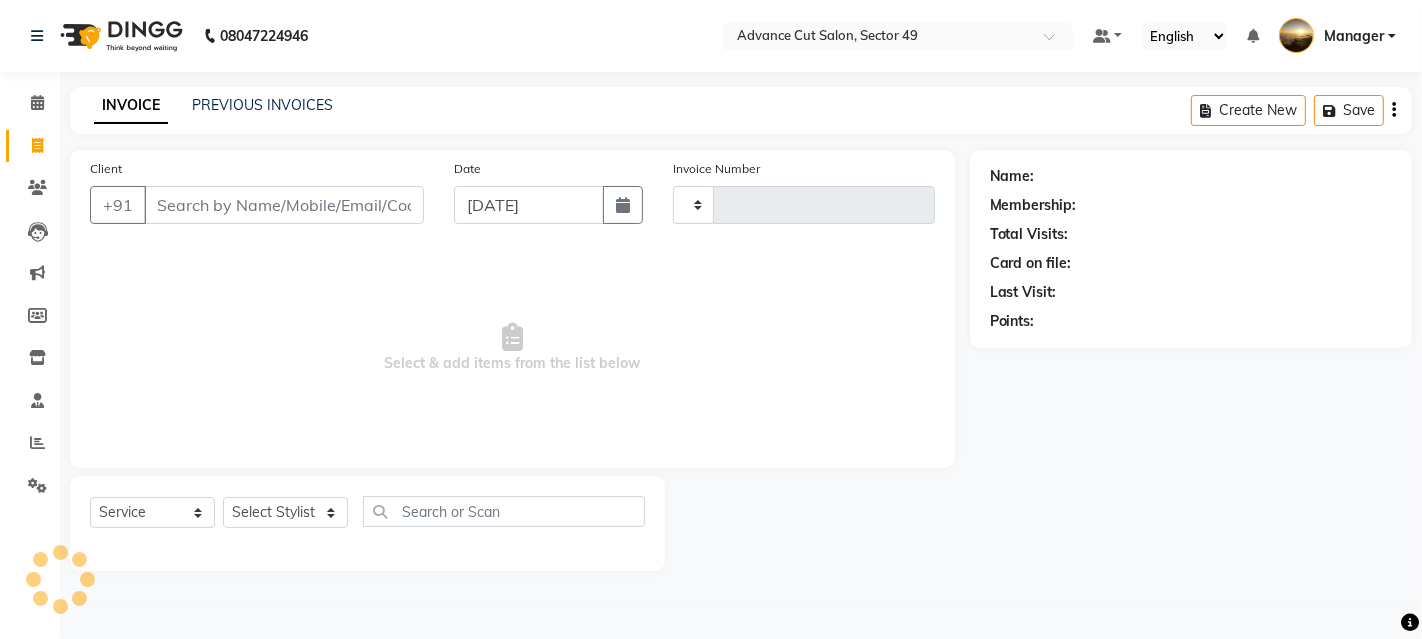 type on "3352" 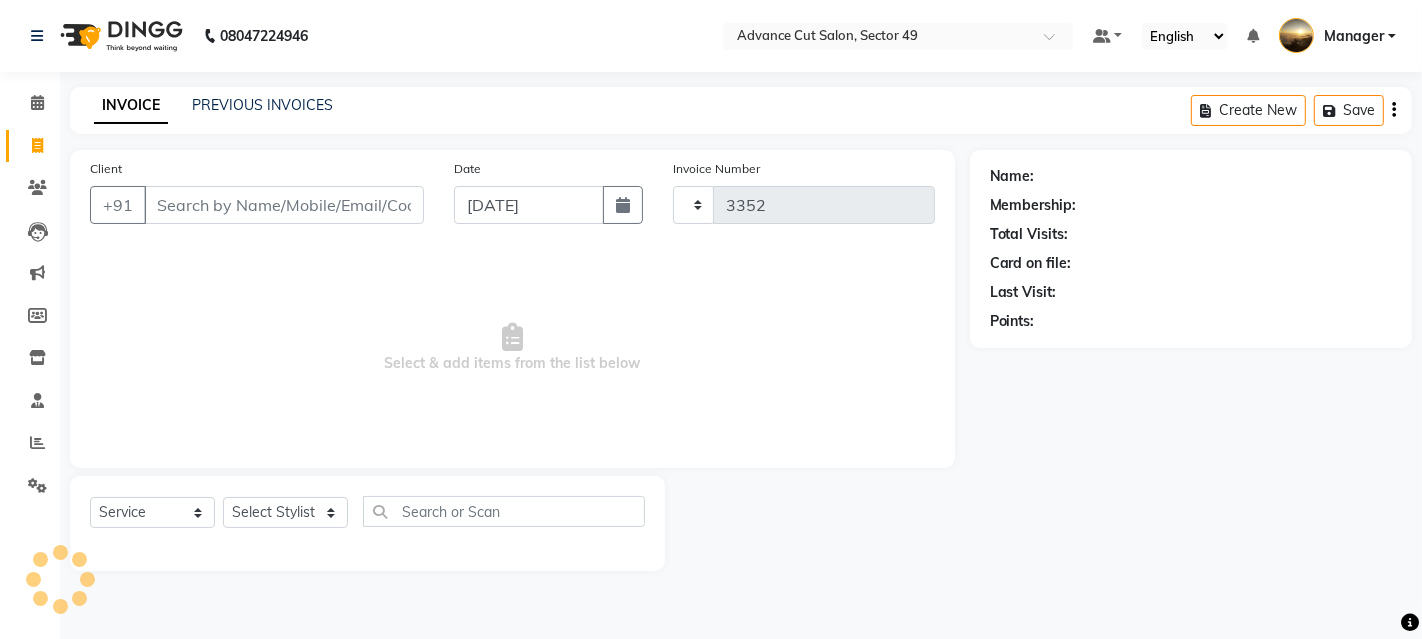 select on "4616" 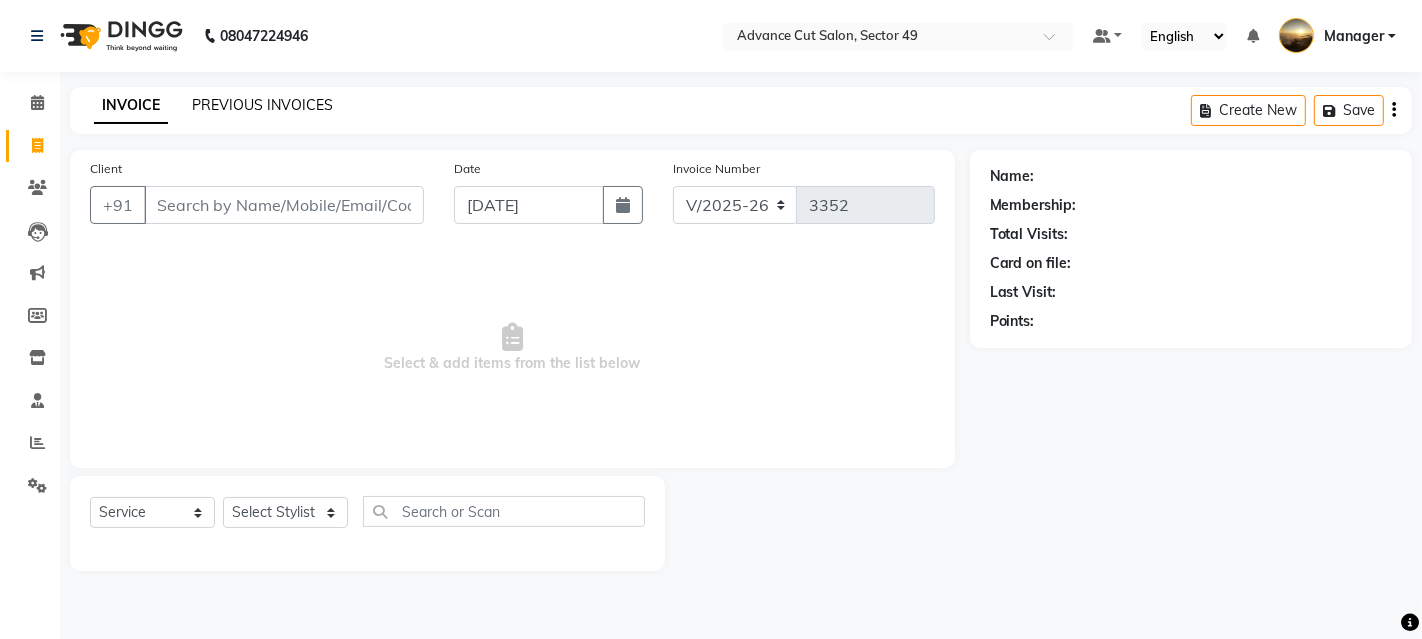 click on "PREVIOUS INVOICES" 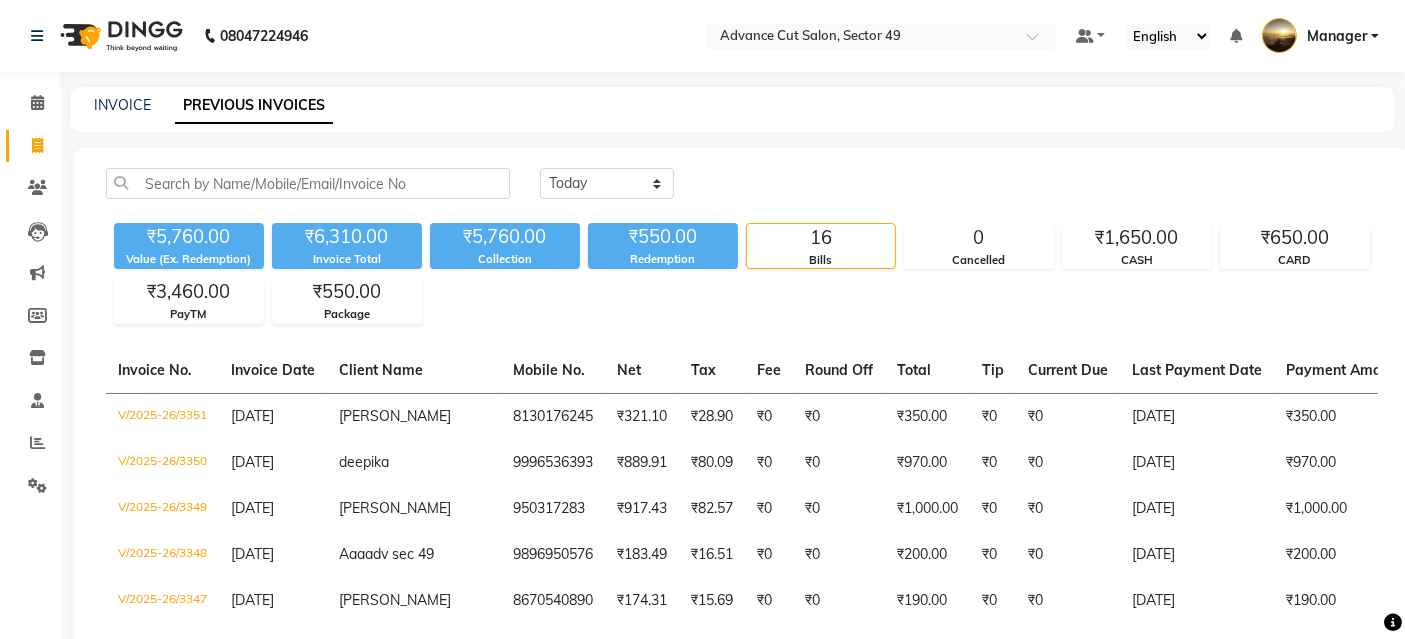 click on "Invoice" 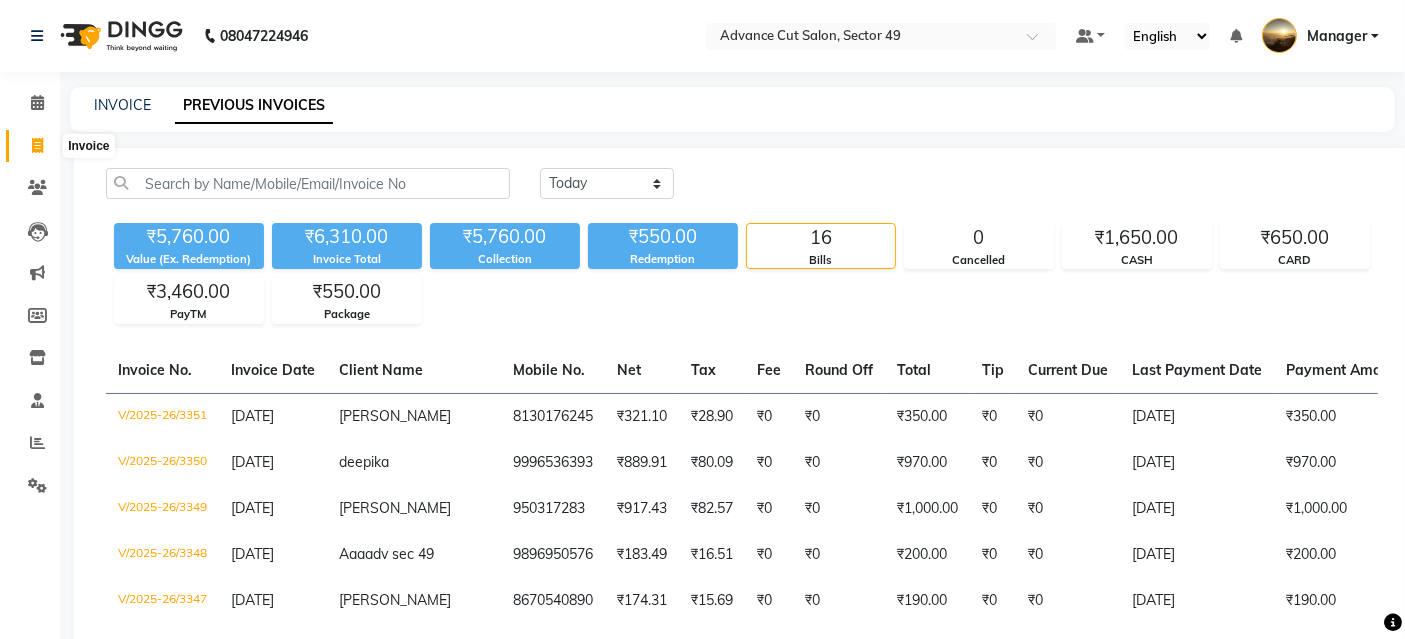 click 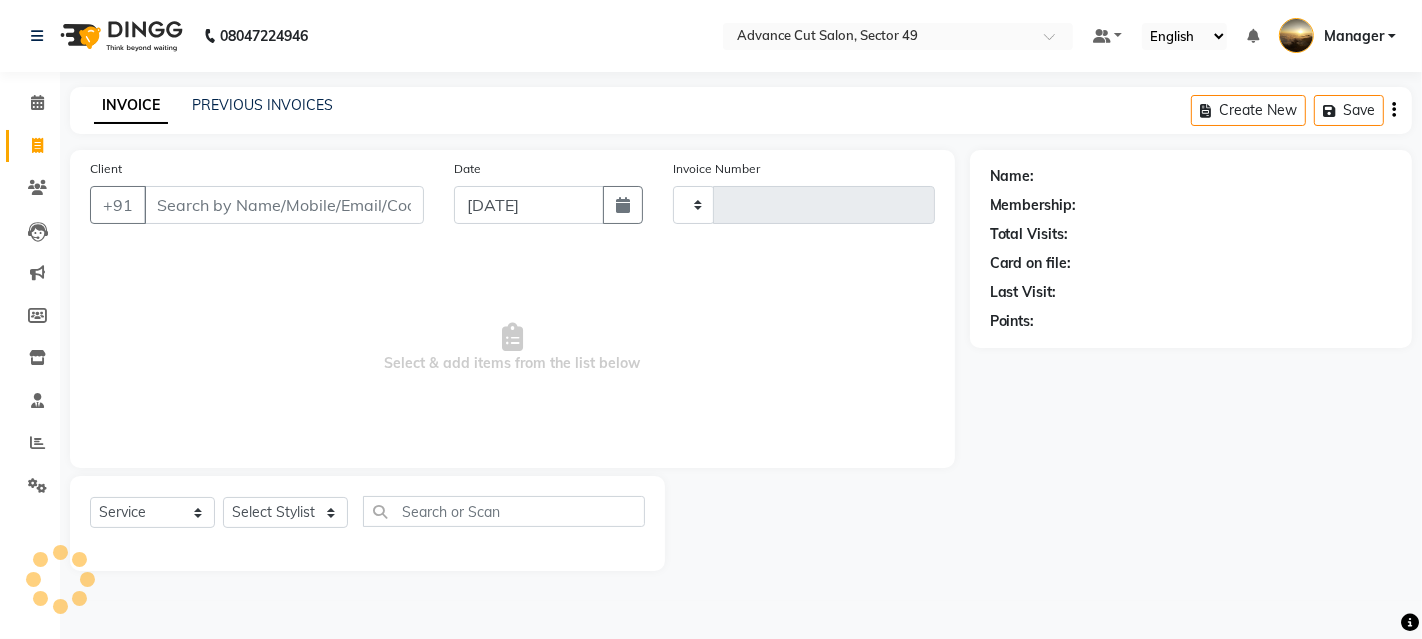 type on "3352" 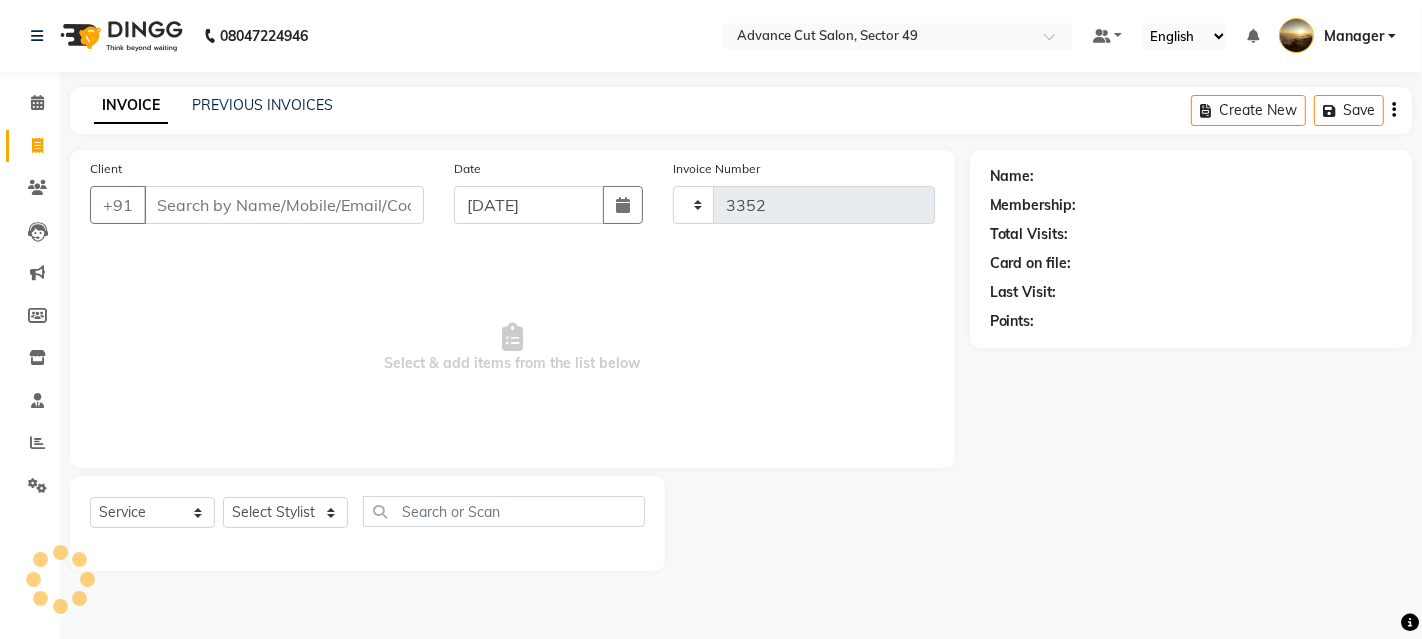 click on "Client" at bounding box center [284, 205] 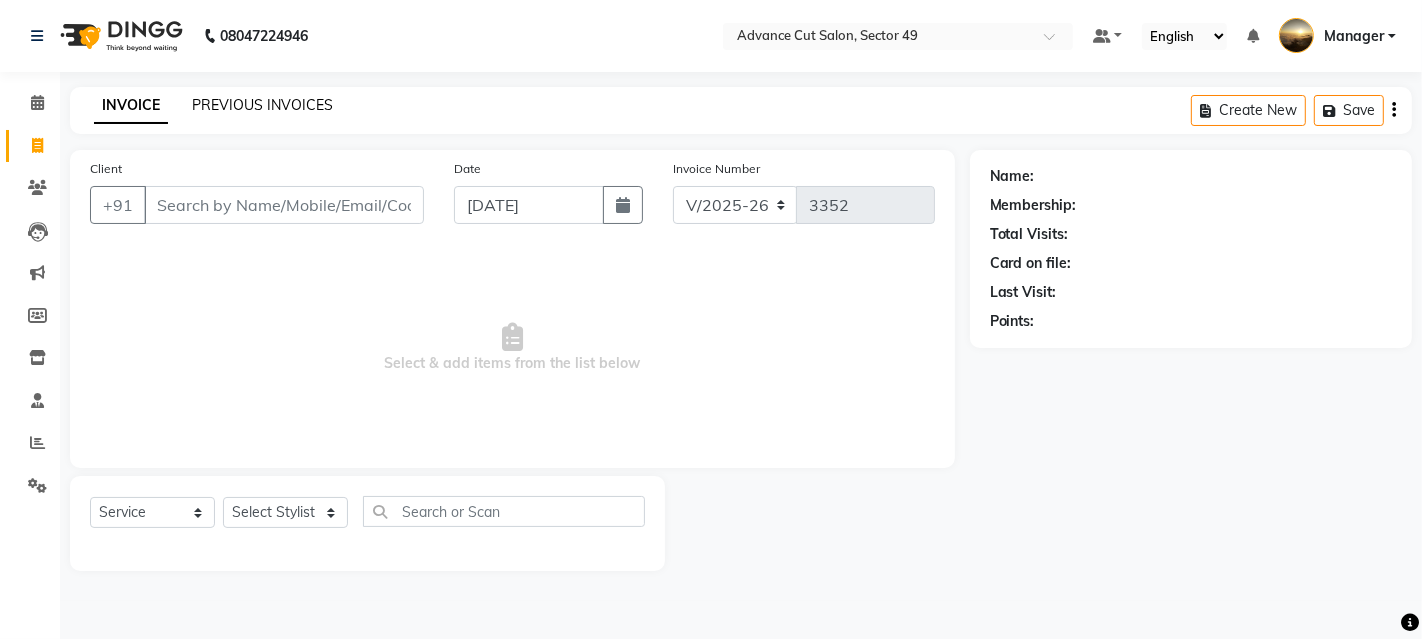 click on "PREVIOUS INVOICES" 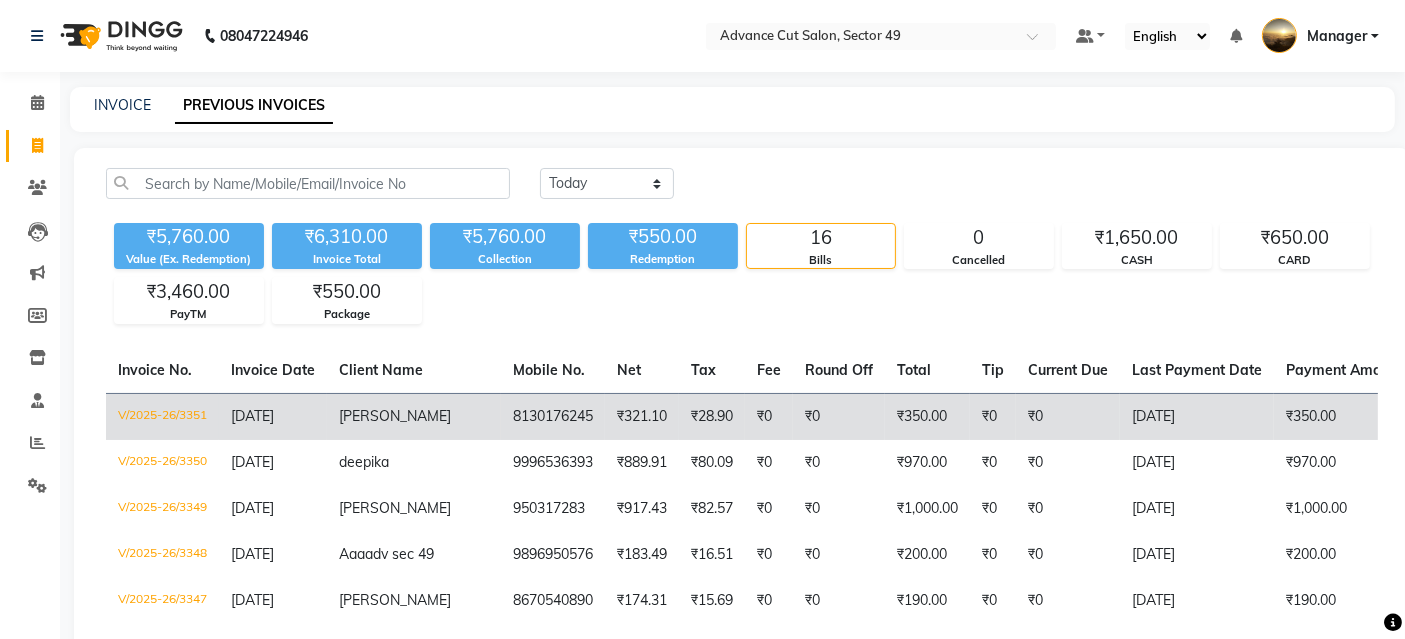 click on "V/2025-26/3351" 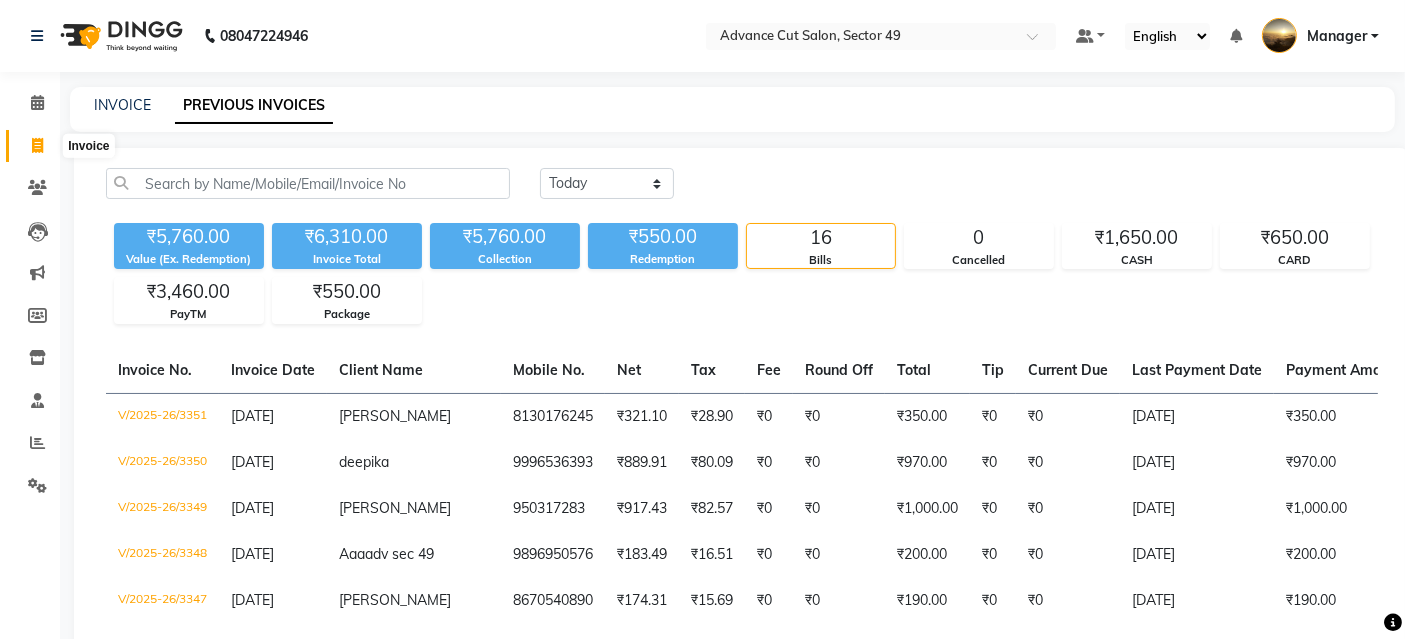 click 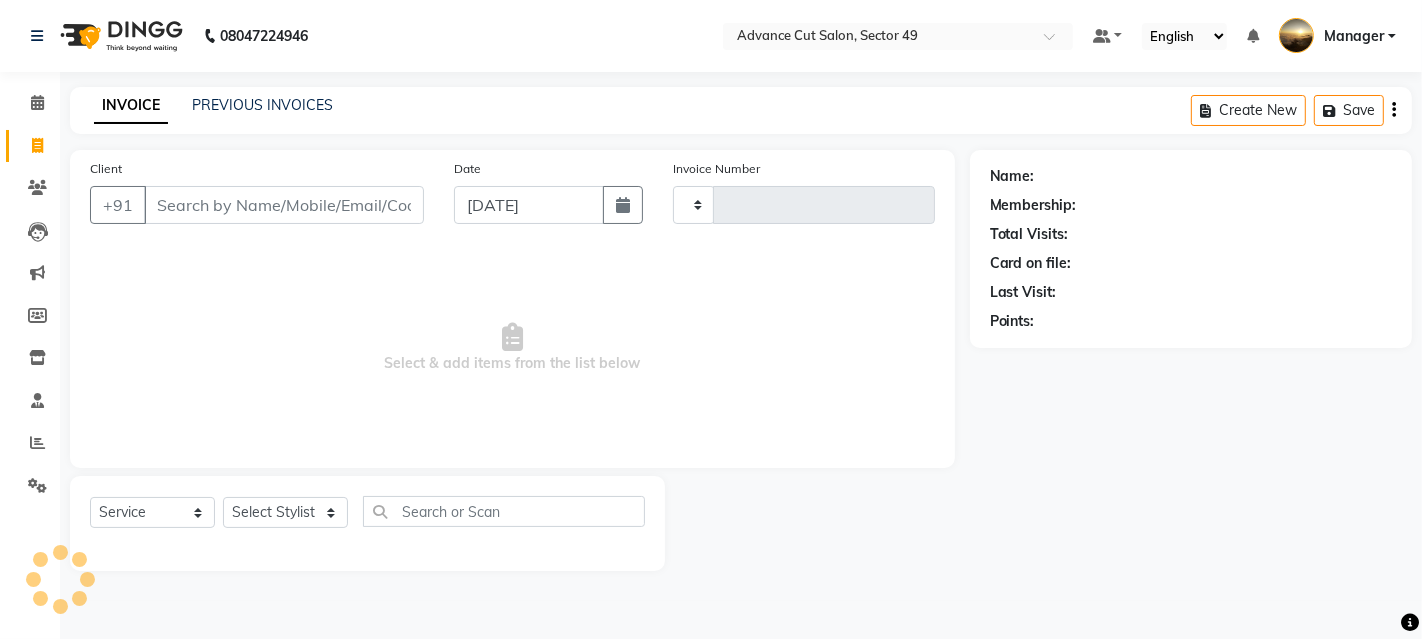type on "3352" 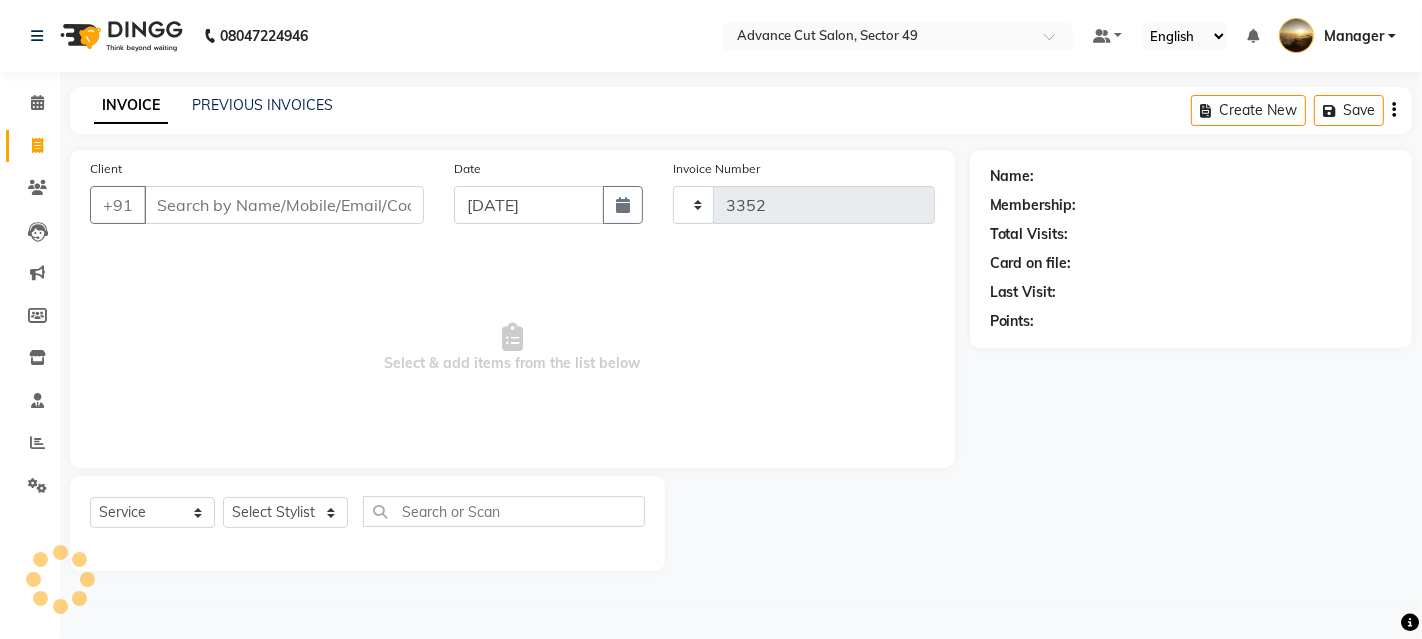 select on "4616" 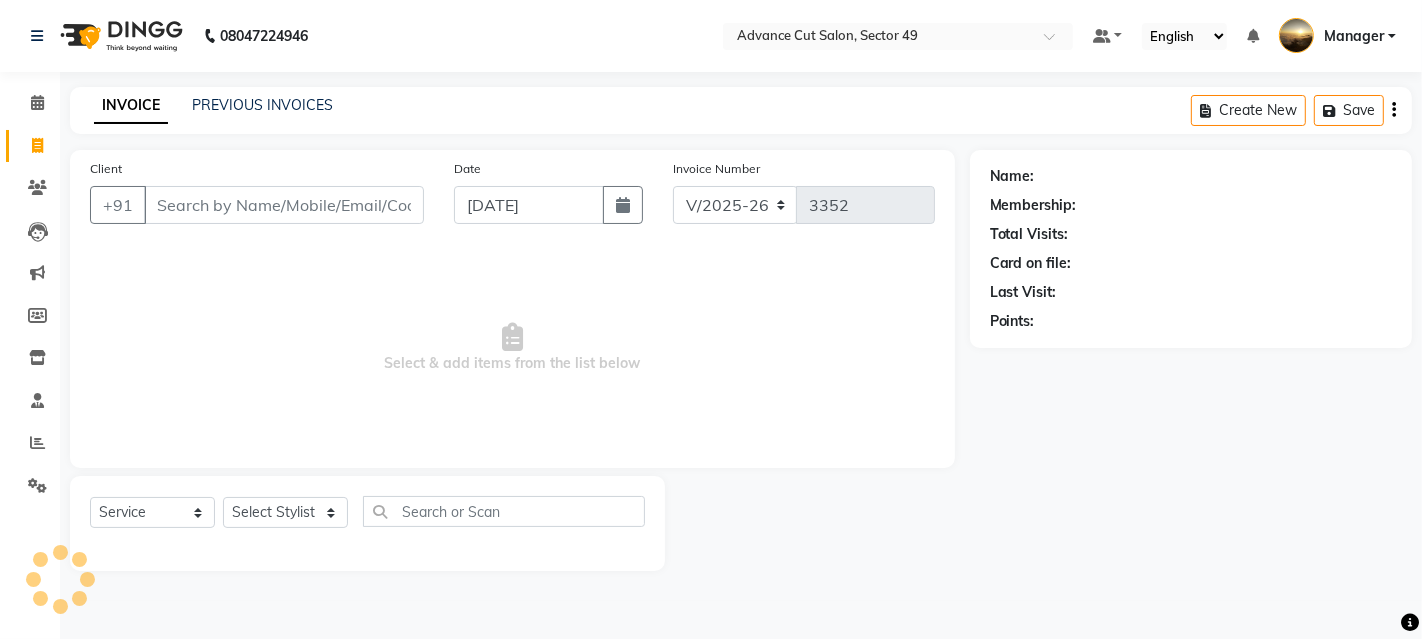 click on "Client" at bounding box center (284, 205) 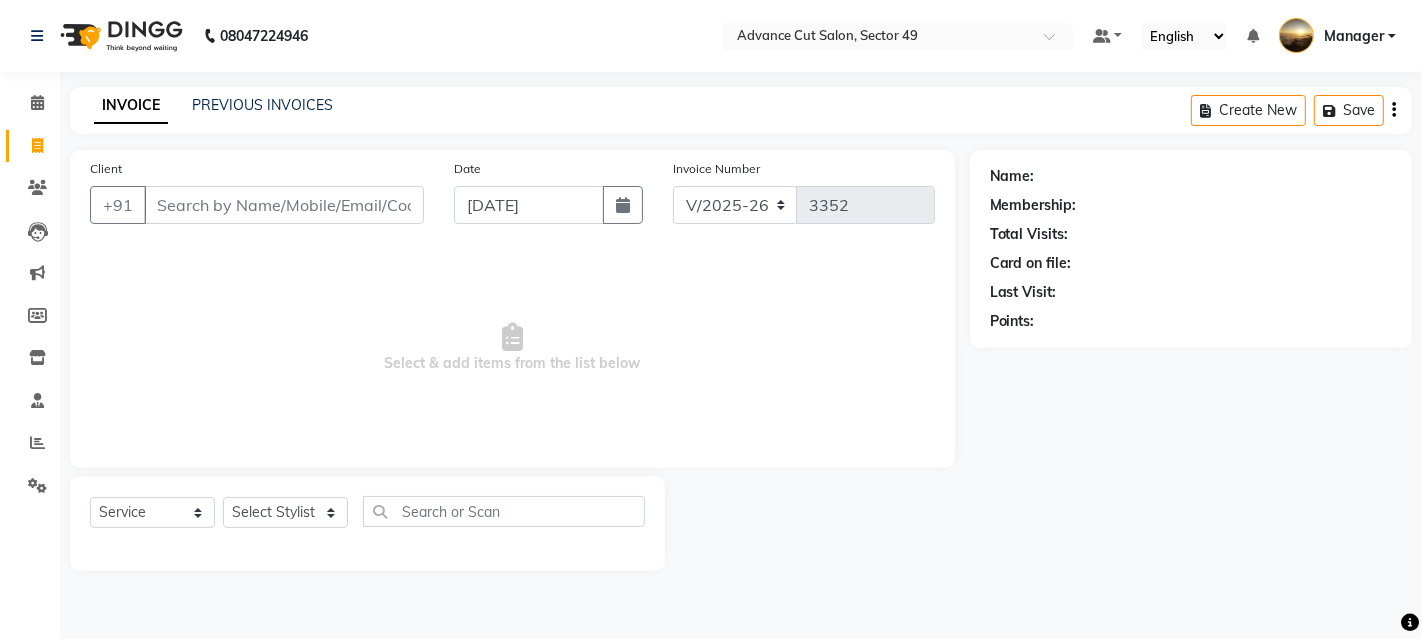 click on "Client" at bounding box center [284, 205] 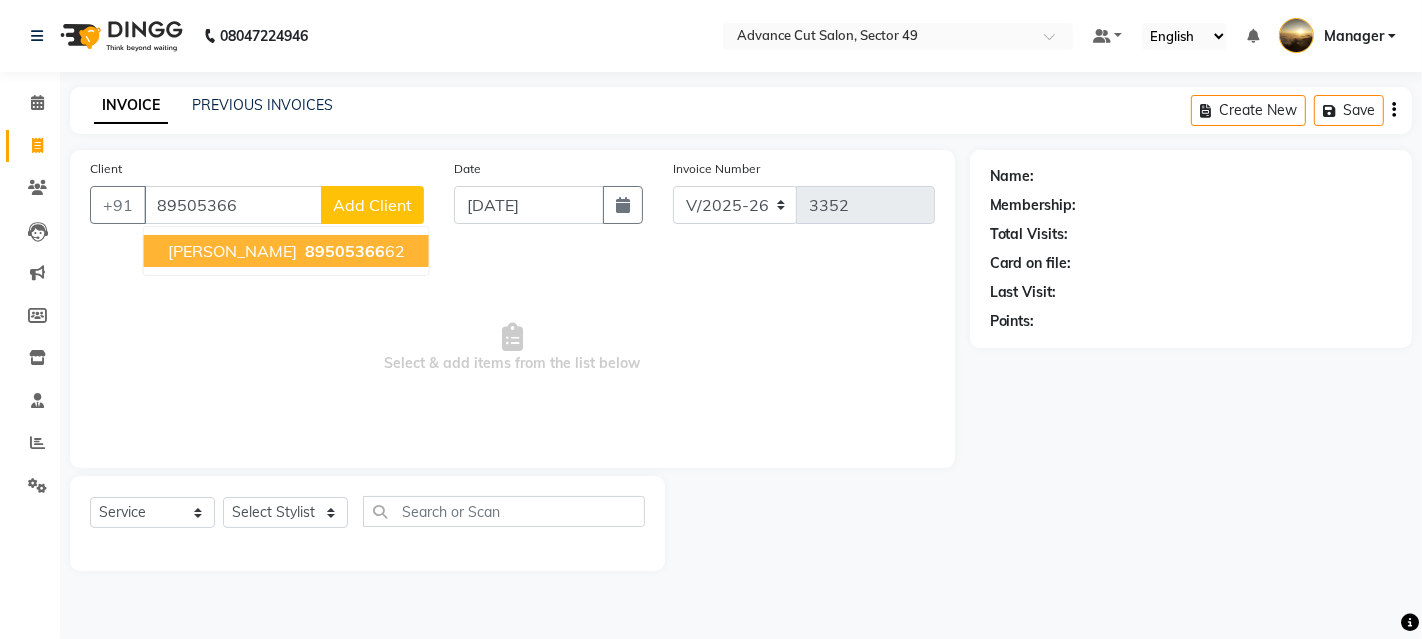 click on "89505366" at bounding box center (345, 251) 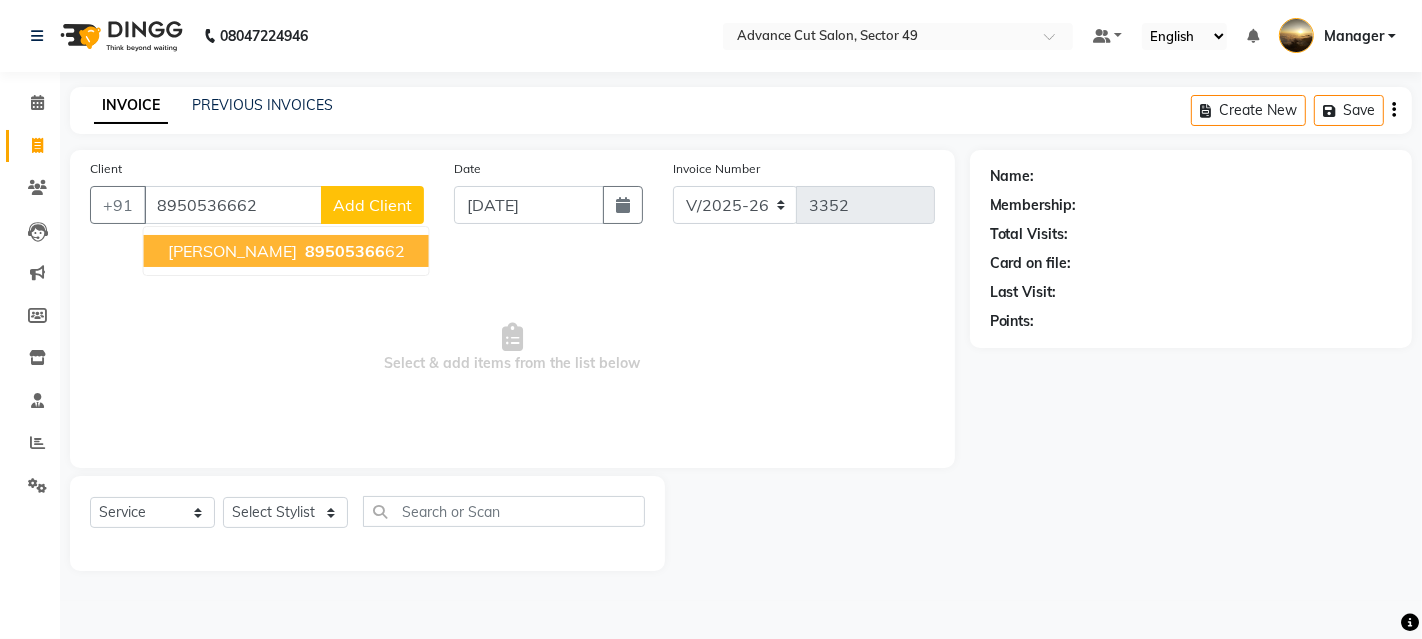 type on "8950536662" 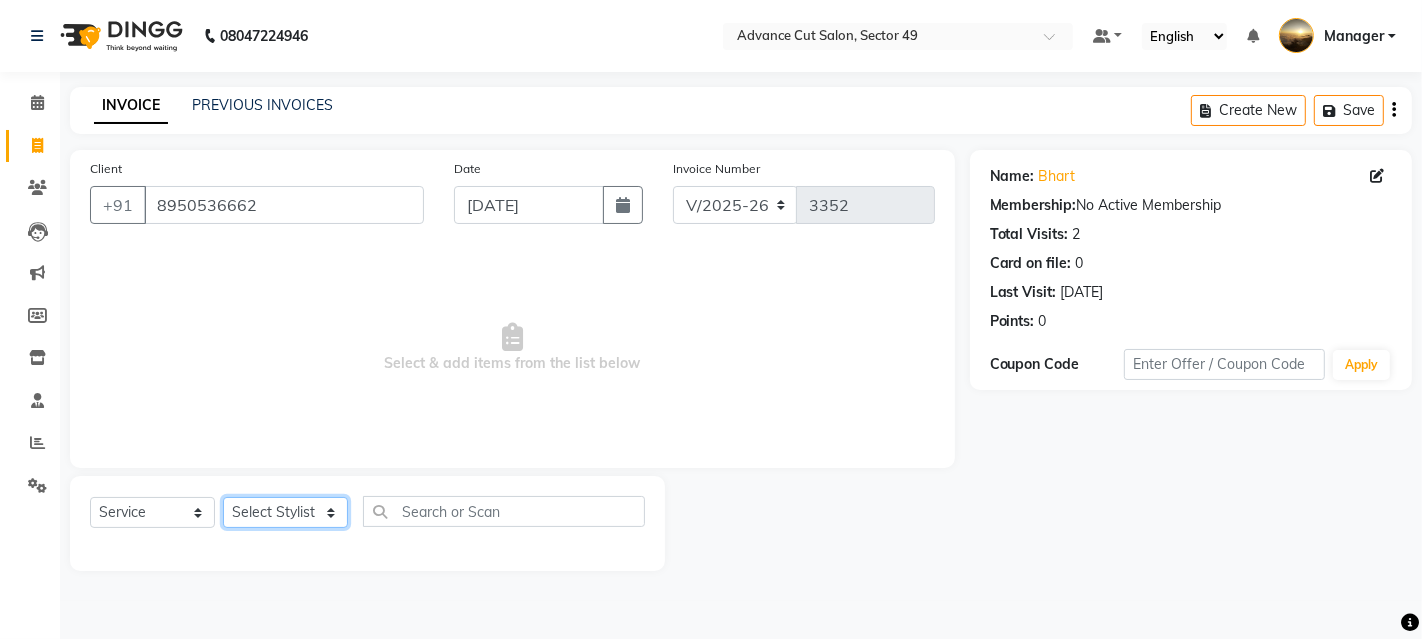 click on "Select Stylist Ayaphy Banty danish ali david Manager product purvi rakhi riyaz sameer sameer Tip vishal" 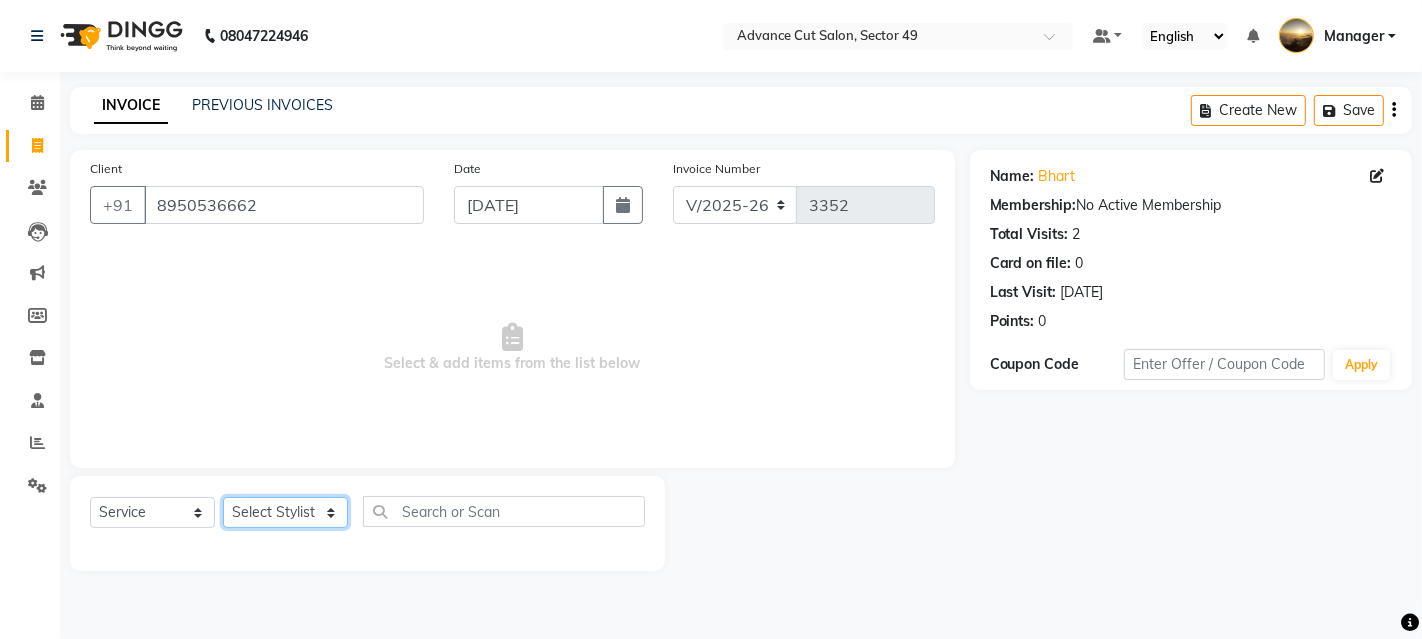 select on "26831" 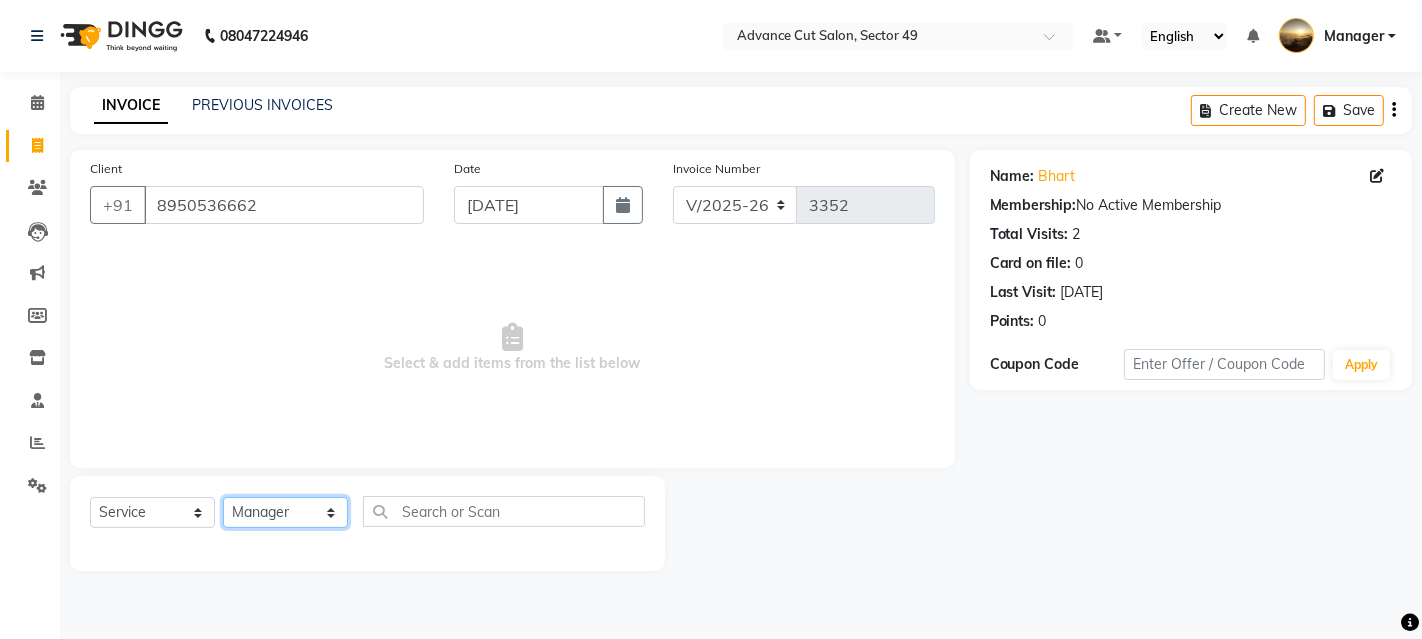click on "Select Stylist Ayaphy Banty danish ali david Manager product purvi rakhi riyaz sameer sameer Tip vishal" 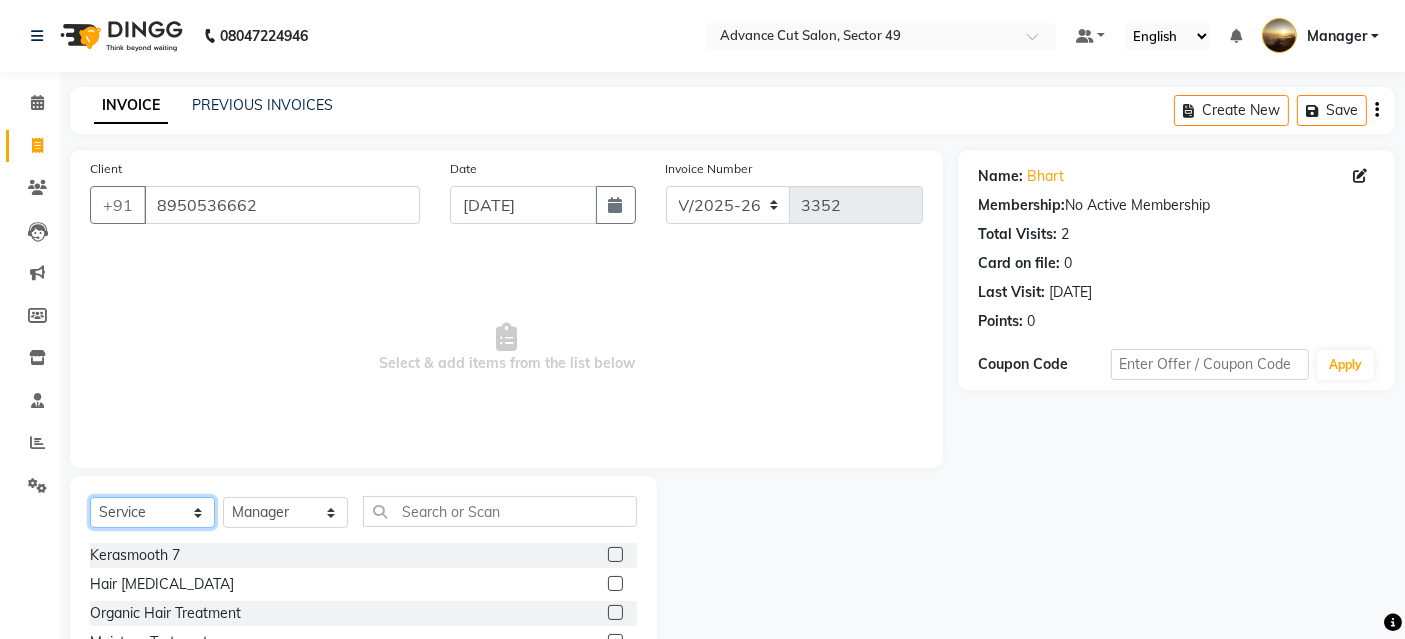 drag, startPoint x: 145, startPoint y: 507, endPoint x: 142, endPoint y: 490, distance: 17.262676 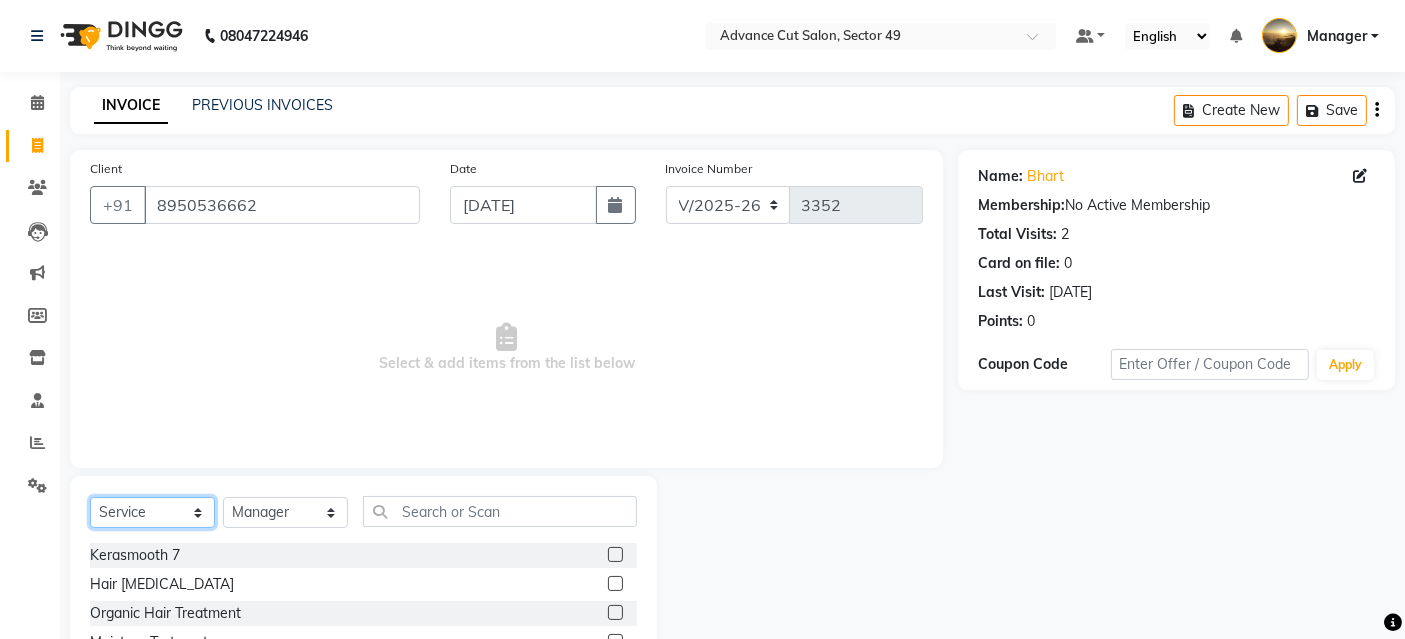 select on "package" 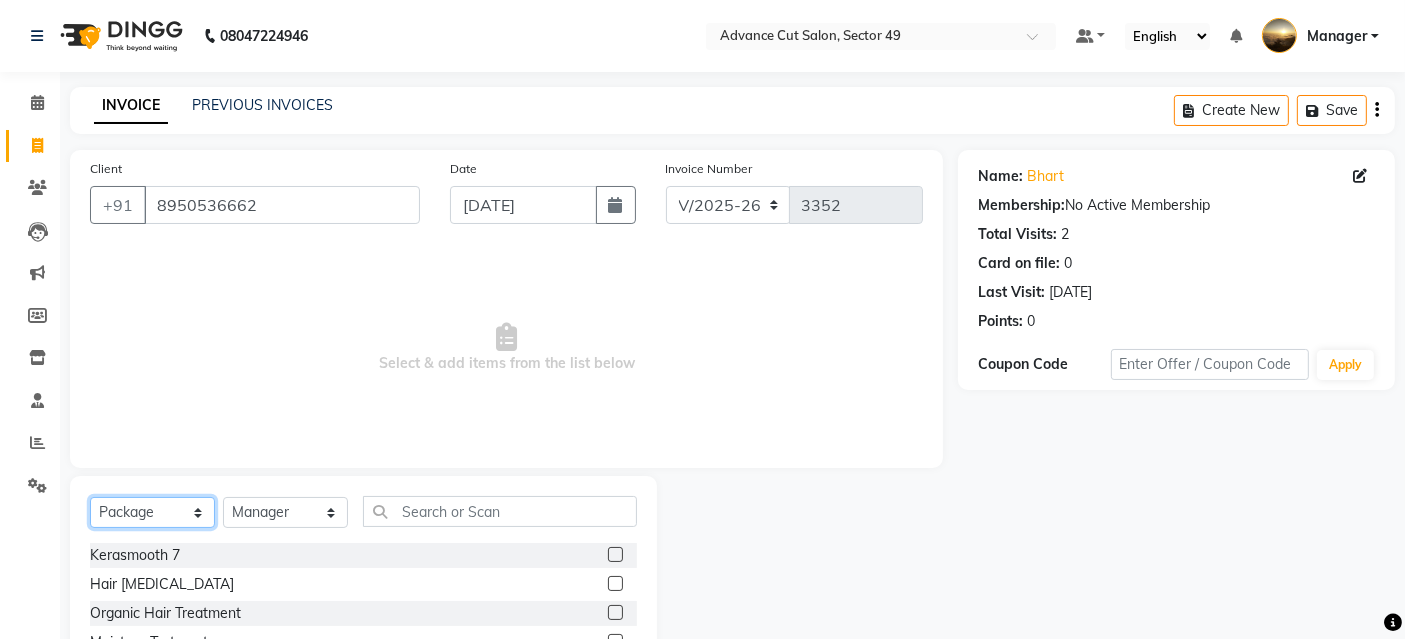 click on "Select  Service  Product  Membership  Package Voucher Prepaid Gift Card" 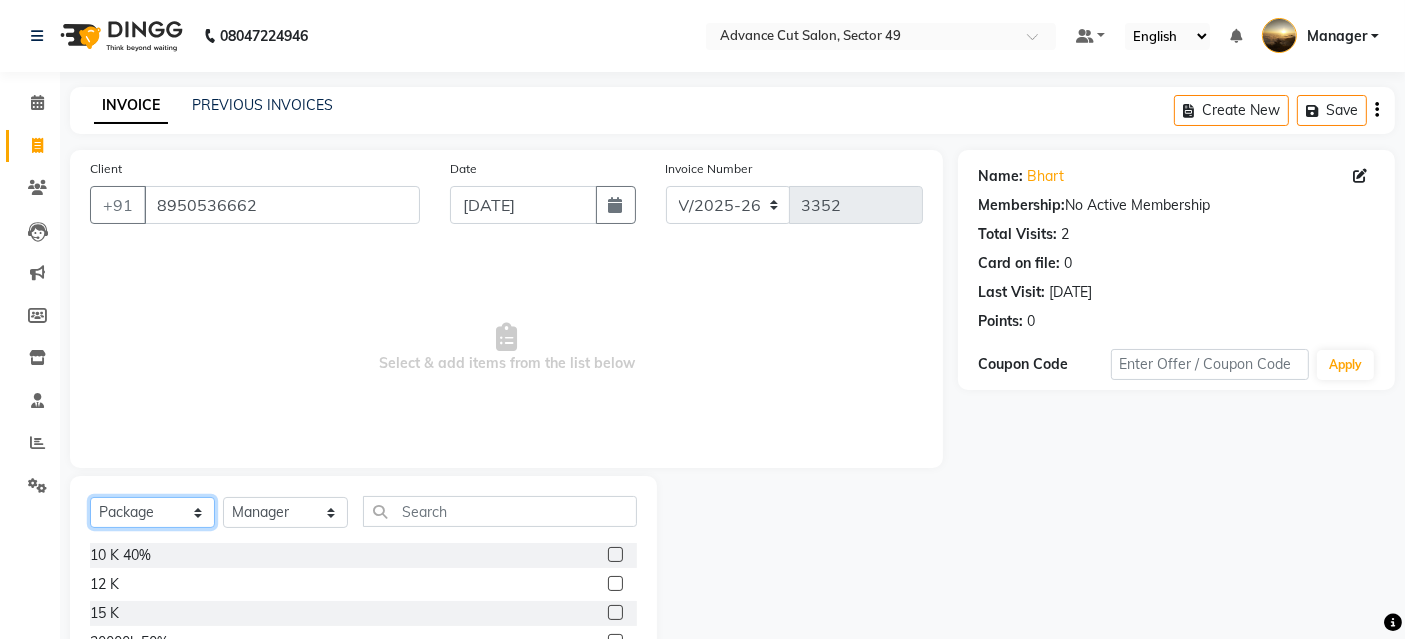 scroll, scrollTop: 205, scrollLeft: 0, axis: vertical 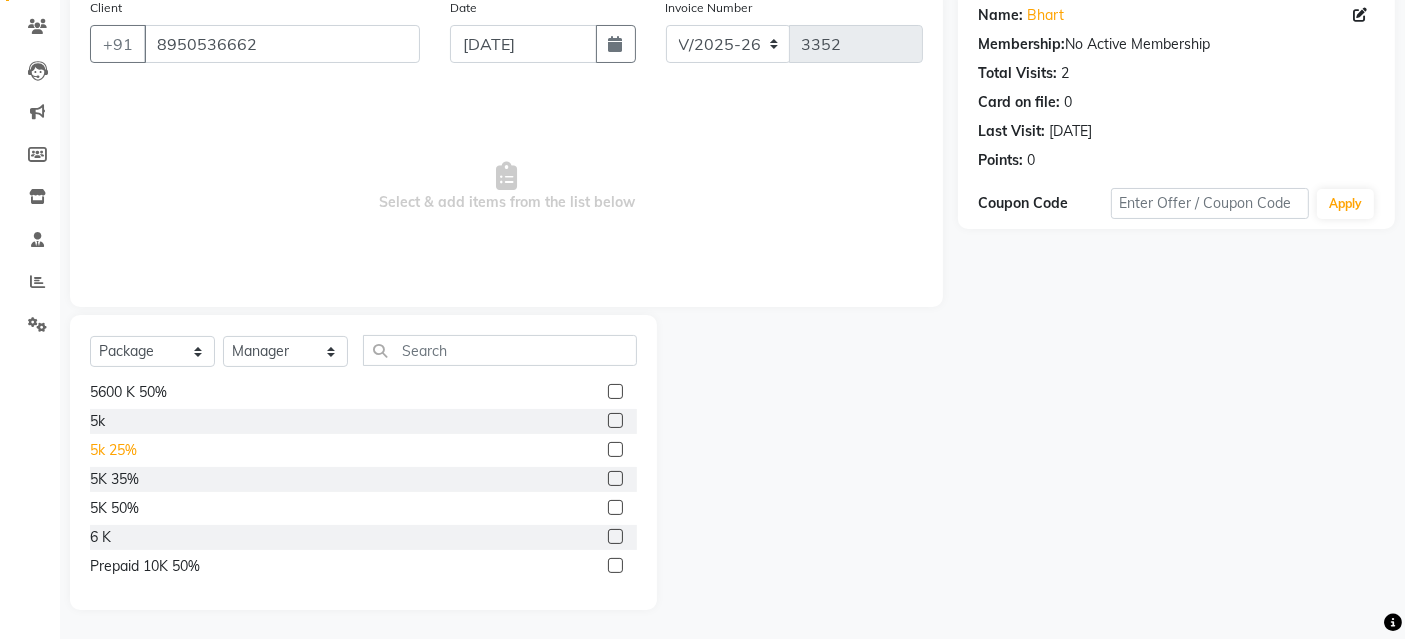 click on "5k 25%" 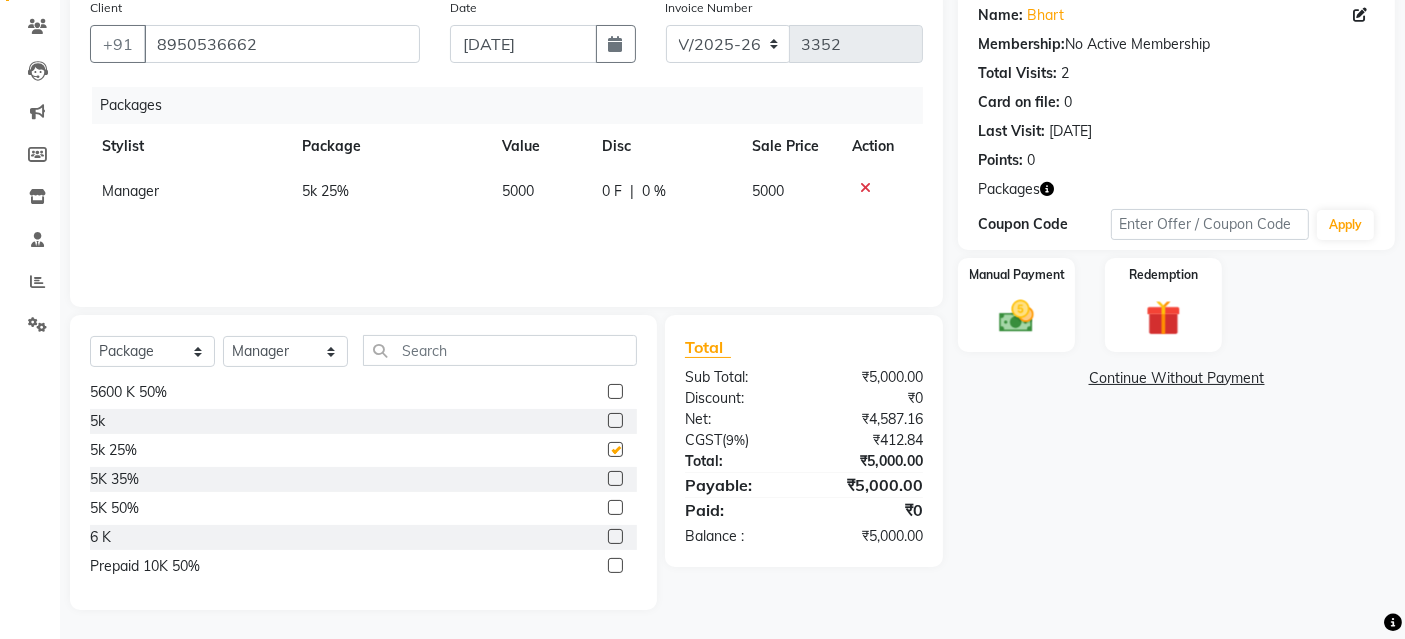 checkbox on "false" 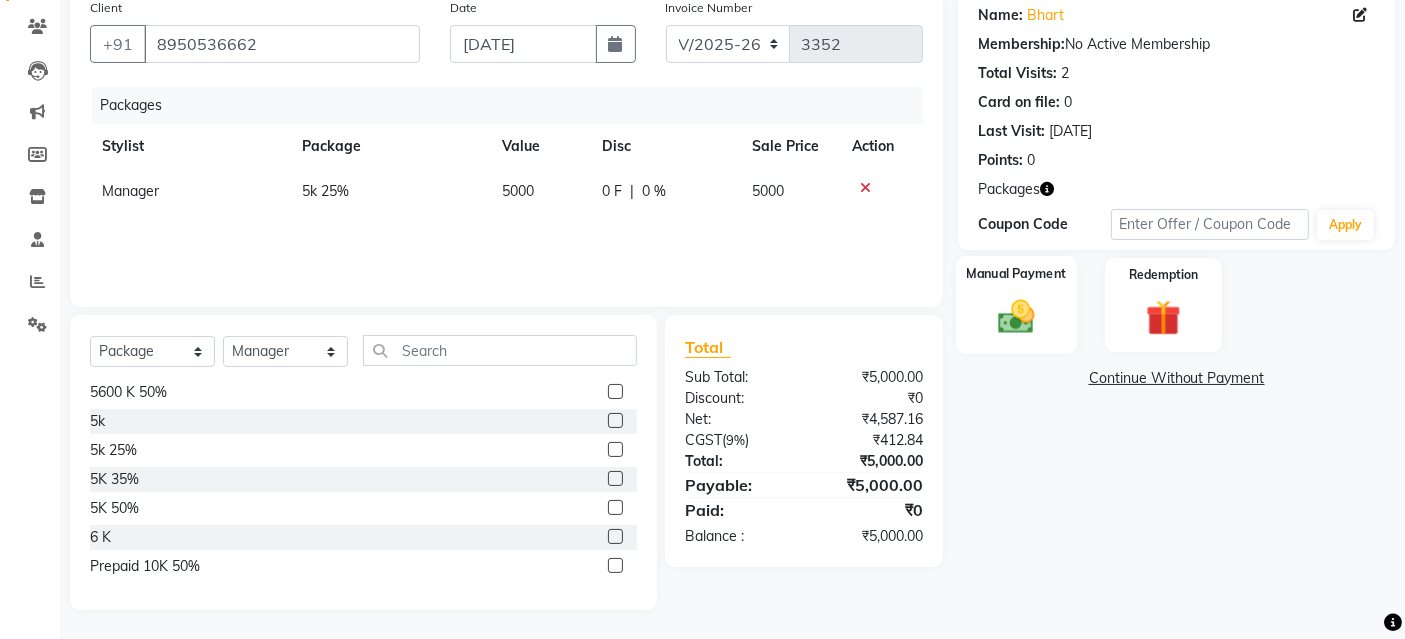 click 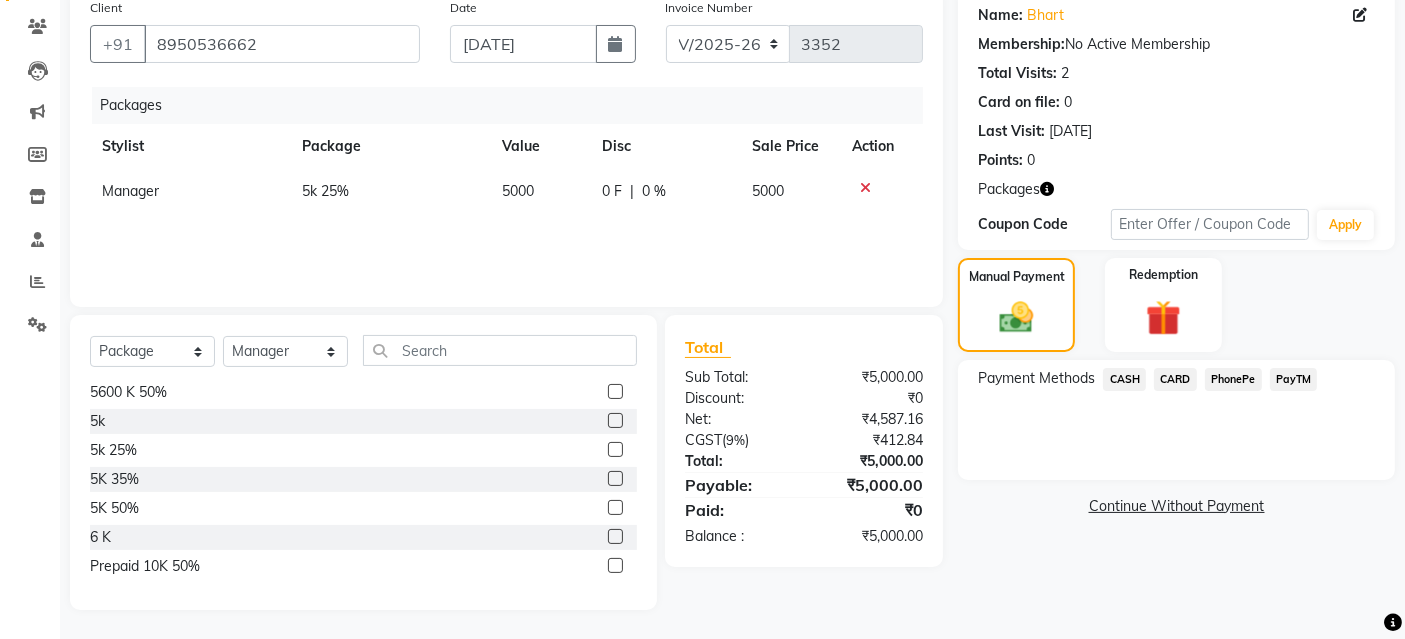 click on "PayTM" 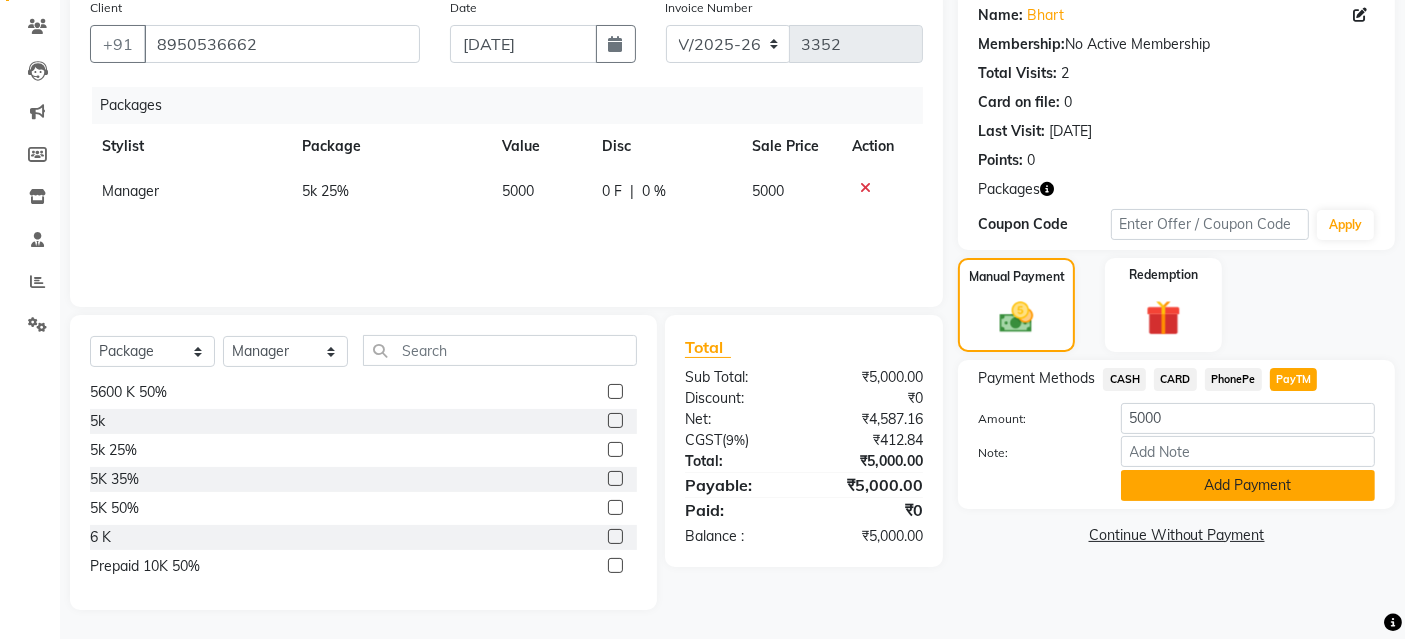 click on "Add Payment" 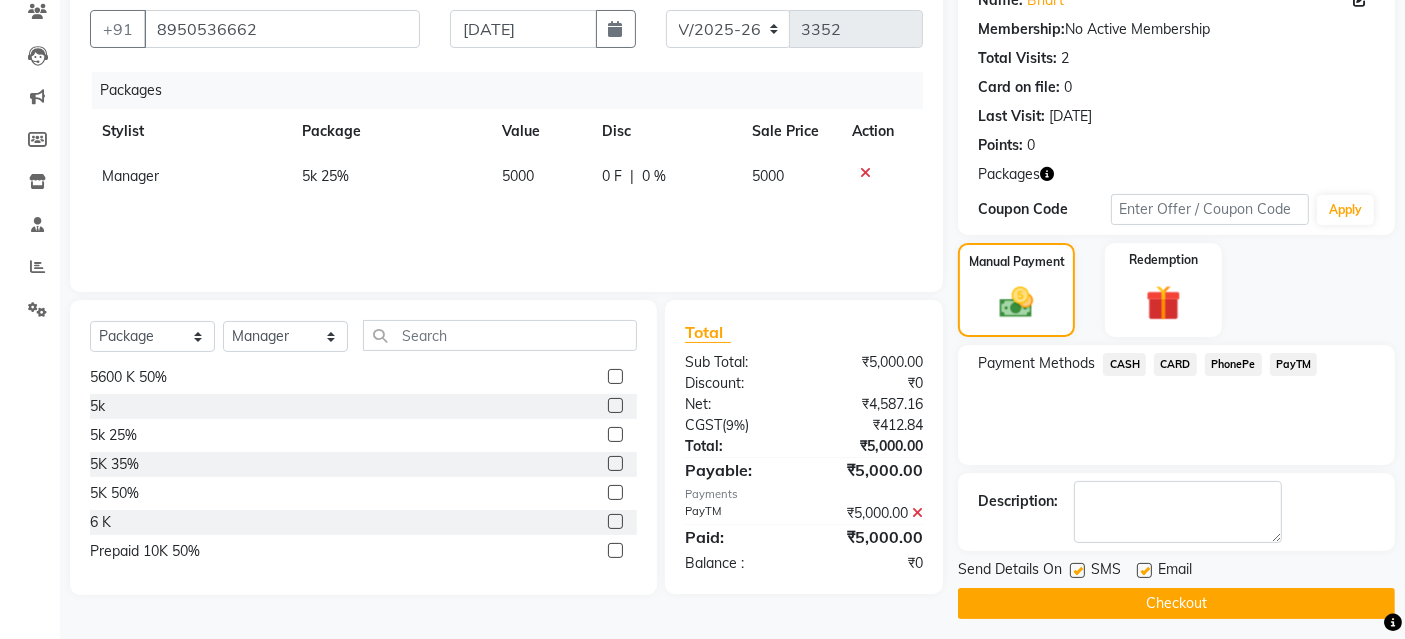 scroll, scrollTop: 183, scrollLeft: 0, axis: vertical 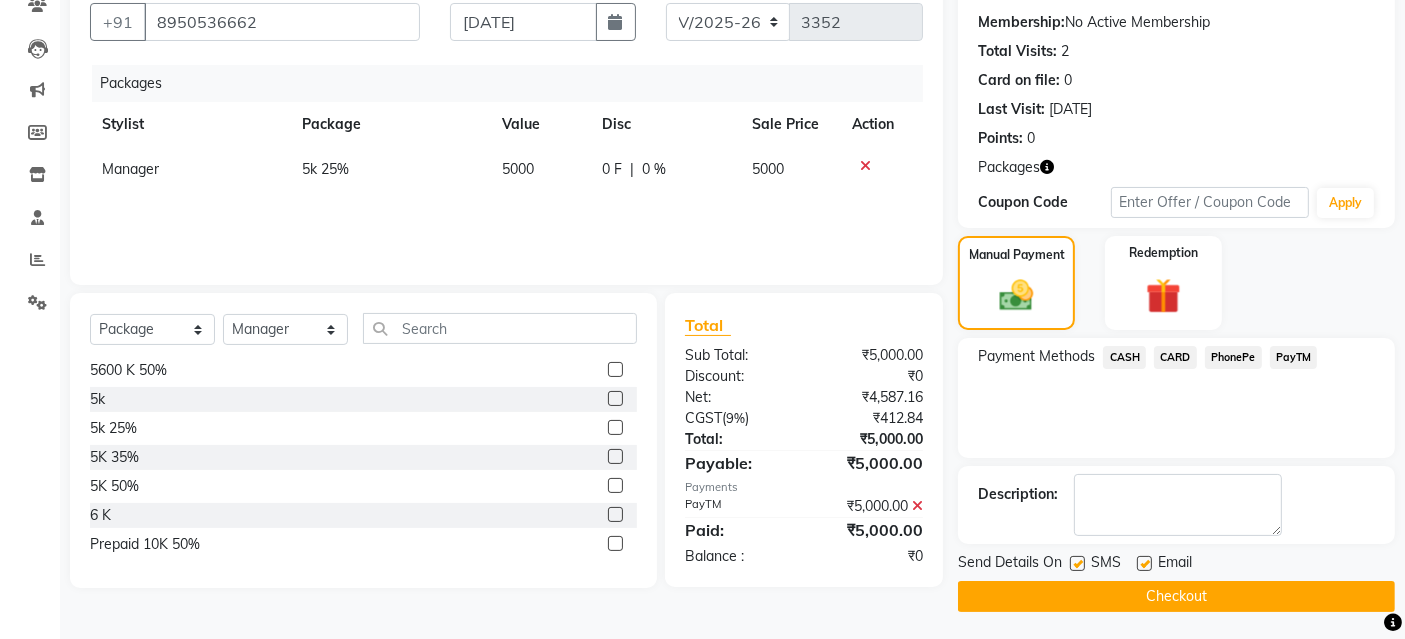 drag, startPoint x: 1125, startPoint y: 610, endPoint x: 1133, endPoint y: 598, distance: 14.422205 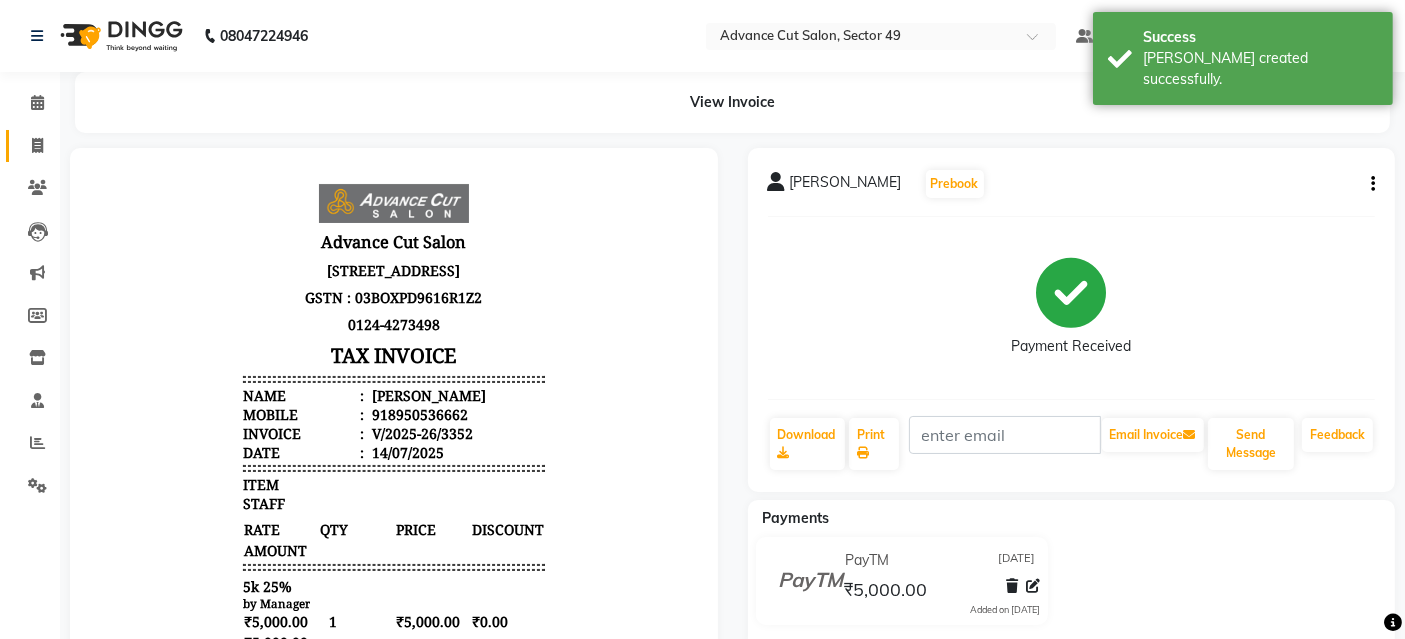 scroll, scrollTop: 0, scrollLeft: 0, axis: both 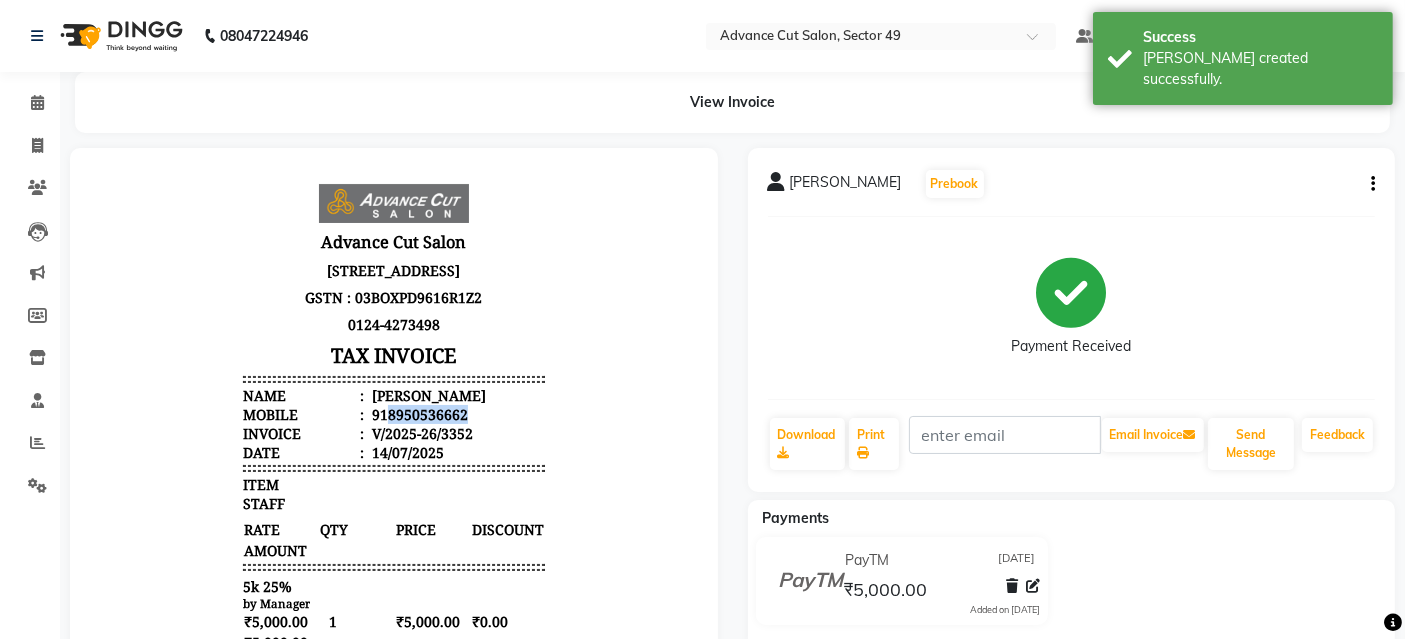 drag, startPoint x: 458, startPoint y: 454, endPoint x: 365, endPoint y: 452, distance: 93.0215 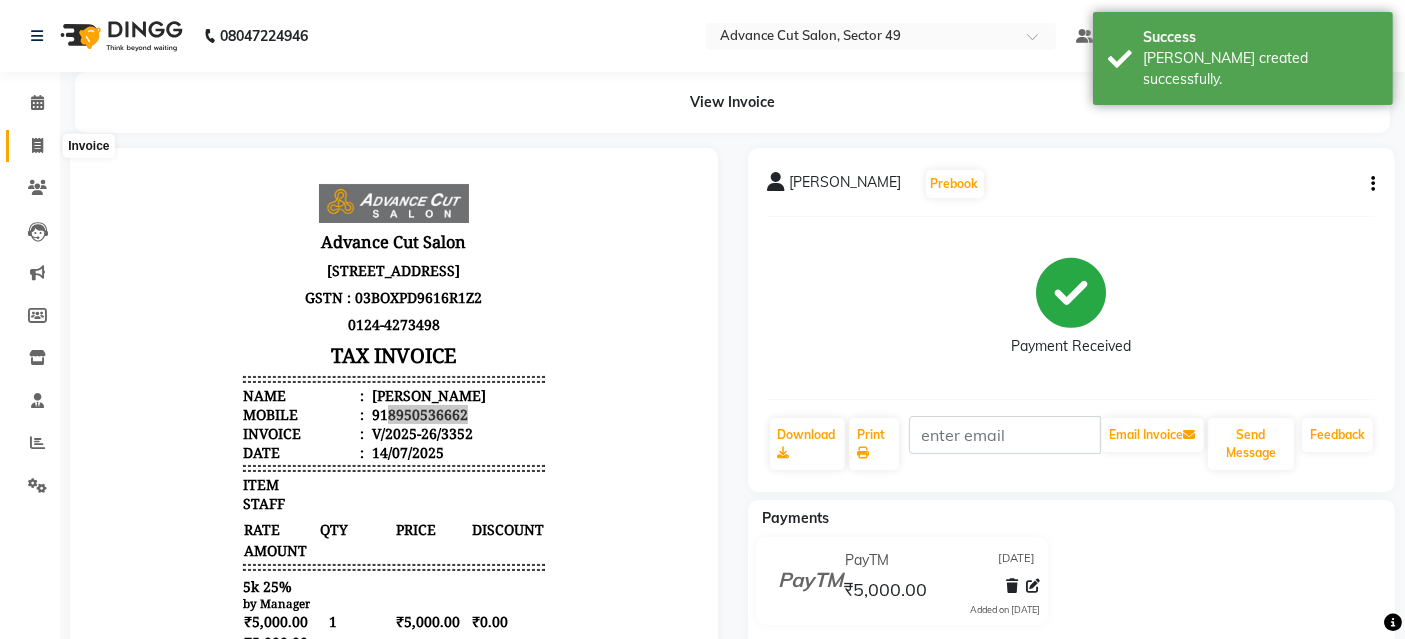 click 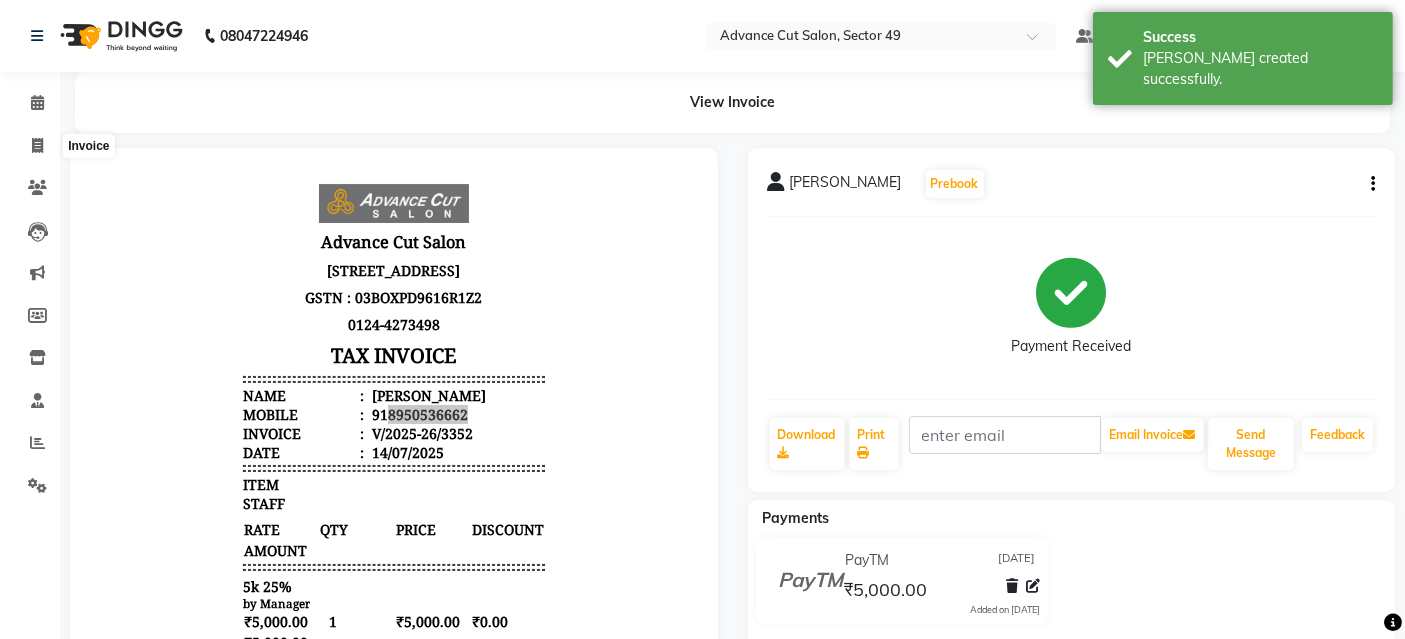 select on "service" 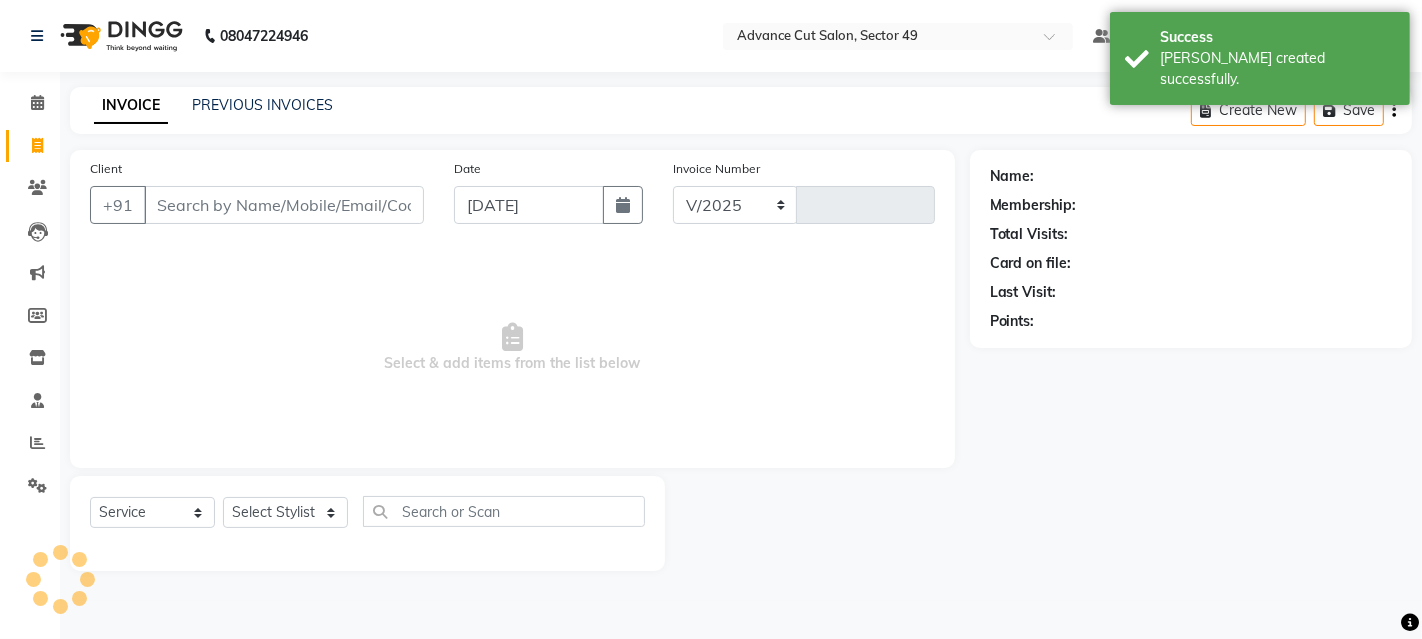 select on "4616" 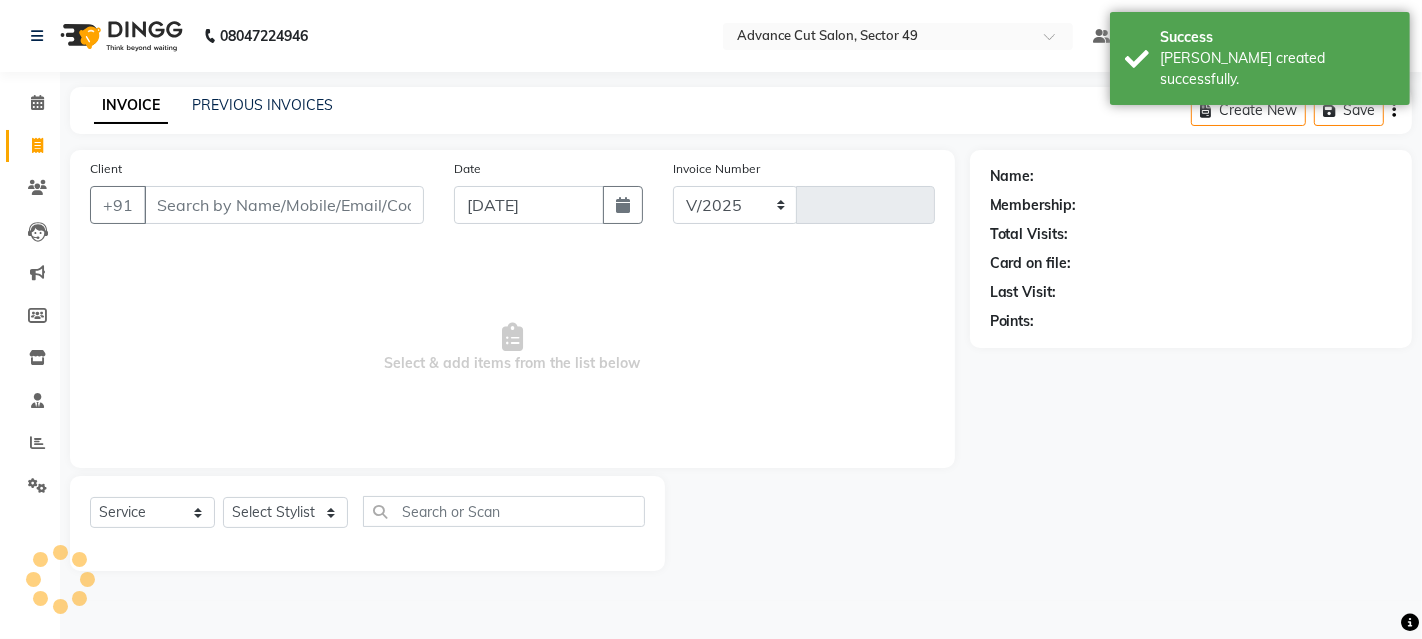 type on "3353" 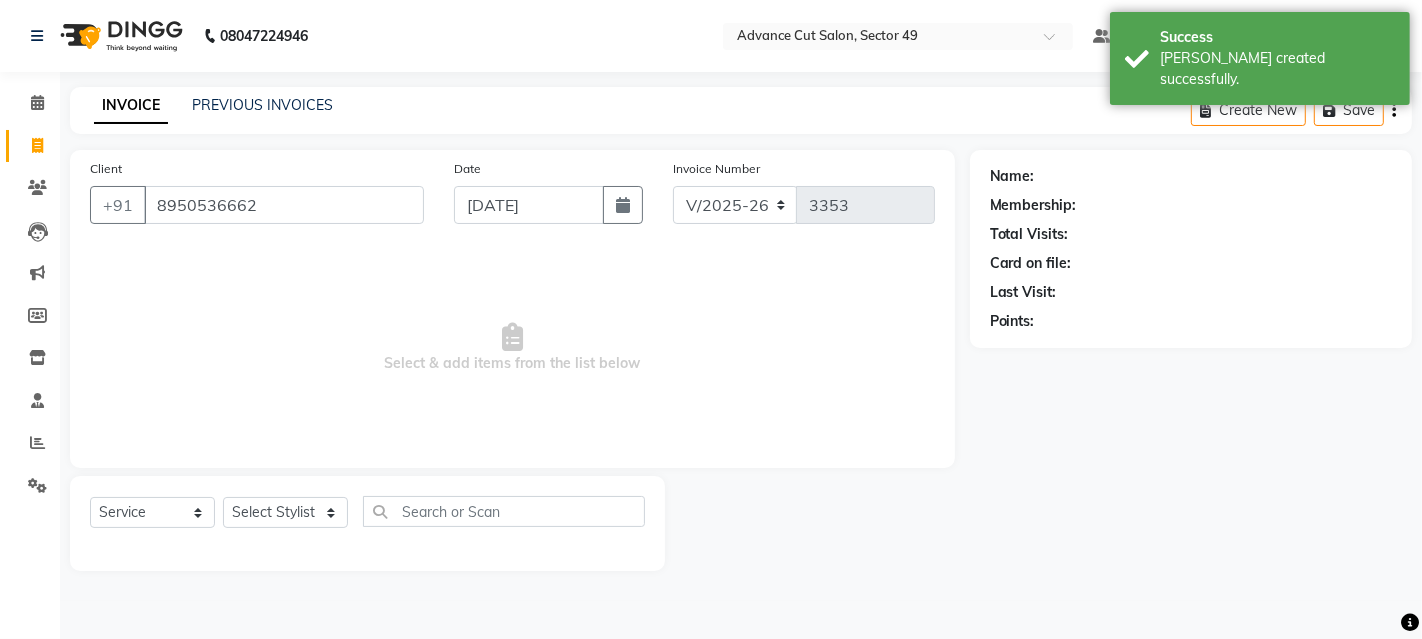 type on "8950536662" 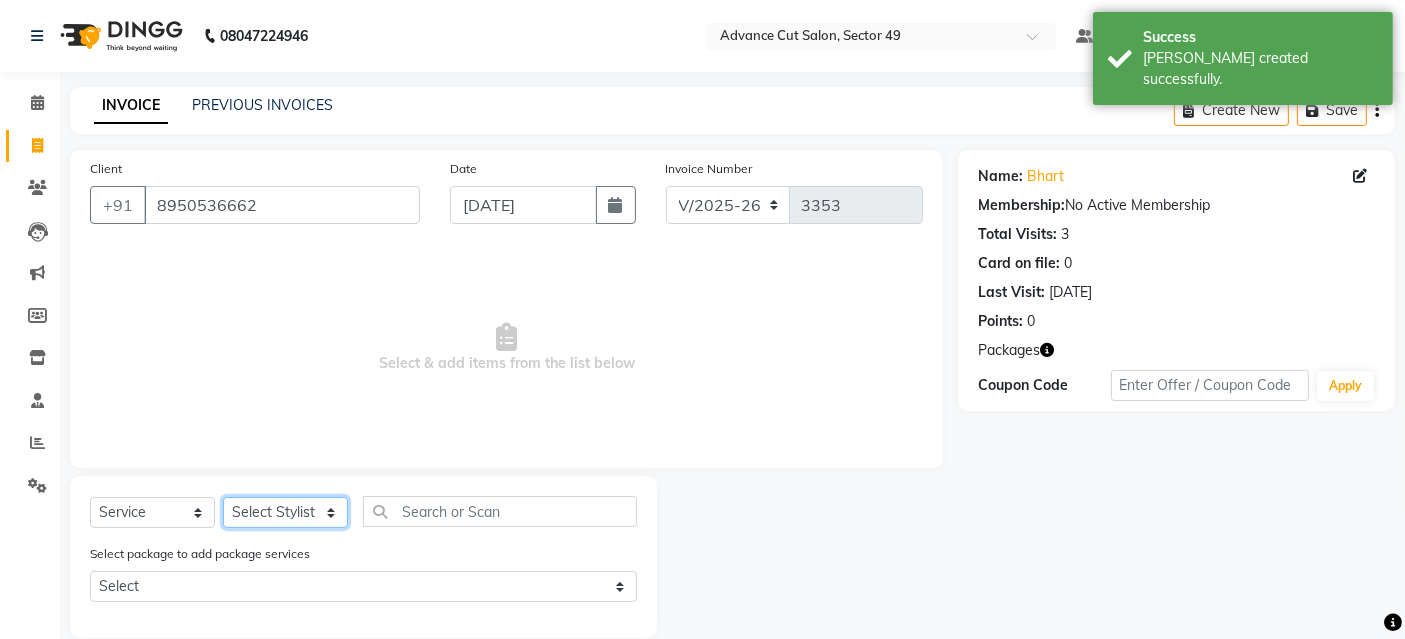 click on "Select Stylist Ayaphy Banty danish ali david Manager product purvi rakhi riyaz sameer sameer Tip vishal" 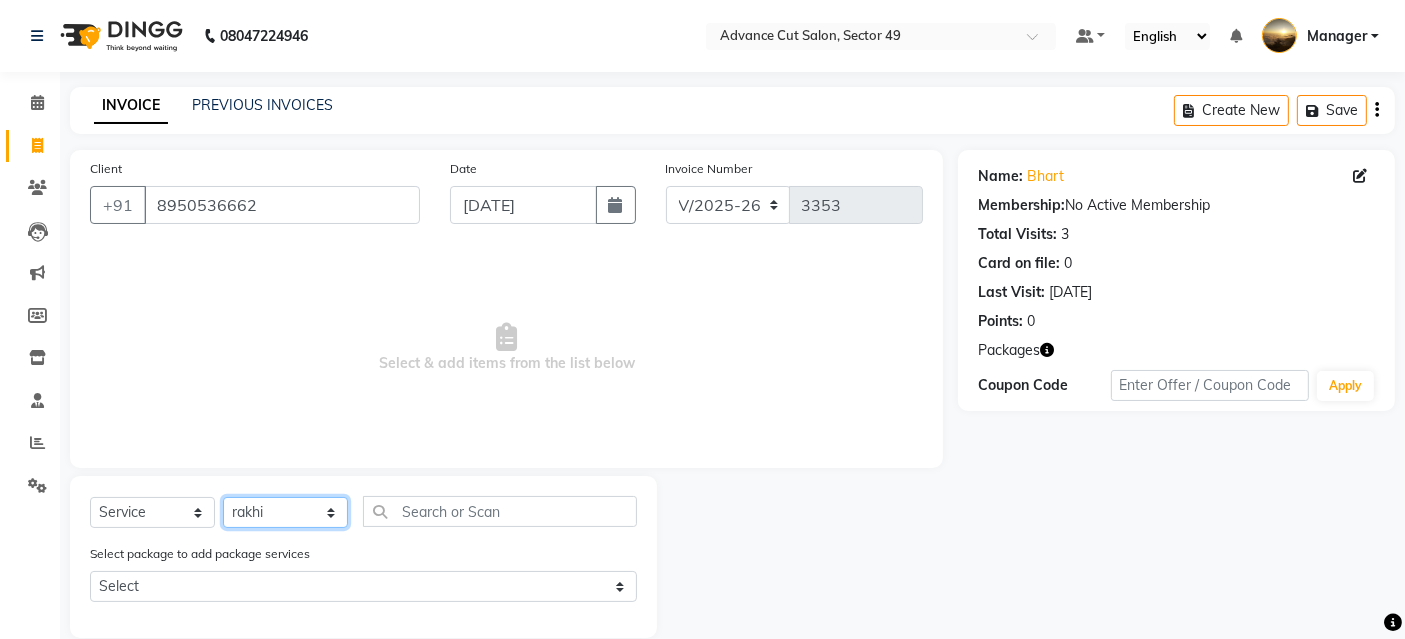 click on "Select Stylist Ayaphy Banty danish ali david Manager product purvi rakhi riyaz sameer sameer Tip vishal" 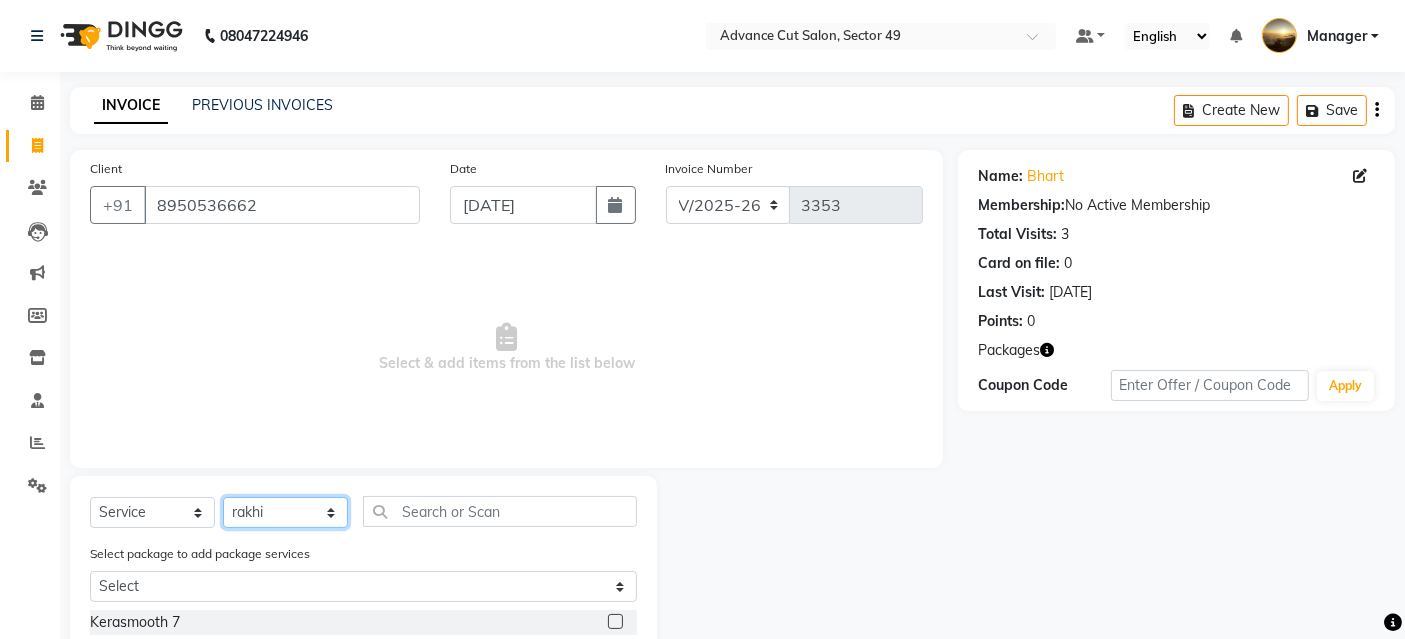 drag, startPoint x: 272, startPoint y: 505, endPoint x: 265, endPoint y: 478, distance: 27.89265 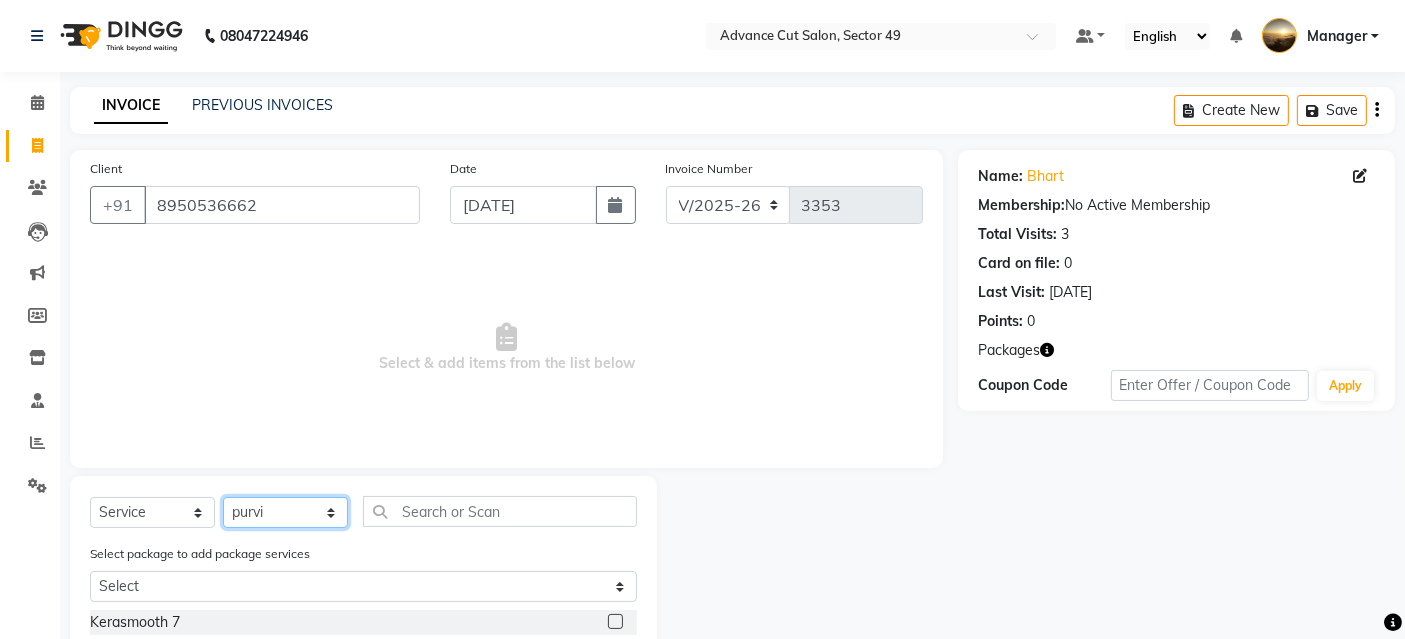 click on "Select Stylist Ayaphy Banty danish ali david Manager product purvi rakhi riyaz sameer sameer Tip vishal" 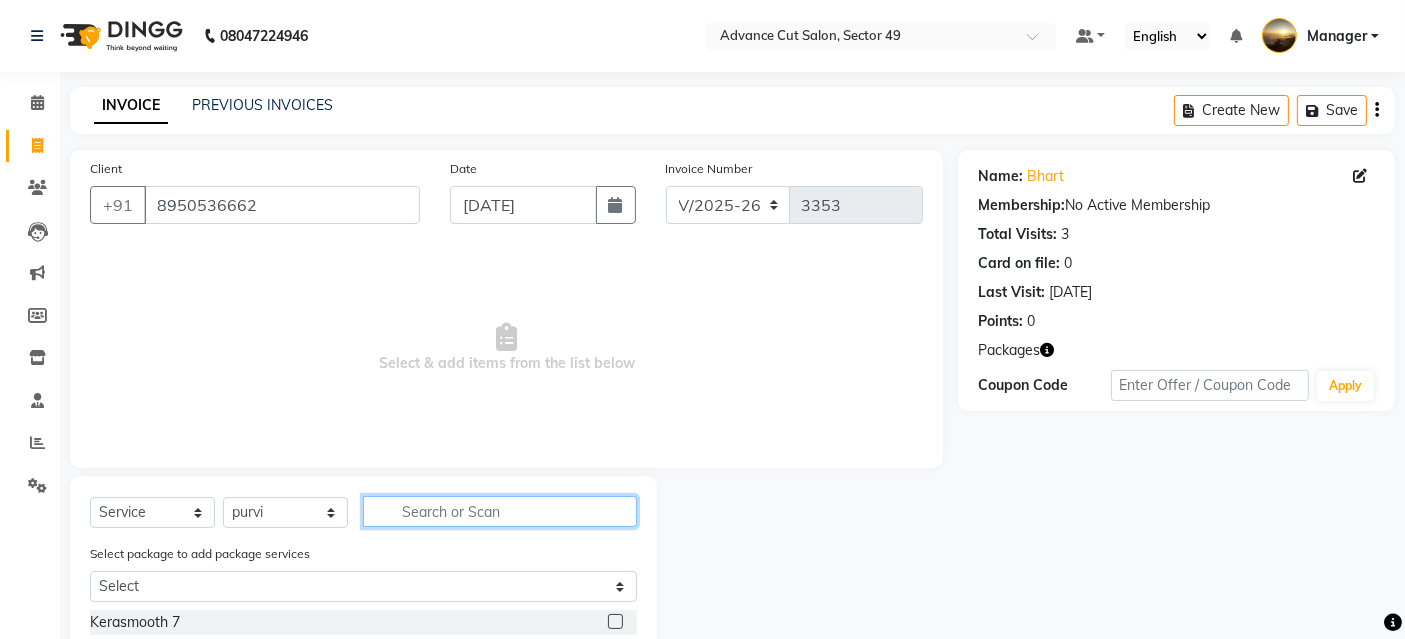click 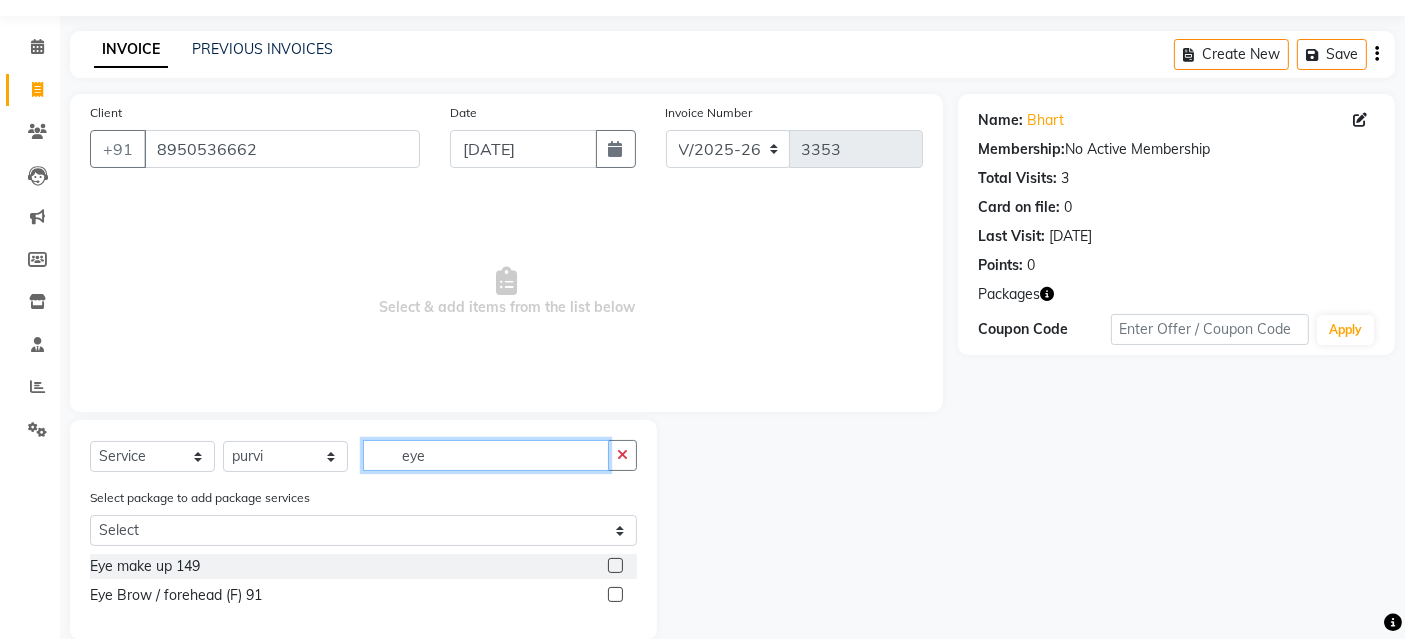 scroll, scrollTop: 86, scrollLeft: 0, axis: vertical 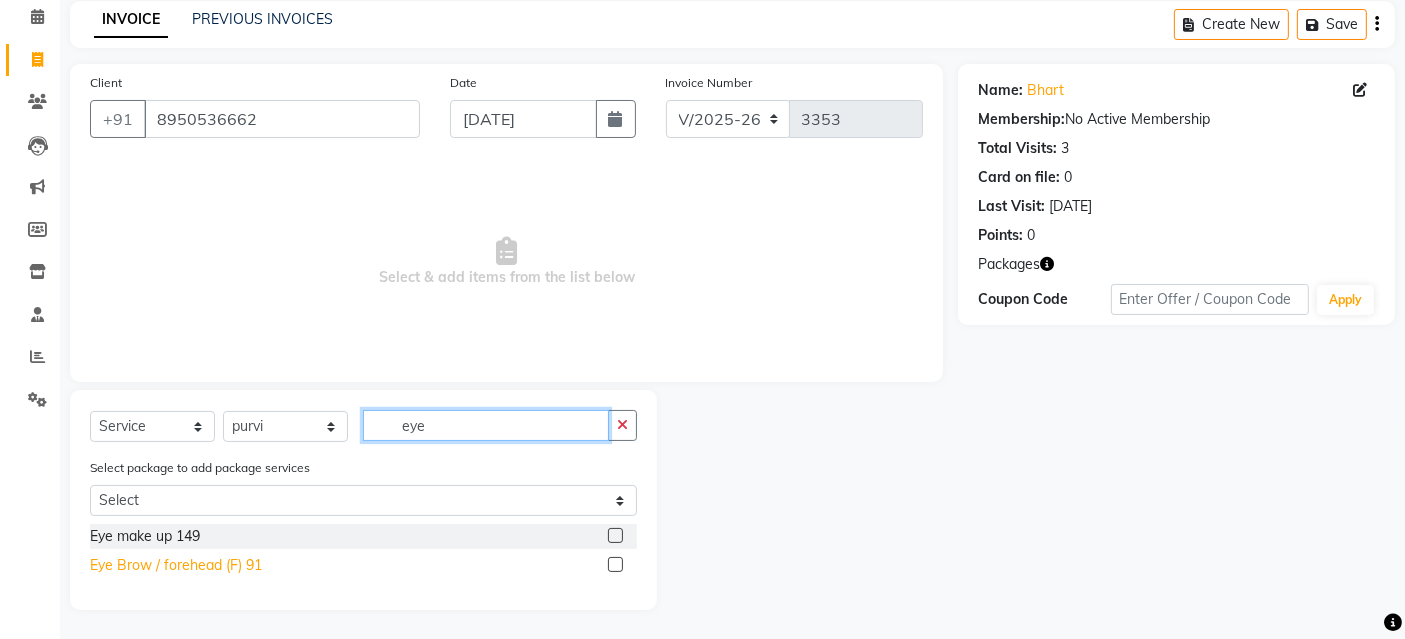 type on "eye" 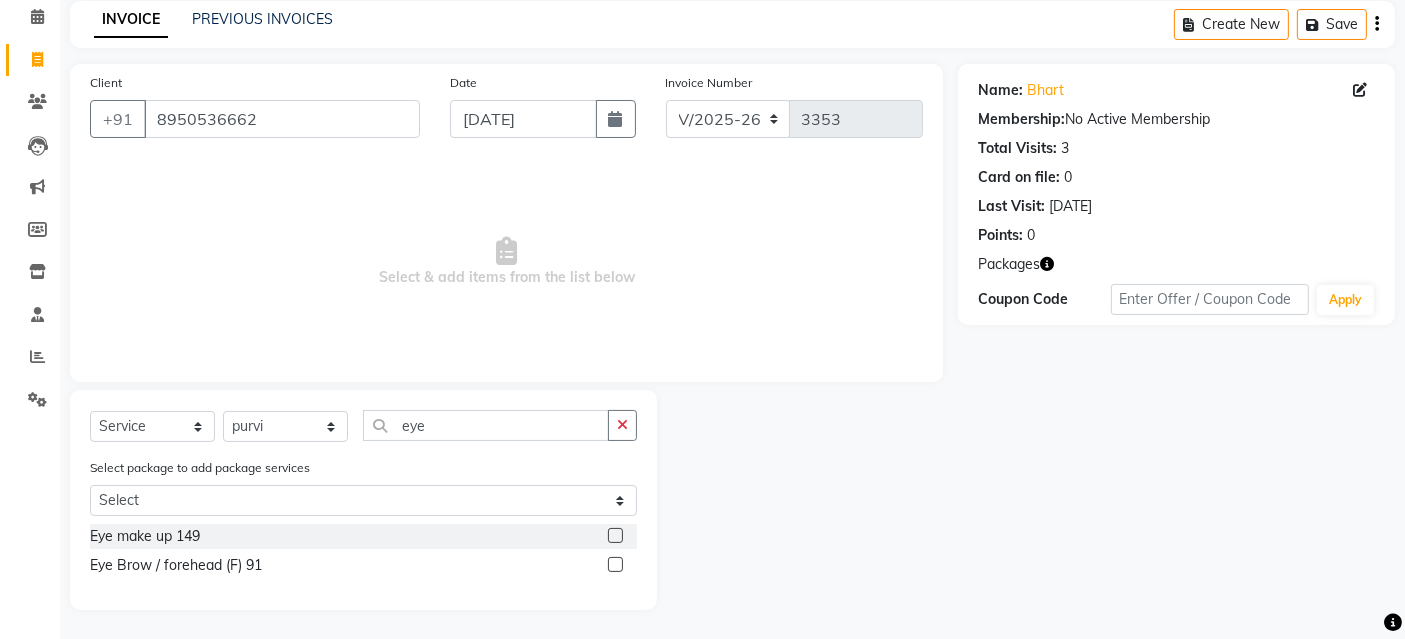 drag, startPoint x: 211, startPoint y: 567, endPoint x: 285, endPoint y: 513, distance: 91.60786 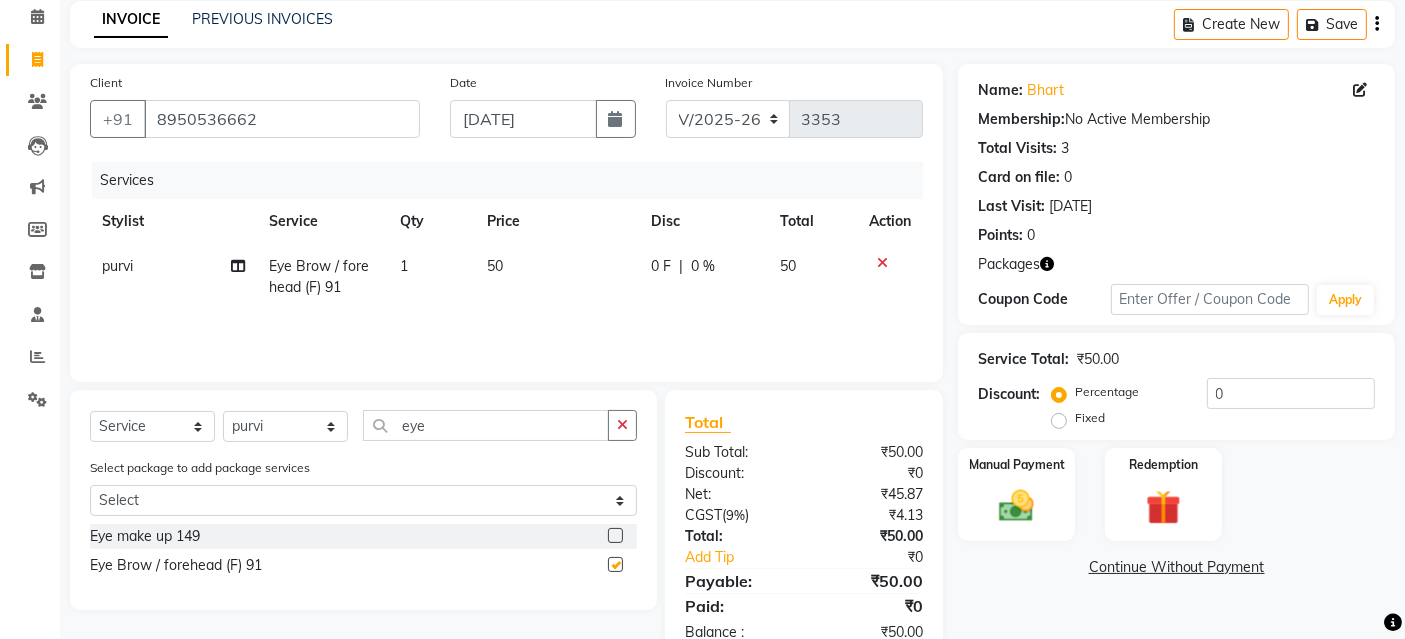 checkbox on "false" 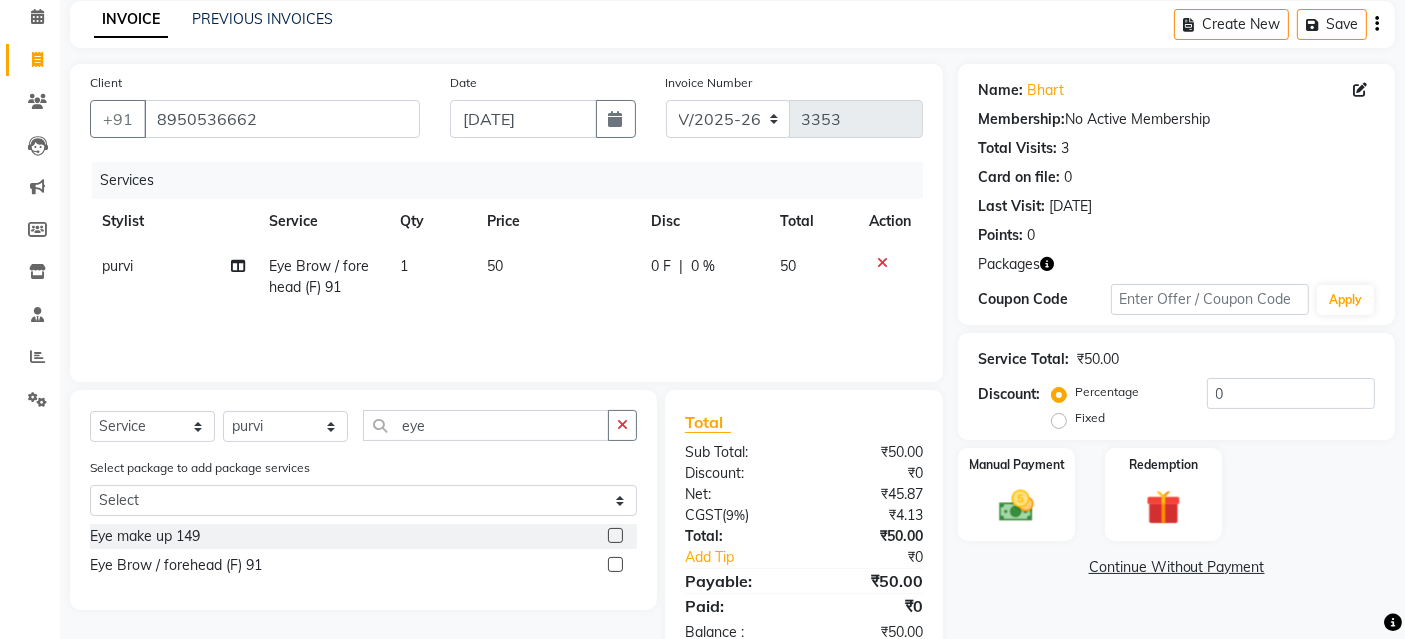click on "50" 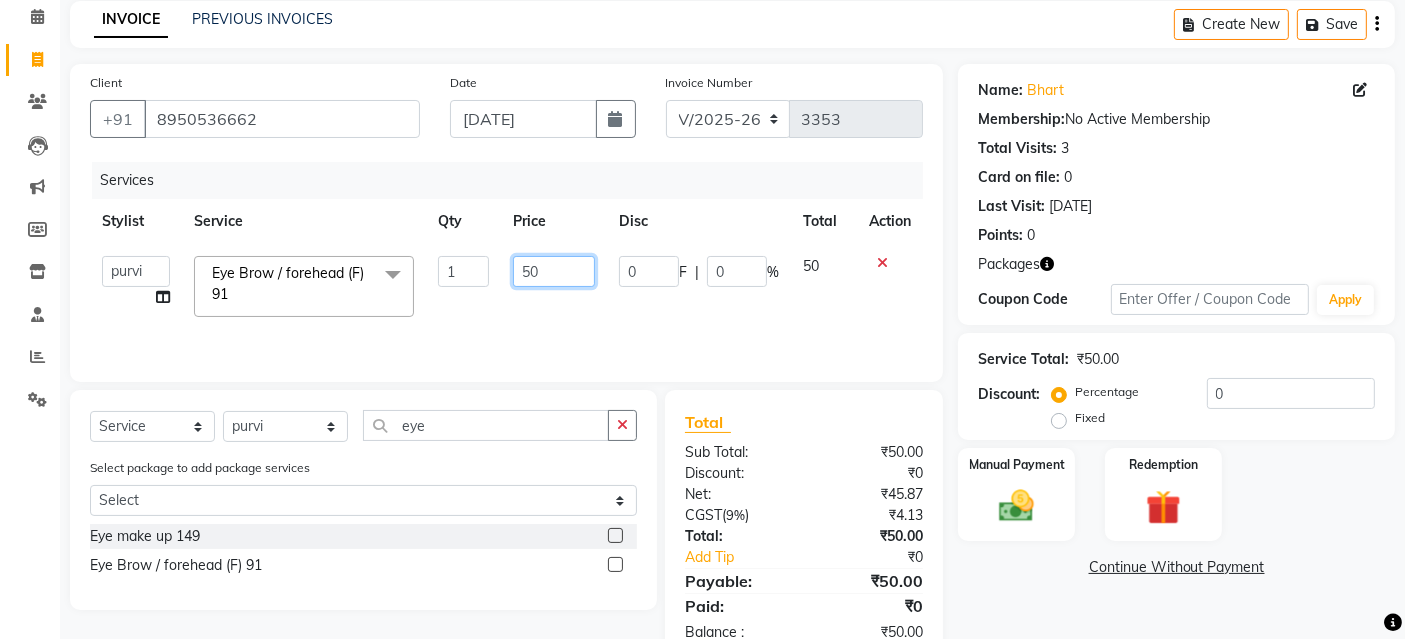 drag, startPoint x: 560, startPoint y: 255, endPoint x: 437, endPoint y: 294, distance: 129.03488 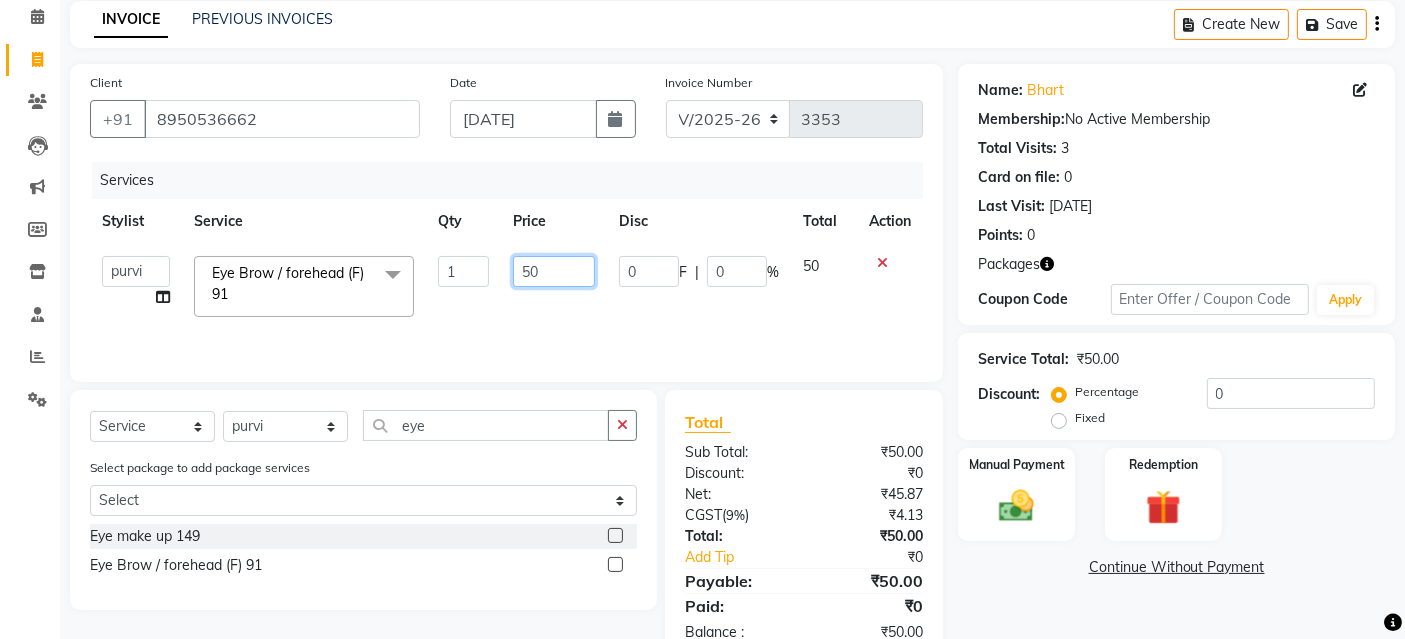 click on "Ayaphy   Banty   danish ali   david   Manager   product   purvi   rakhi   riyaz   sameer   sameer   Tip   vishal  Eye Brow / forehead (F) 91  x Kerasmooth 7 Hair Botox Organic Hair Treatment Moisture Tretment Nano Plastia hair cut nails fiber Casmara Prestige (F) 127 Clean-up (F) 122 O3 Whitening (F) 124 O3 bridal O3 shine and glow Casmara Vitamin Veg. Lotus Wine facial Fruit facial Papaya Marshmellow (F) 128 Blanch (F) 129 Upendice (F) 130 Sothys Goji (F) 131 Casmara Gold Face (oxy/D-Tan) (F) 133 Face (Cheryls Oxyderm) (F) 134 Arms (F) 136 Legs (F) 137 Front/ Back (F) 138 Full Body (F) 139 face (Organic D-ten) 02 Classic Manicure (F) 140 PediPie Manicure (F) 141 Alga Manicure (F) 142 Classic Pedicure (F) 143 PediPie Pedicure (F) 144 Alga Pedicure (F) 145 Party Make up + Hair Do + Dress Up (F) 148 Eye make up 149 Saree Draping Bridal Make up Papaya Marshmellow (M) 37 Blanch (M) 38 Upendice (M) 39 Sothys Goji (M) 40 Prestige (M) 36 Casmara Gold 36 Face (Oxy/D-Tan) (M) 42 Face (Cheryls Oxyderm) (M) 43 Package" 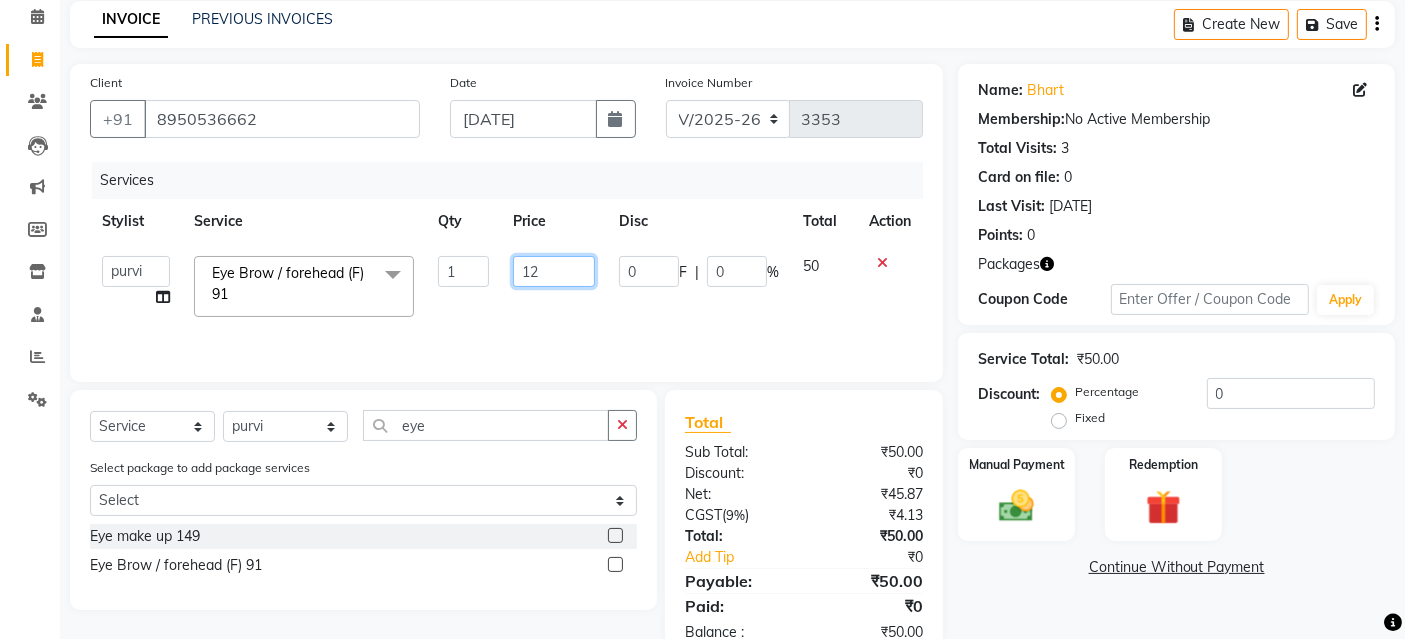 type on "1" 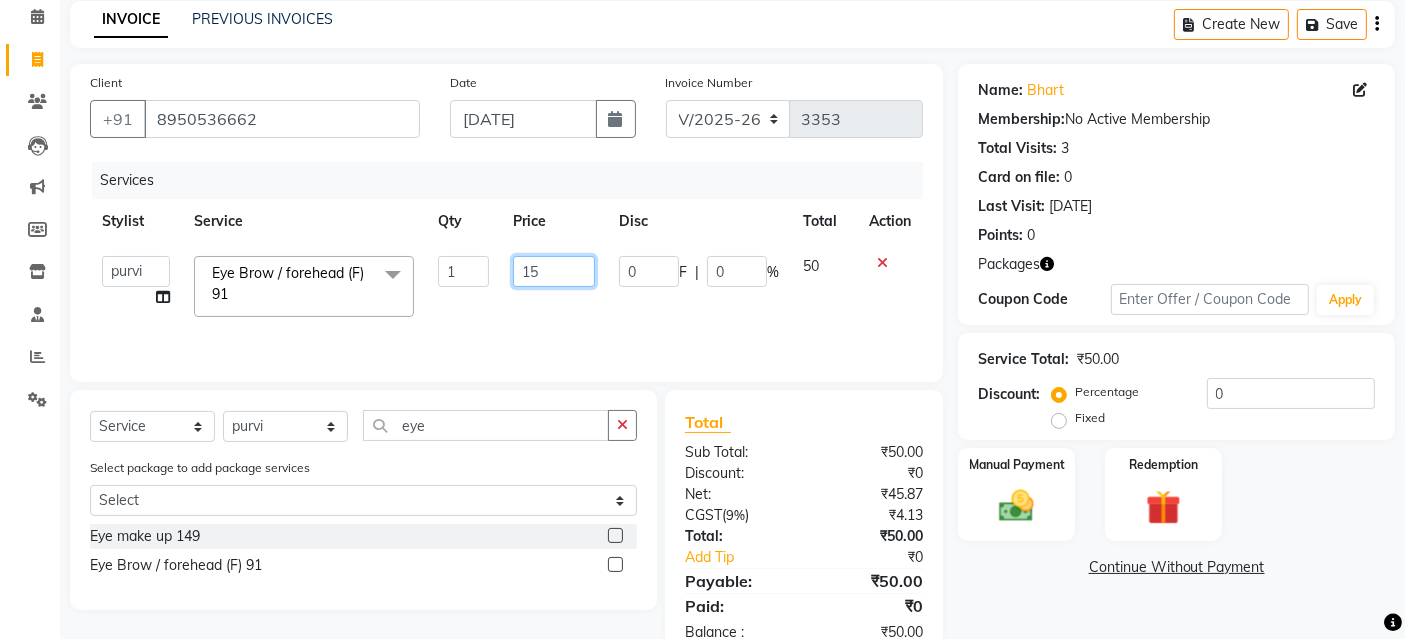type on "150" 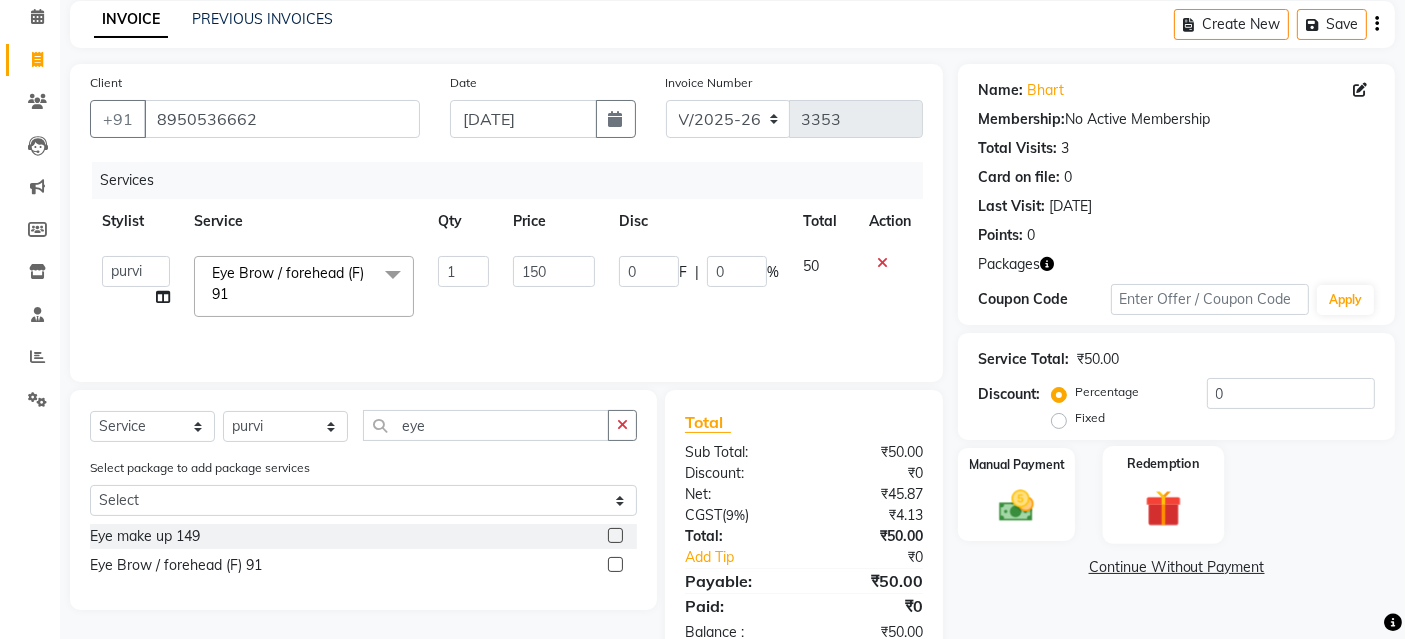 click 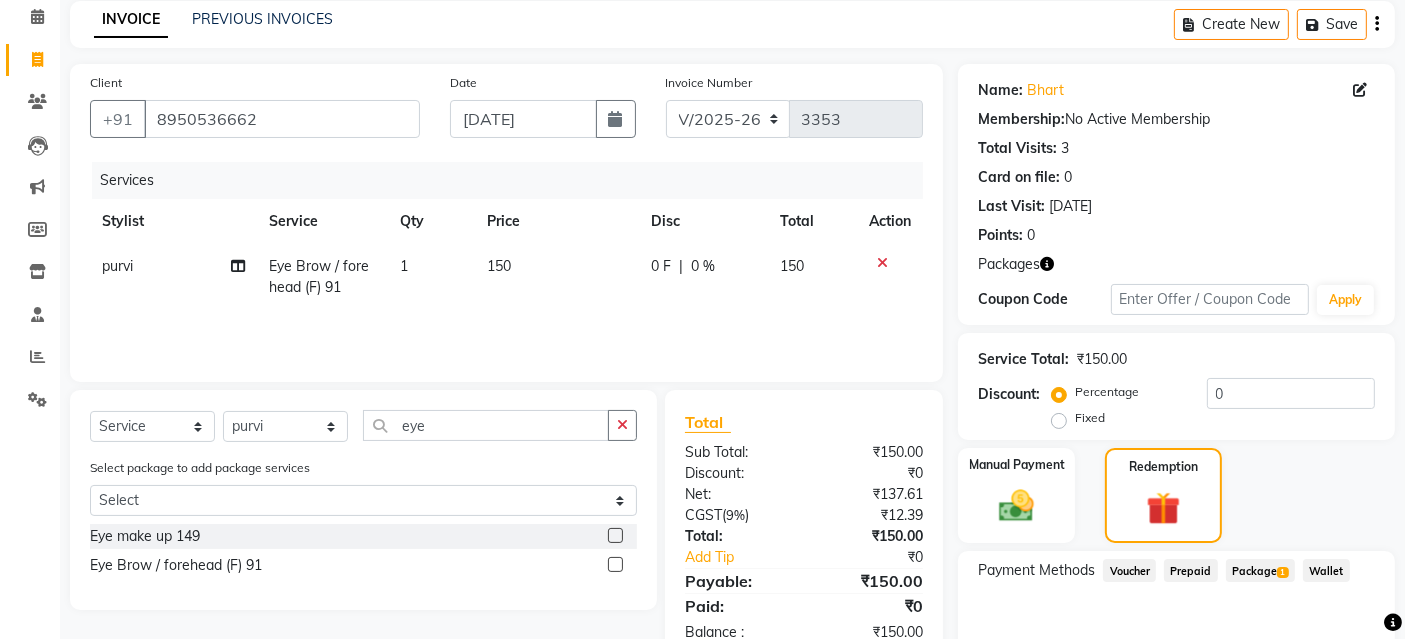 click on "Package  1" 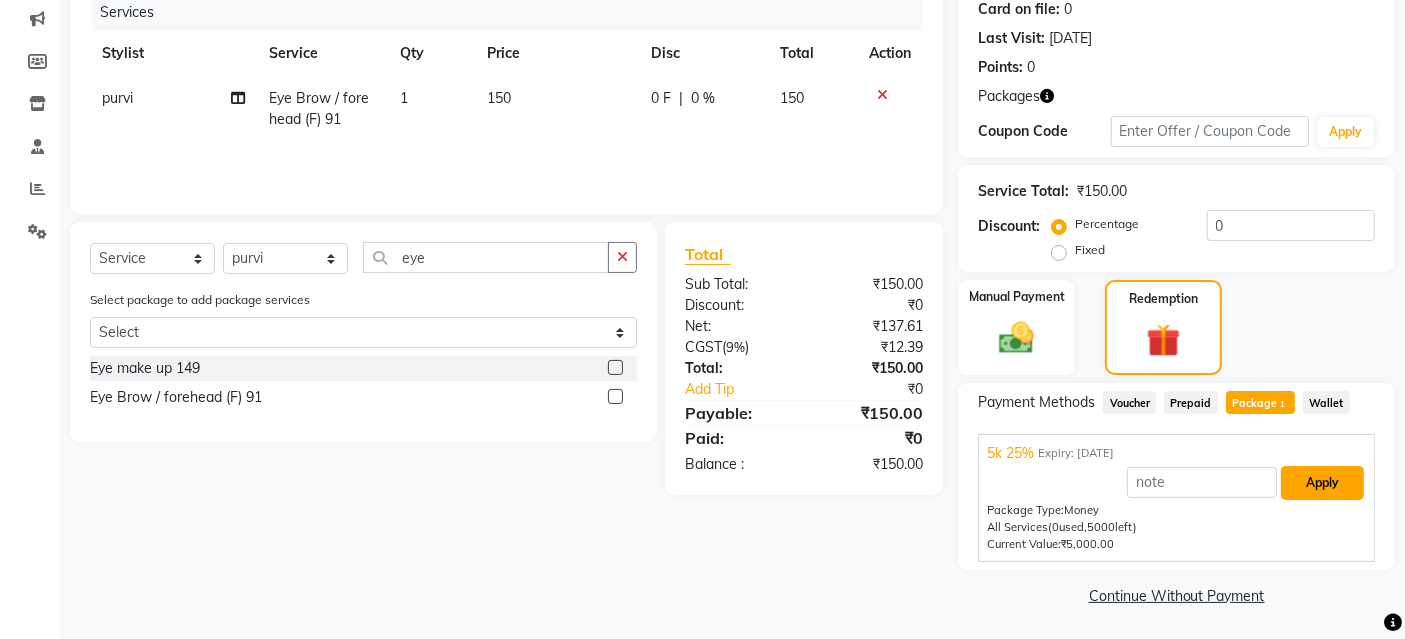 click on "Apply" at bounding box center [1322, 483] 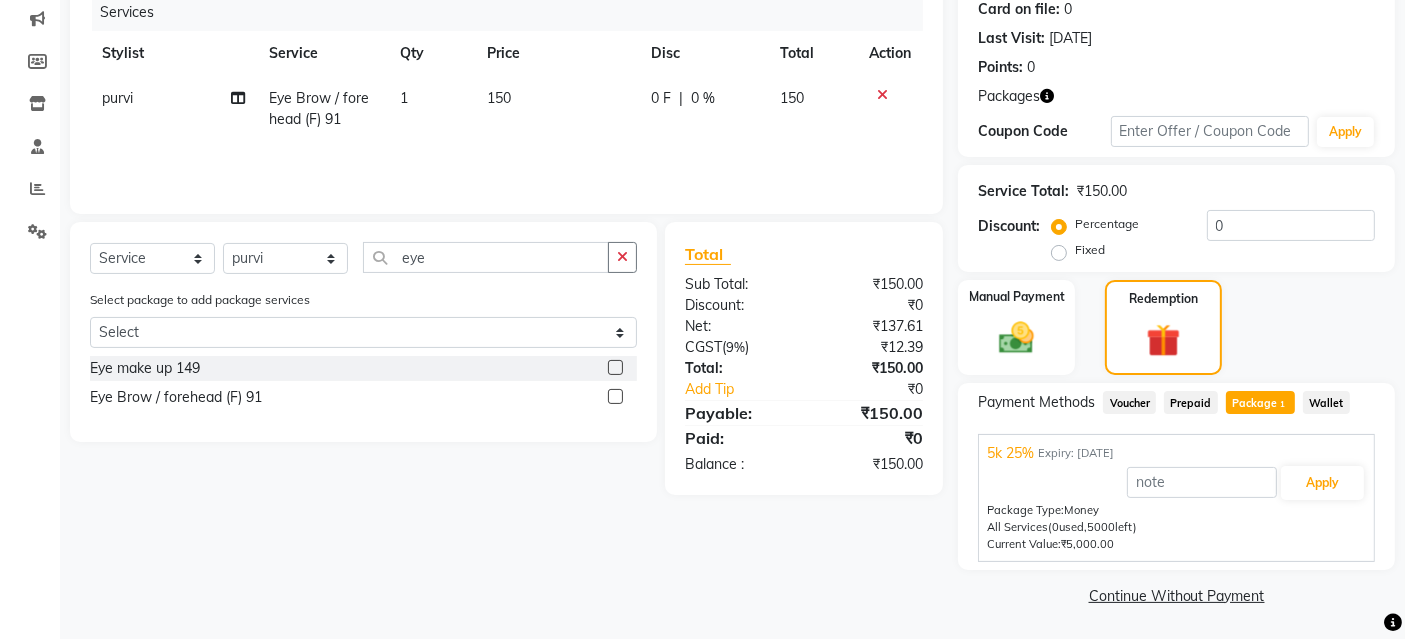 scroll, scrollTop: 188, scrollLeft: 0, axis: vertical 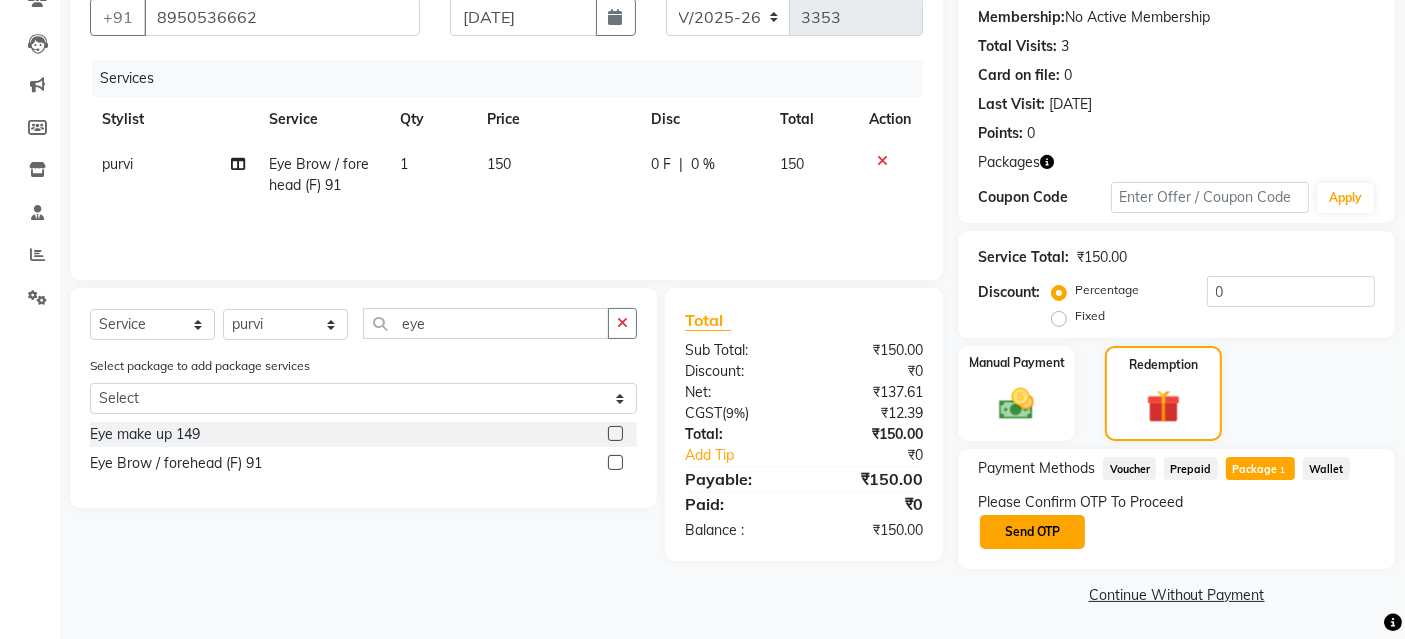 click on "Send OTP" 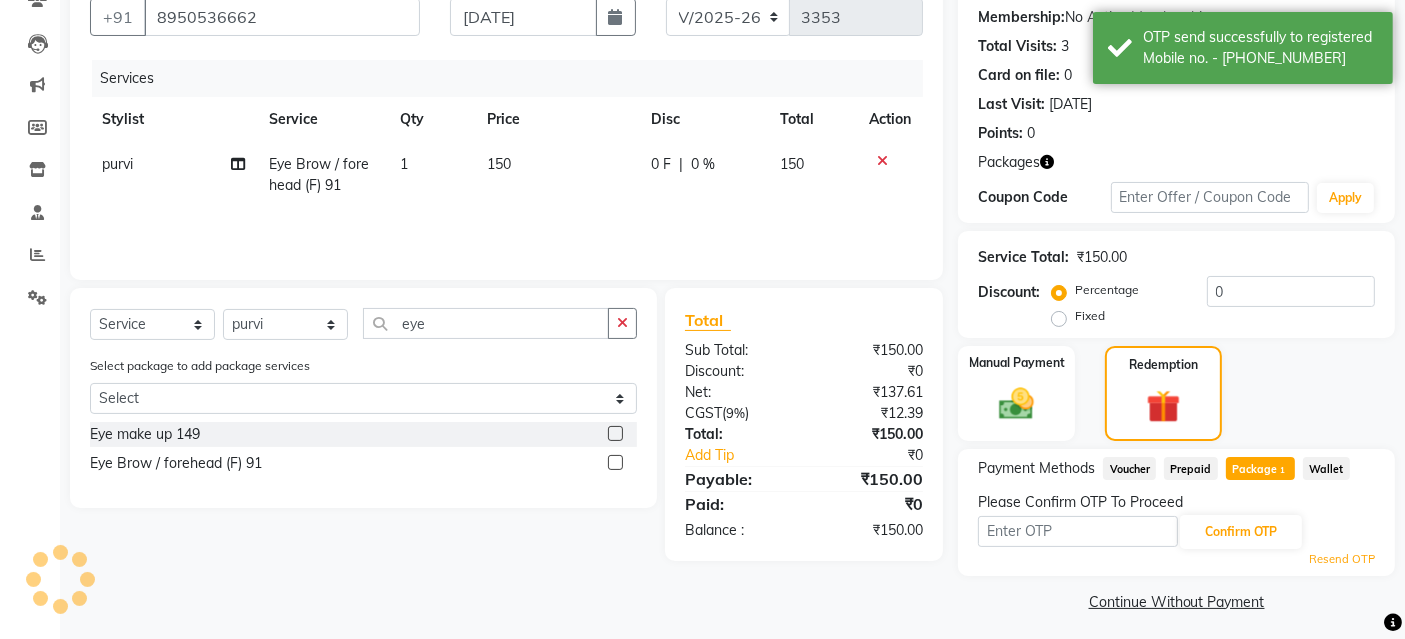 click at bounding box center (1078, 531) 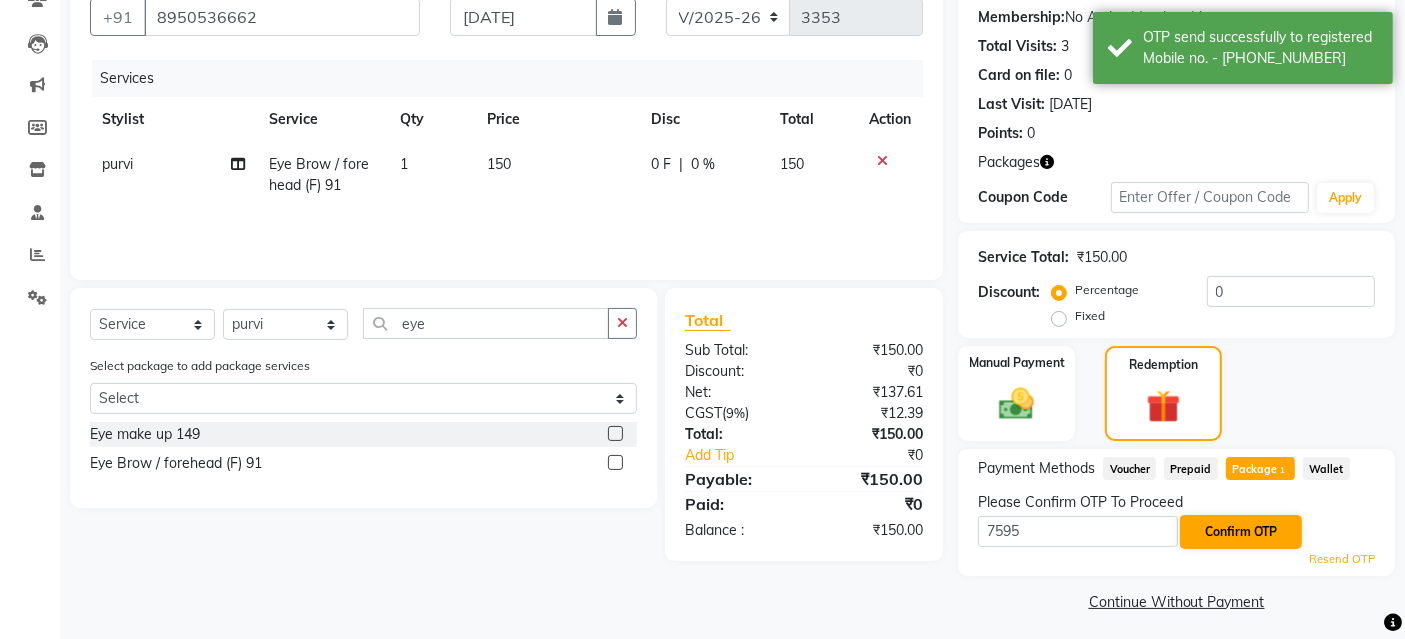 type on "7595" 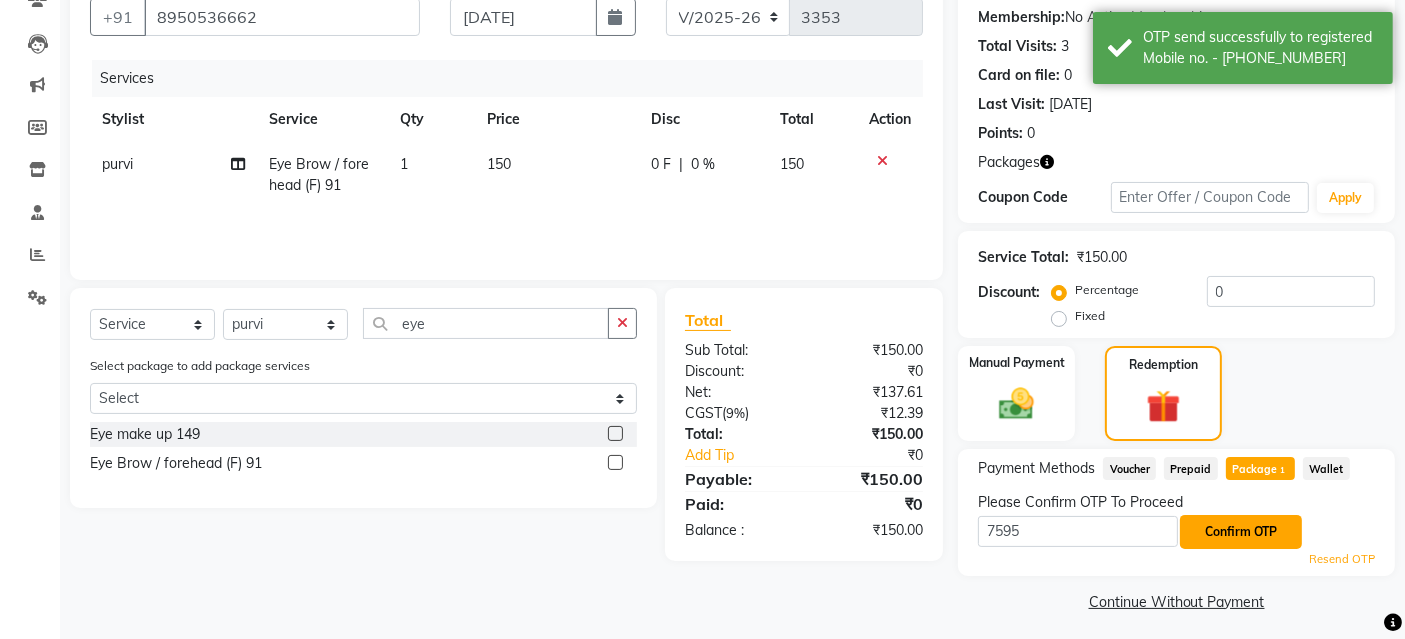 click on "Confirm OTP" 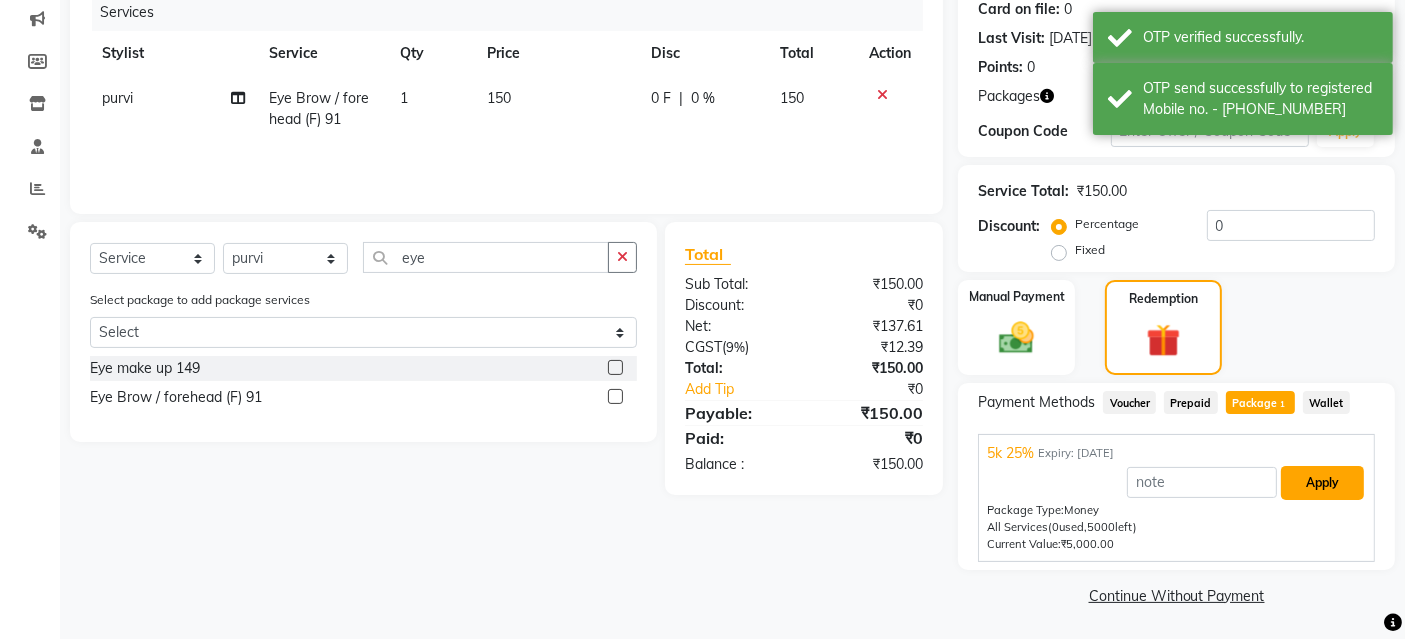 click on "Apply" at bounding box center (1322, 483) 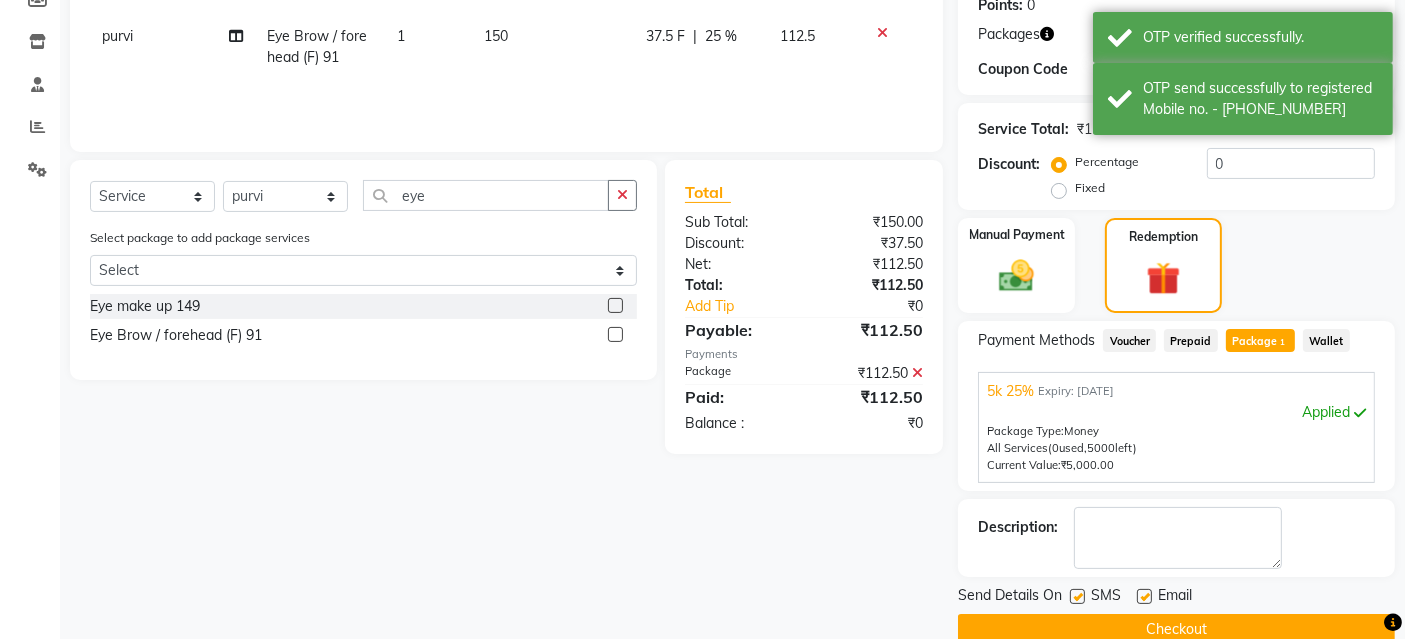 scroll, scrollTop: 348, scrollLeft: 0, axis: vertical 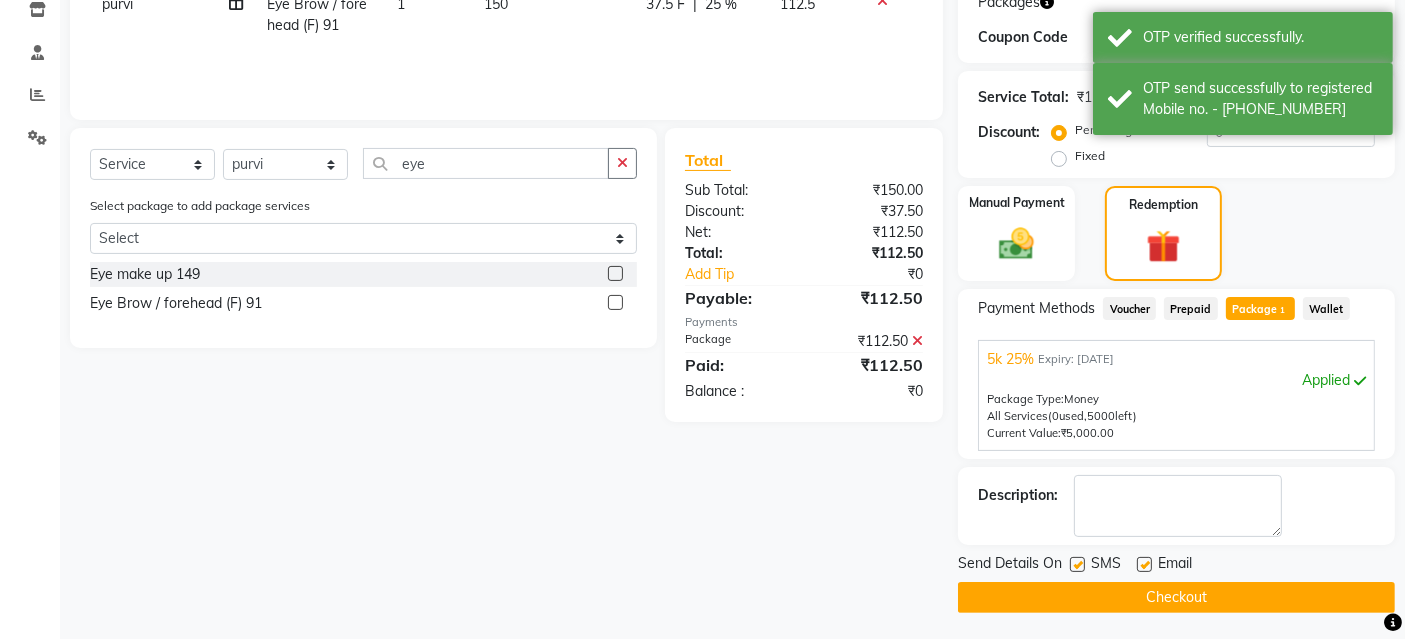 click on "Checkout" 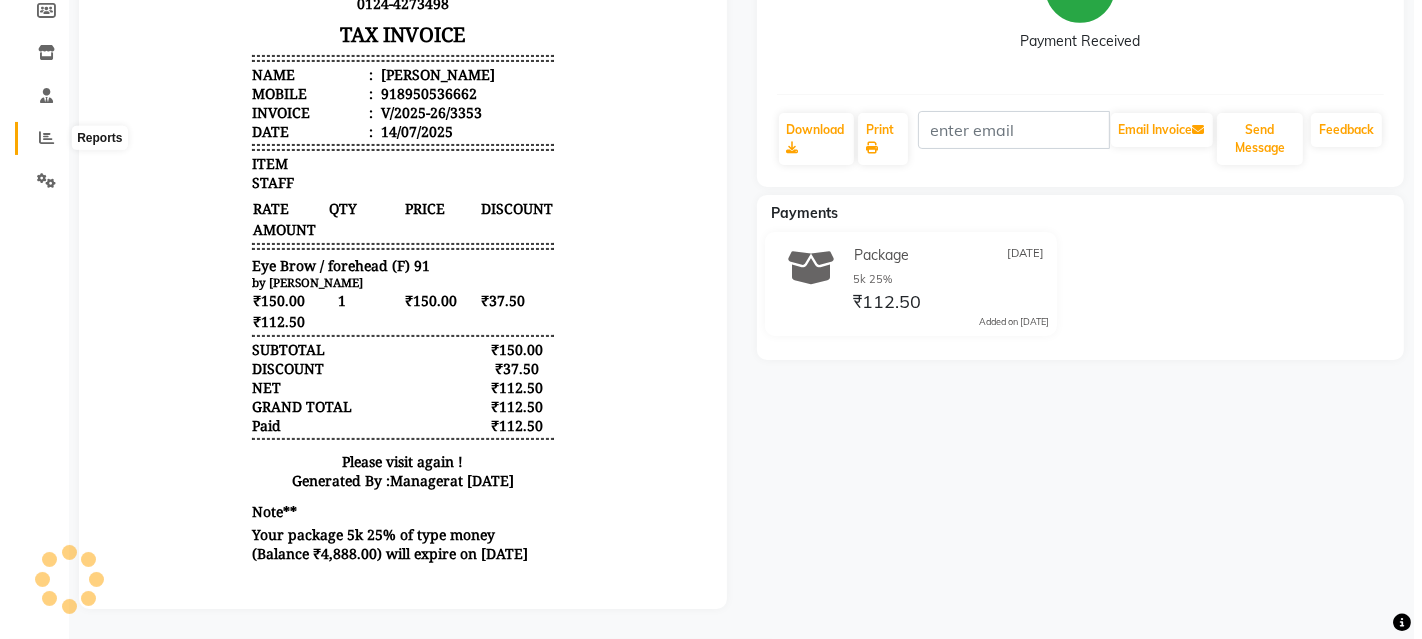 scroll, scrollTop: 0, scrollLeft: 0, axis: both 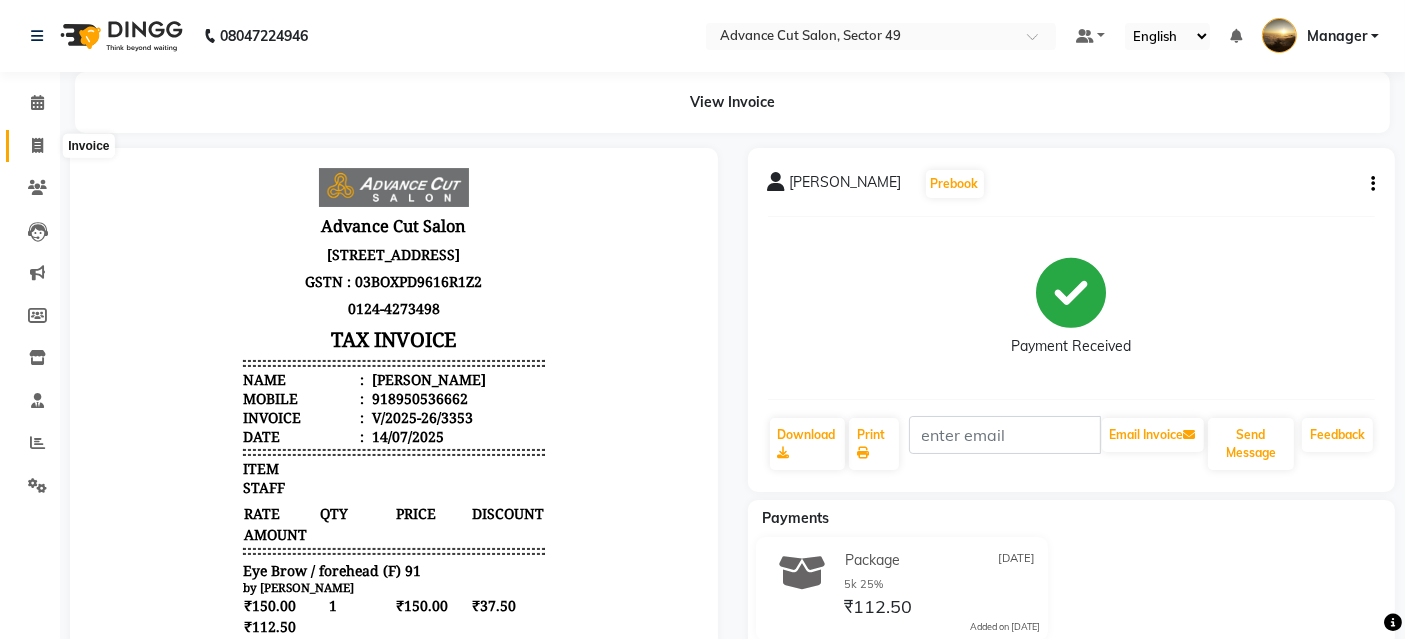 drag, startPoint x: 32, startPoint y: 149, endPoint x: 110, endPoint y: 150, distance: 78.00641 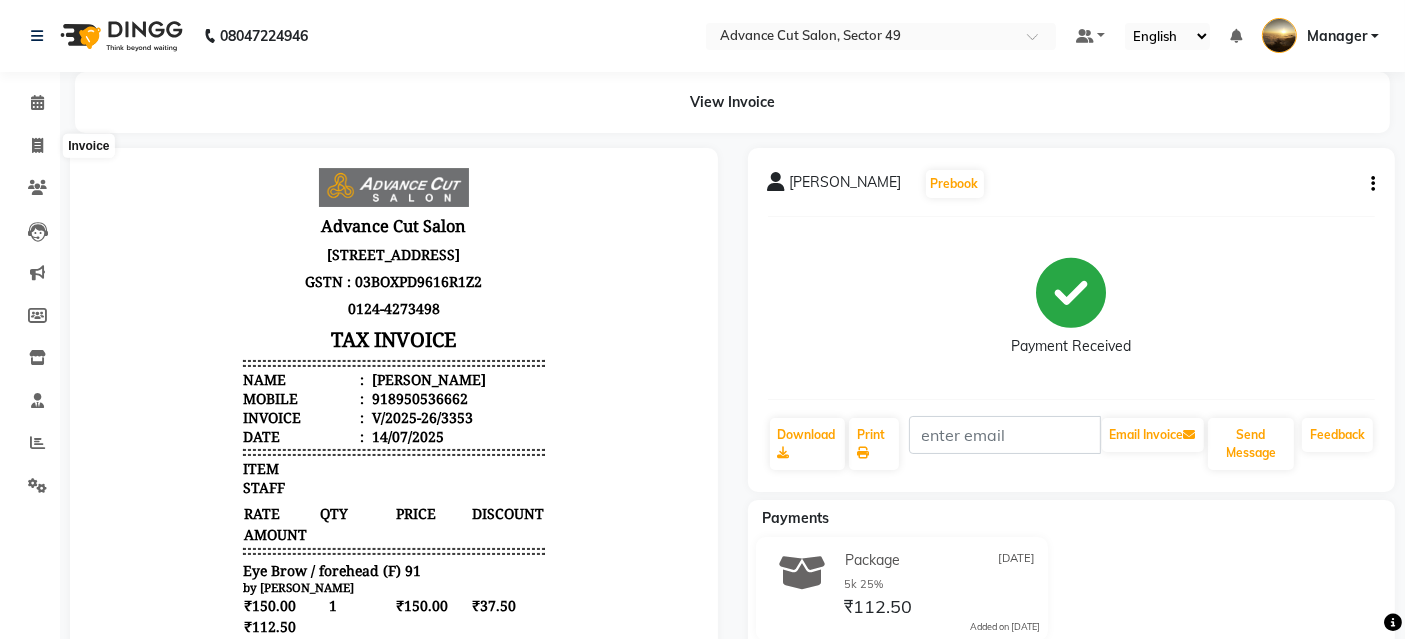select on "service" 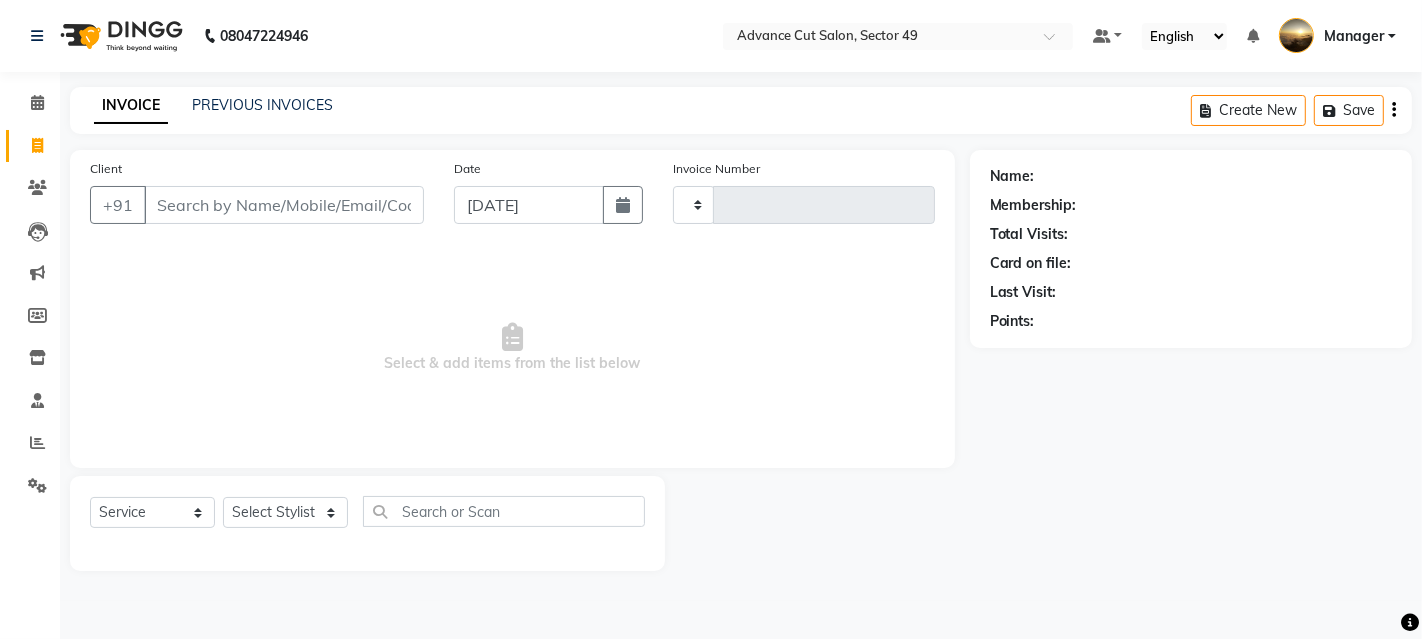 type on "3354" 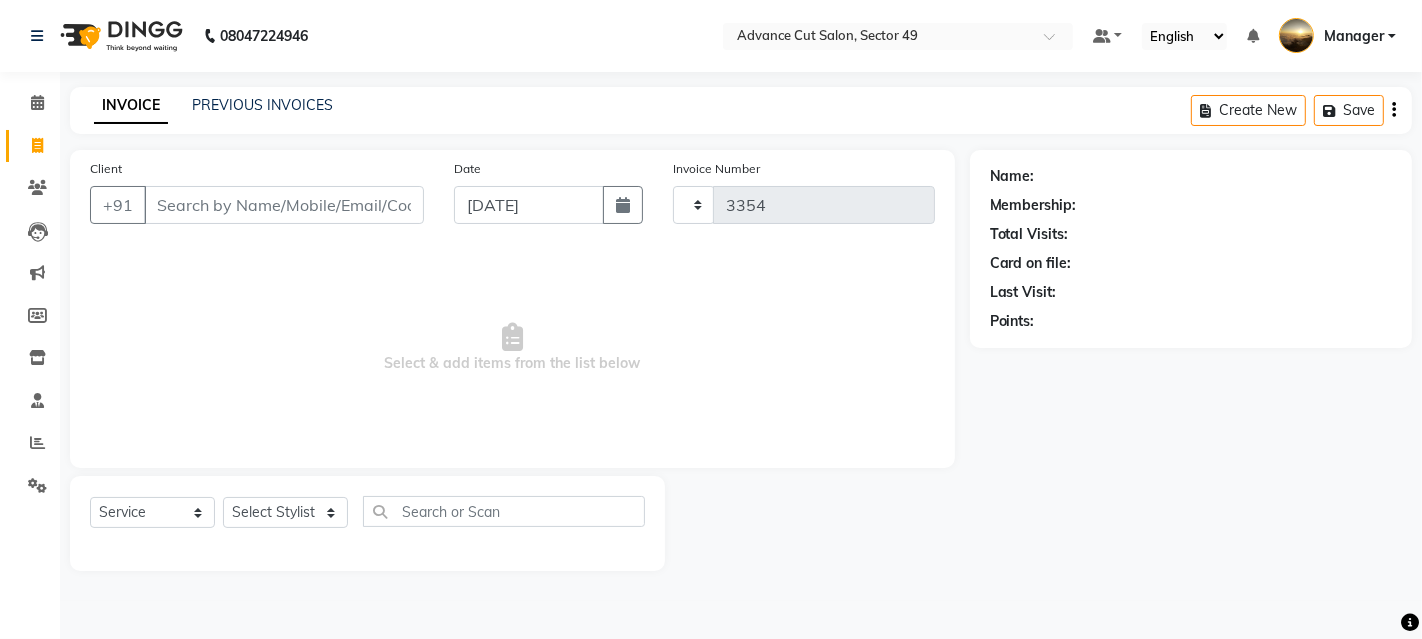 select on "4616" 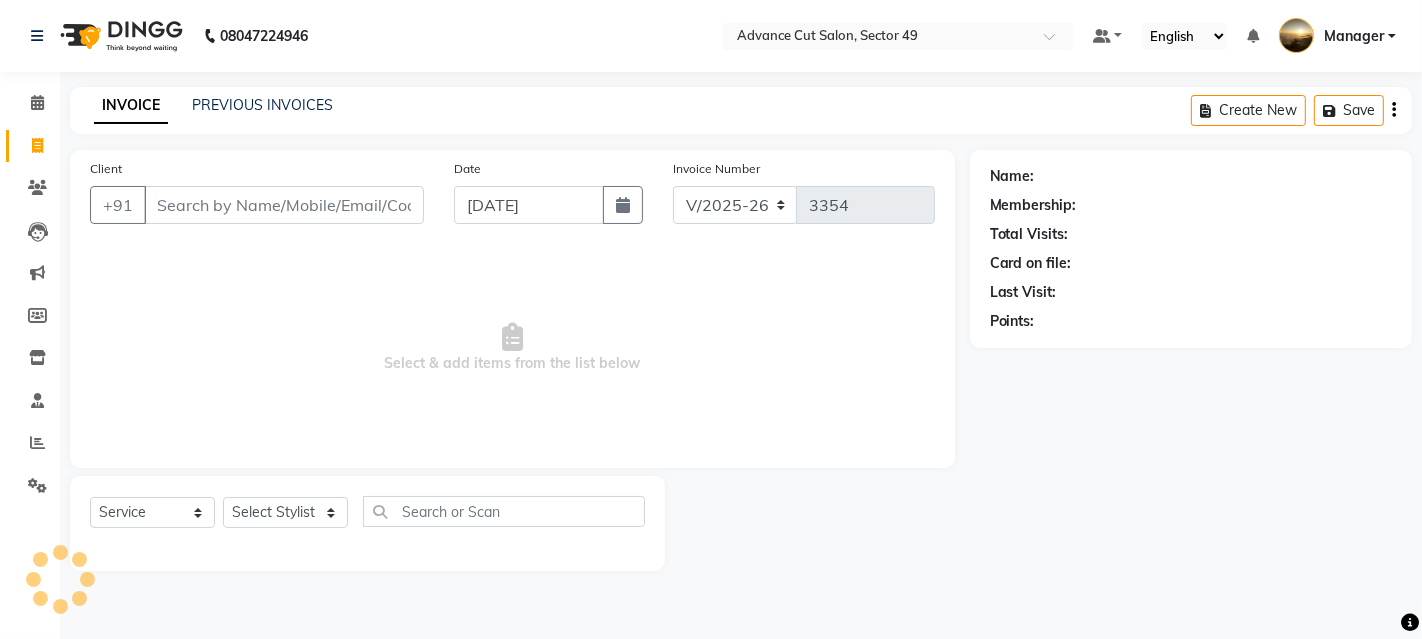 click on "Client" at bounding box center [284, 205] 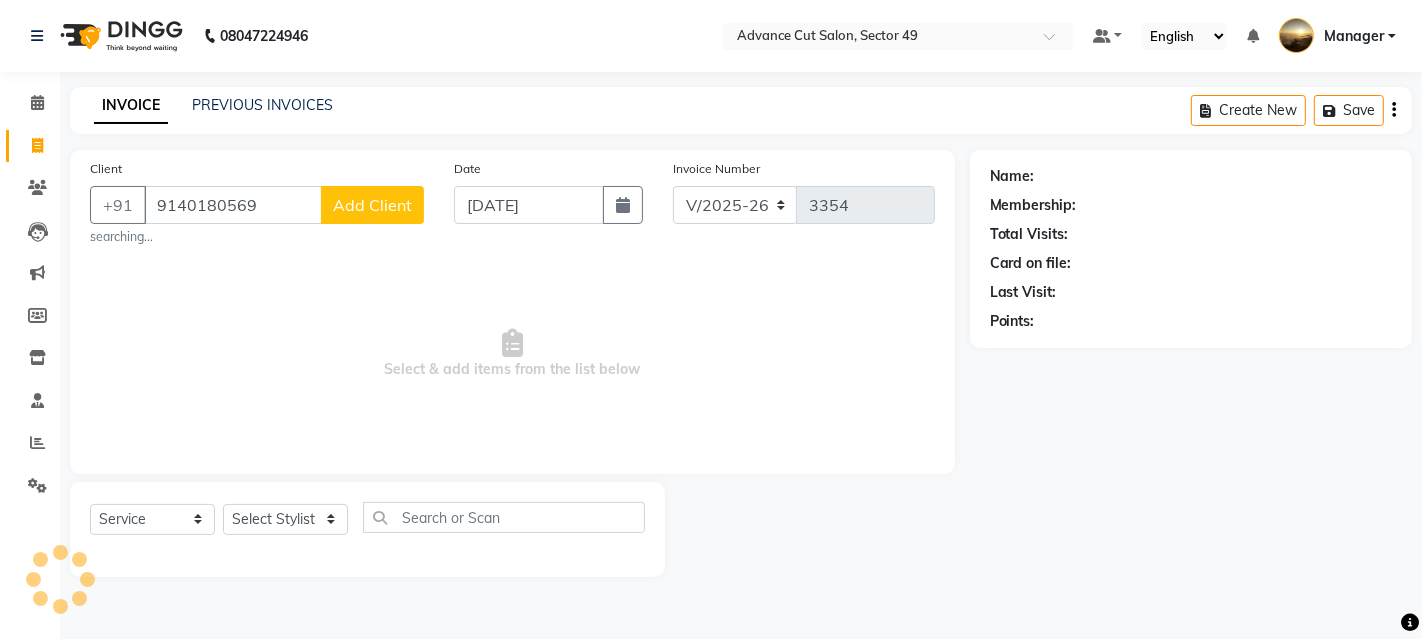 type on "9140180569" 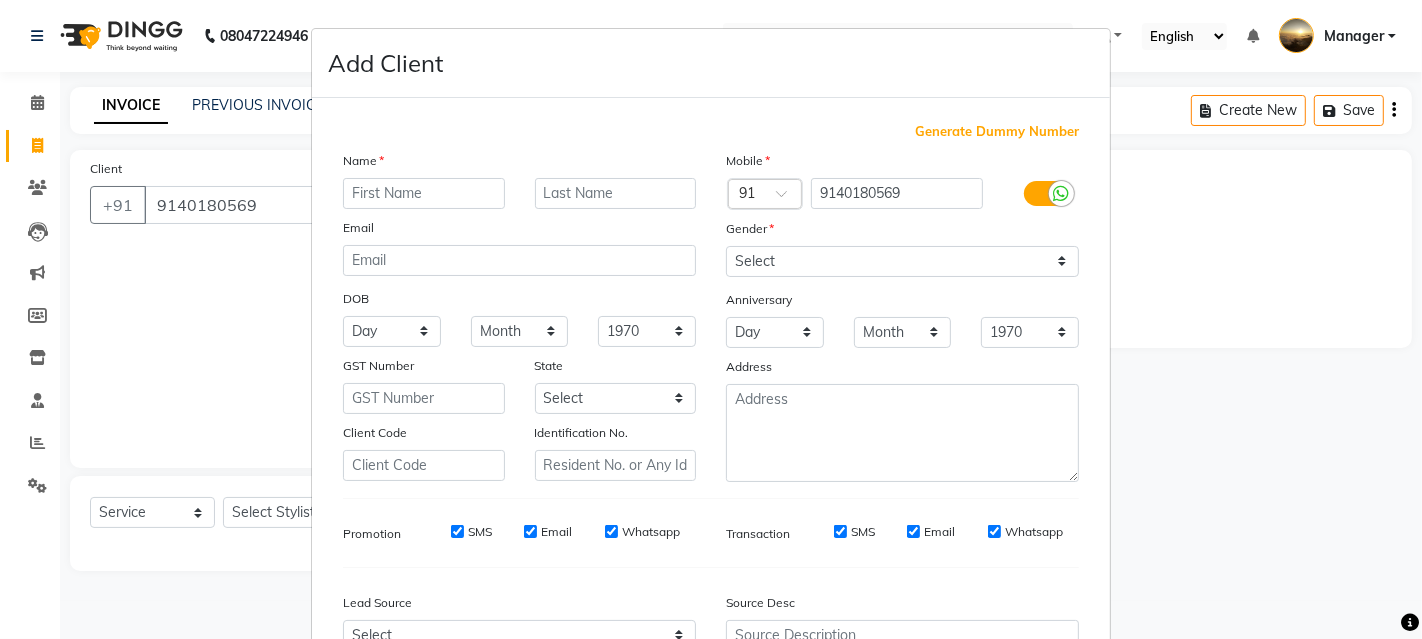 click at bounding box center [424, 193] 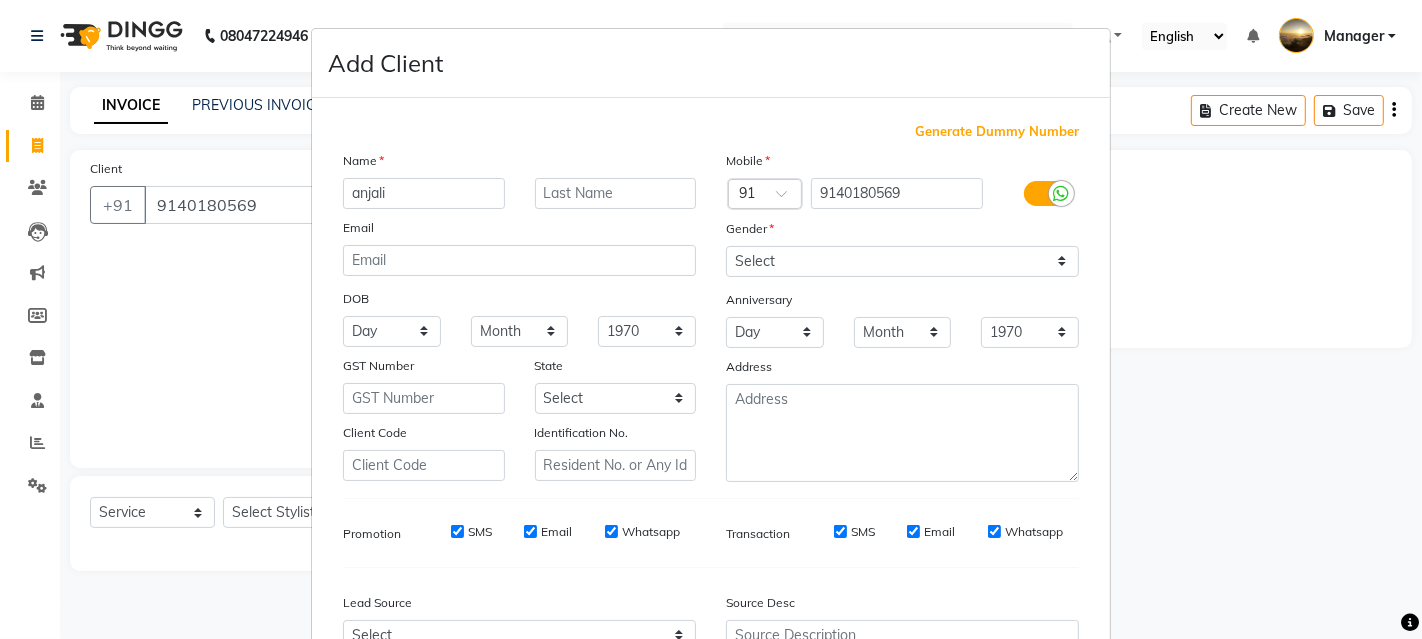 type on "anjali" 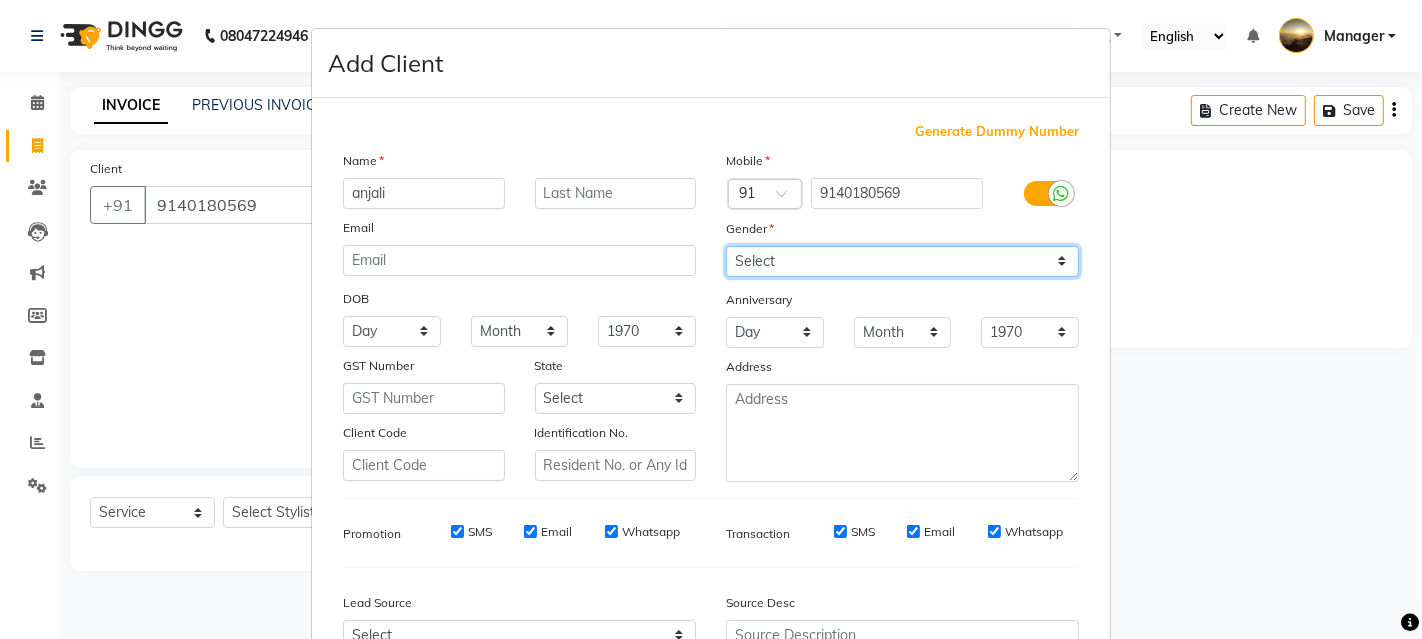 click on "Select Male Female Other Prefer Not To Say" at bounding box center (902, 261) 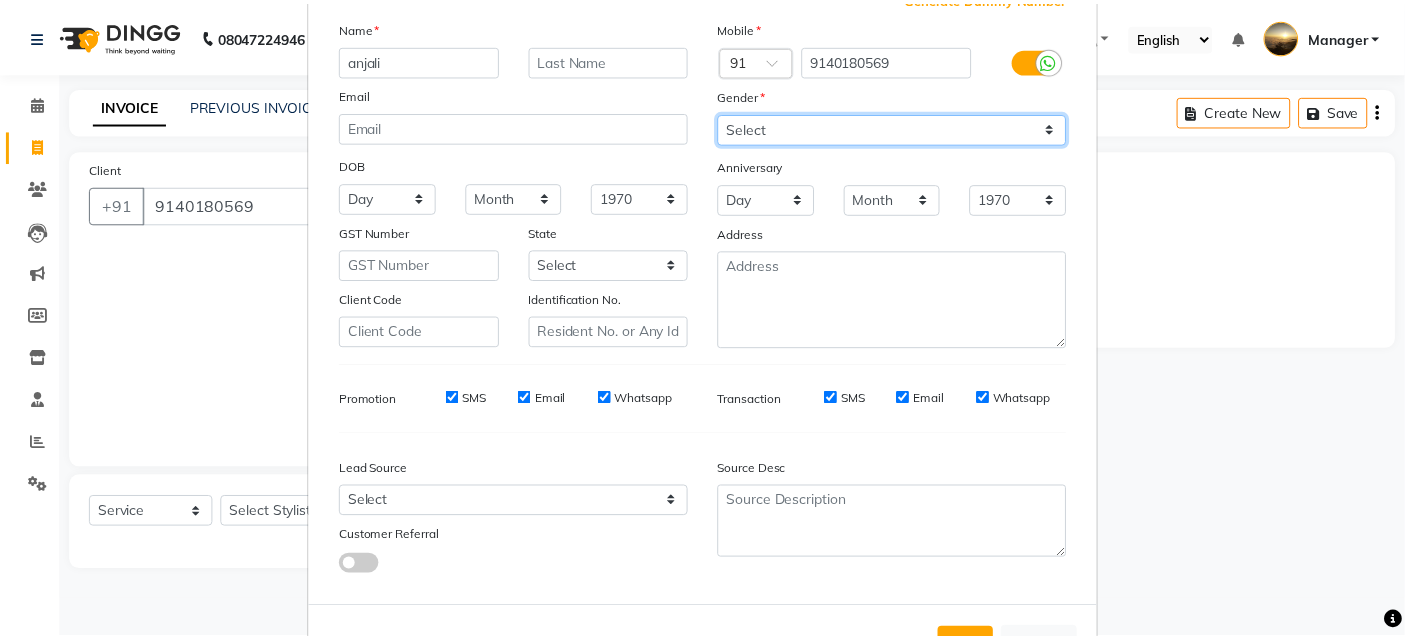 scroll, scrollTop: 208, scrollLeft: 0, axis: vertical 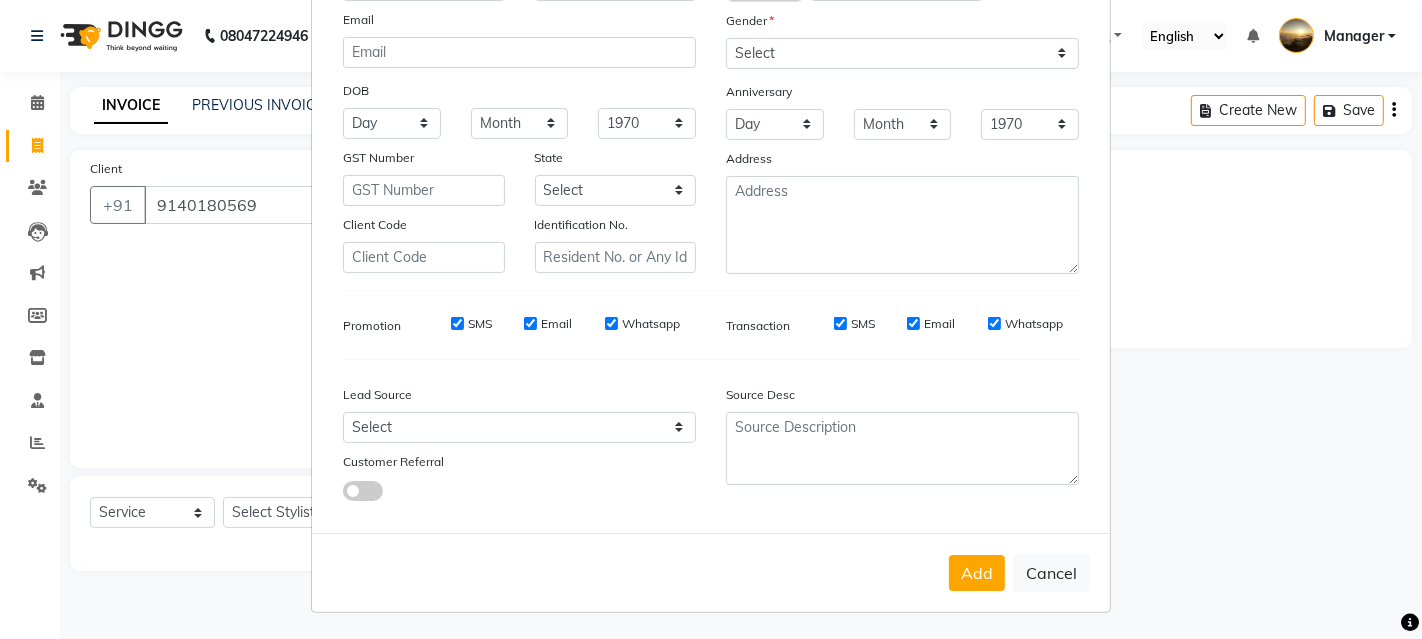 drag, startPoint x: 971, startPoint y: 574, endPoint x: 953, endPoint y: 561, distance: 22.203604 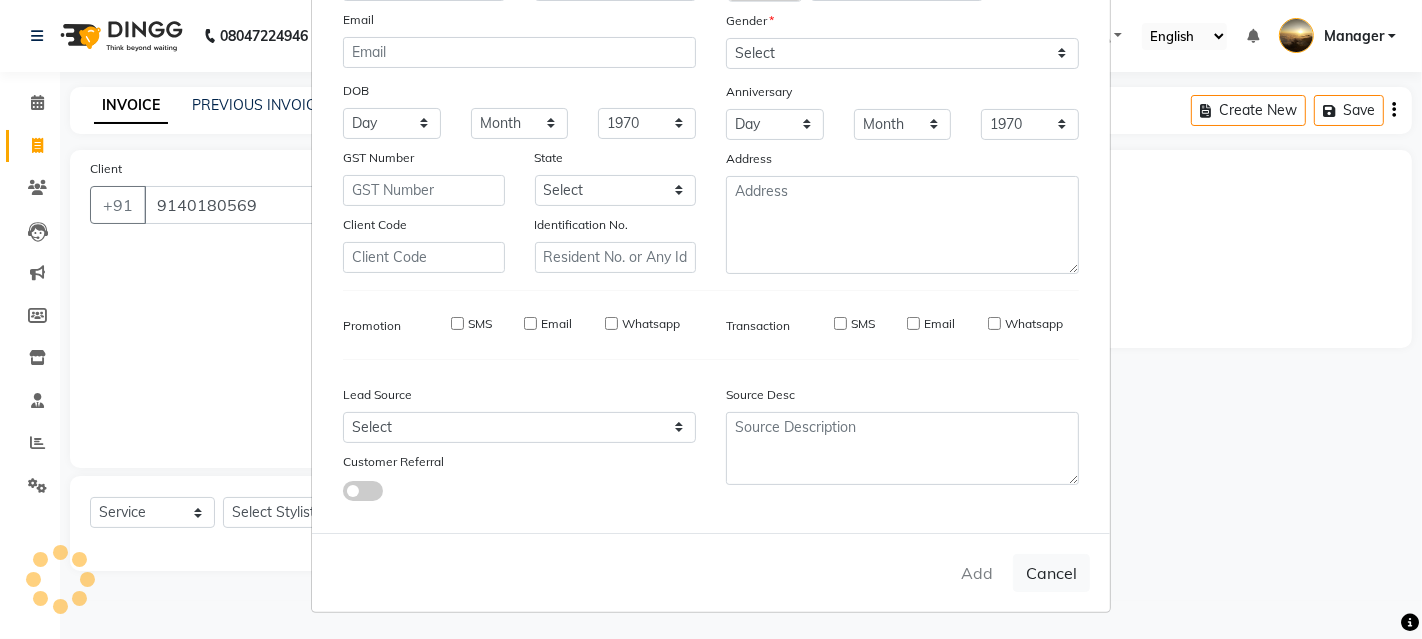 type 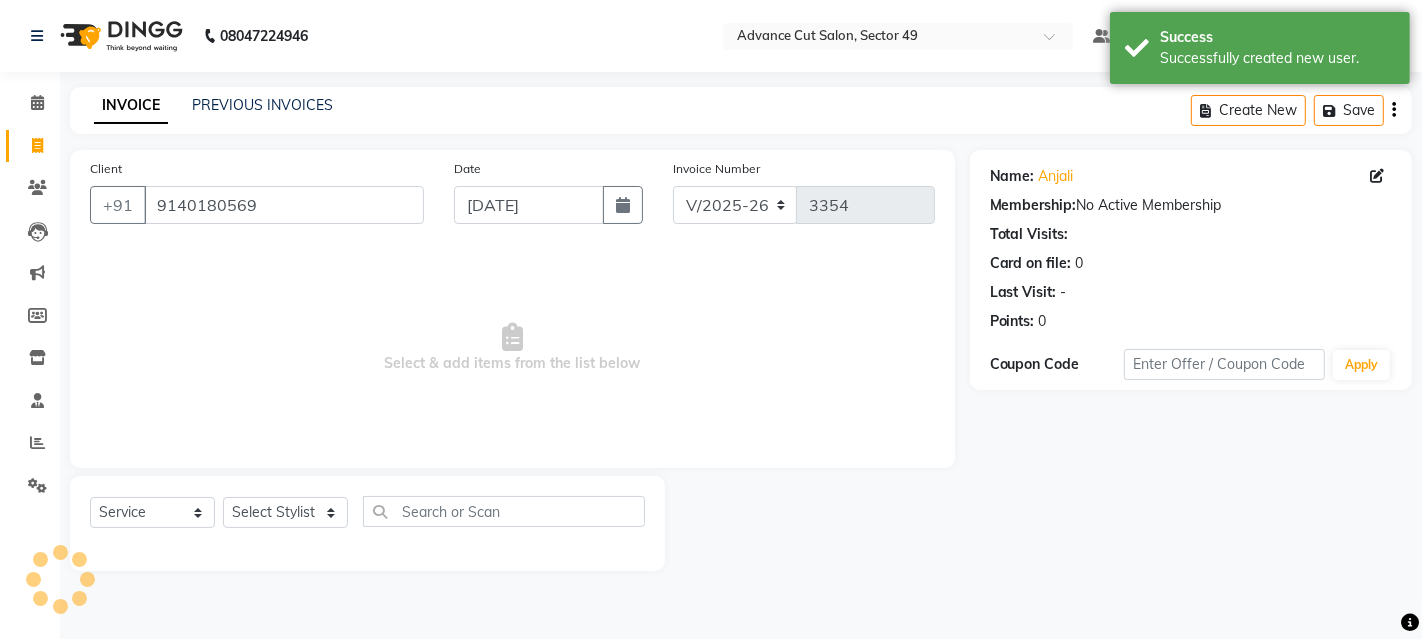 click on "Select  Service  Product  Membership  Package Voucher Prepaid Gift Card  Select Stylist Ayaphy Banty danish ali david Manager product purvi rakhi riyaz sameer sameer Tip vishal" 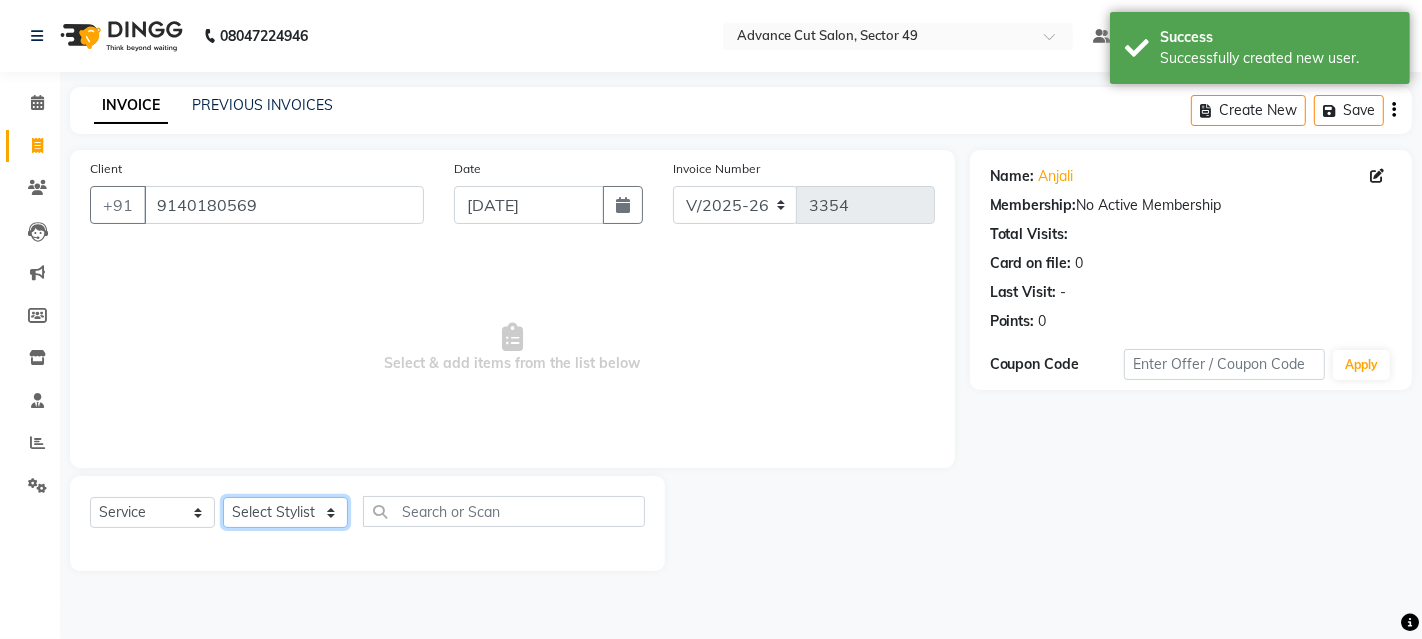 drag, startPoint x: 270, startPoint y: 519, endPoint x: 277, endPoint y: 498, distance: 22.135944 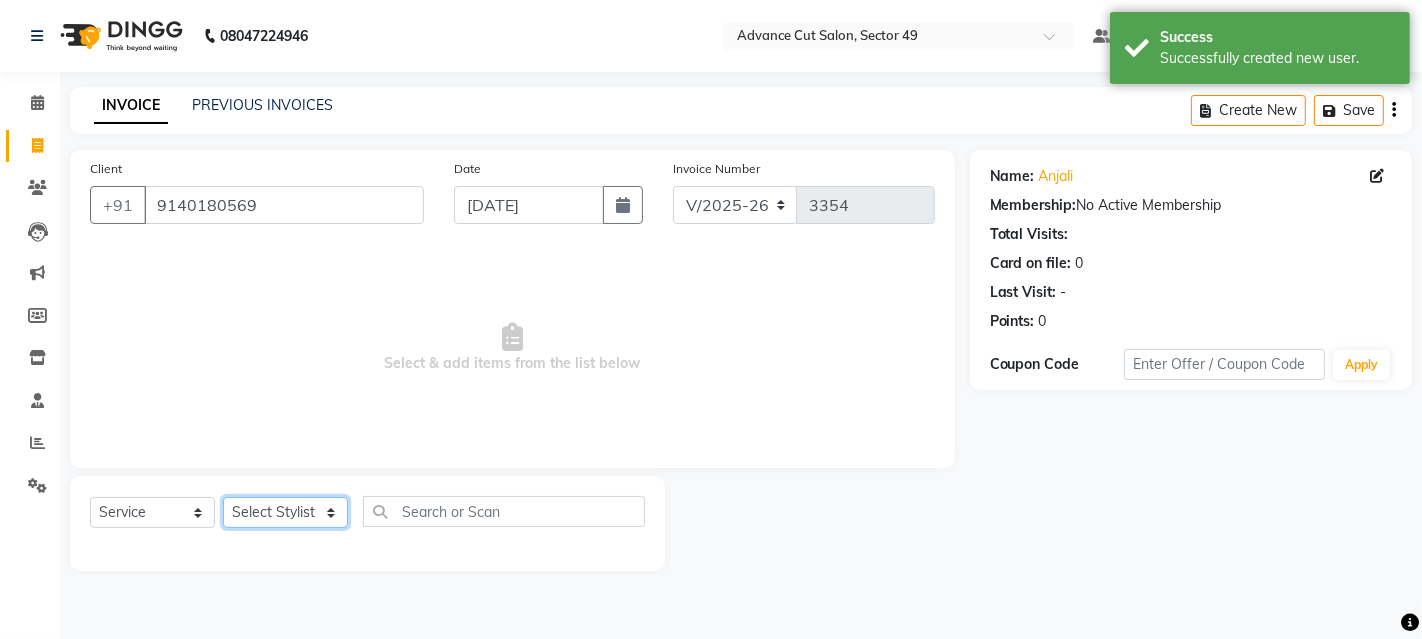 select on "68144" 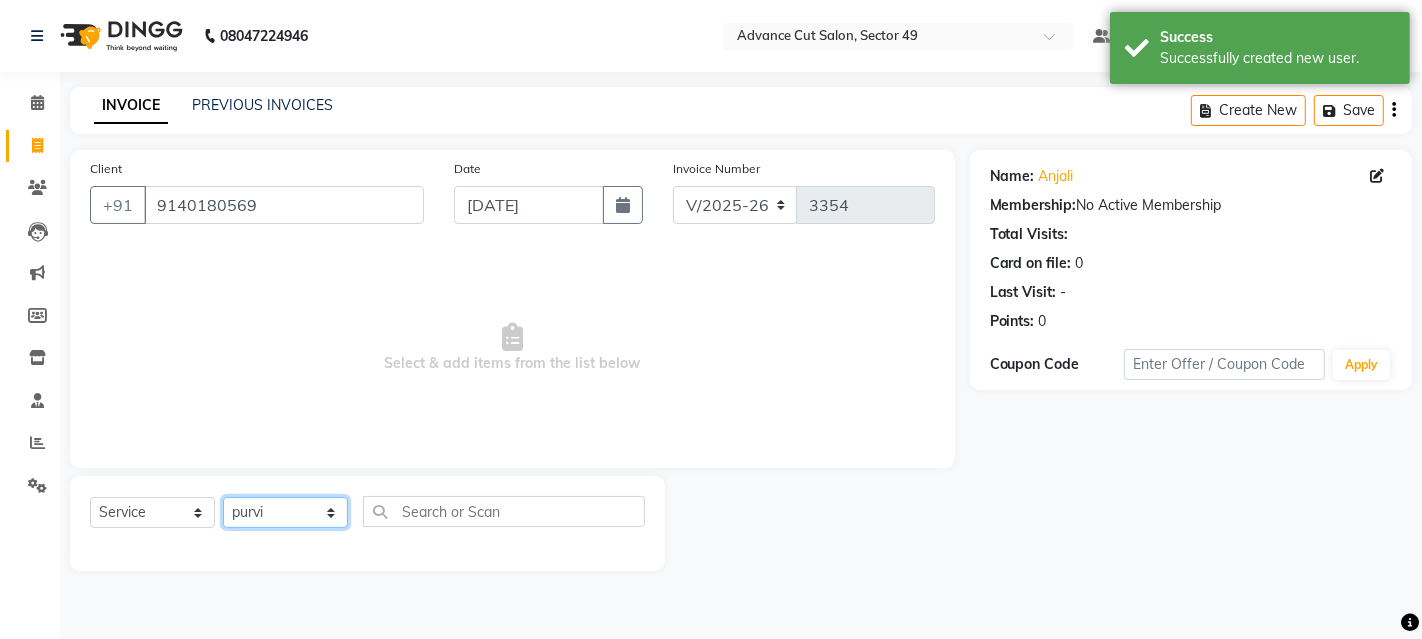 click on "Select Stylist Ayaphy Banty danish ali david Manager product purvi rakhi riyaz sameer sameer Tip vishal" 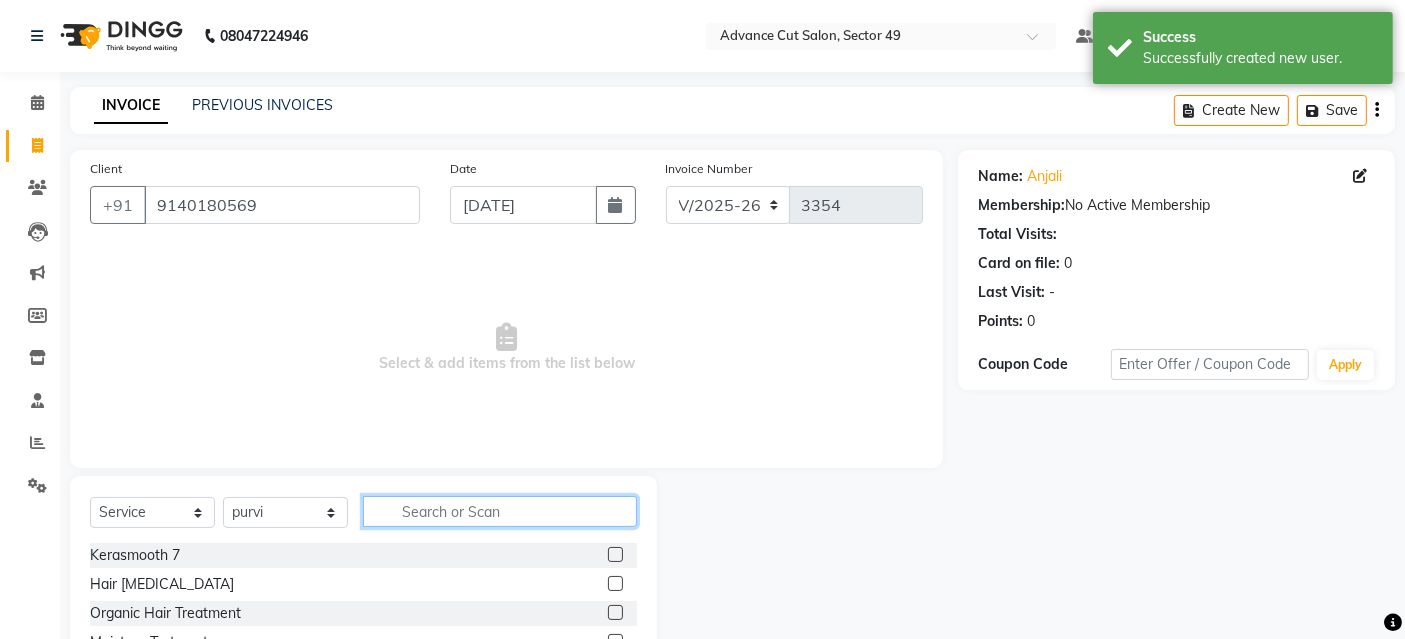 click 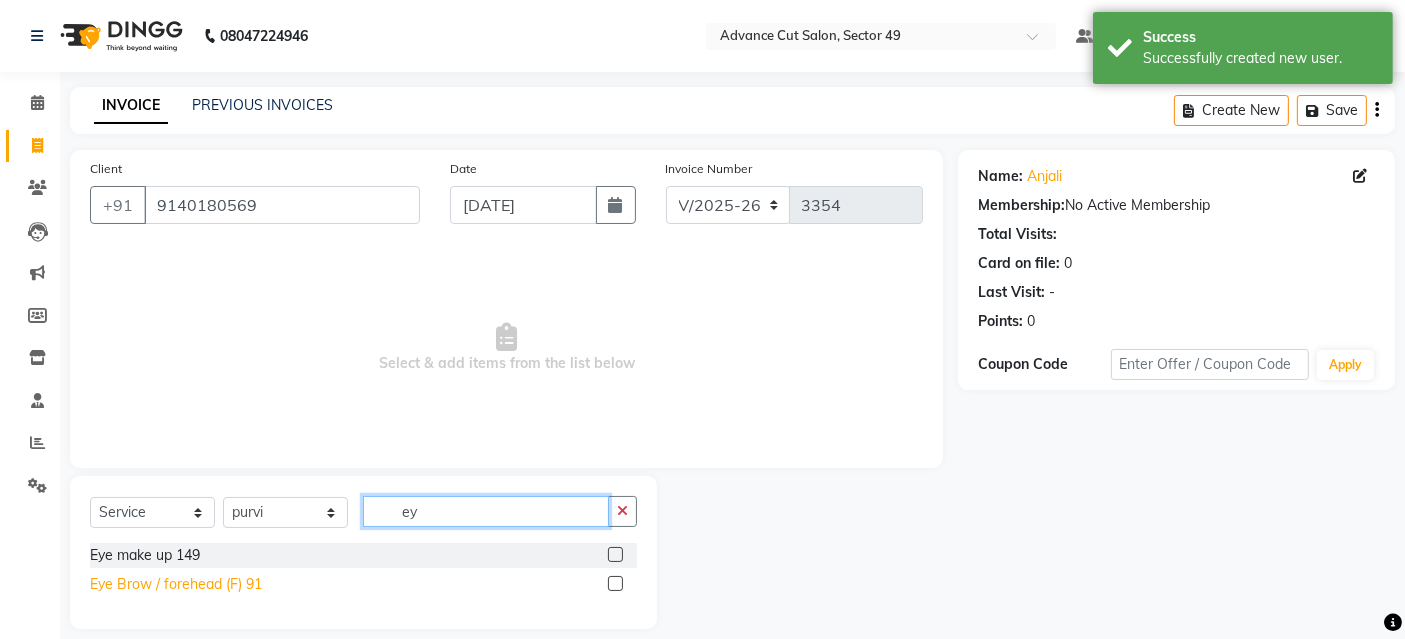 type on "ey" 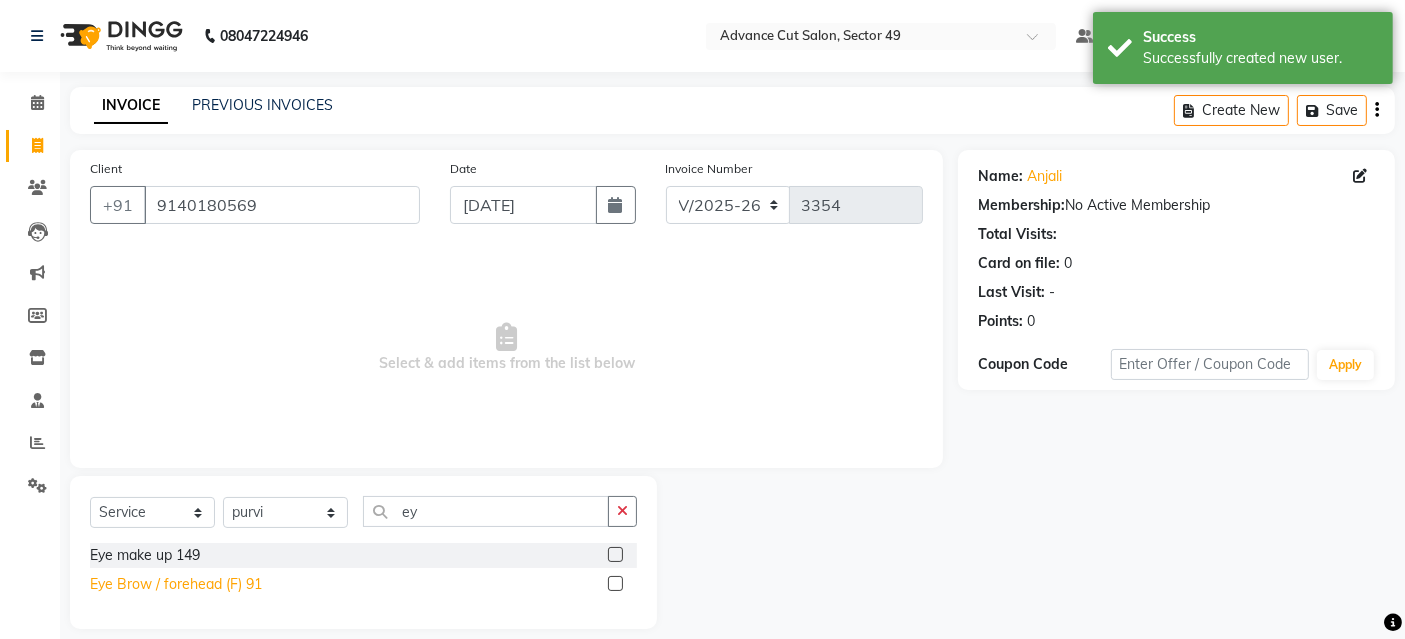 click on "Eye Brow / forehead (F) 91" 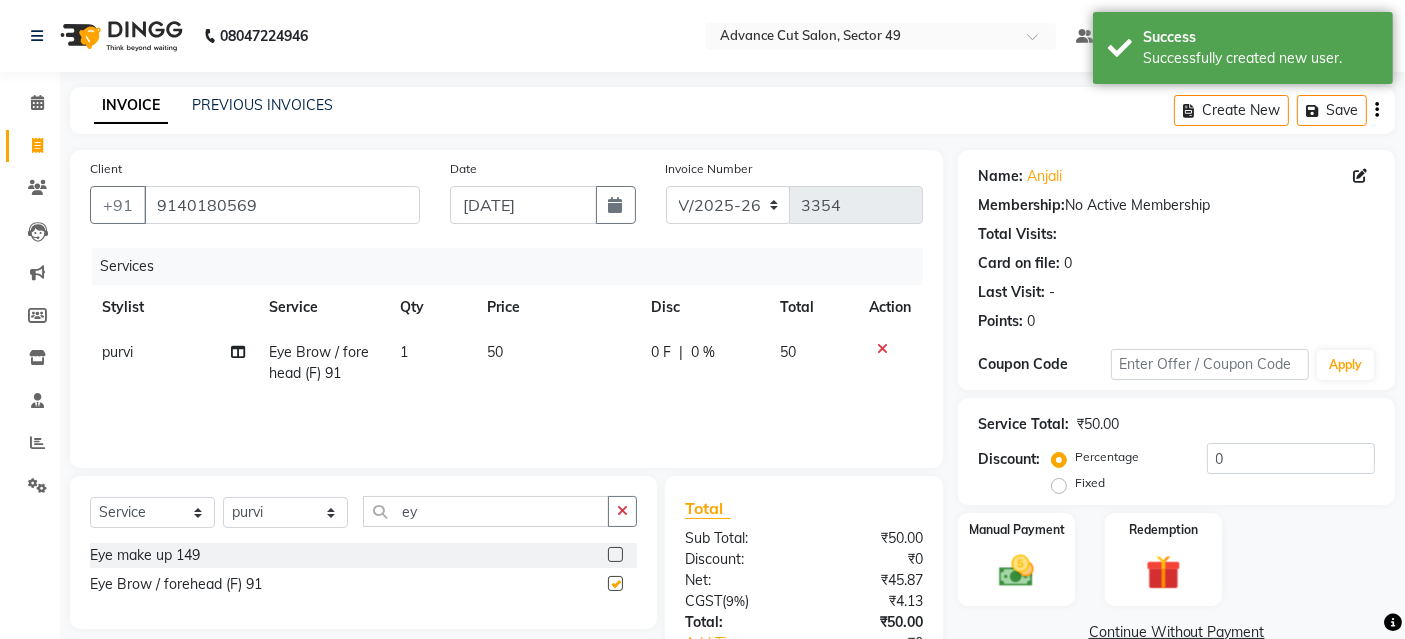 checkbox on "false" 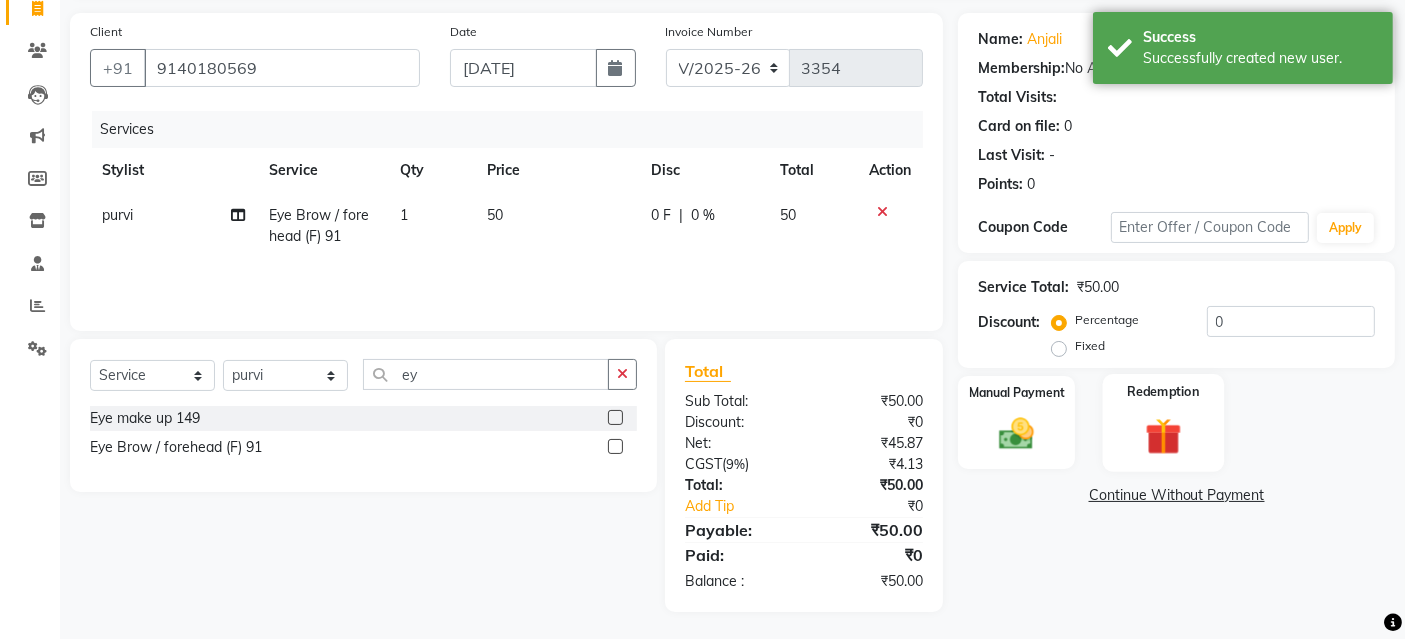 scroll, scrollTop: 138, scrollLeft: 0, axis: vertical 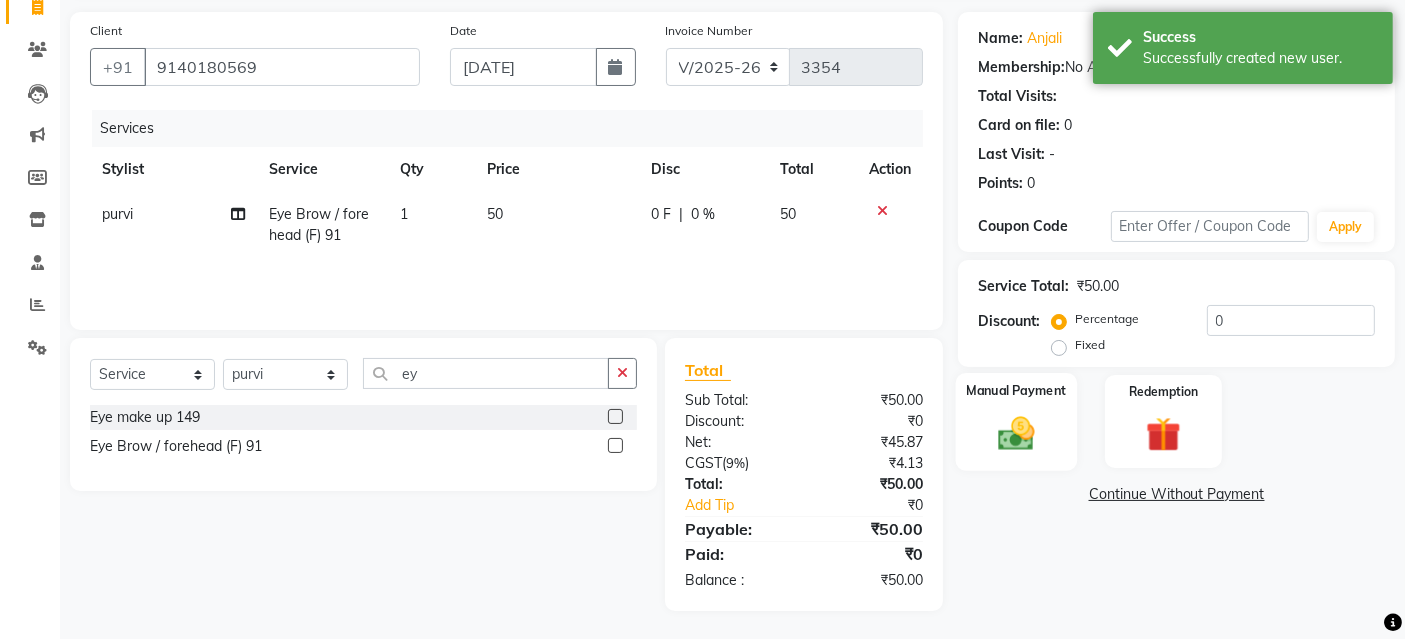 click 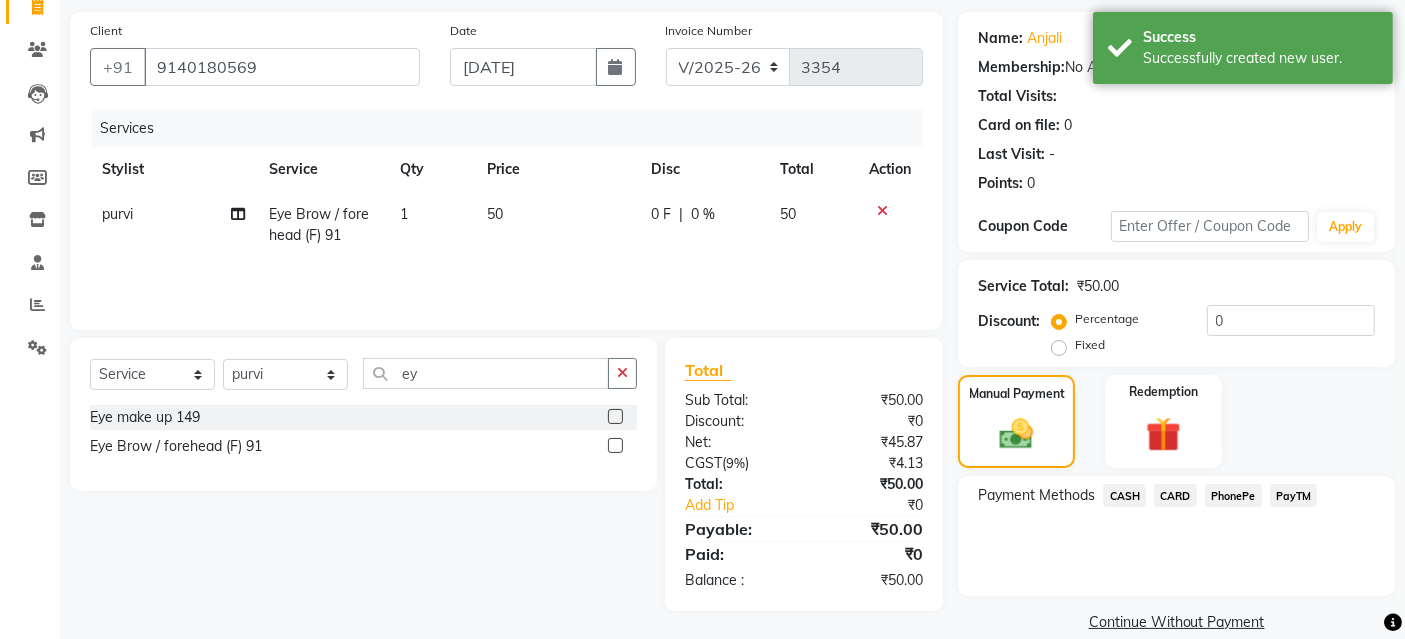 click on "PayTM" 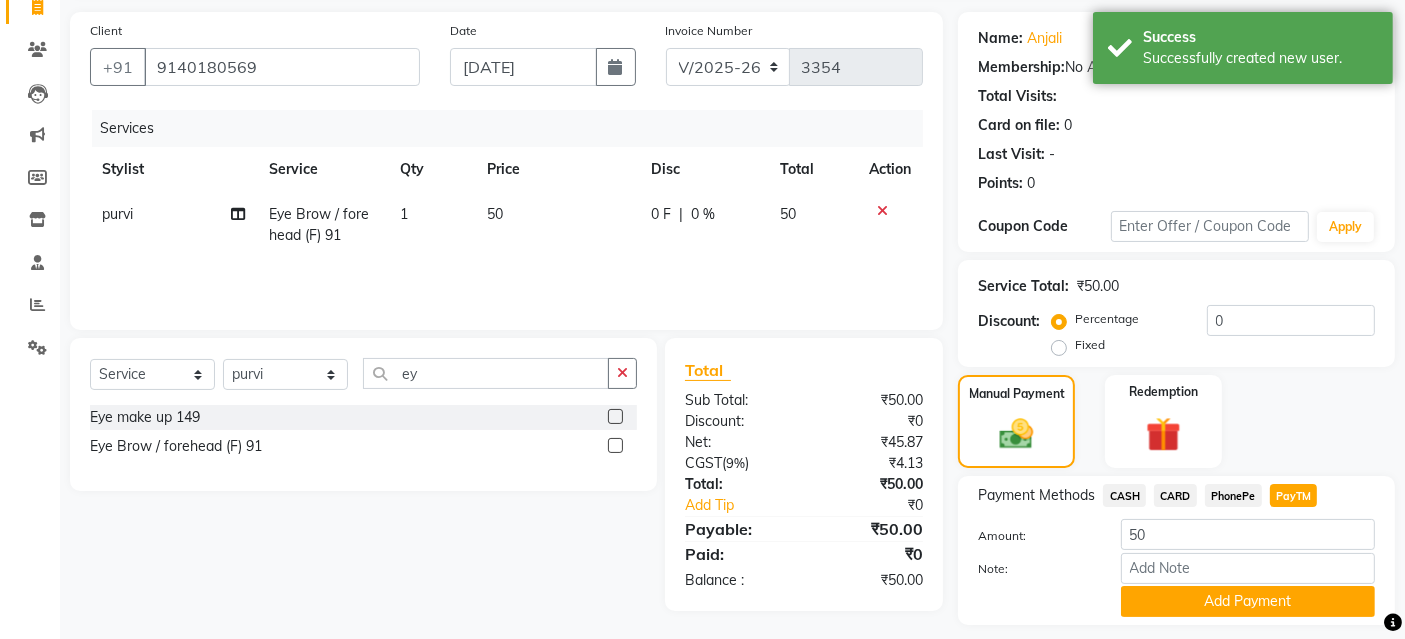 drag, startPoint x: 1177, startPoint y: 600, endPoint x: 1177, endPoint y: 575, distance: 25 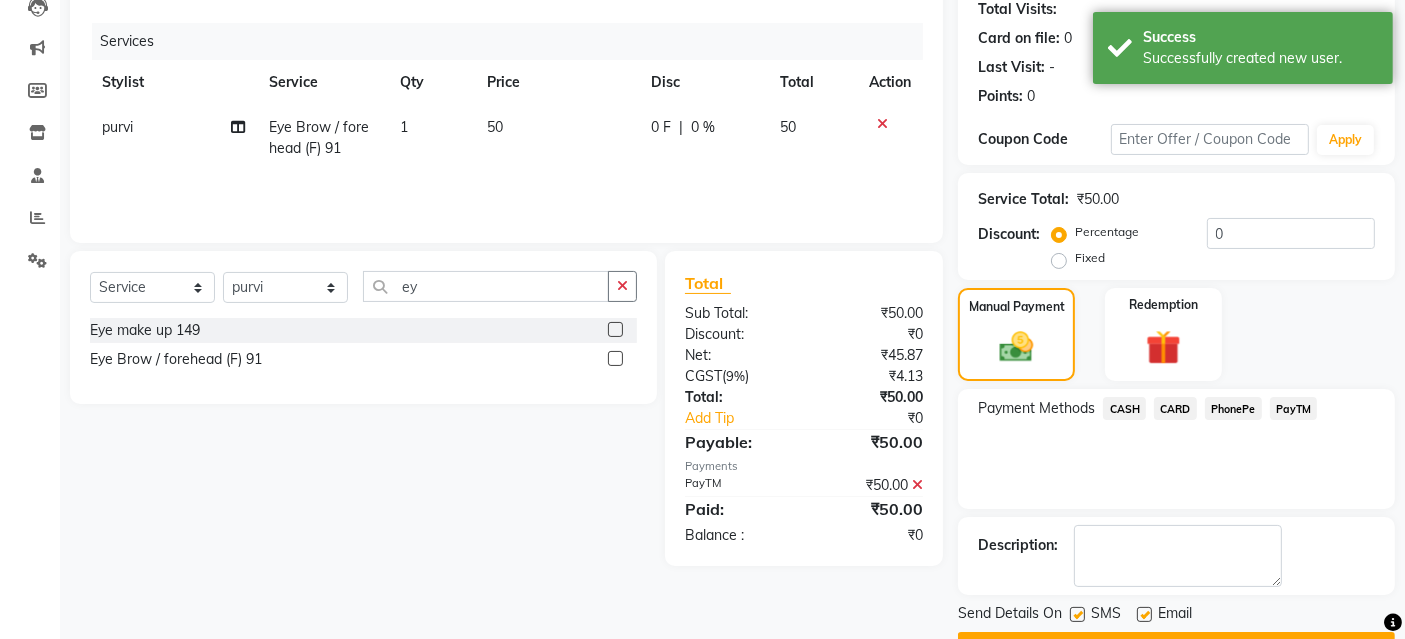 scroll, scrollTop: 277, scrollLeft: 0, axis: vertical 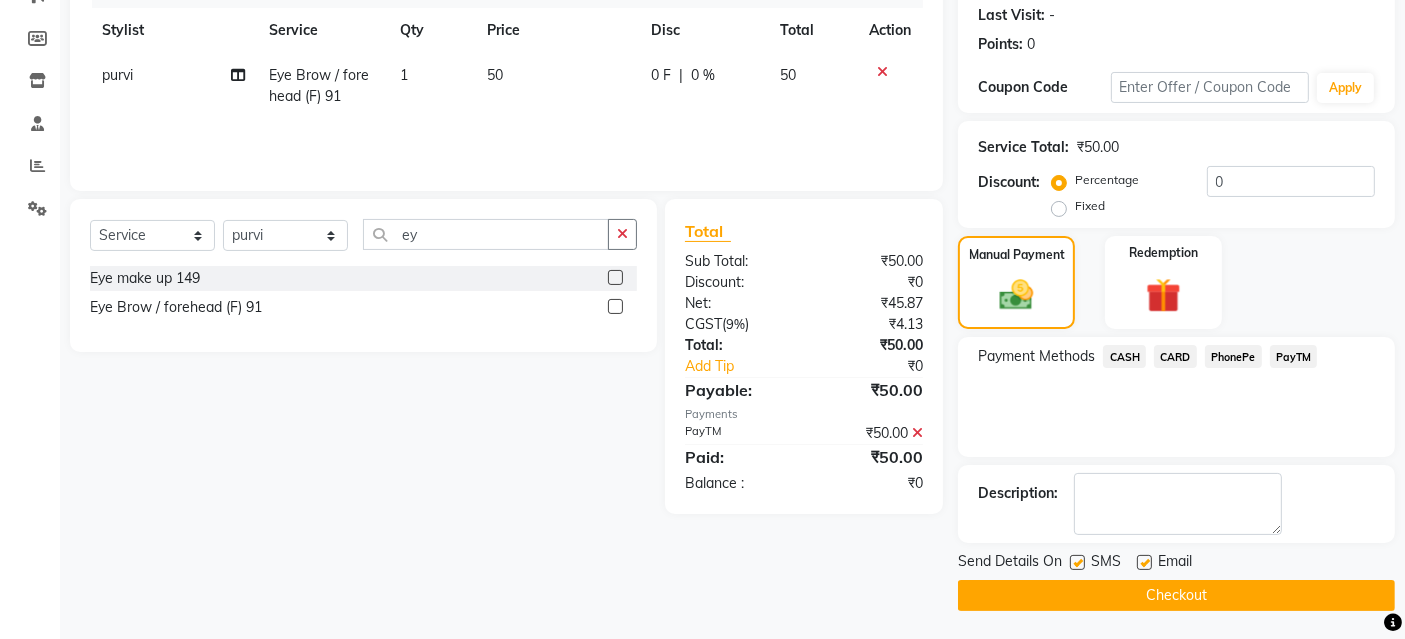 click 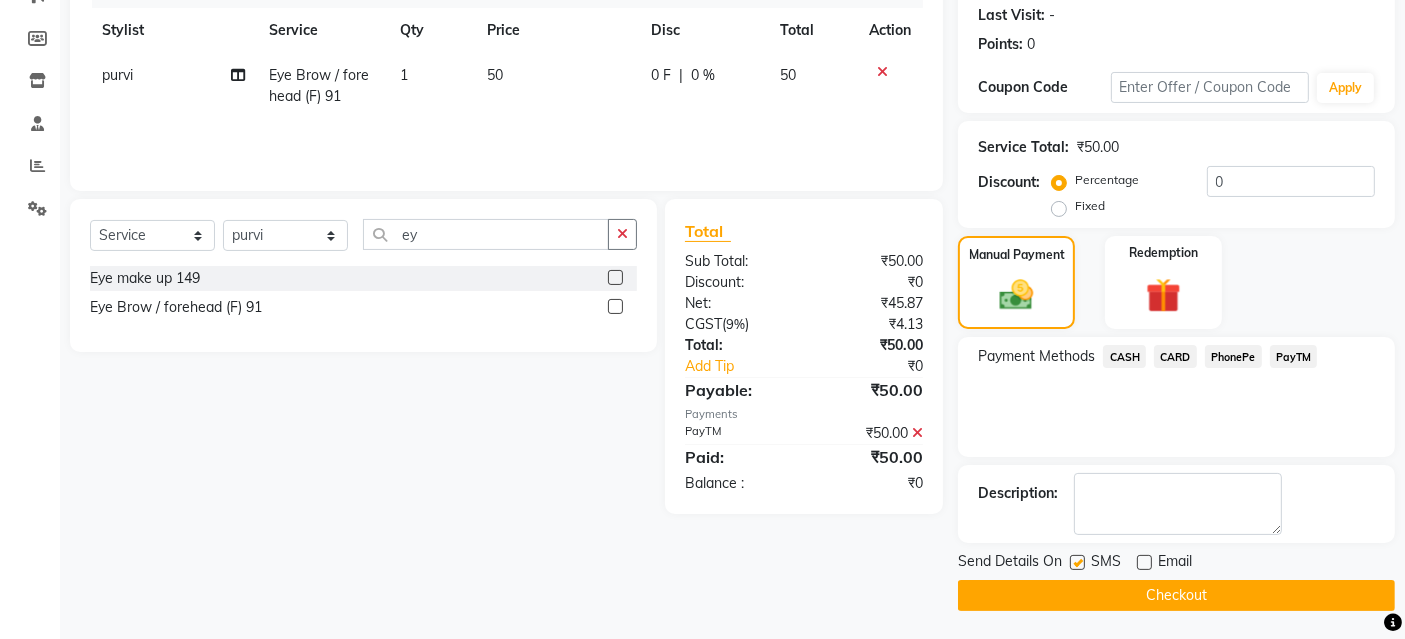 click 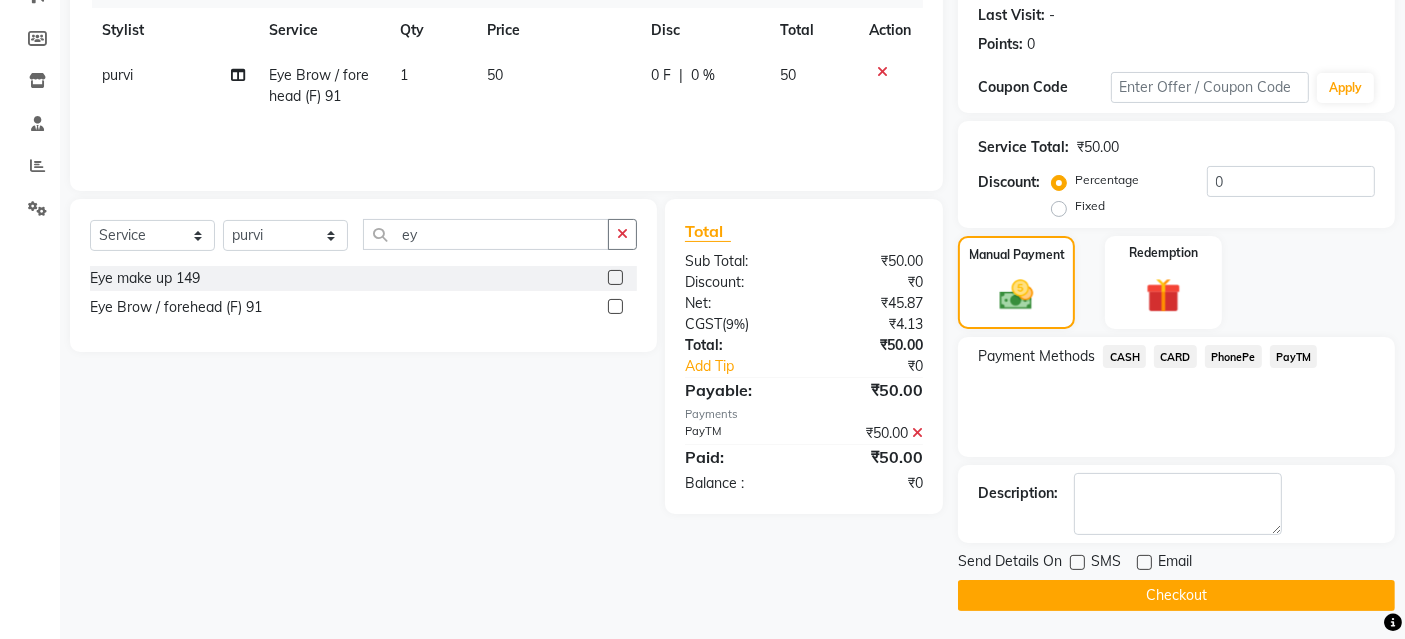 click on "Checkout" 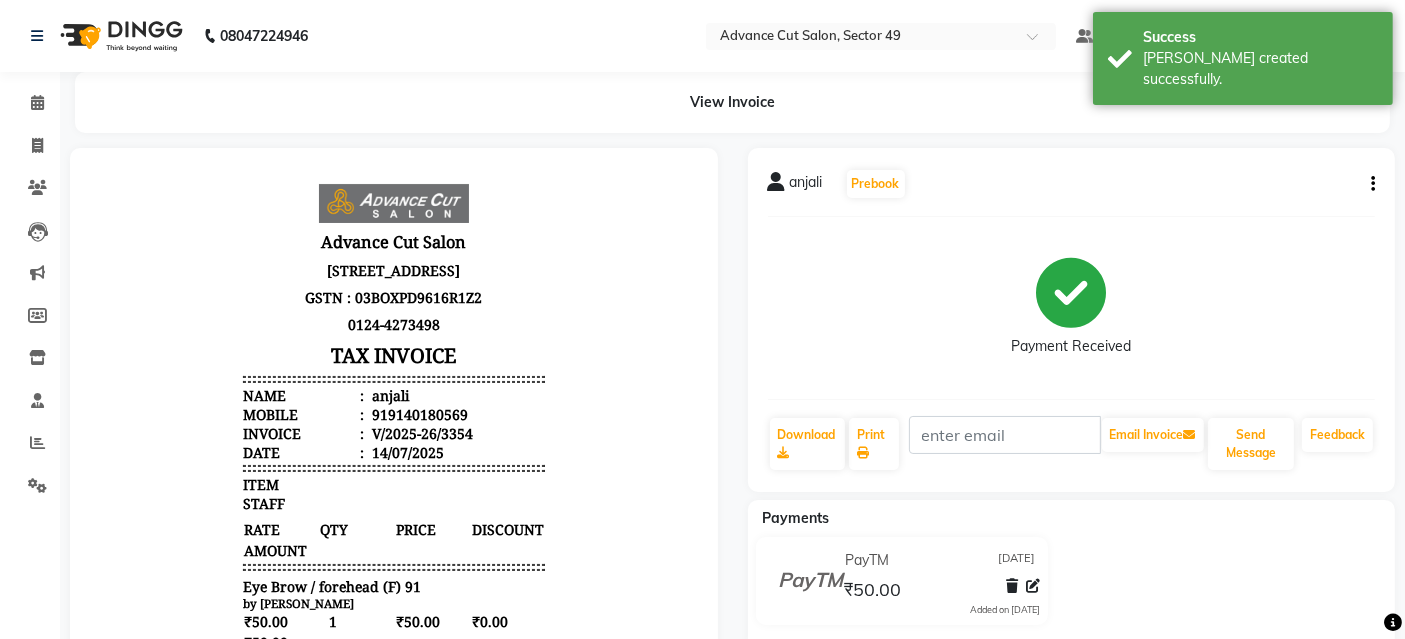 scroll, scrollTop: 0, scrollLeft: 0, axis: both 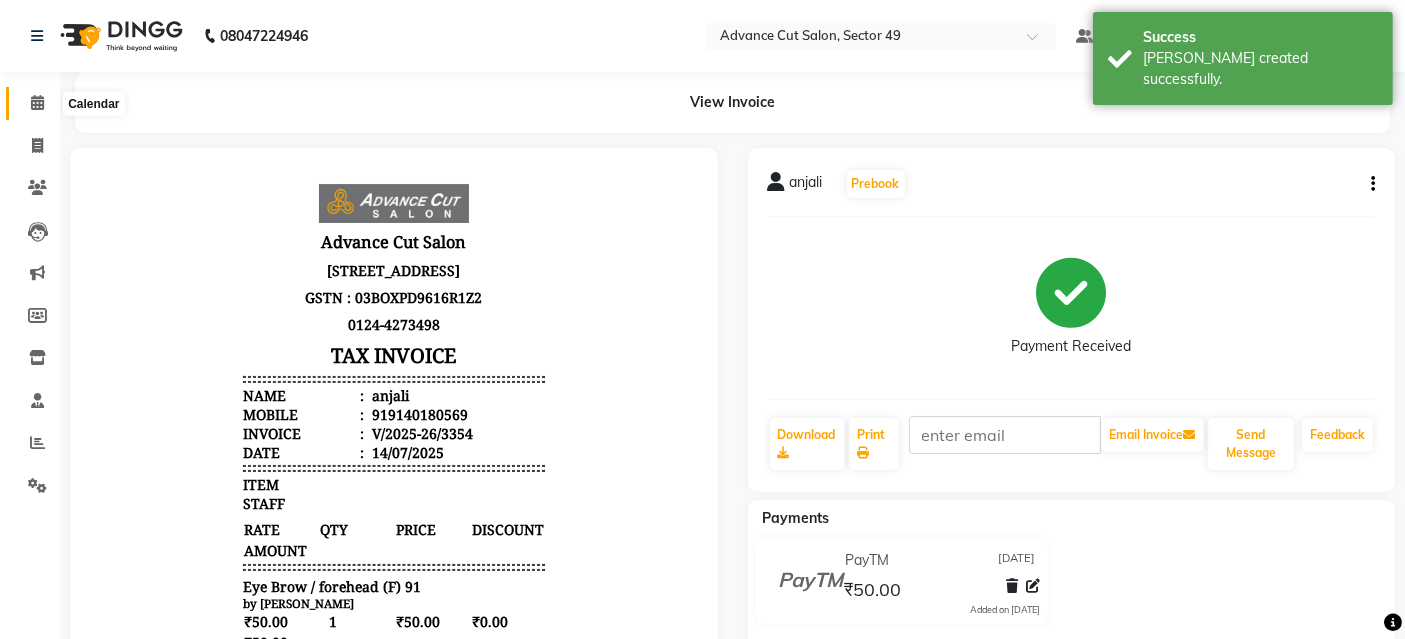 click 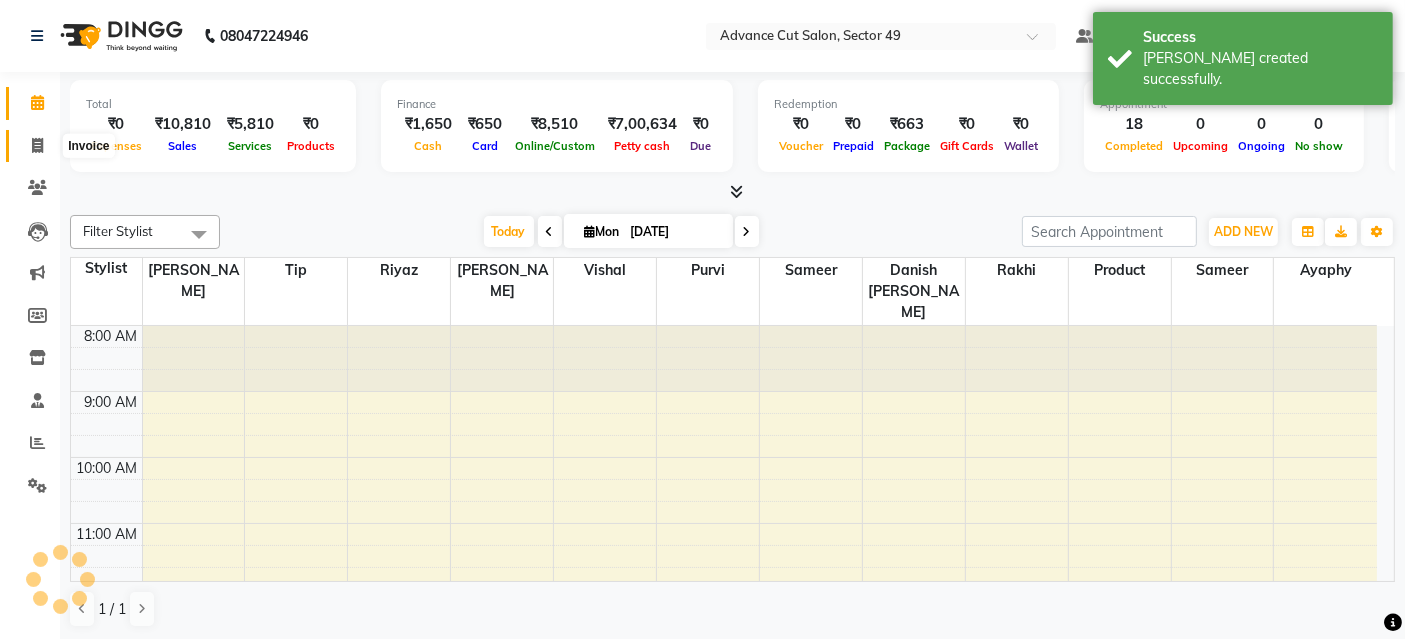 scroll, scrollTop: 0, scrollLeft: 0, axis: both 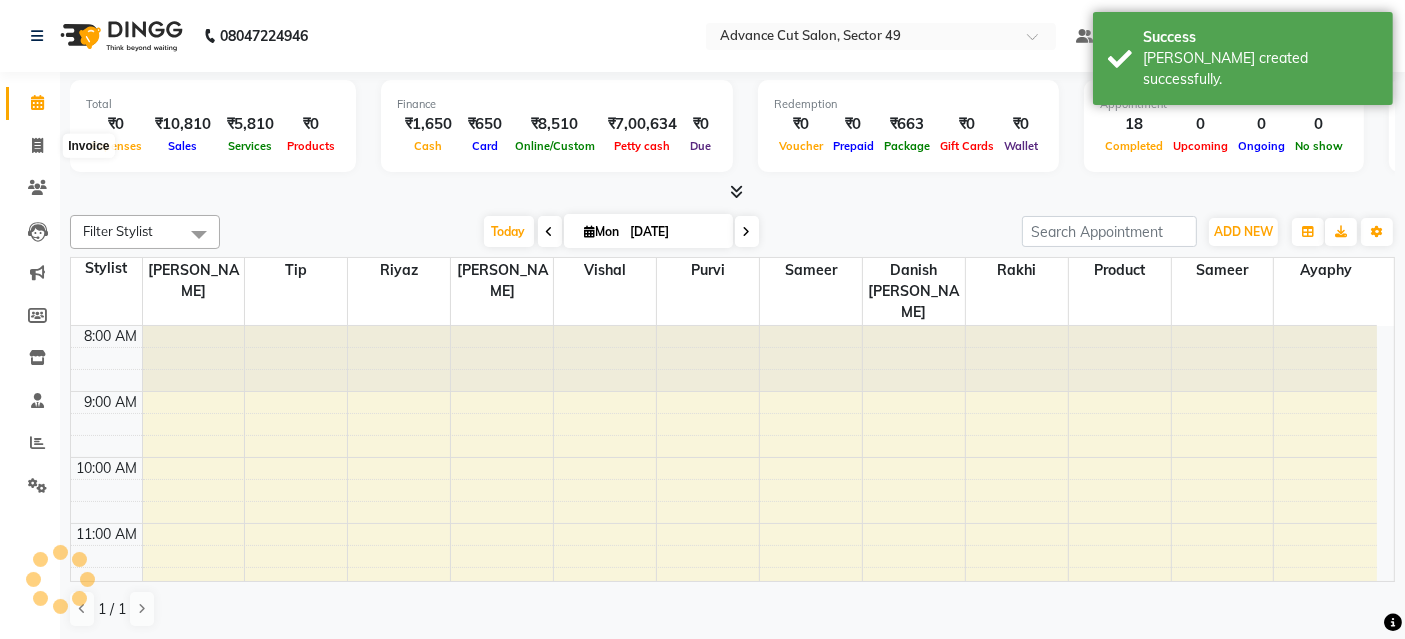select on "service" 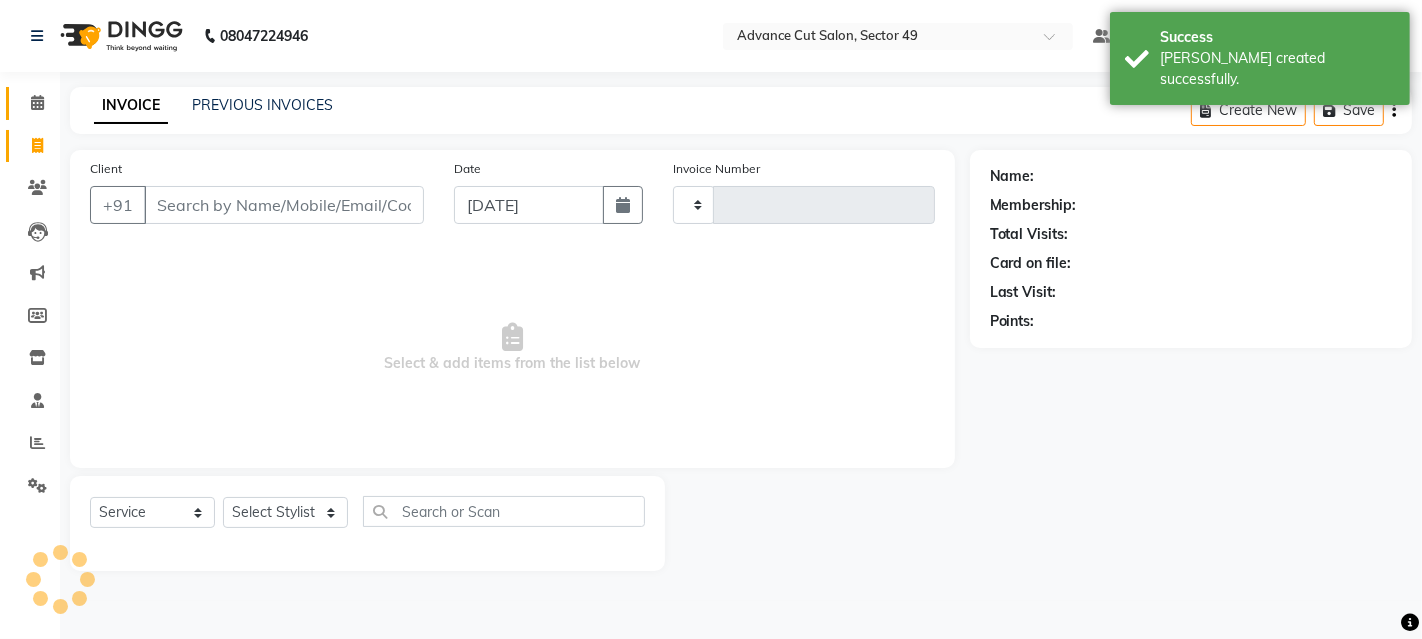 type on "3355" 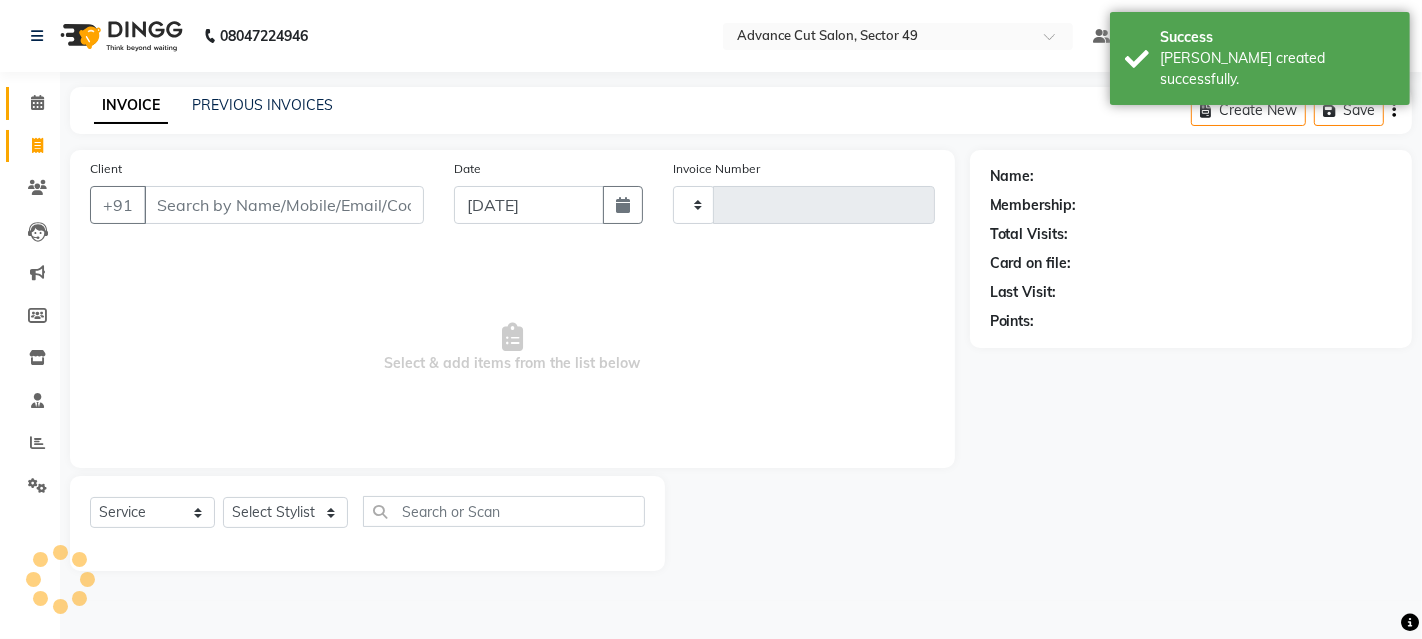 select on "4616" 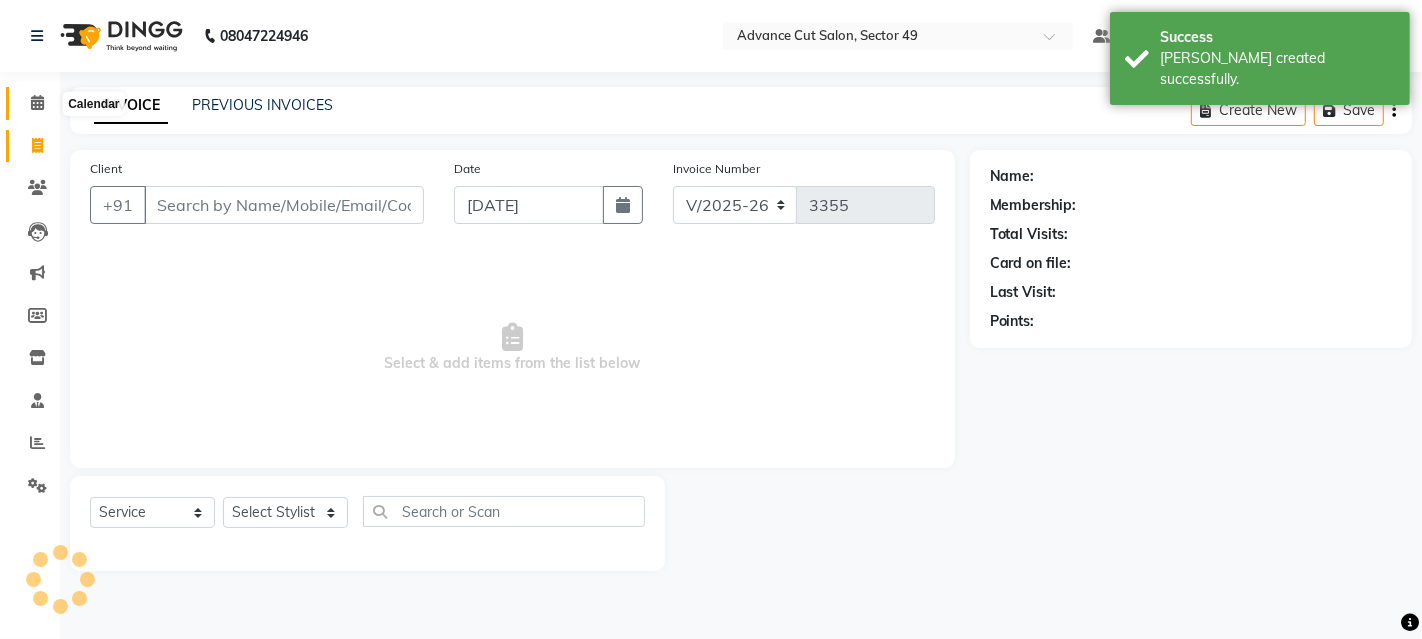 click 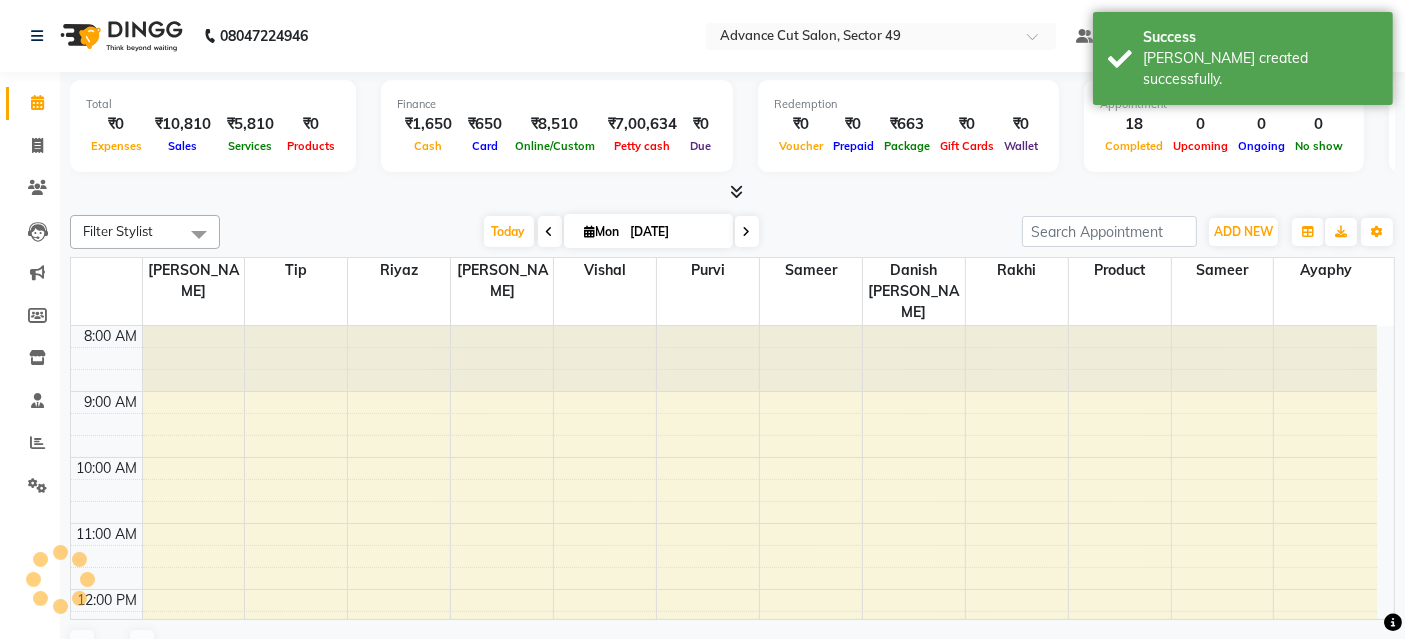 scroll, scrollTop: 0, scrollLeft: 0, axis: both 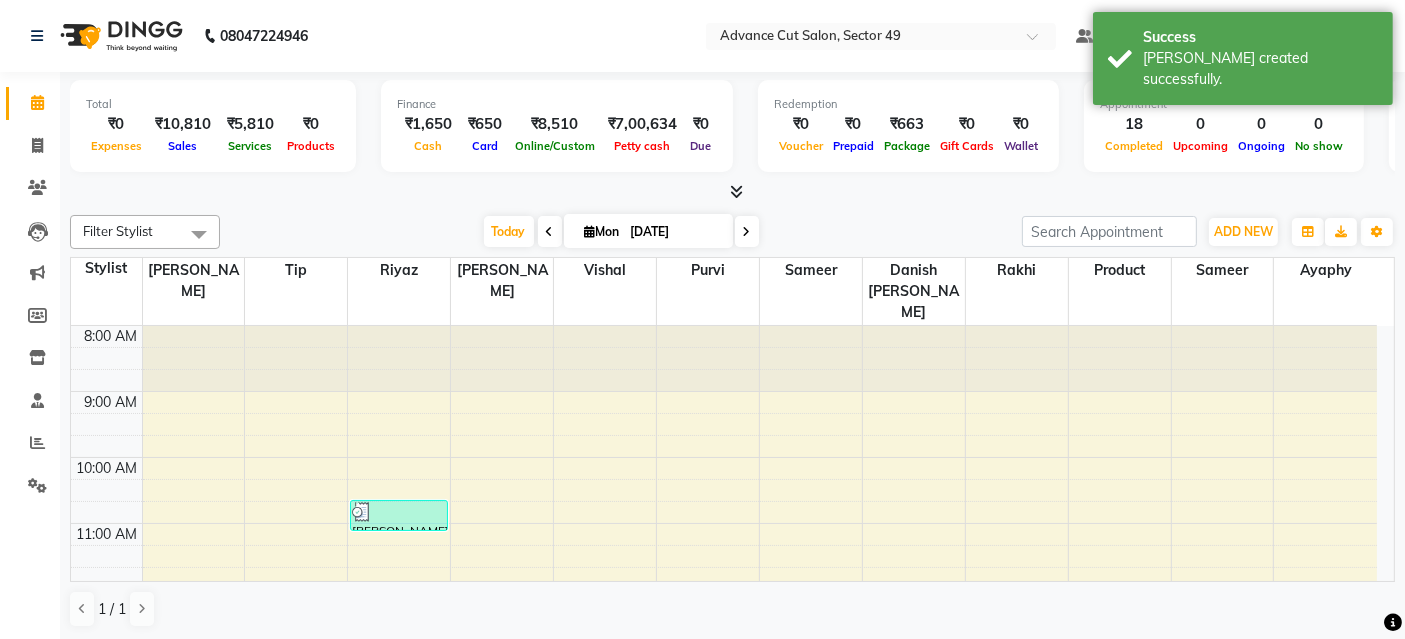 click at bounding box center (736, 191) 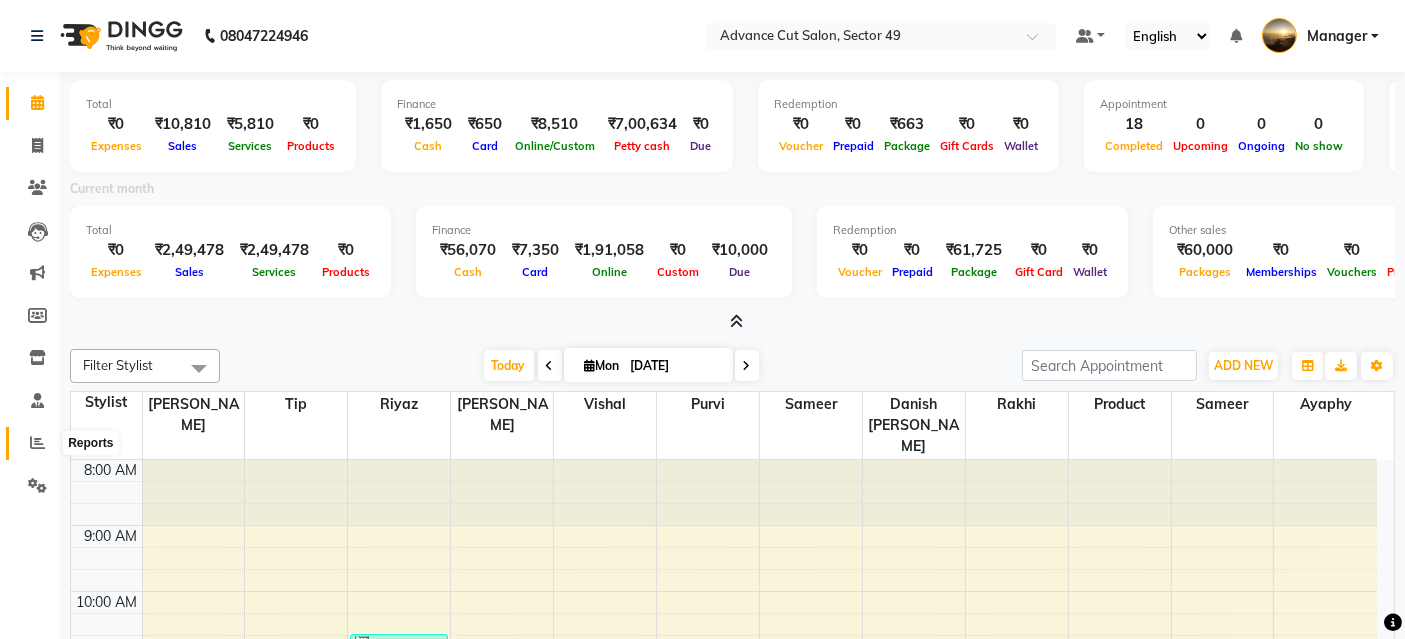 click 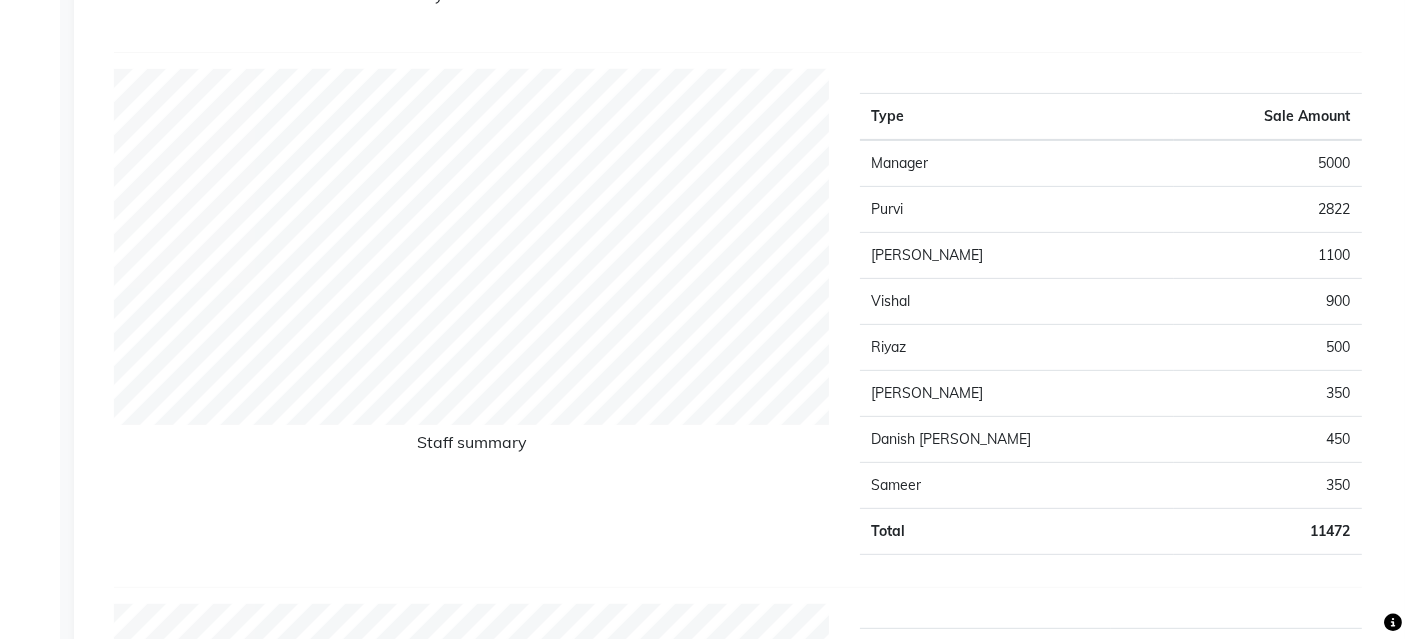 scroll, scrollTop: 777, scrollLeft: 0, axis: vertical 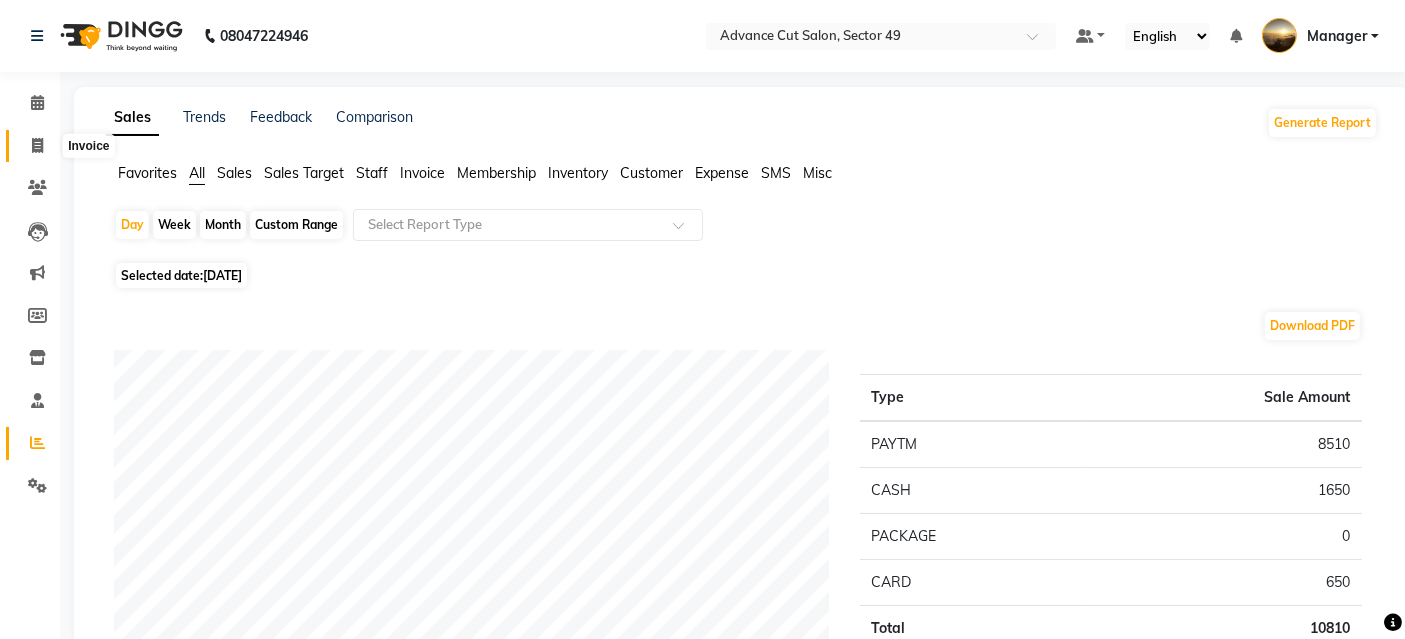 click 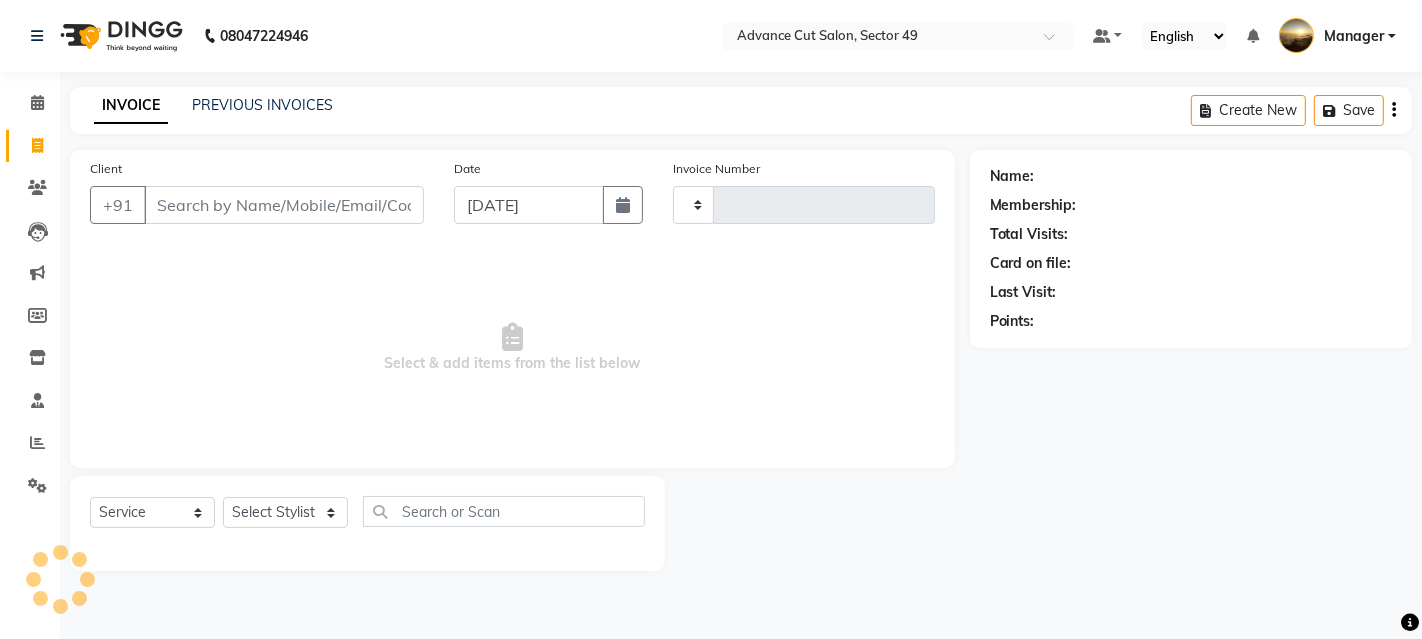 type on "3355" 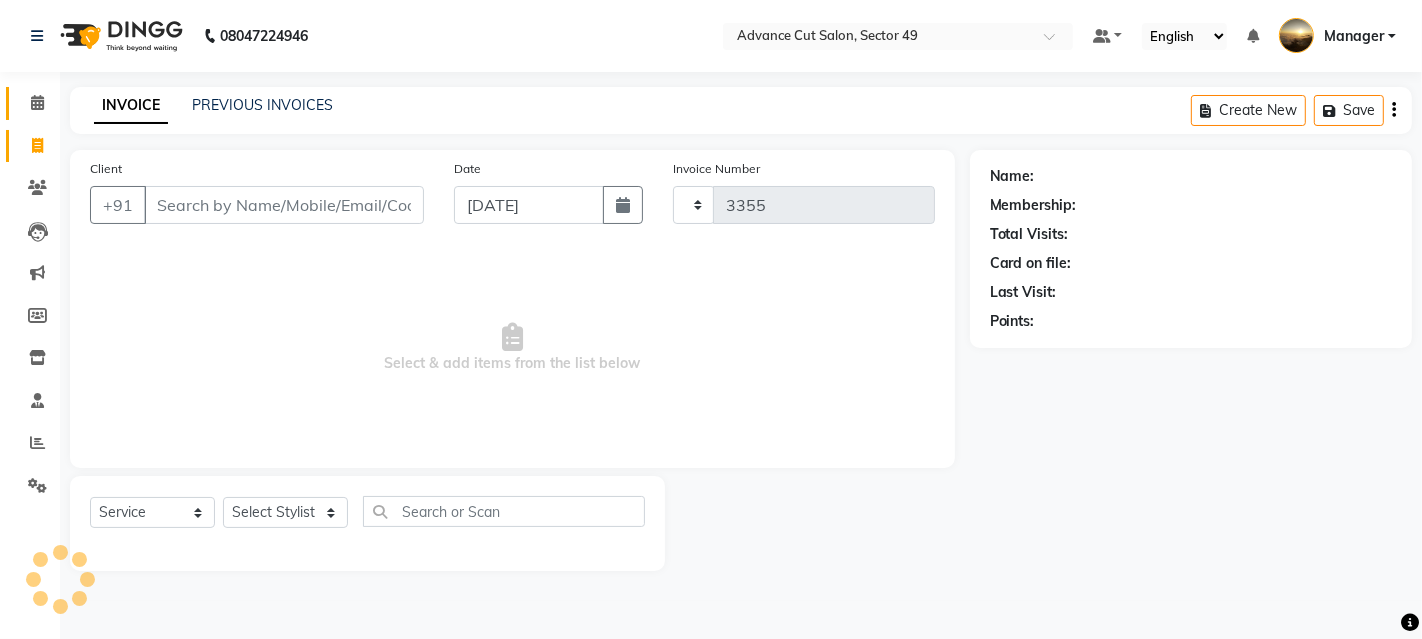 select on "4616" 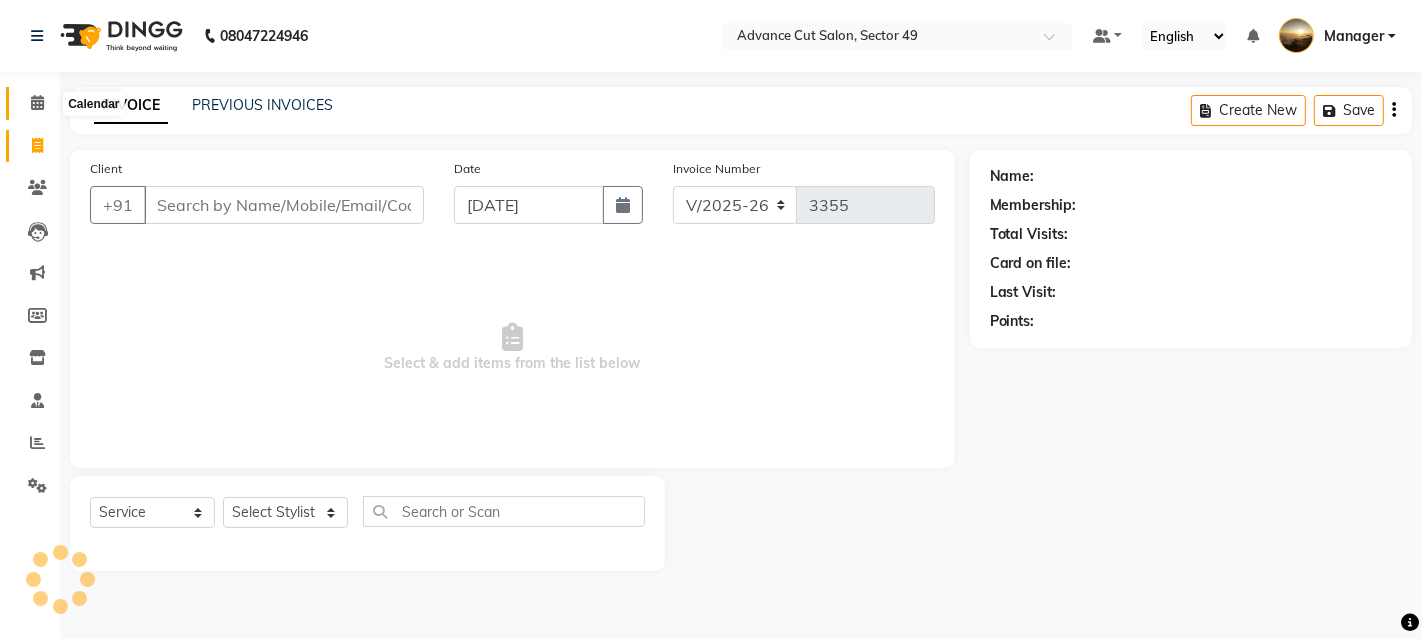 click 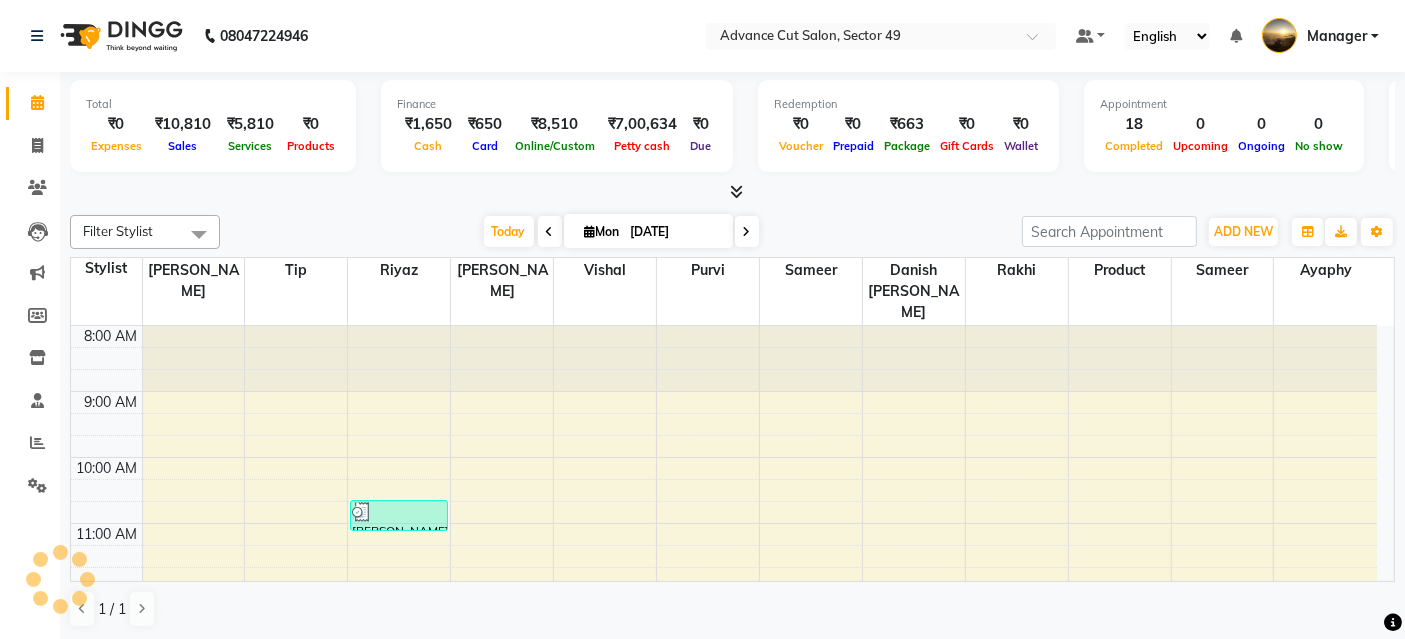scroll, scrollTop: 615, scrollLeft: 0, axis: vertical 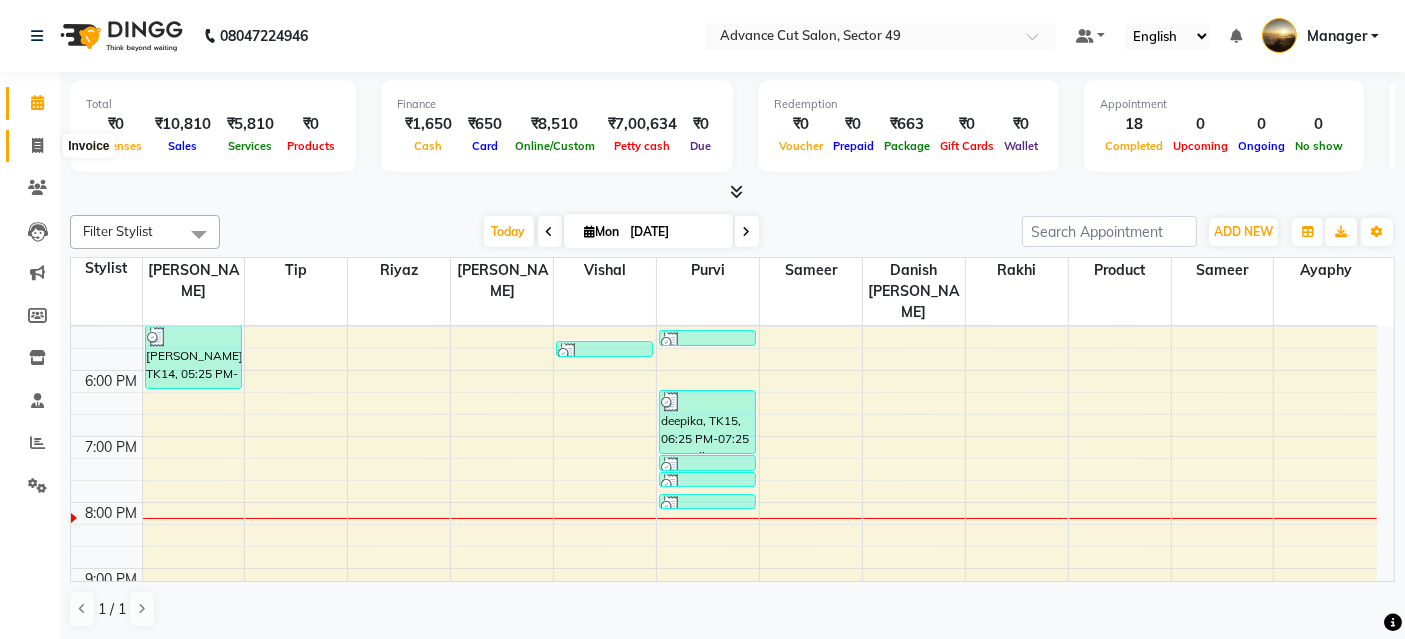 click 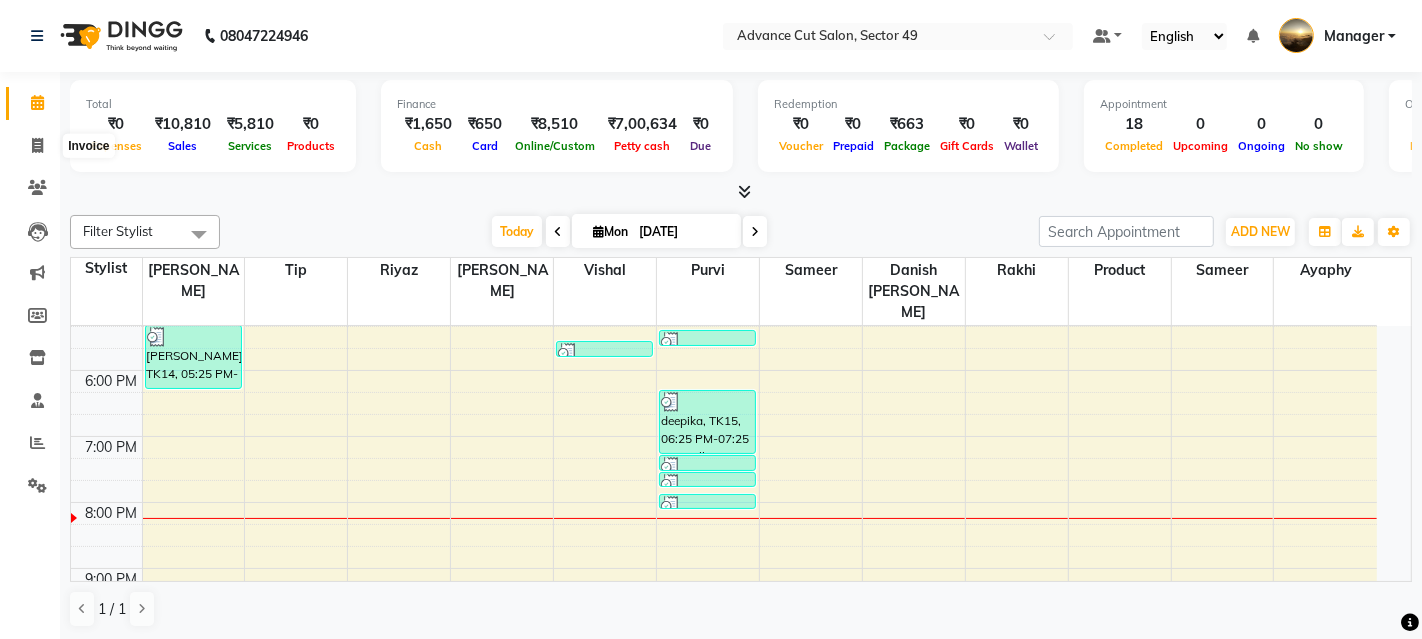 select on "4616" 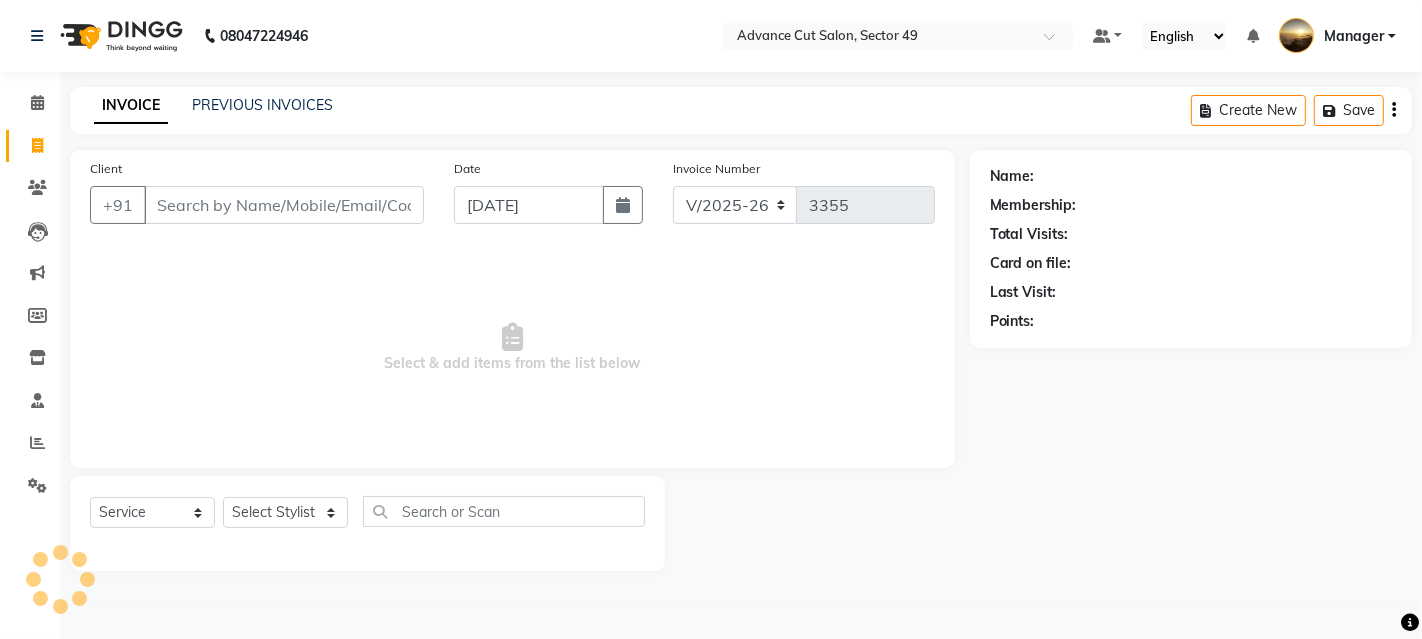 click on "Client" at bounding box center [284, 205] 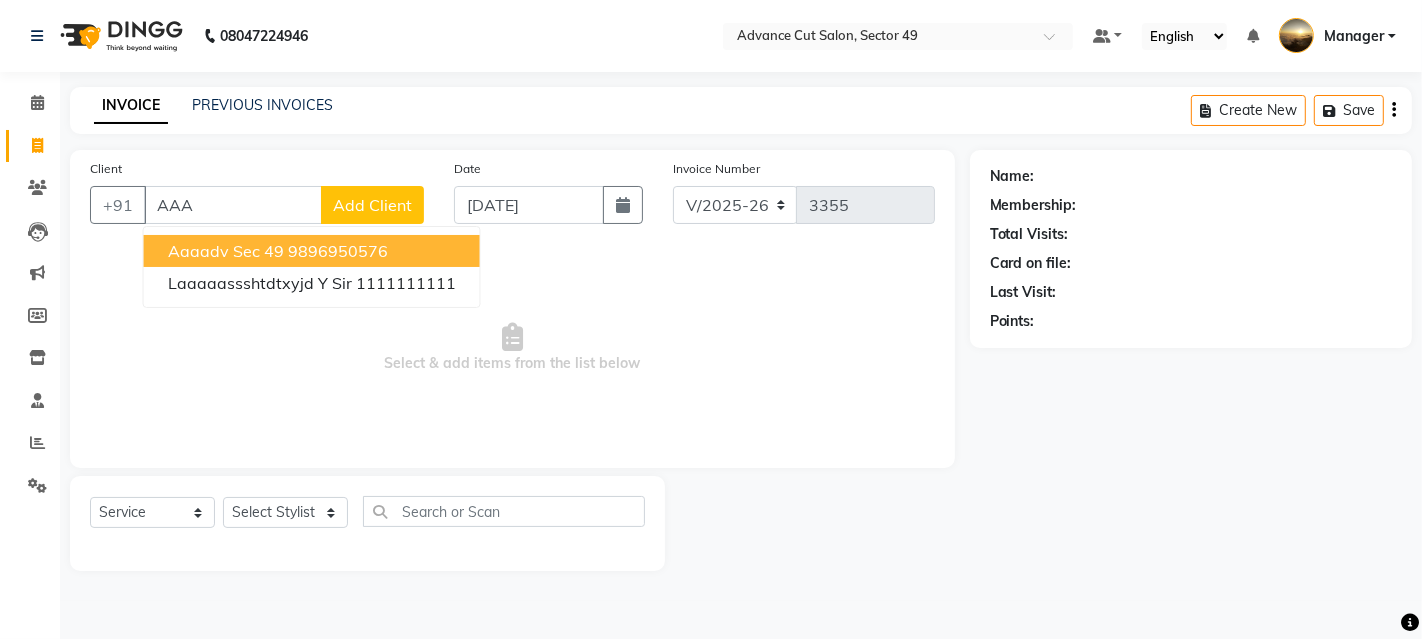 click on "Aaaadv sec 49" at bounding box center [226, 251] 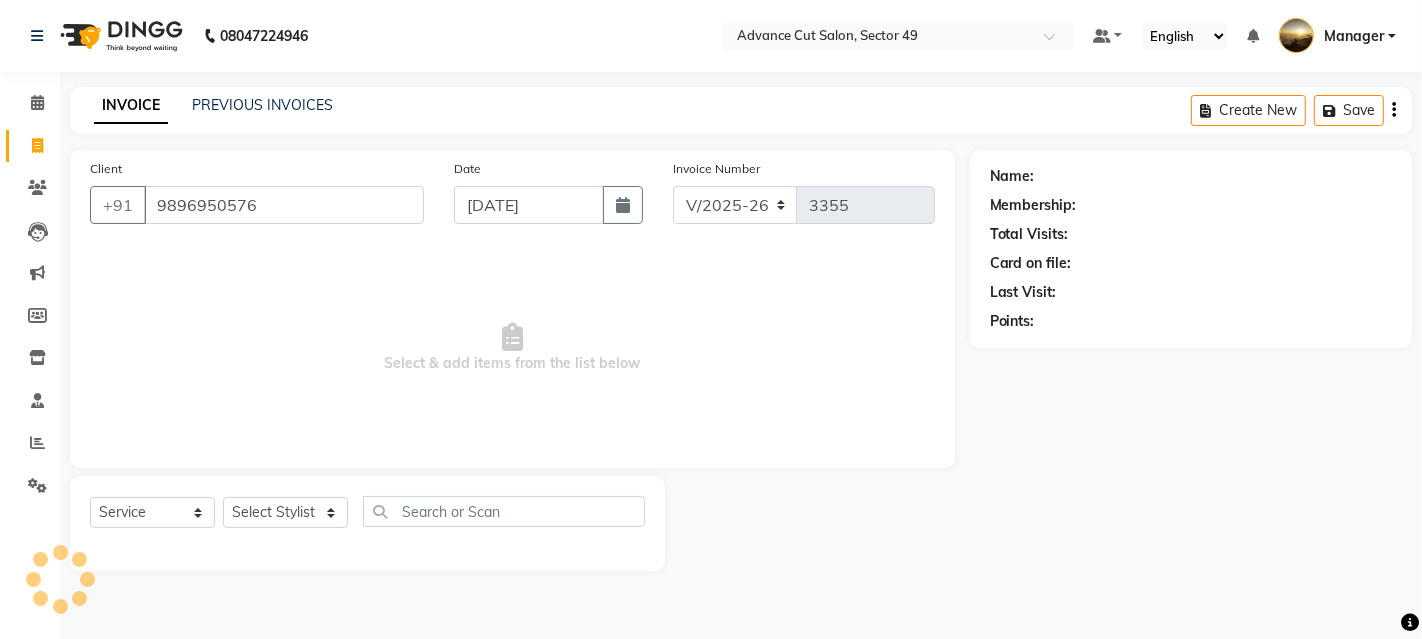 type on "9896950576" 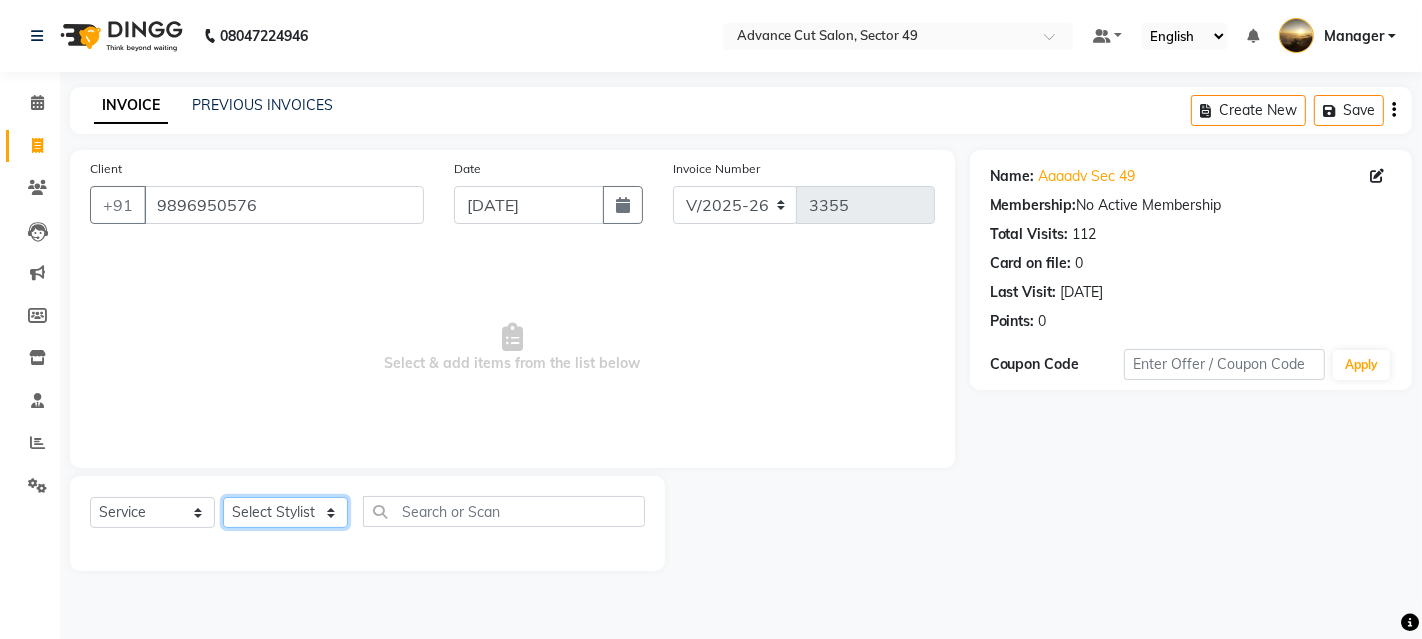 drag, startPoint x: 246, startPoint y: 512, endPoint x: 245, endPoint y: 501, distance: 11.045361 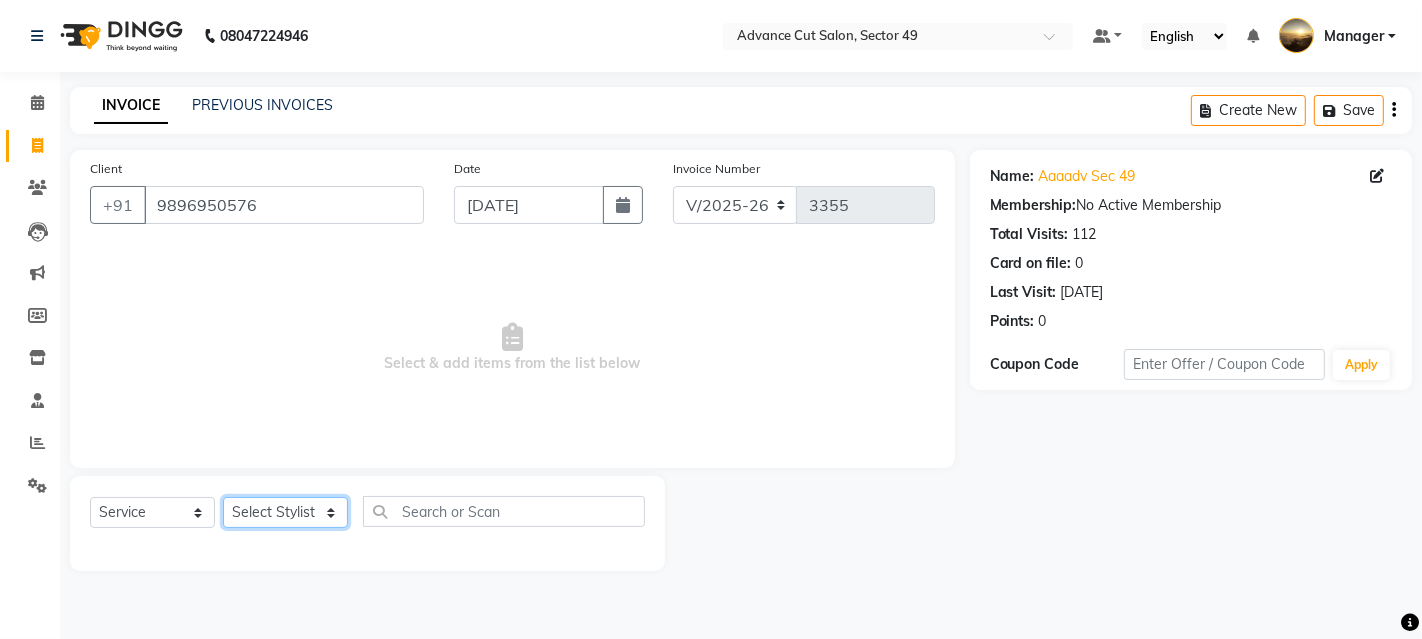 select on "85443" 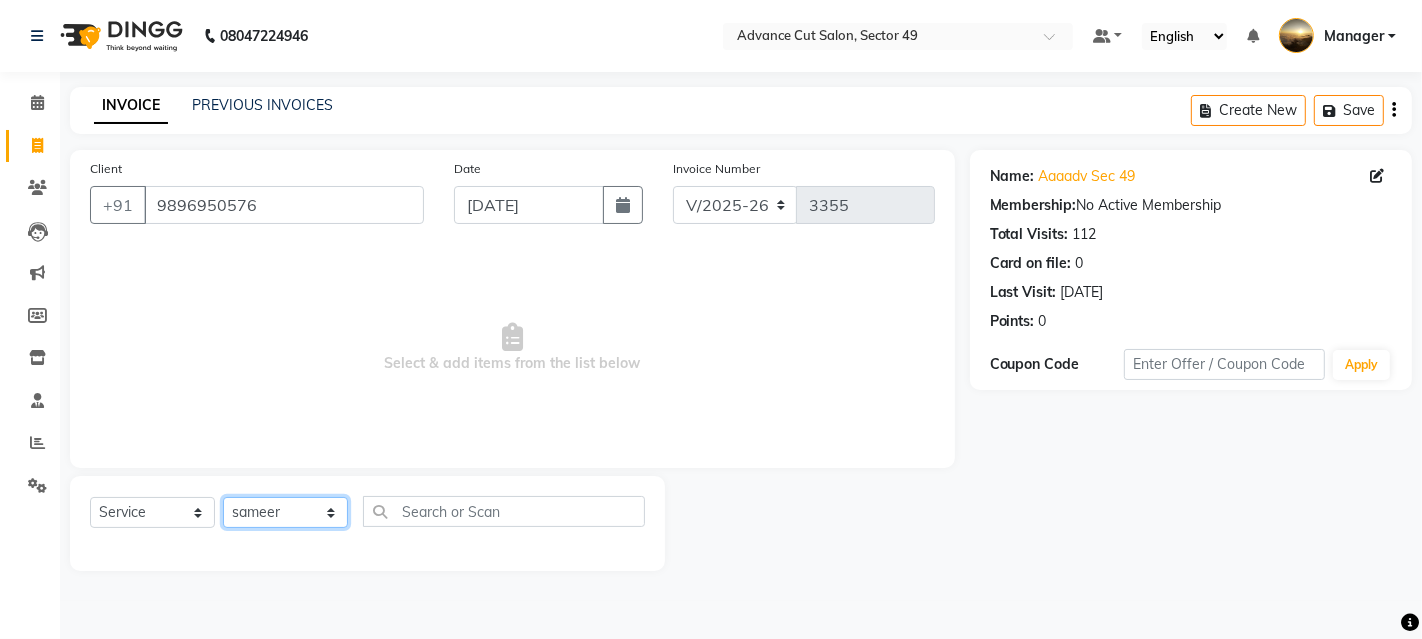 click on "Select Stylist Ayaphy Banty danish ali david Manager product purvi rakhi riyaz sameer sameer Tip vishal" 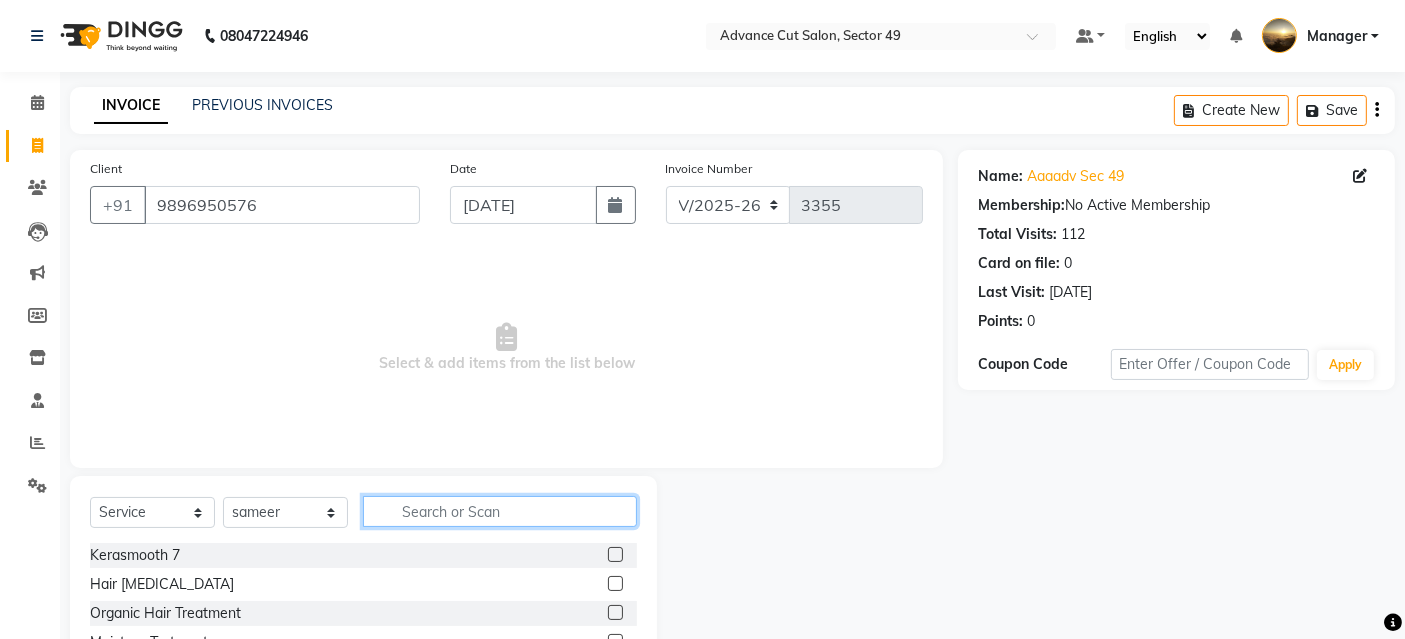 click 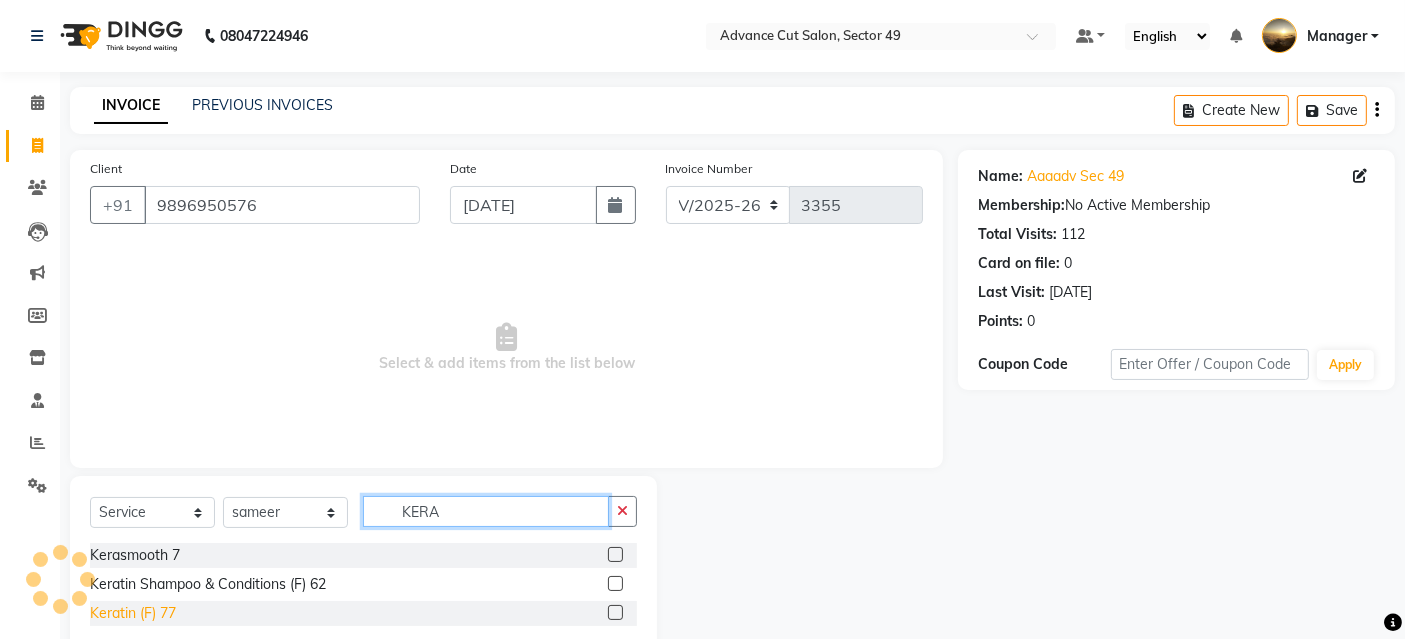 type on "KERA" 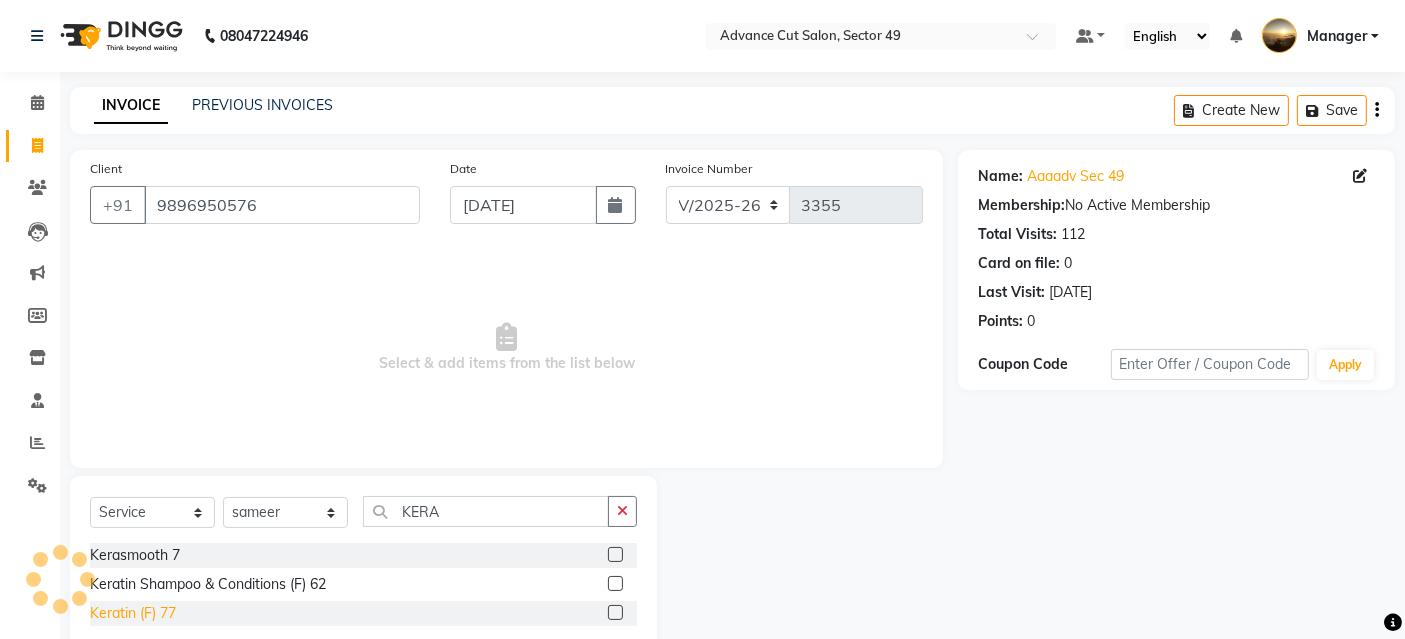click on "Keratin (F) 77" 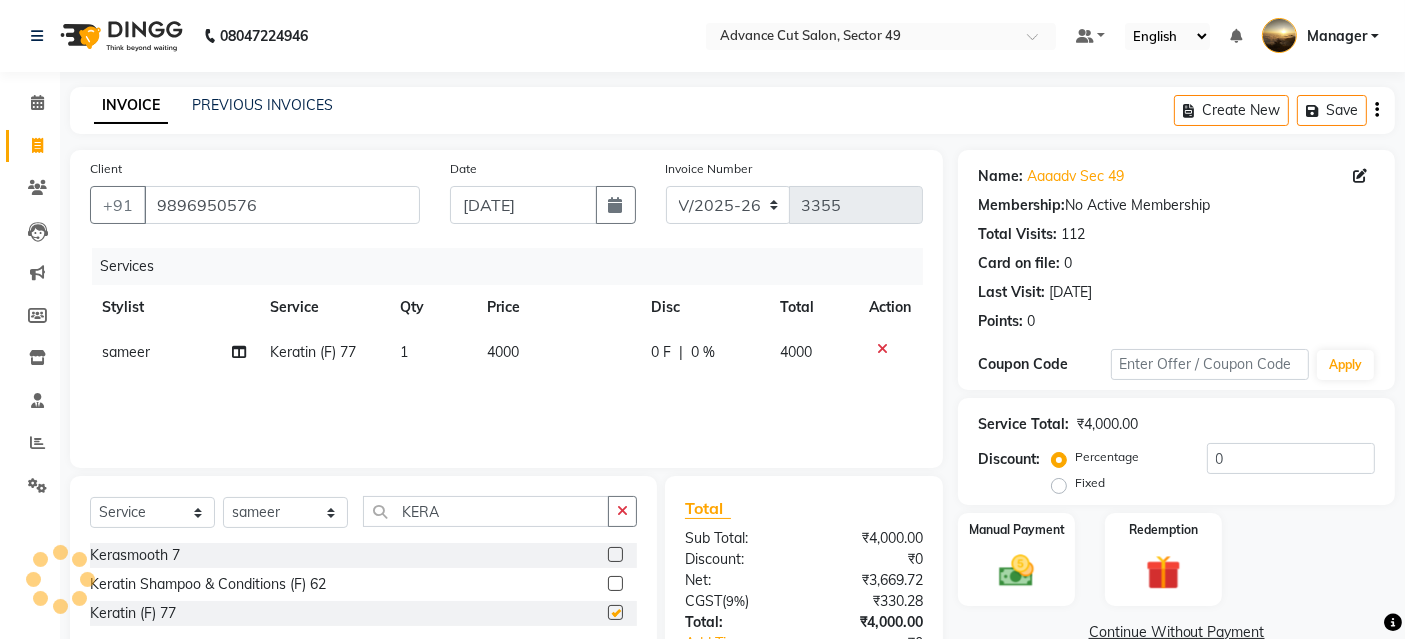 checkbox on "false" 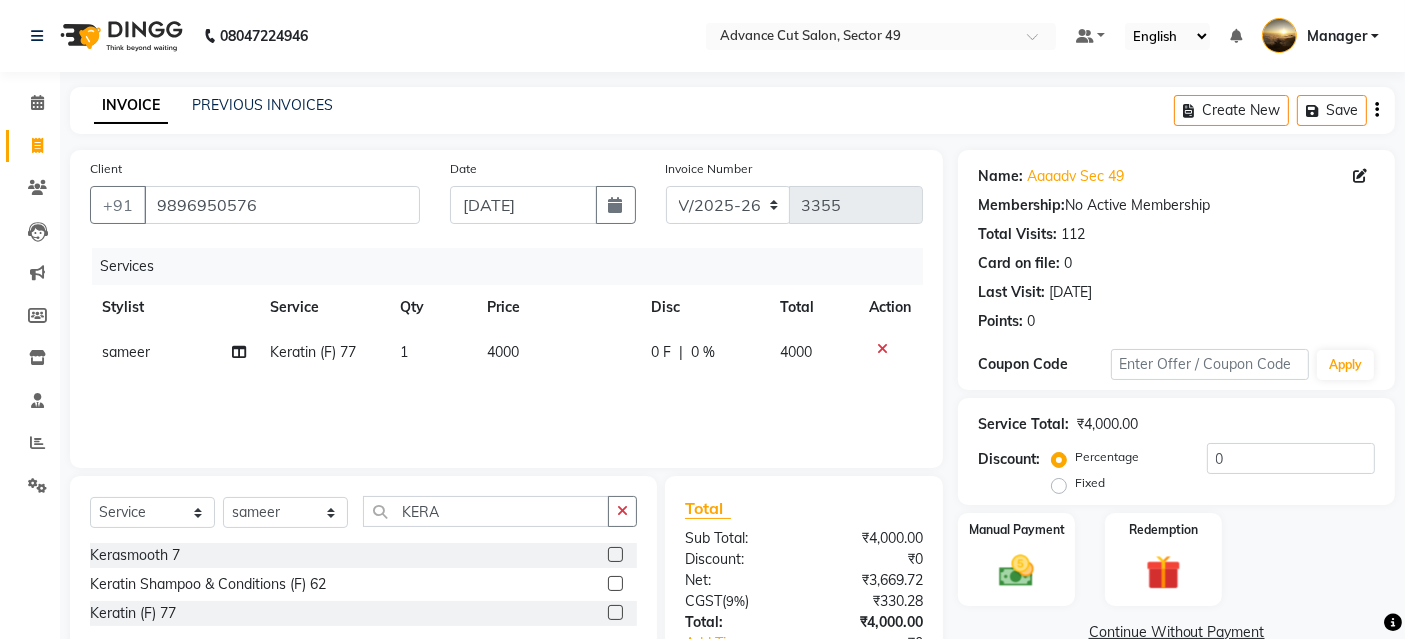 drag, startPoint x: 600, startPoint y: 344, endPoint x: 583, endPoint y: 348, distance: 17.464249 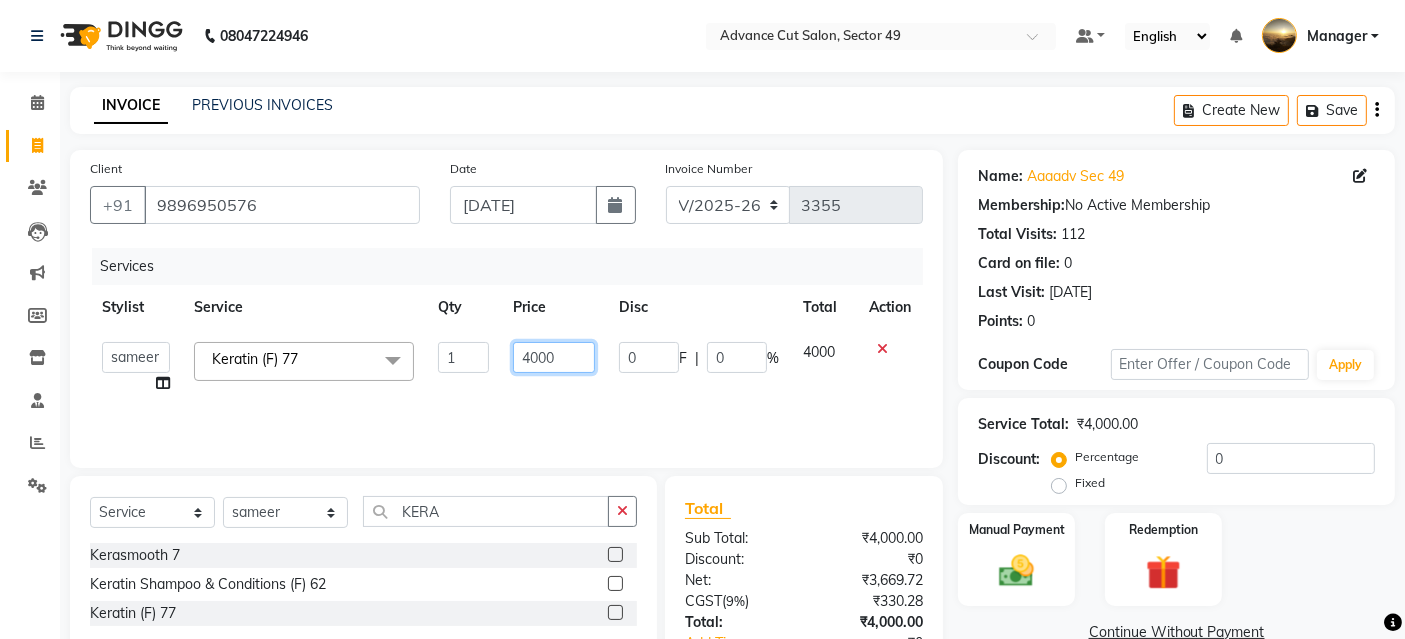 drag, startPoint x: 578, startPoint y: 348, endPoint x: 431, endPoint y: 367, distance: 148.22281 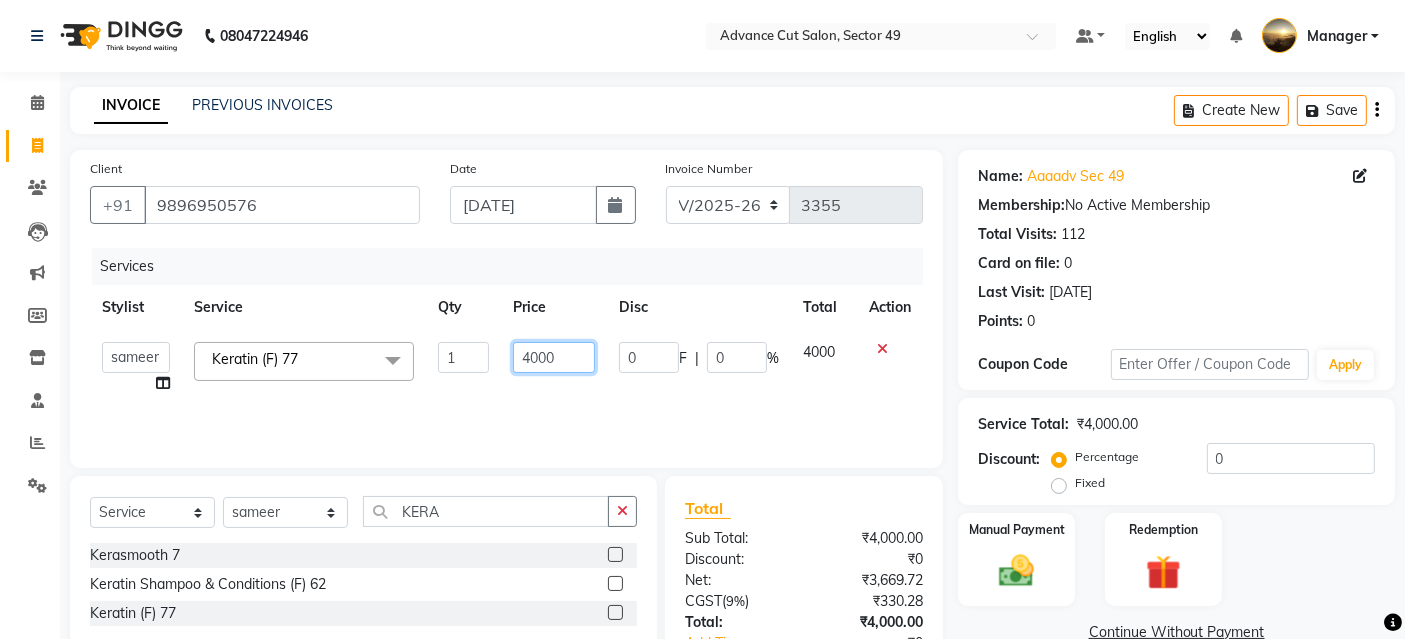 click on "Ayaphy   Banty   danish ali   david   Manager   product   purvi   rakhi   riyaz   sameer   sameer   Tip   vishal  Keratin (F) 77  x Kerasmooth 7 Hair Botox Organic Hair Treatment Moisture Tretment Nano Plastia hair cut nails fiber Casmara Prestige (F) 127 Clean-up (F) 122 O3 Whitening (F) 124 O3 bridal O3 shine and glow Casmara Vitamin Veg. Lotus Wine facial Fruit facial Papaya Marshmellow (F) 128 Blanch (F) 129 Upendice (F) 130 Sothys Goji (F) 131 Casmara Gold Face (oxy/D-Tan) (F) 133 Face (Cheryls Oxyderm) (F) 134 Arms (F) 136 Legs (F) 137 Front/ Back (F) 138 Full Body (F) 139 face (Organic D-ten) 02 Classic Manicure (F) 140 PediPie Manicure (F) 141 Alga Manicure (F) 142 Classic Pedicure (F) 143 PediPie Pedicure (F) 144 Alga Pedicure (F) 145 Party Make up + Hair Do + Dress Up (F) 148 Eye make up 149 Saree Draping Bridal Make up Papaya Marshmellow (M) 37 Blanch (M) 38 Upendice (M) 39 Sothys Goji (M) 40 Prestige (M) 36 Casmara Gold 36 Face (Oxy/D-Tan) (M) 42 Face (Cheryls Oxyderm) (M) 43 Arms (M) 45 Package" 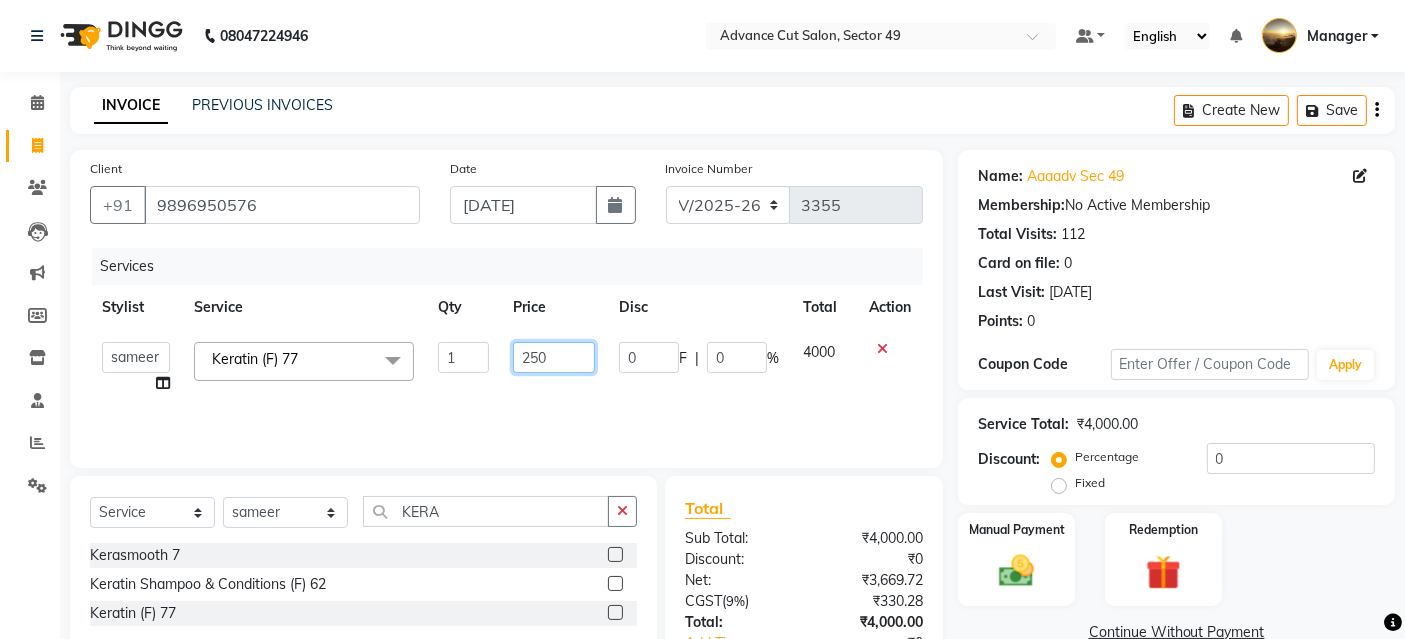 type on "2500" 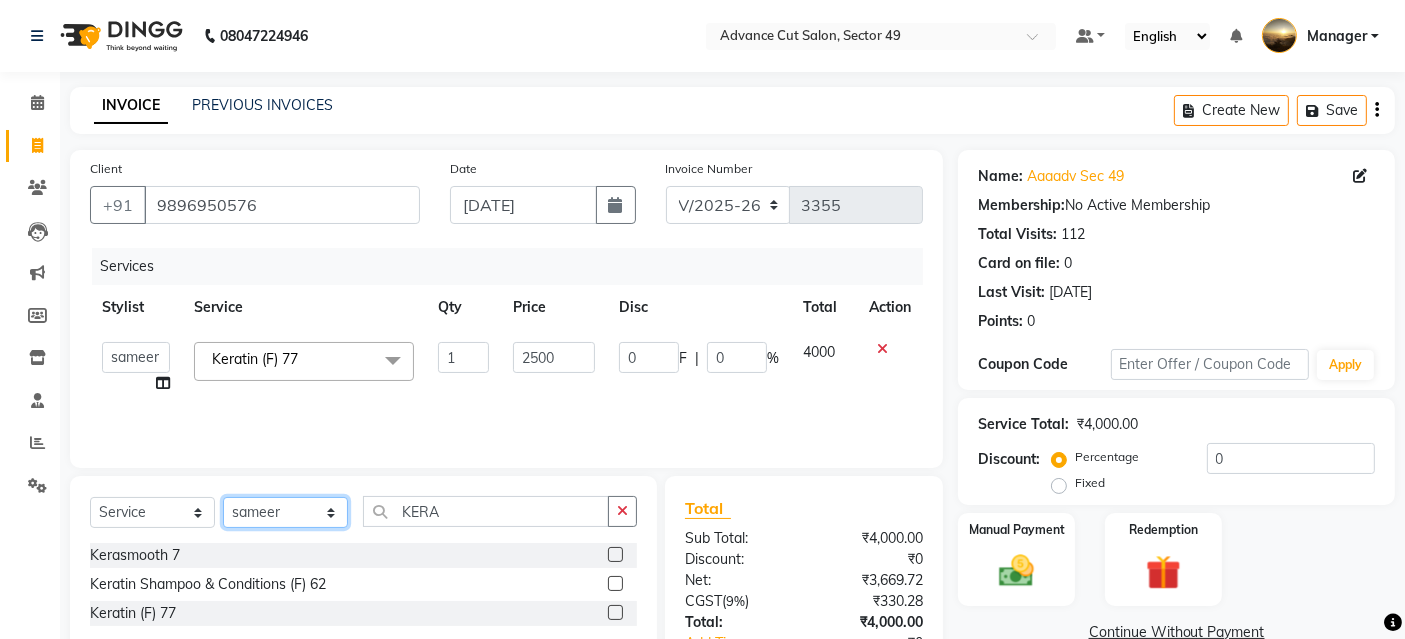 drag, startPoint x: 287, startPoint y: 510, endPoint x: 290, endPoint y: 493, distance: 17.262676 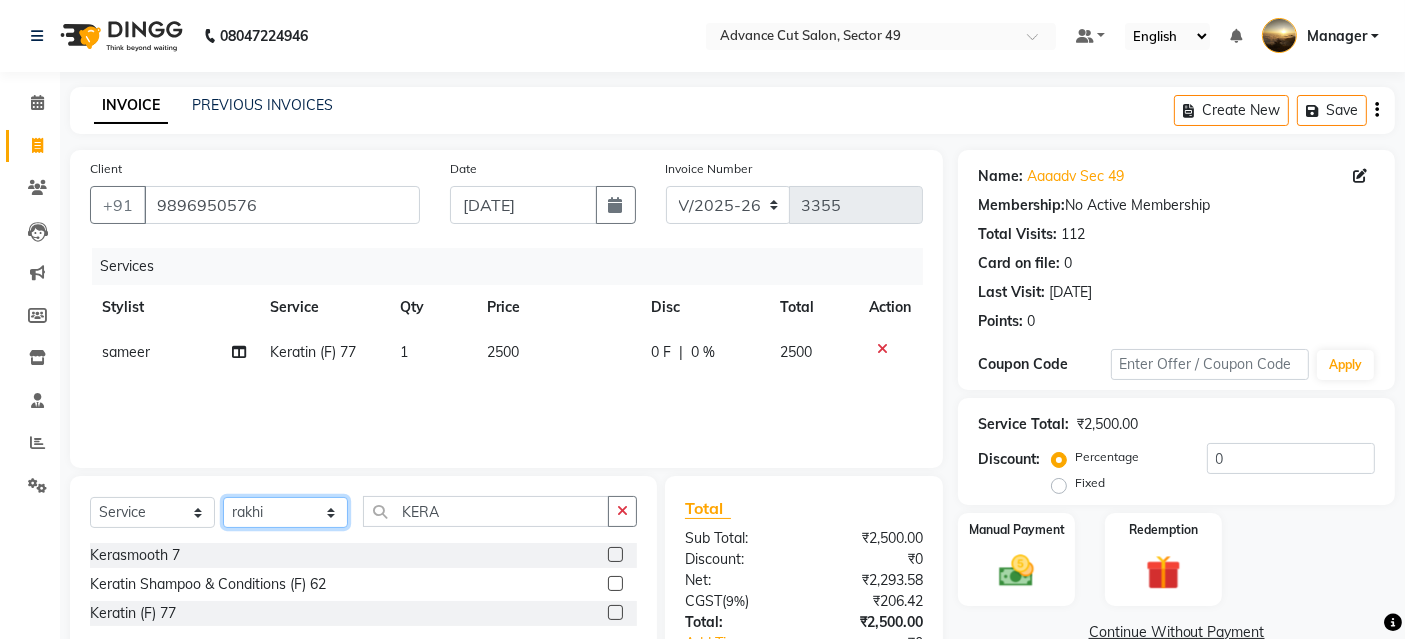 click on "Select Stylist Ayaphy Banty danish ali david Manager product purvi rakhi riyaz sameer sameer Tip vishal" 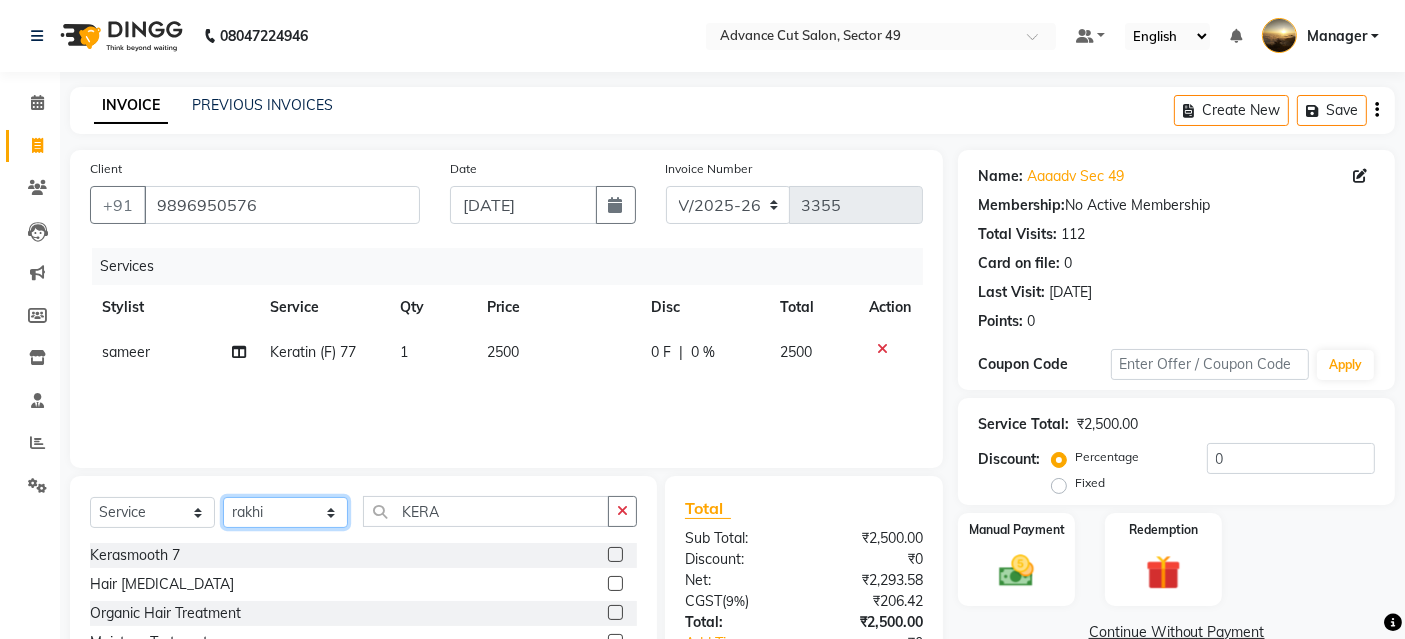 drag, startPoint x: 293, startPoint y: 527, endPoint x: 293, endPoint y: 483, distance: 44 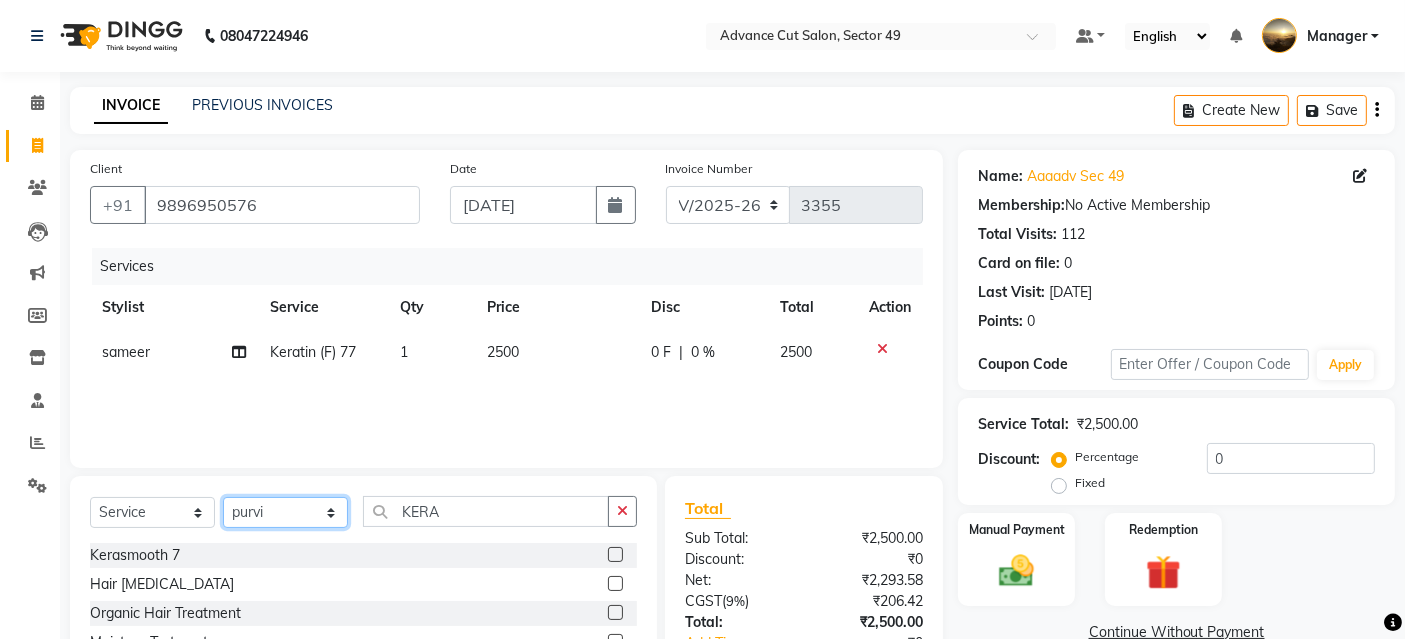 click on "Select Stylist Ayaphy Banty danish ali david Manager product purvi rakhi riyaz sameer sameer Tip vishal" 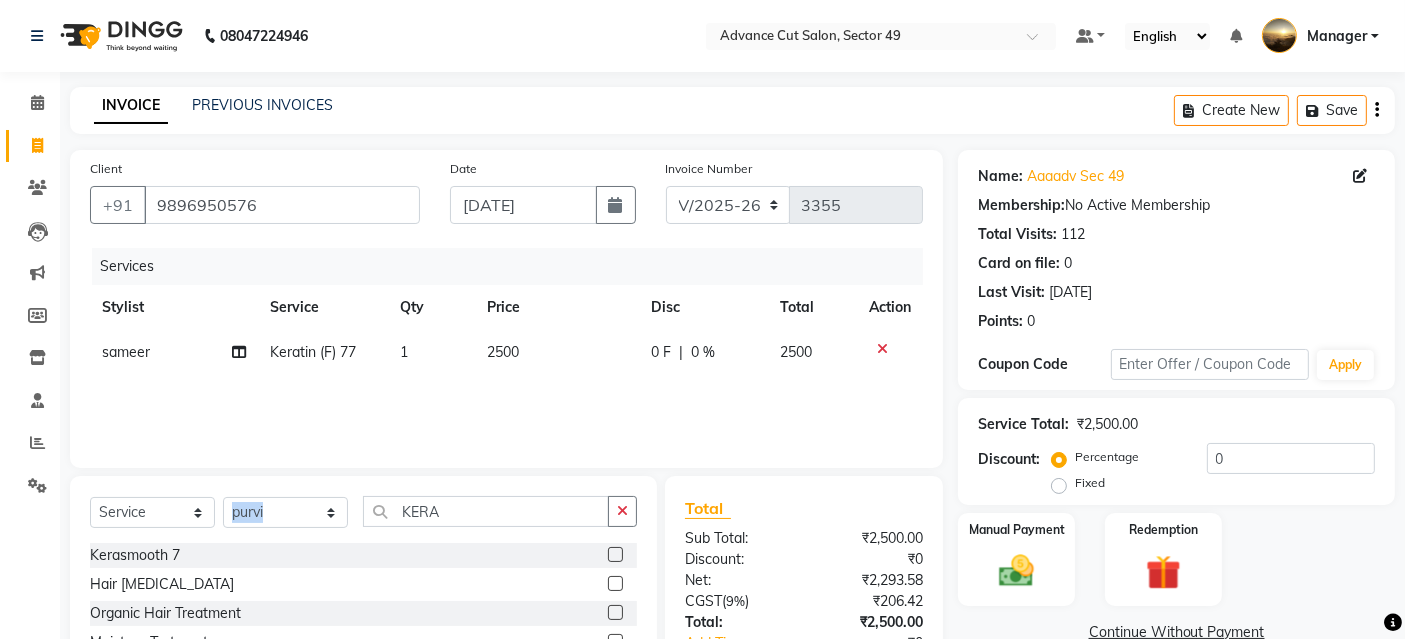 drag, startPoint x: 443, startPoint y: 524, endPoint x: 252, endPoint y: 490, distance: 194.00258 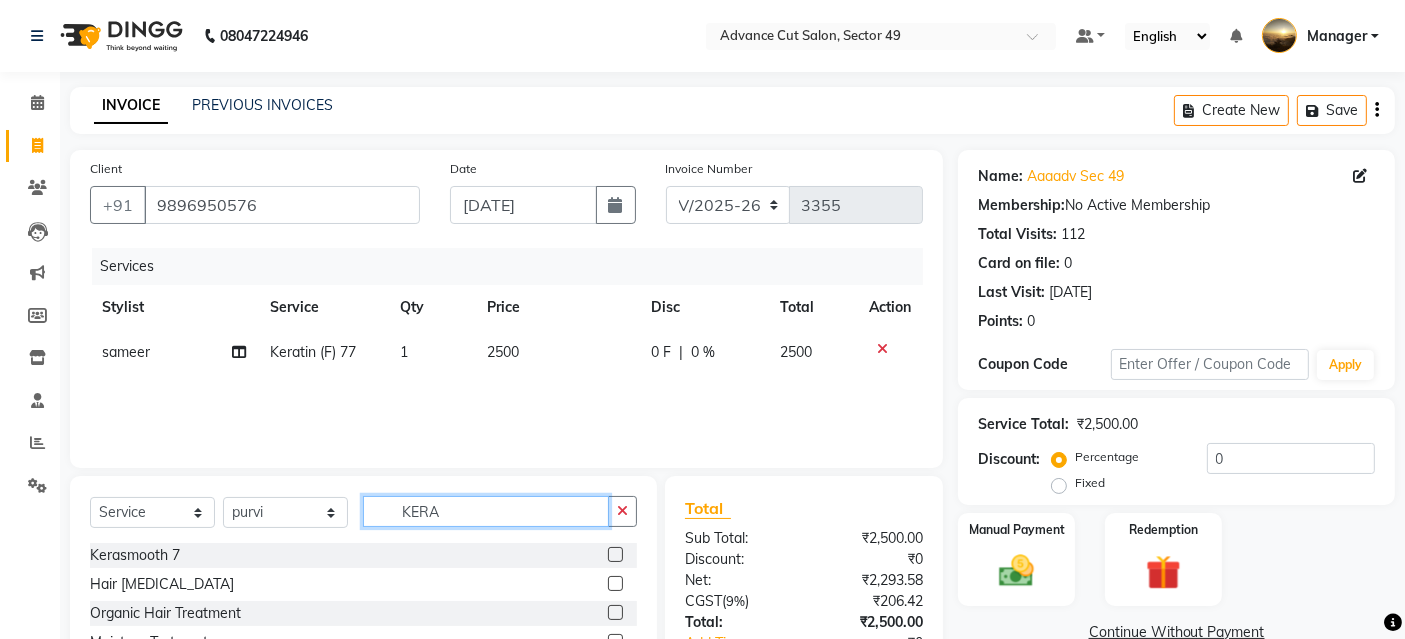 drag, startPoint x: 476, startPoint y: 522, endPoint x: 315, endPoint y: 481, distance: 166.1385 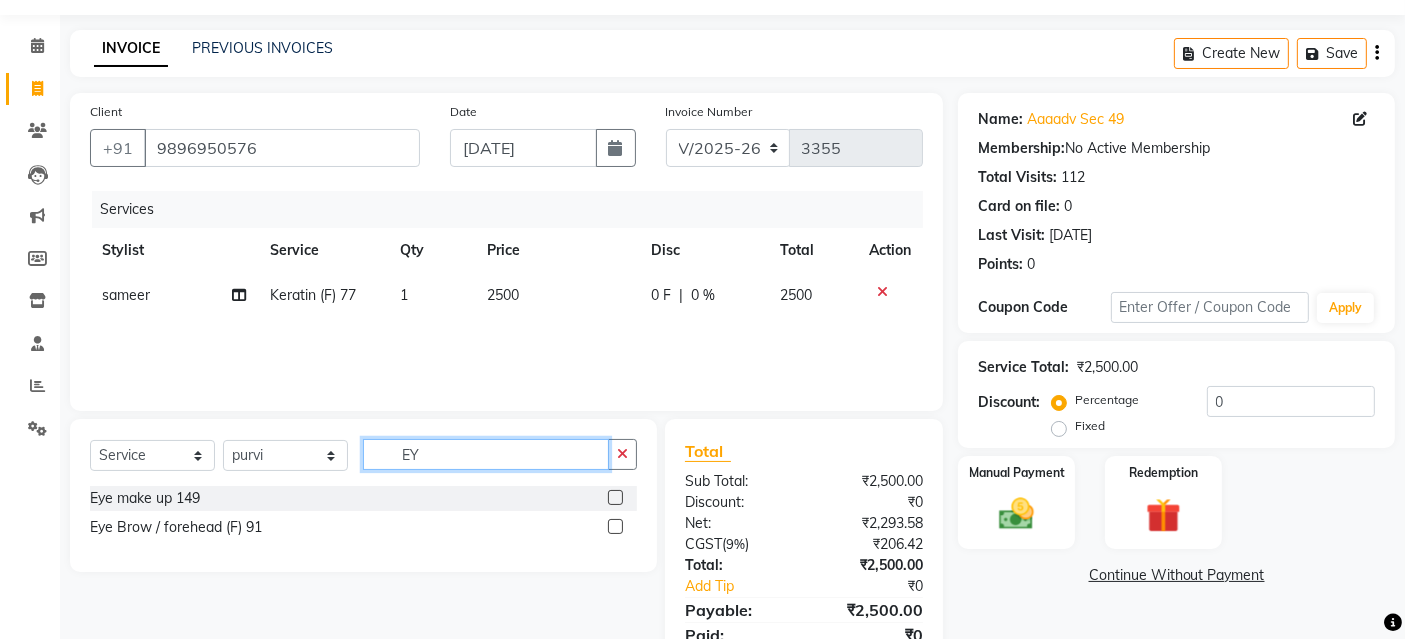 scroll, scrollTop: 138, scrollLeft: 0, axis: vertical 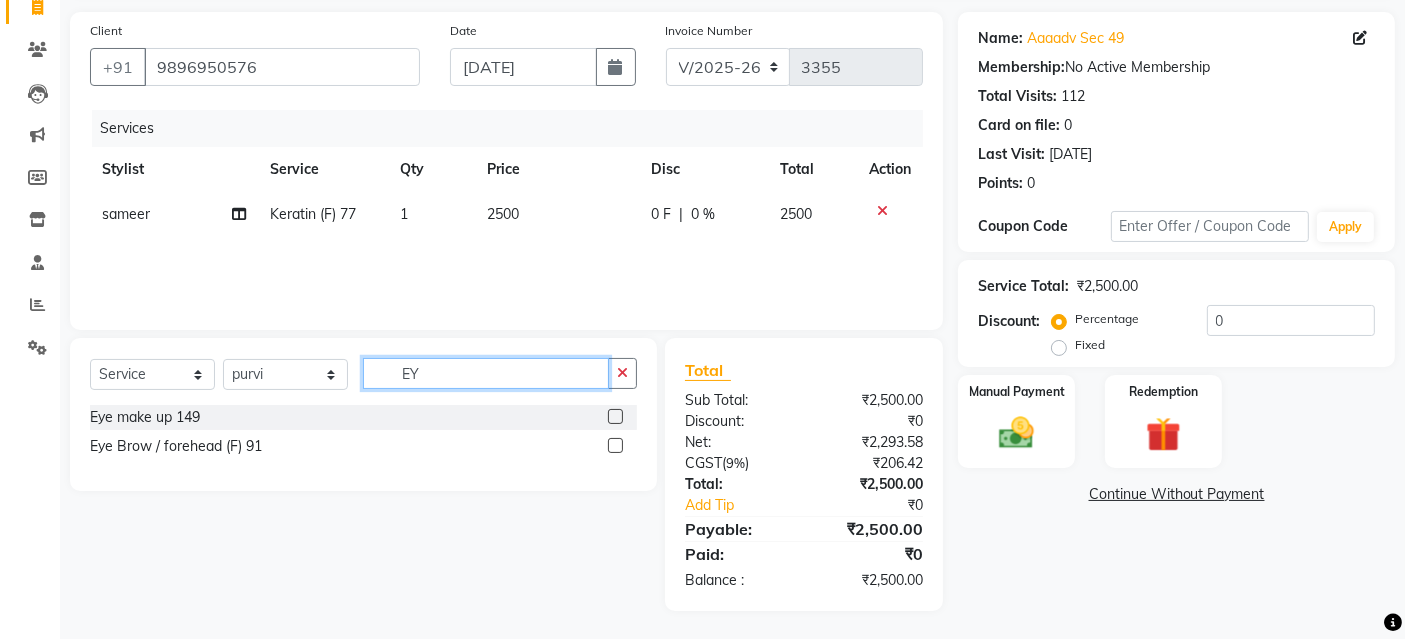 type on "EY" 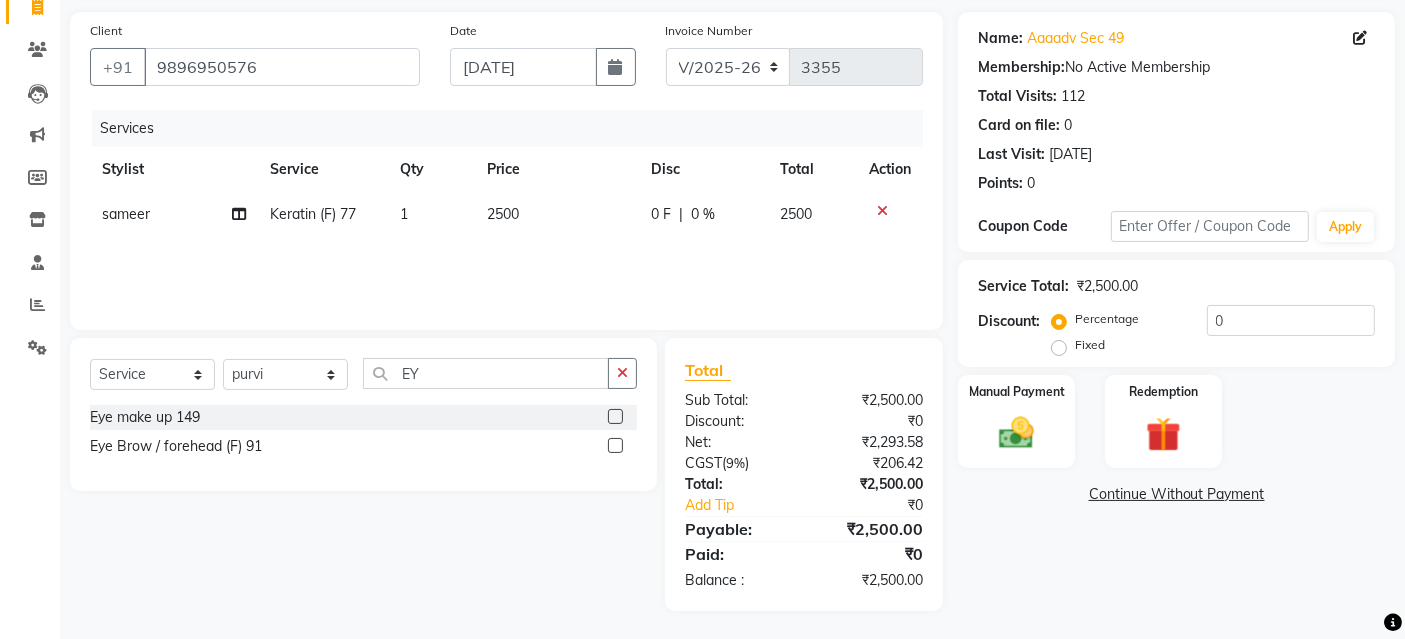 click on "Eye Brow / forehead (F) 91" 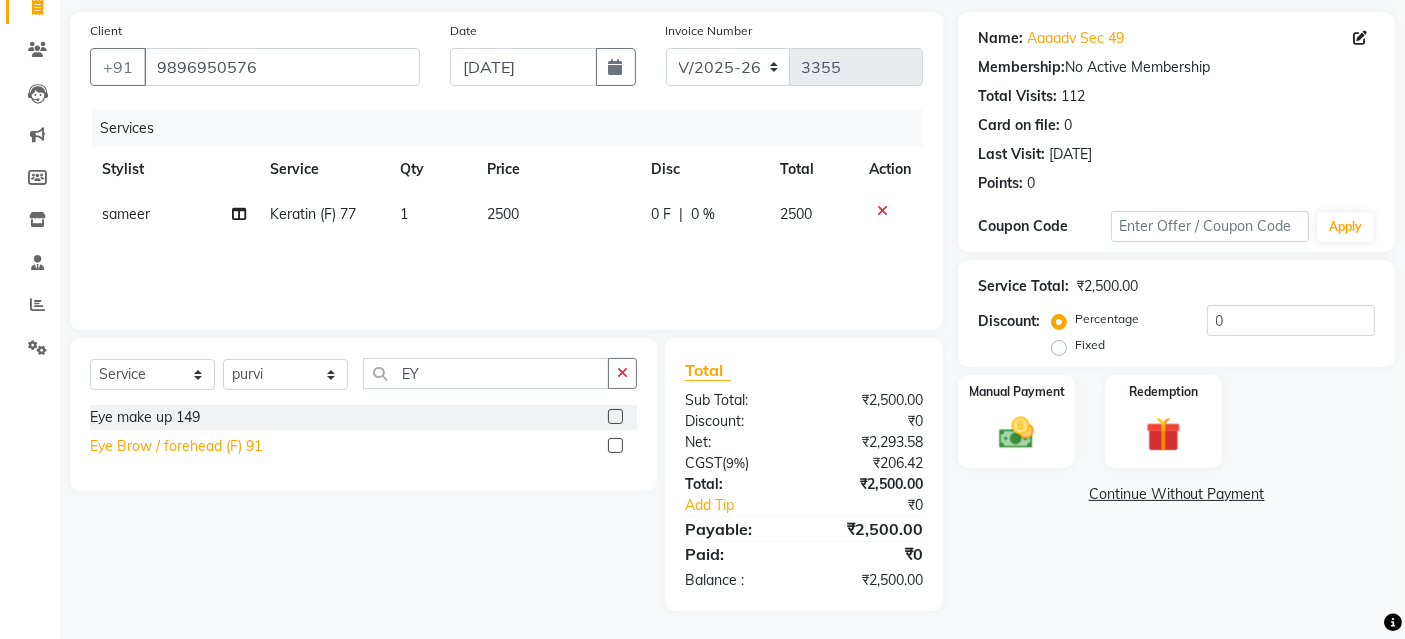 click on "Eye Brow / forehead (F) 91" 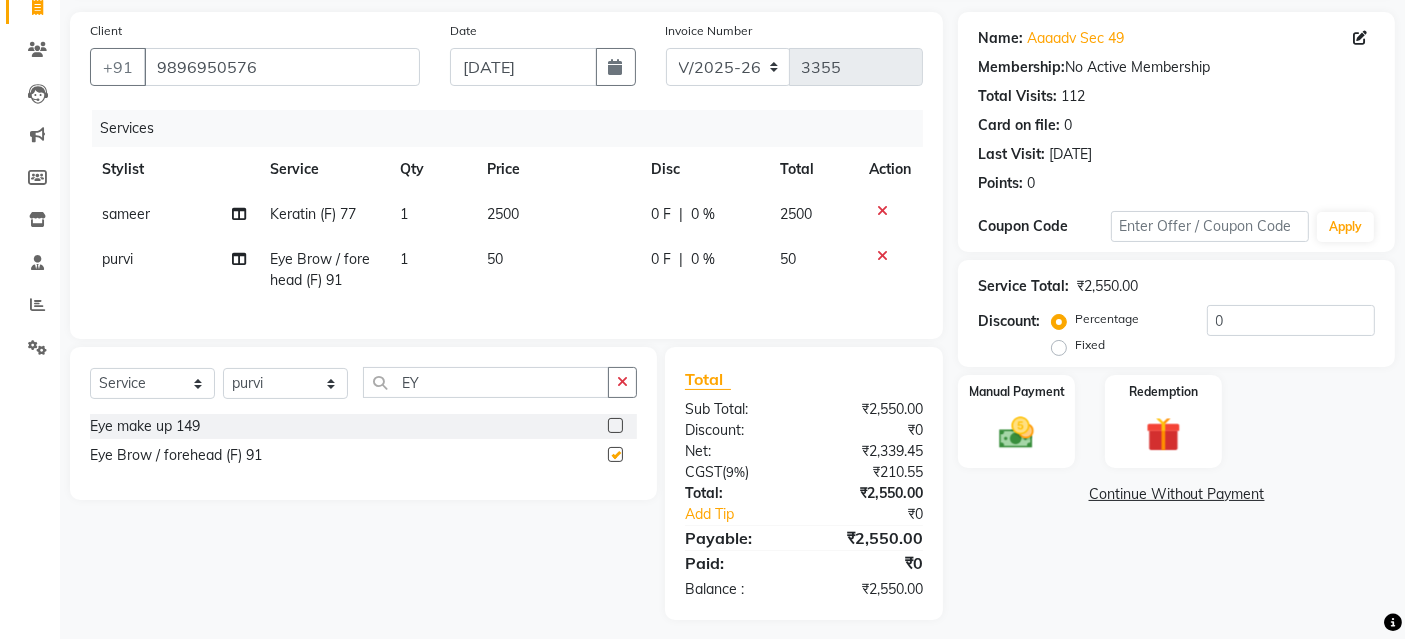 checkbox on "false" 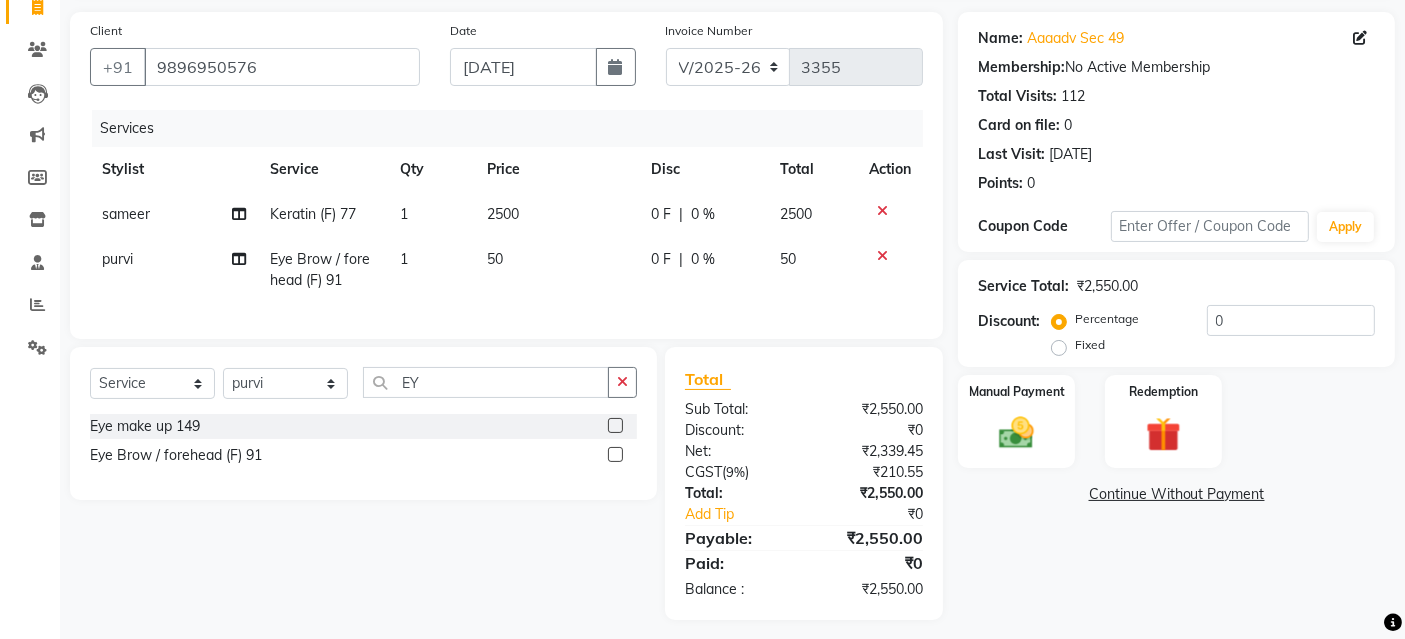 click on "50" 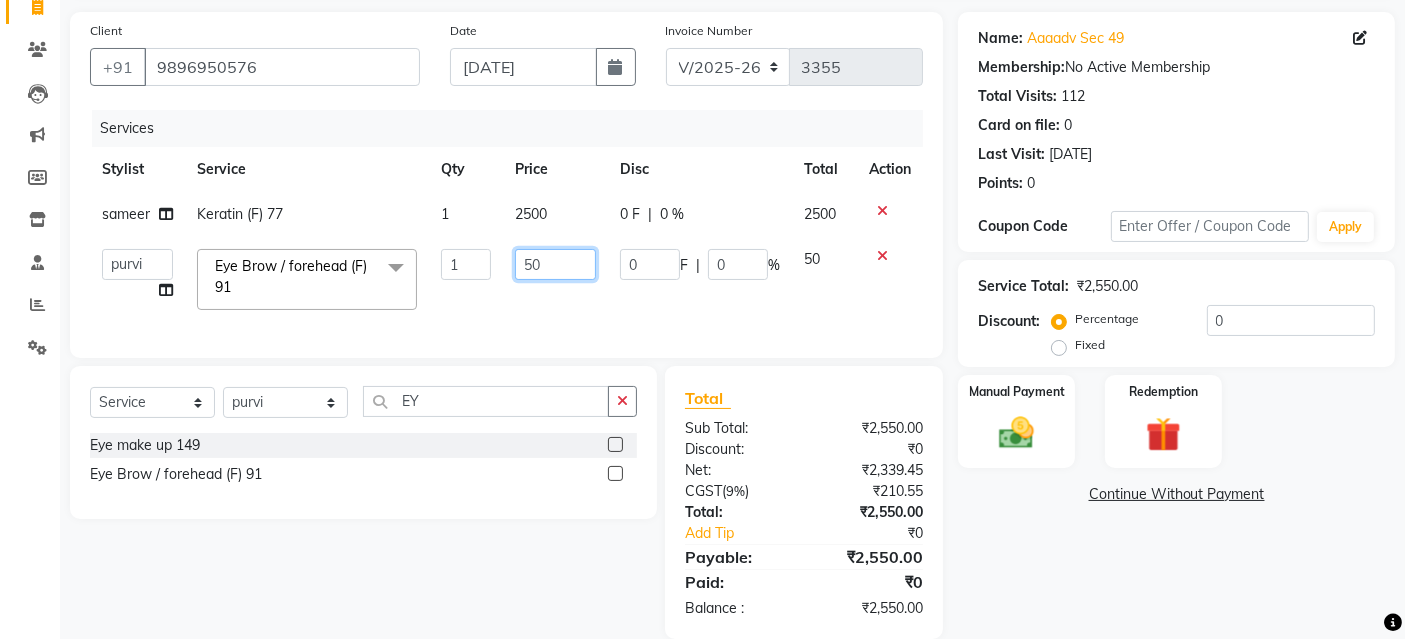 drag, startPoint x: 574, startPoint y: 259, endPoint x: 419, endPoint y: 261, distance: 155.01291 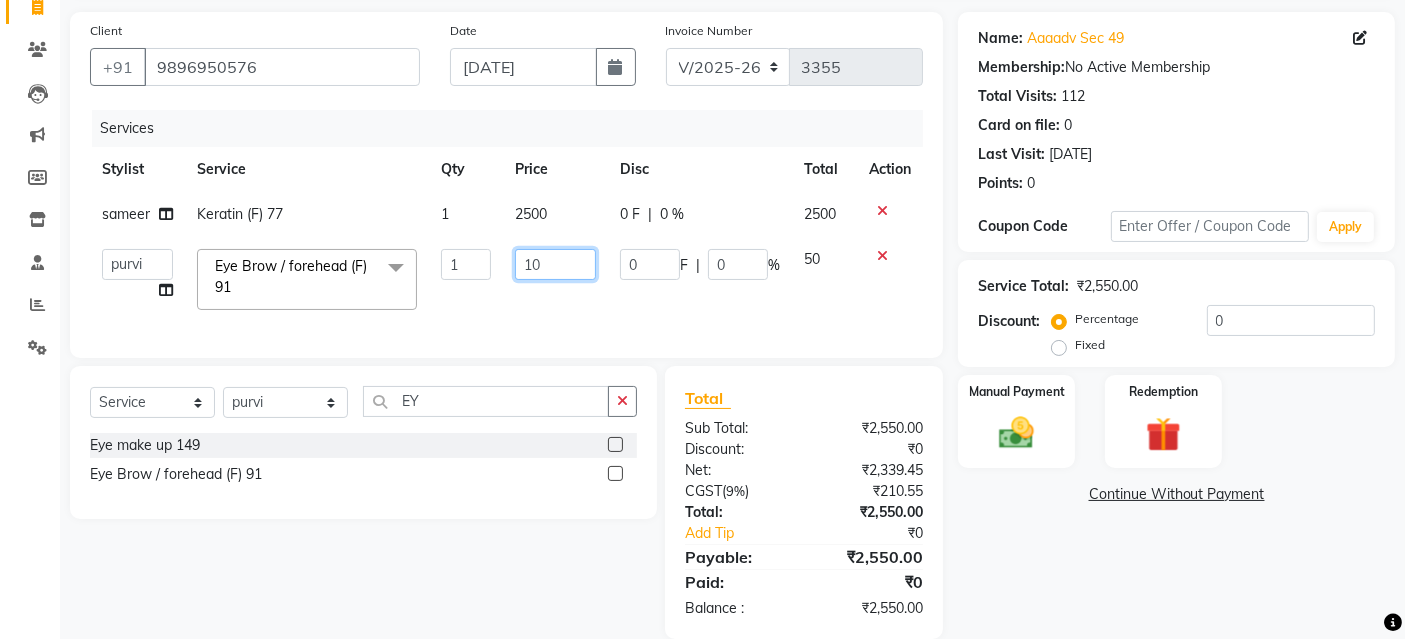 type on "100" 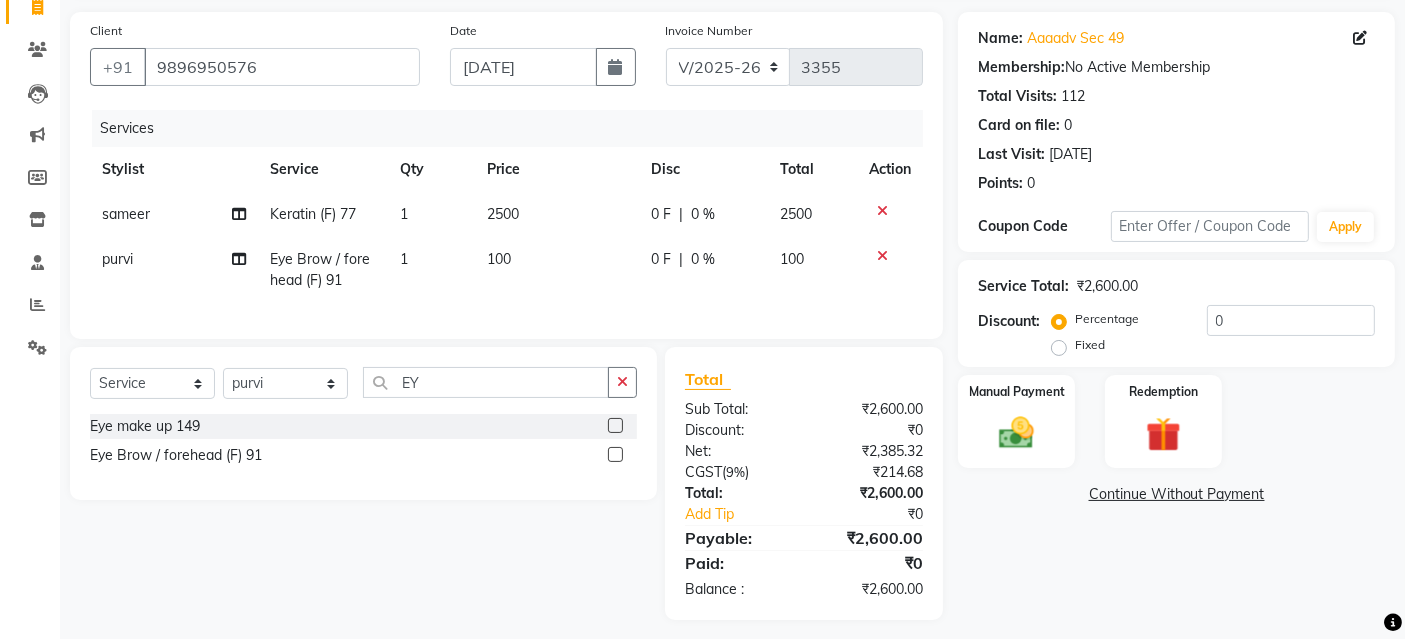 click on "Services Stylist Service Qty Price Disc Total Action sameer Keratin (F) 77 1 2500 0 F | 0 % 2500 purvi Eye Brow / forehead (F) 91 1 100 0 F | 0 % 100" 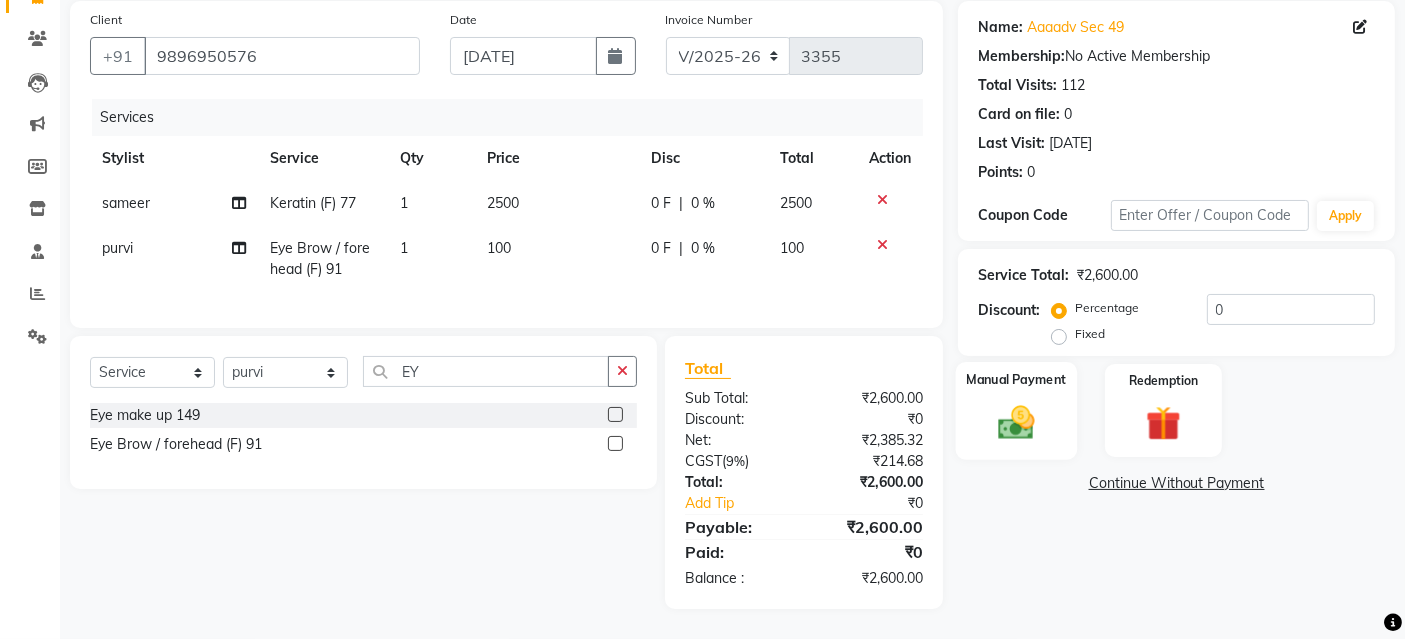 scroll, scrollTop: 165, scrollLeft: 0, axis: vertical 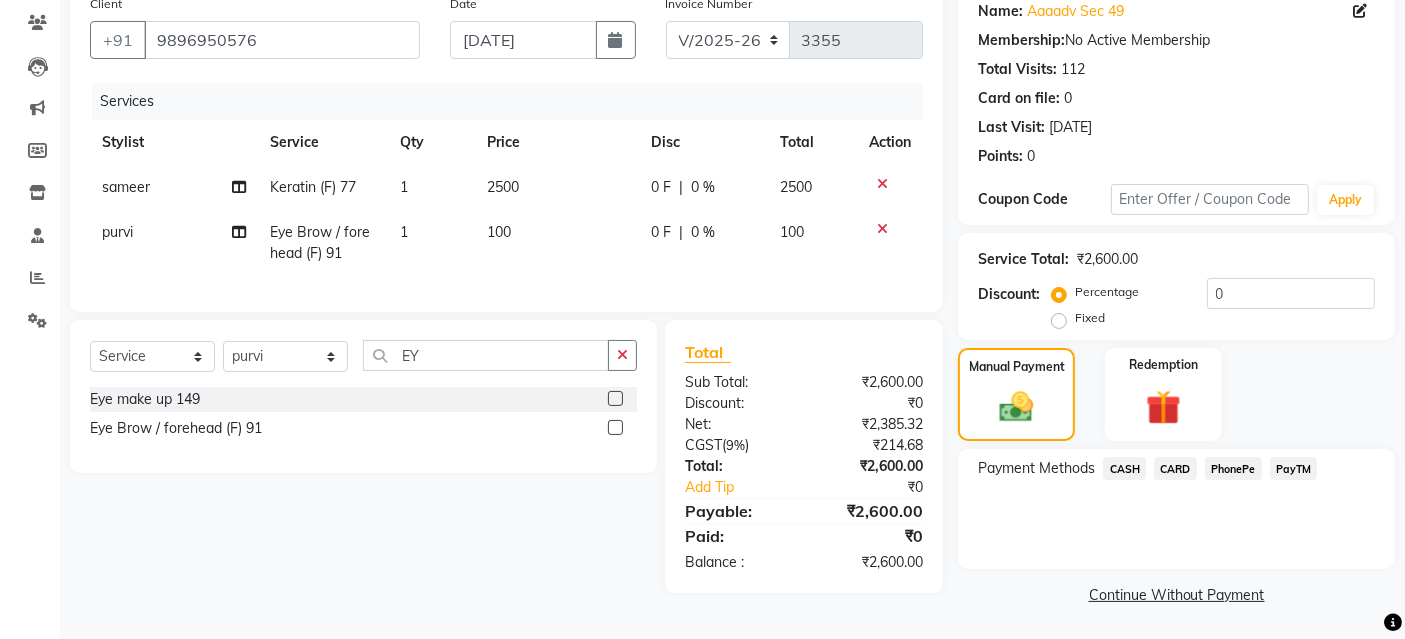 click on "PayTM" 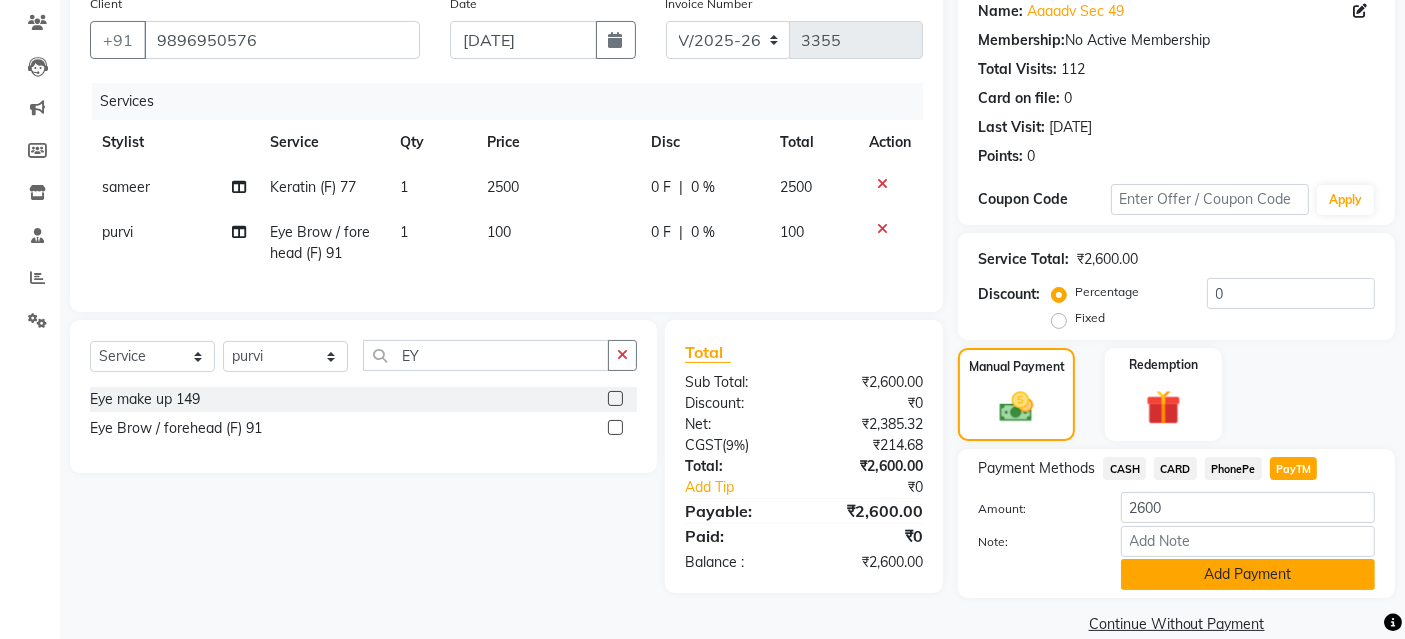 drag, startPoint x: 1187, startPoint y: 567, endPoint x: 1189, endPoint y: 555, distance: 12.165525 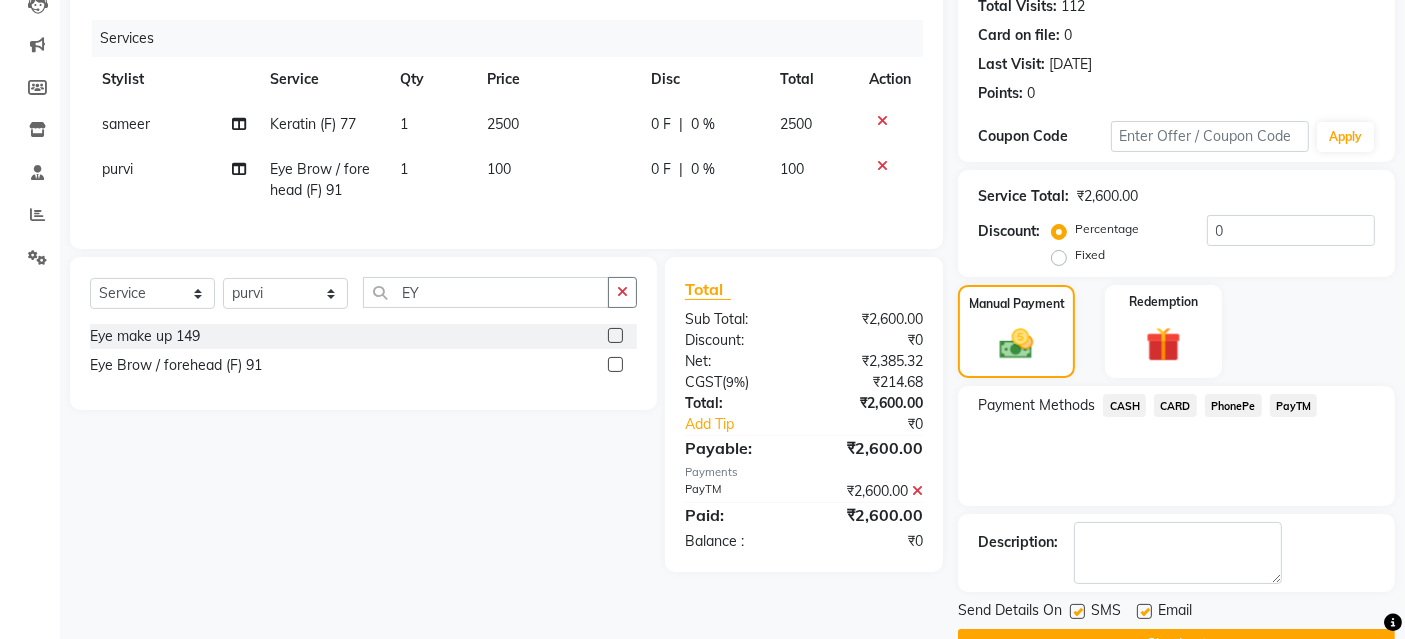 scroll, scrollTop: 277, scrollLeft: 0, axis: vertical 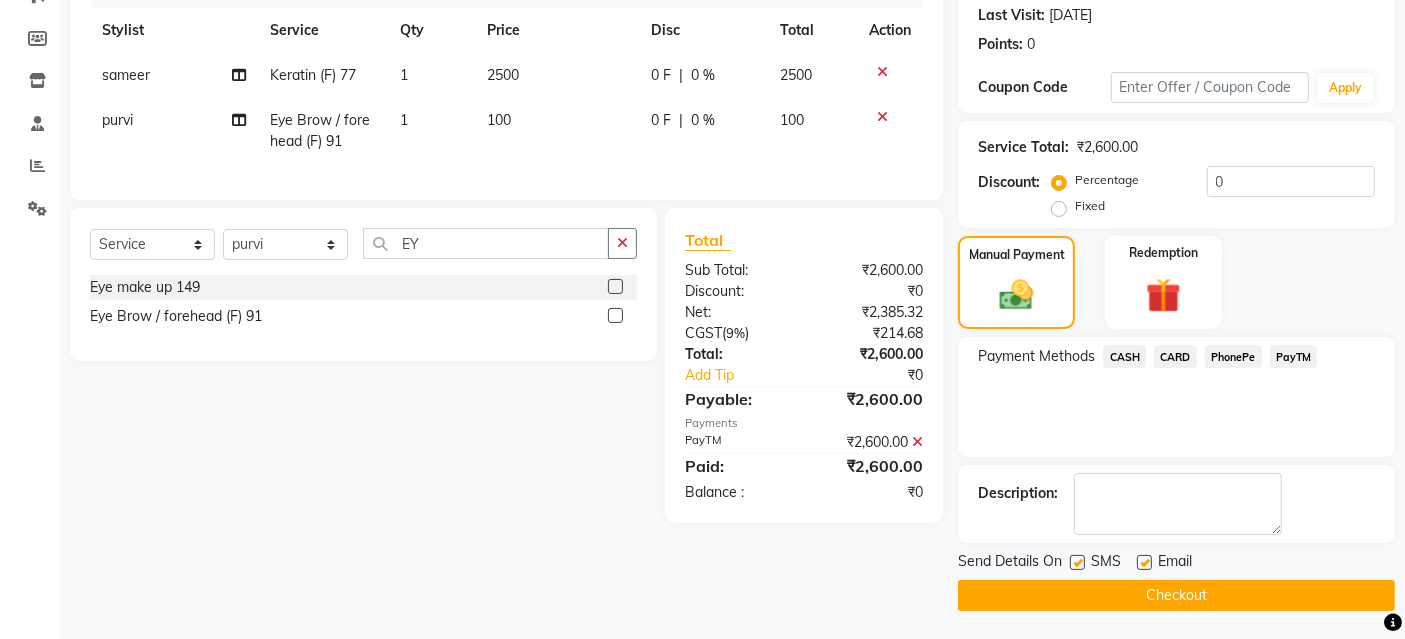 click on "Checkout" 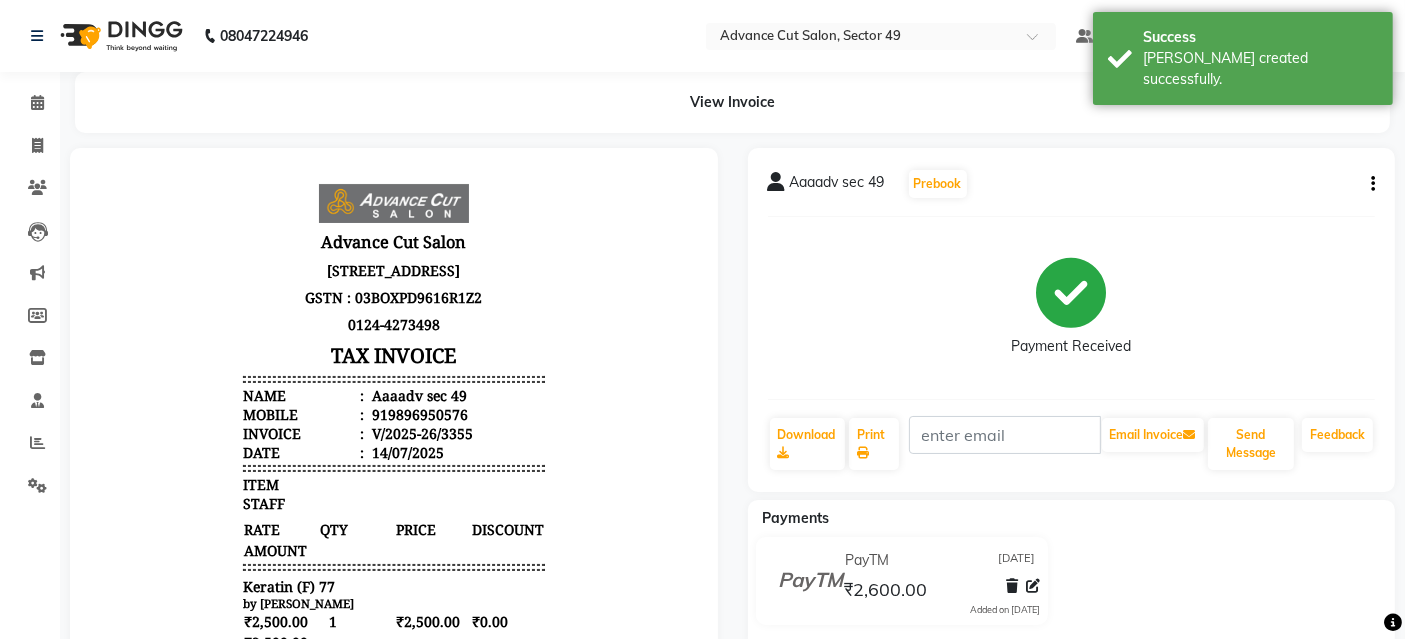 scroll, scrollTop: 0, scrollLeft: 0, axis: both 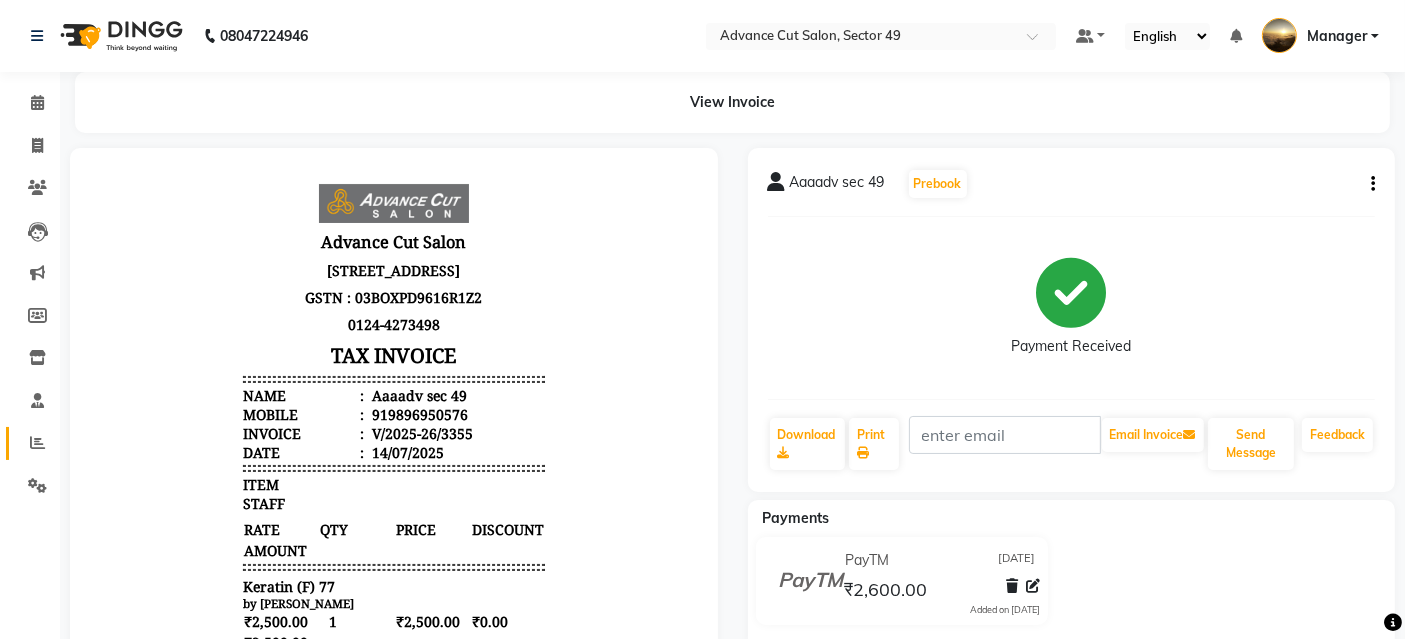 click on "Reports" 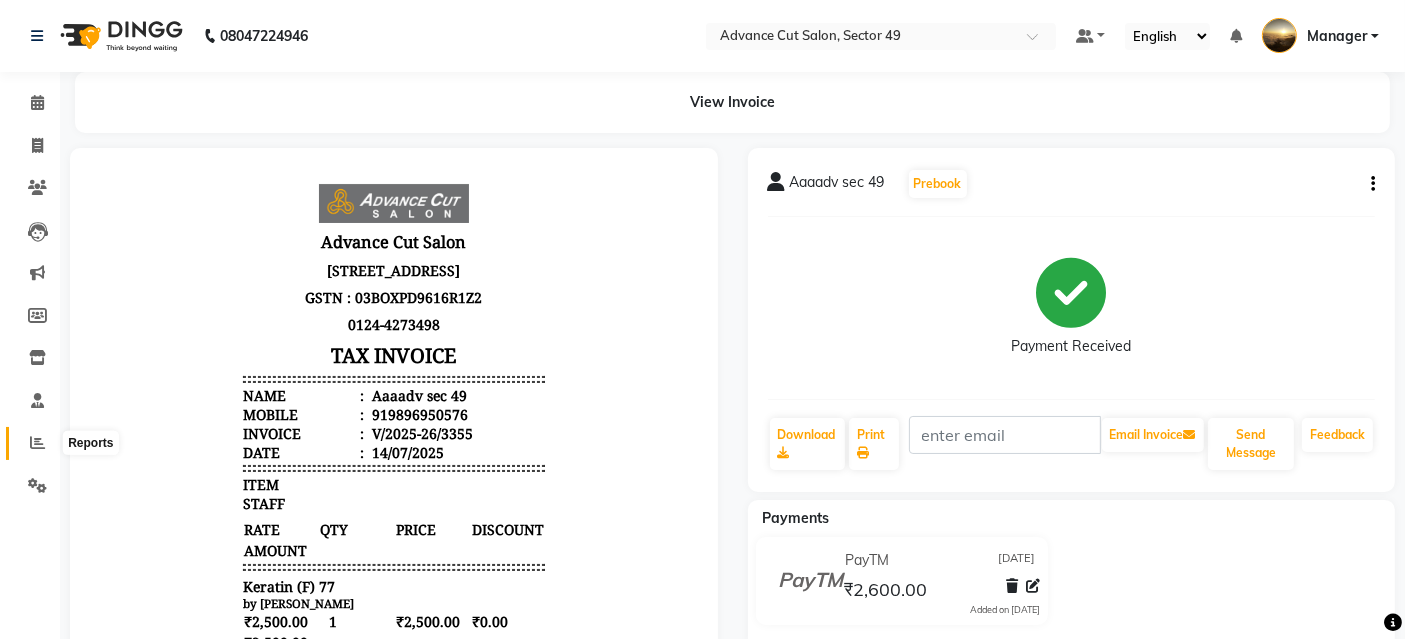 click 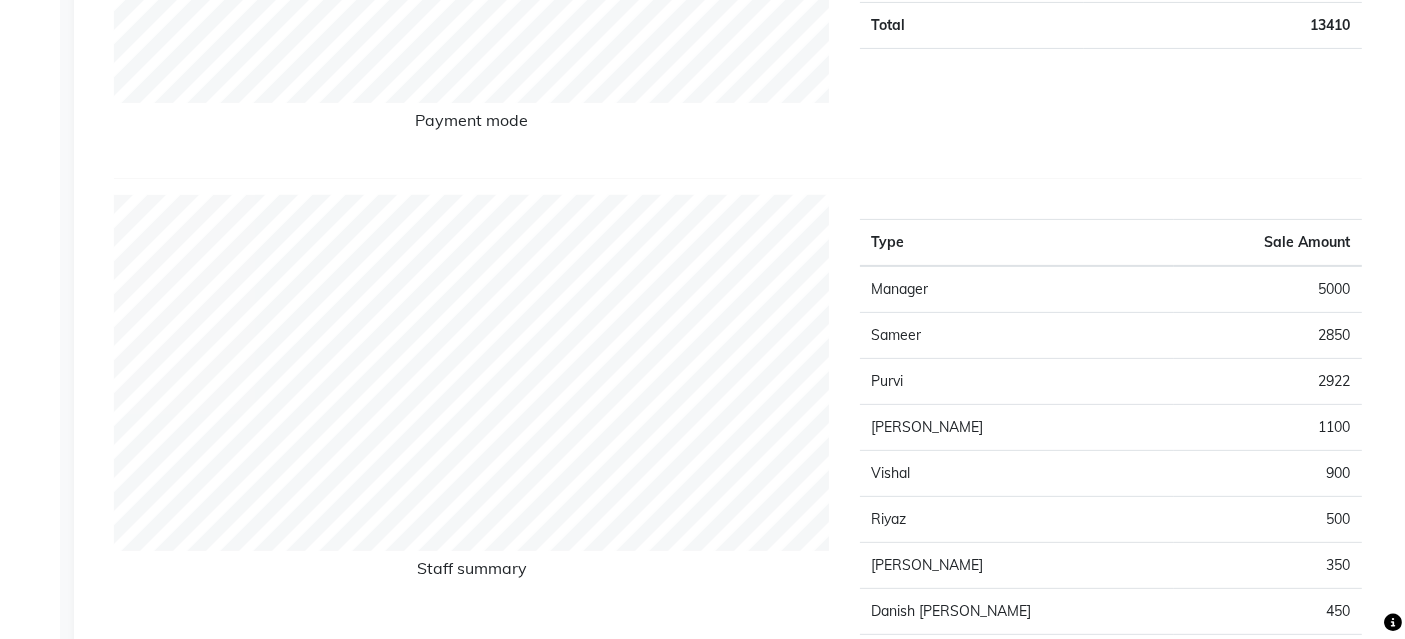 scroll, scrollTop: 555, scrollLeft: 0, axis: vertical 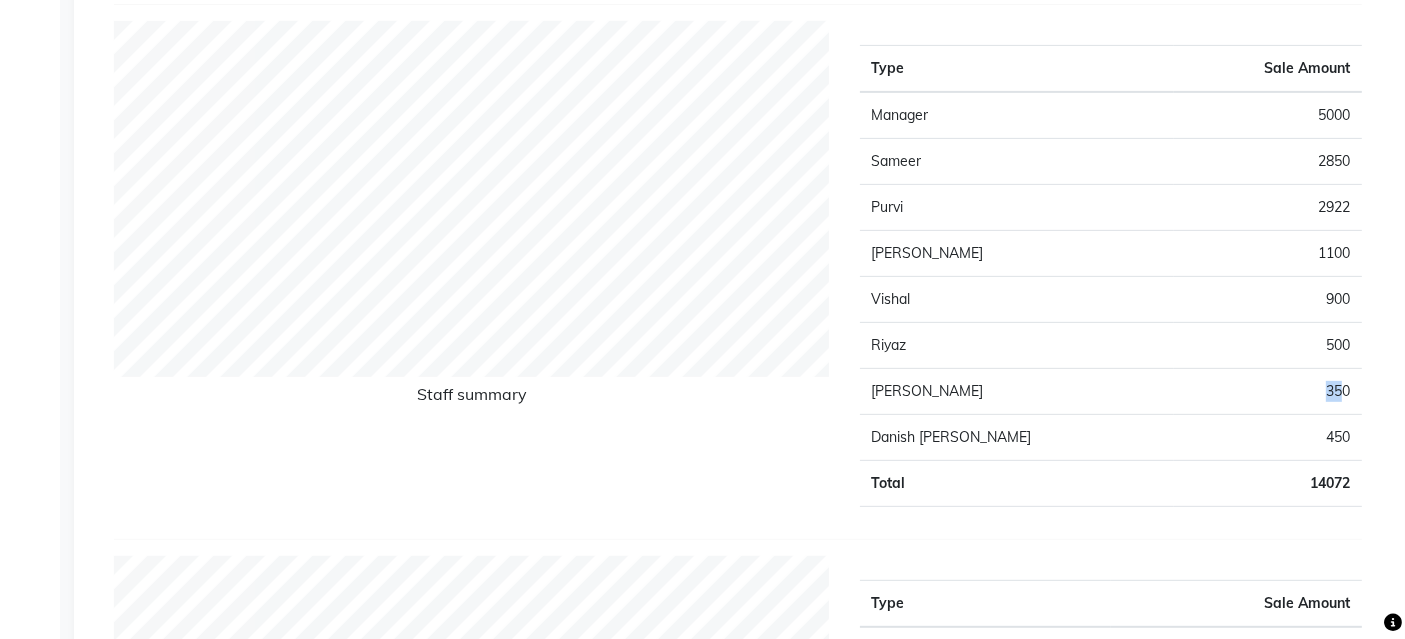 drag, startPoint x: 1343, startPoint y: 370, endPoint x: 1276, endPoint y: 390, distance: 69.92139 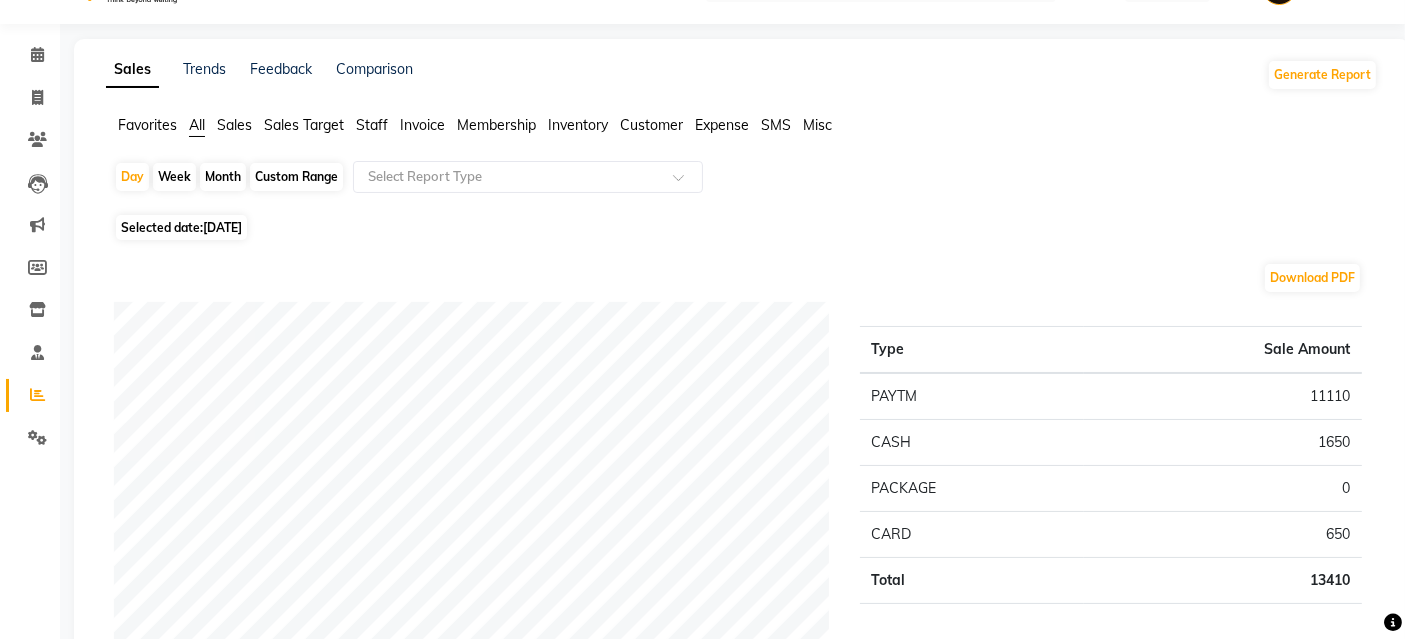 scroll, scrollTop: 0, scrollLeft: 0, axis: both 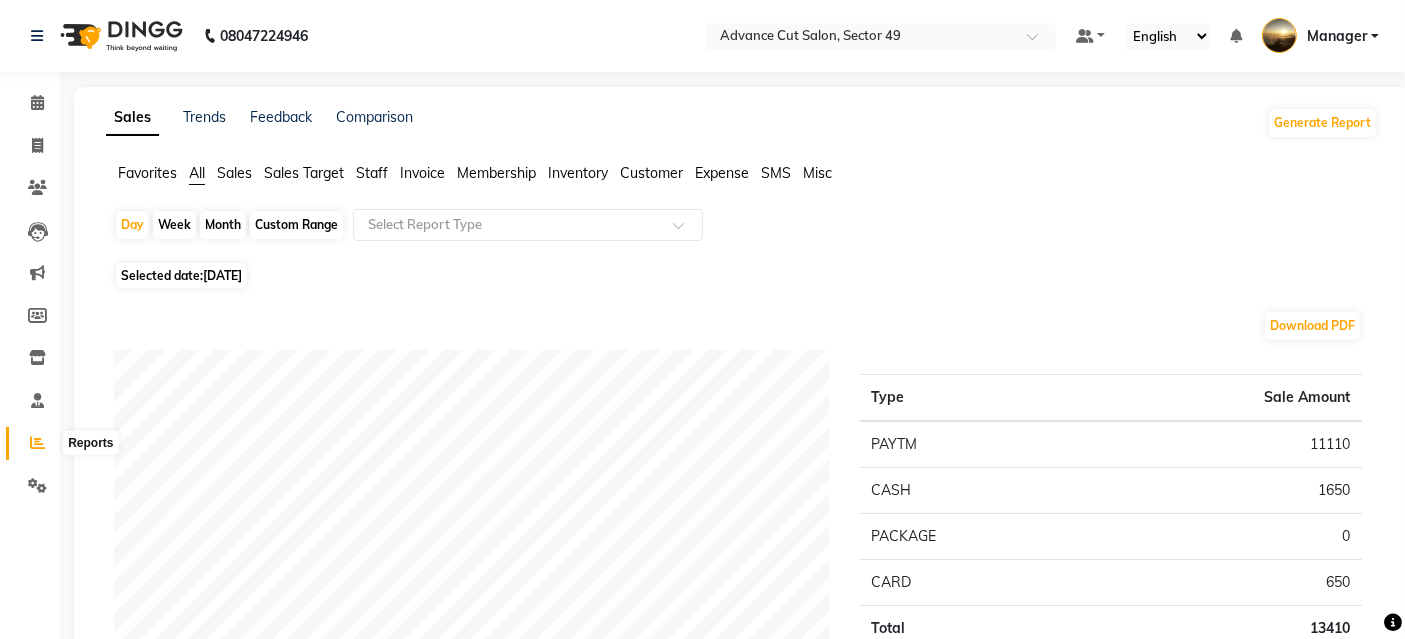 click 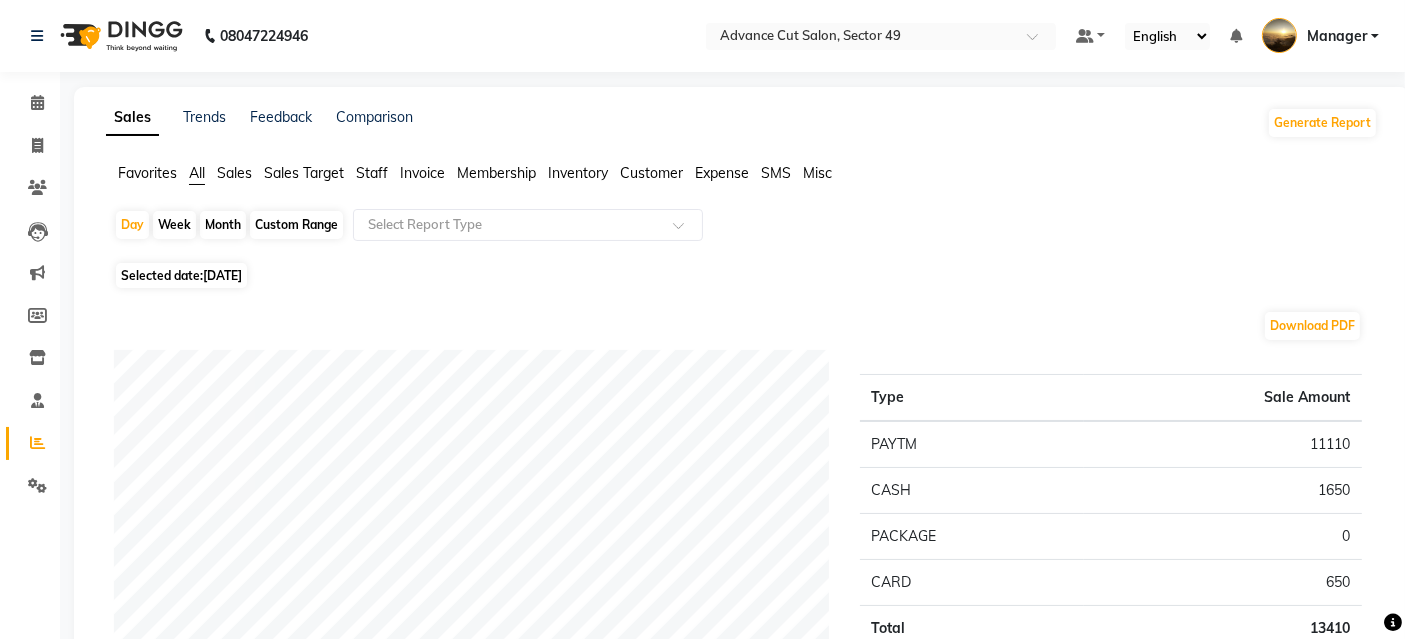 click on "Custom Range" 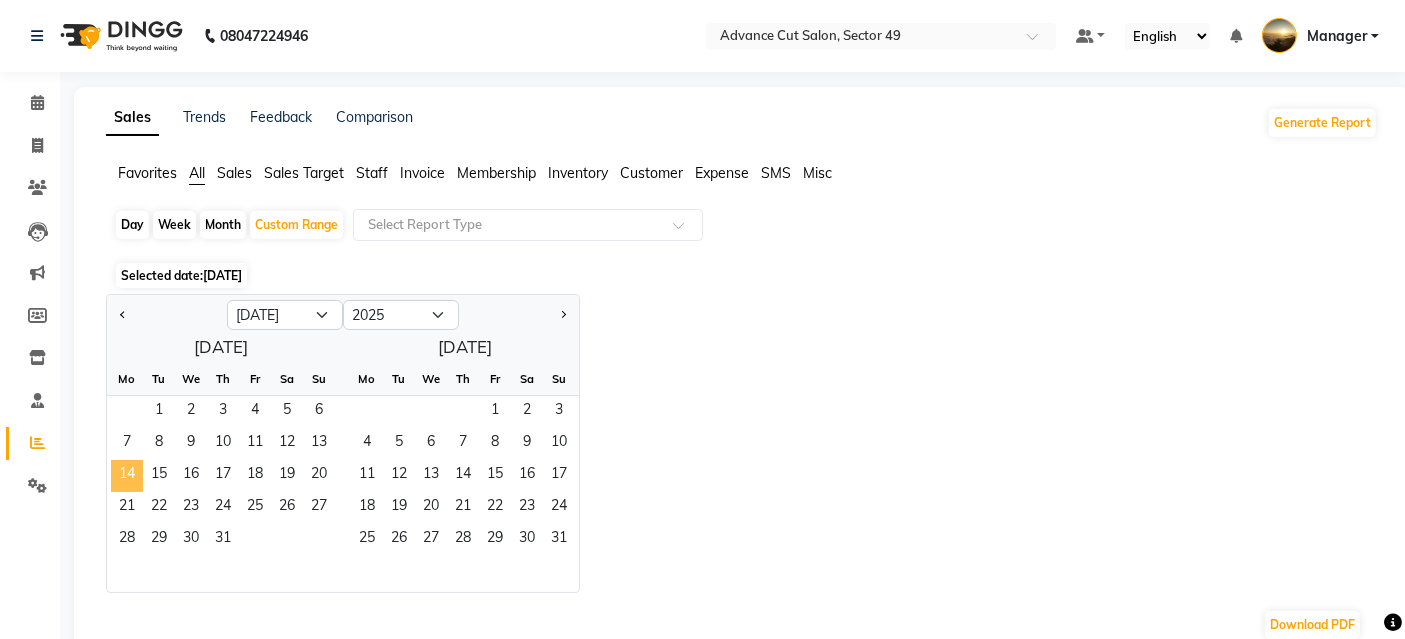 click on "14" 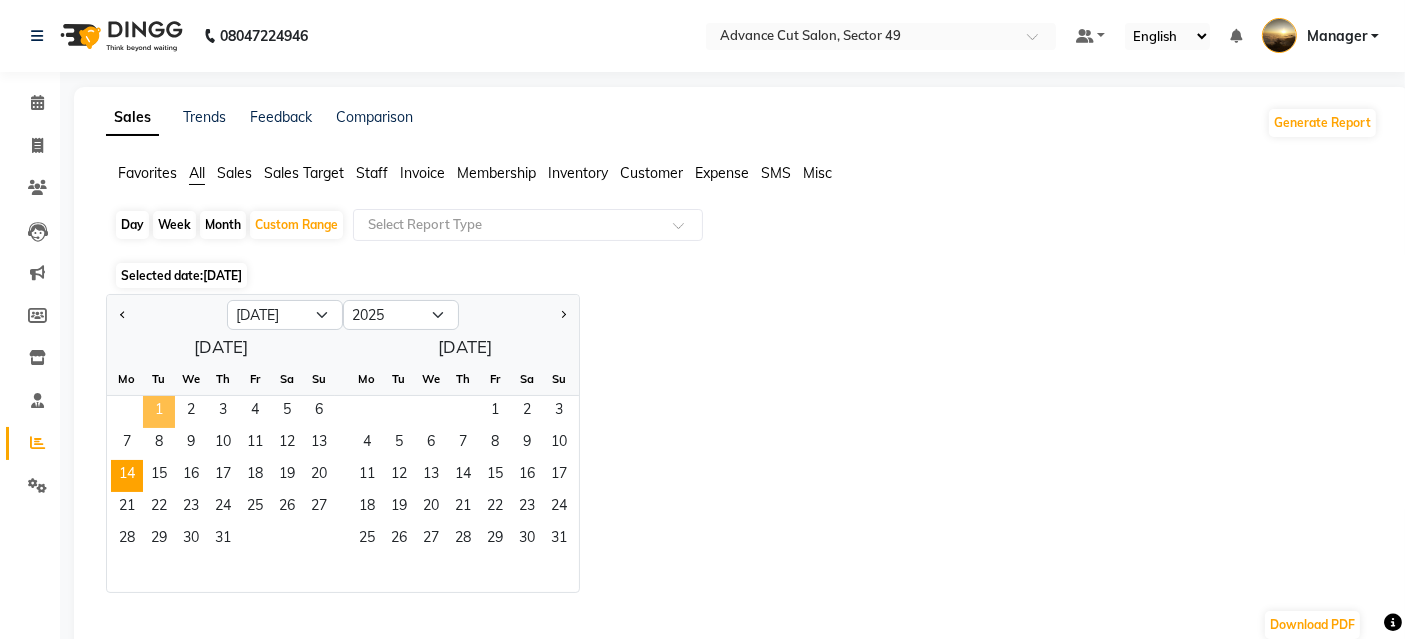 click on "1" 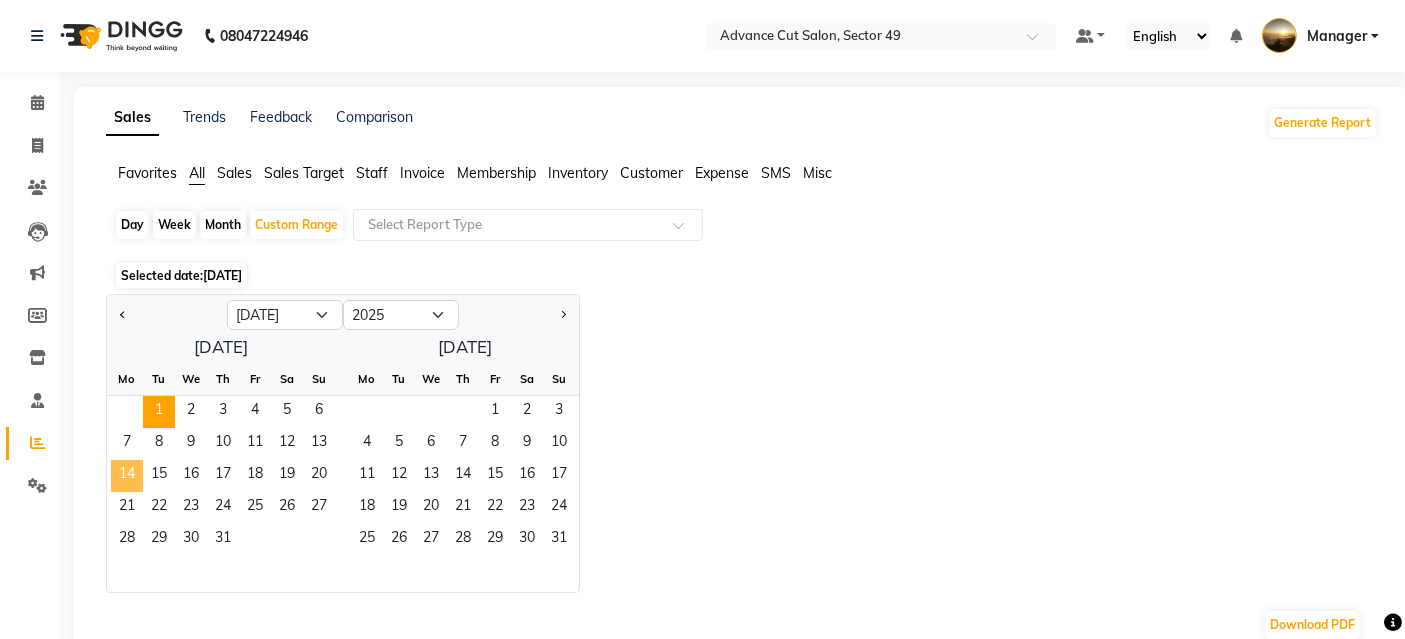 click on "14" 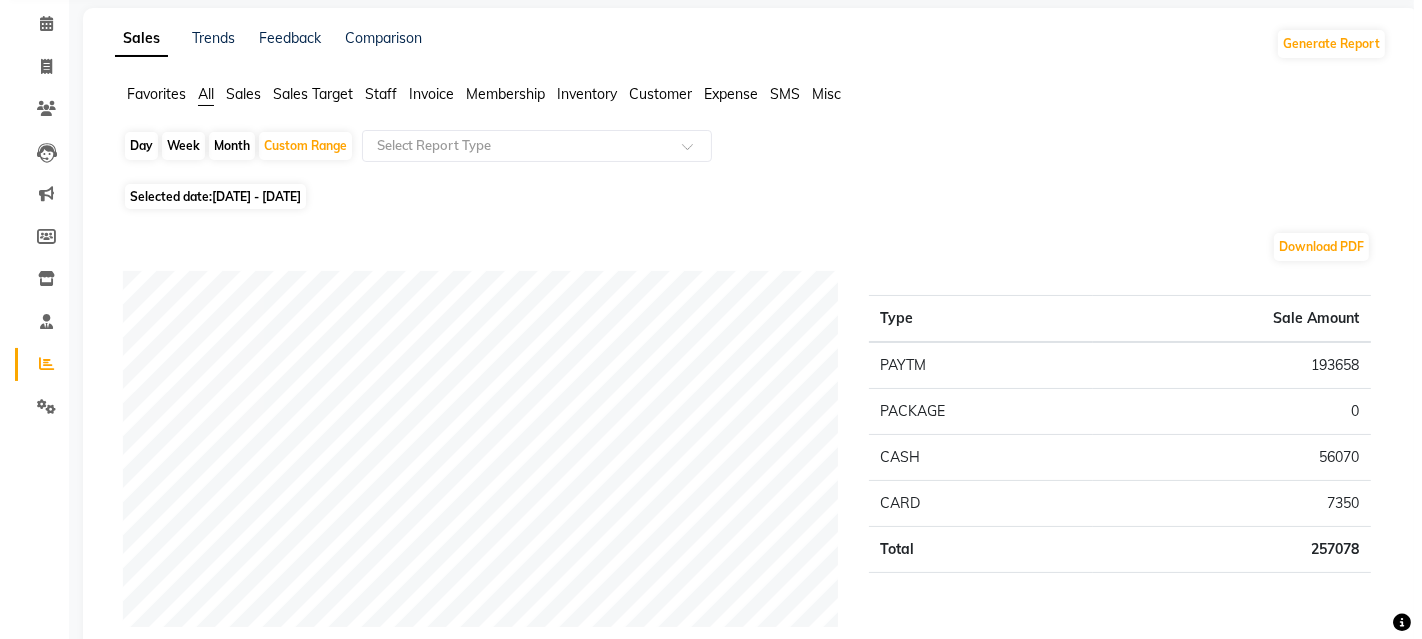 scroll, scrollTop: 0, scrollLeft: 0, axis: both 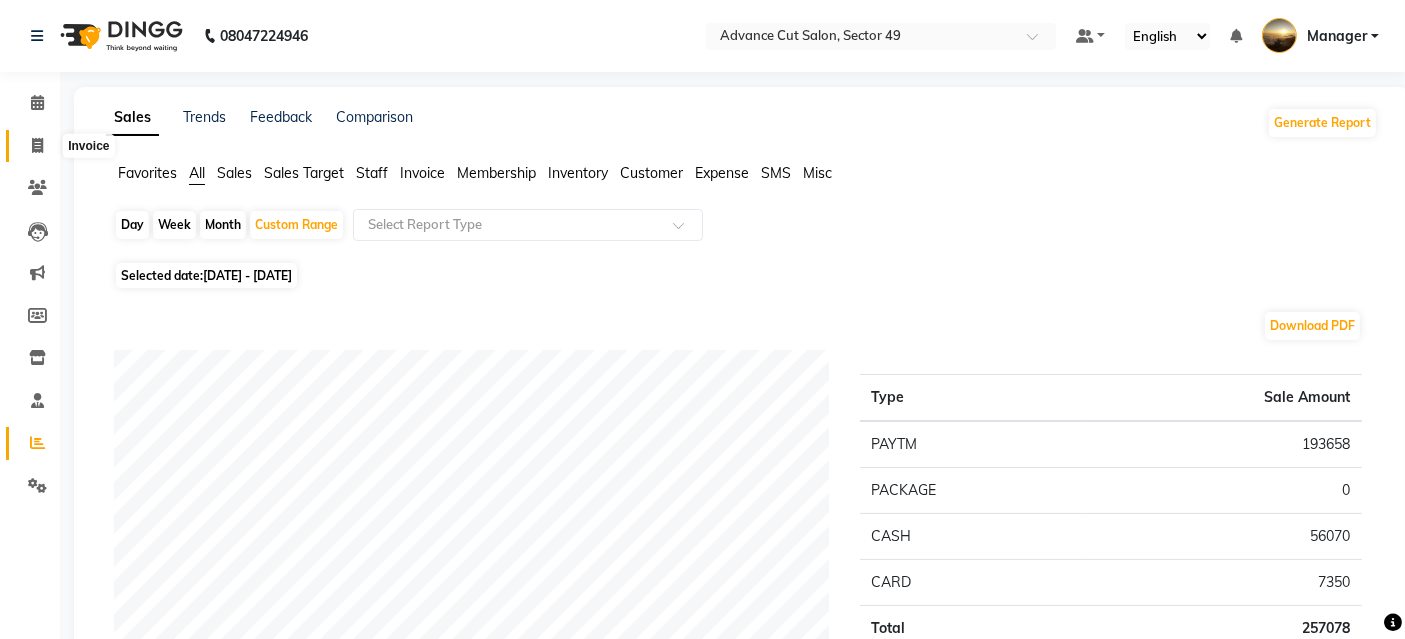 click 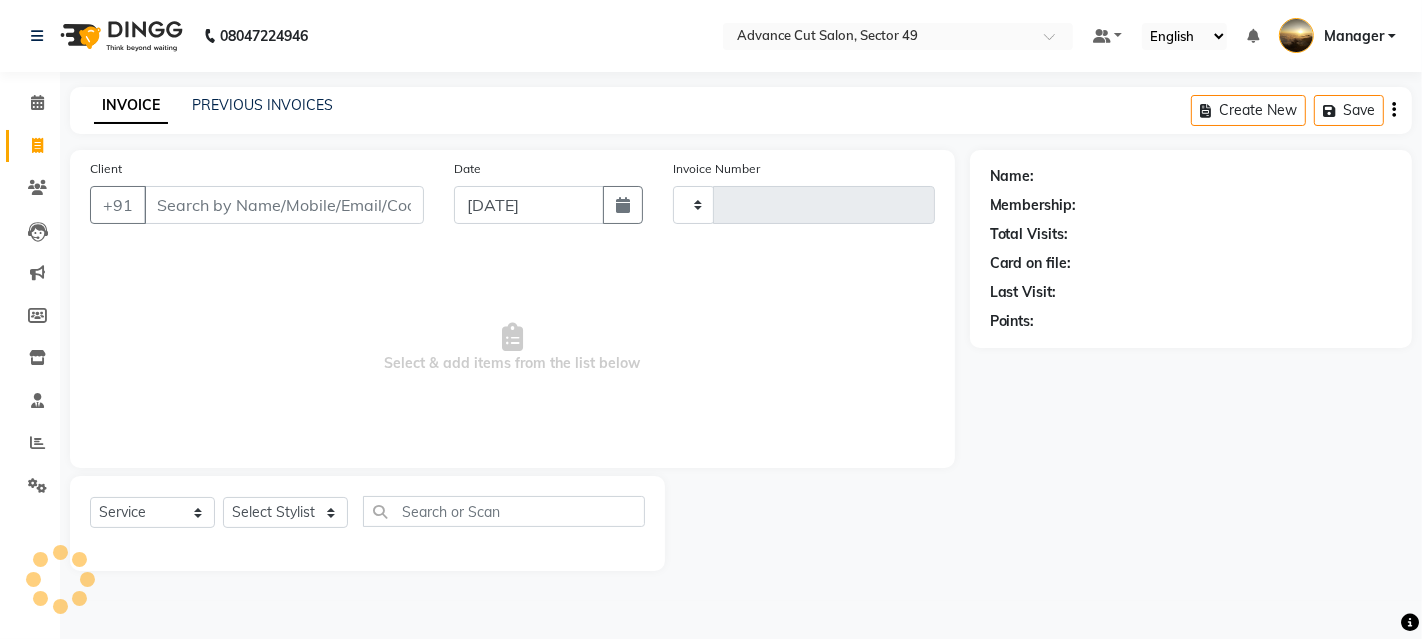 type on "3356" 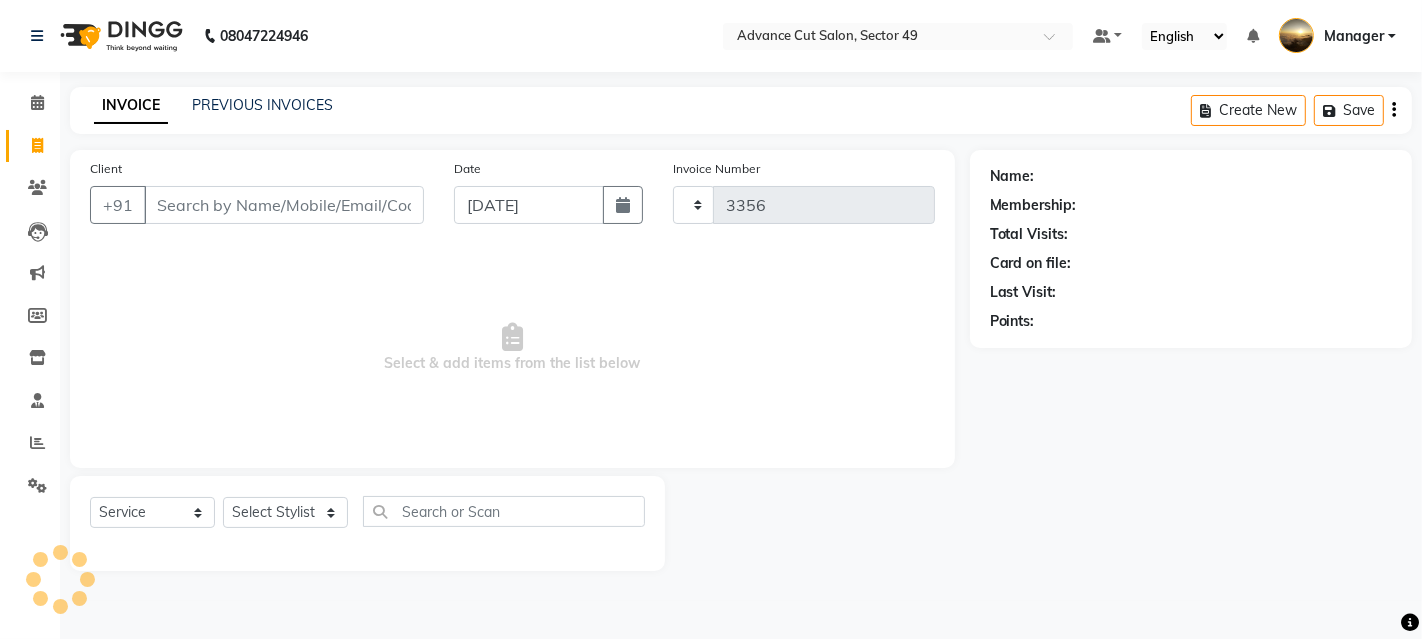 select on "4616" 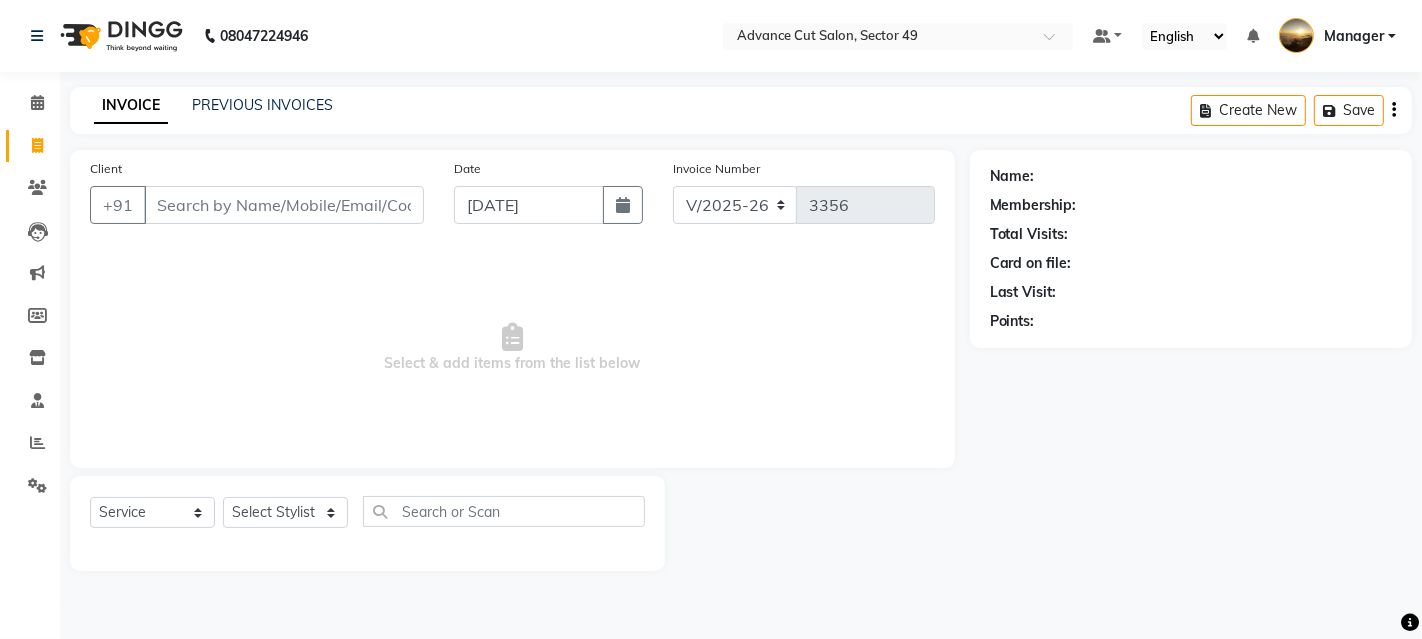 click on "Client" at bounding box center [284, 205] 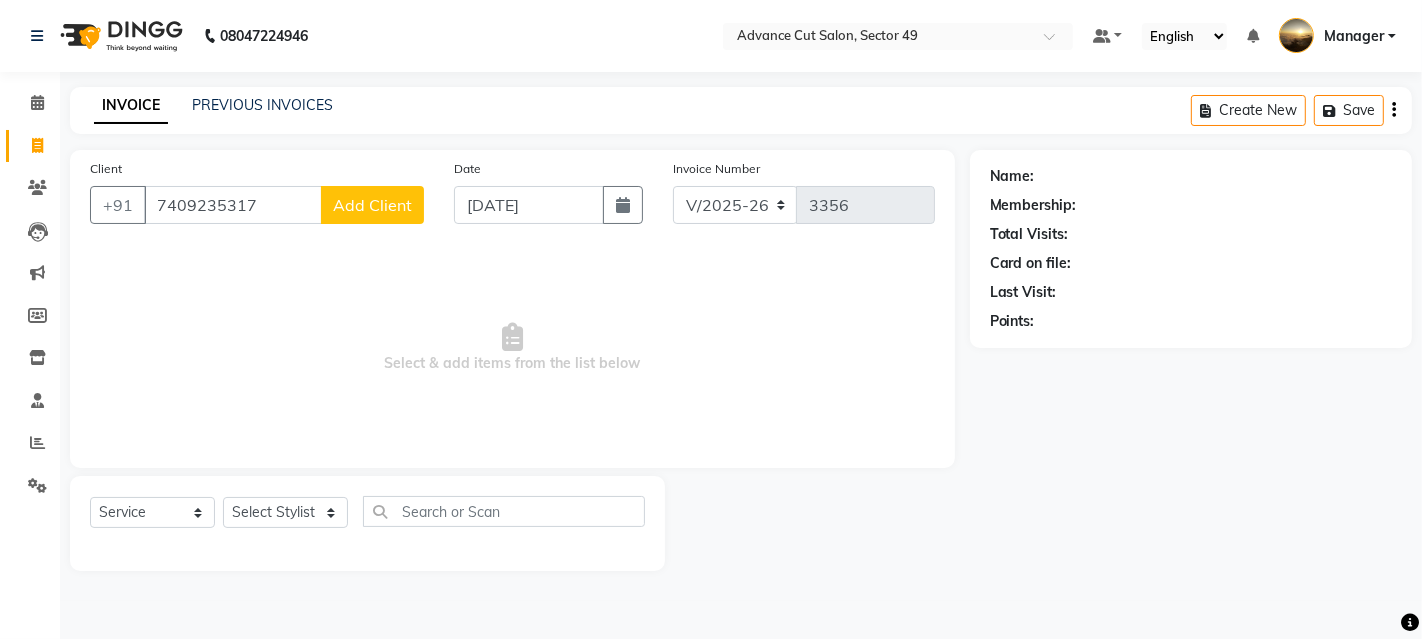type on "7409235317" 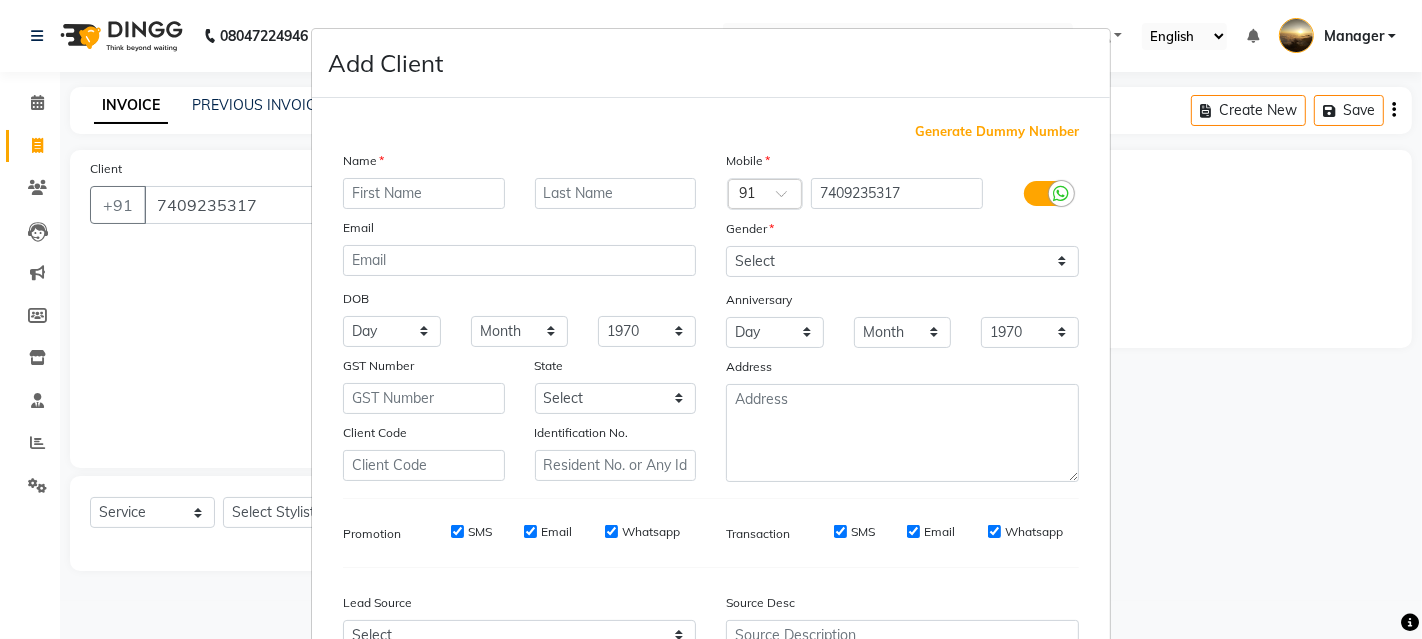 click at bounding box center [424, 193] 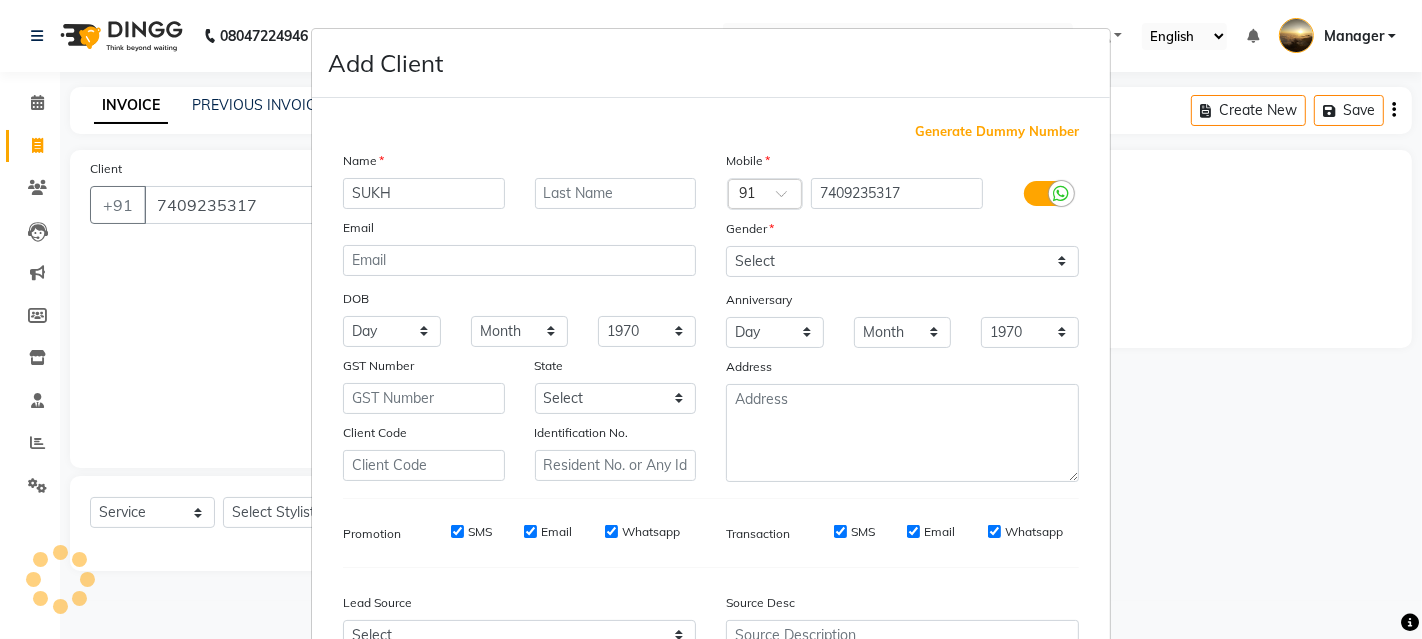 type on "SUKH" 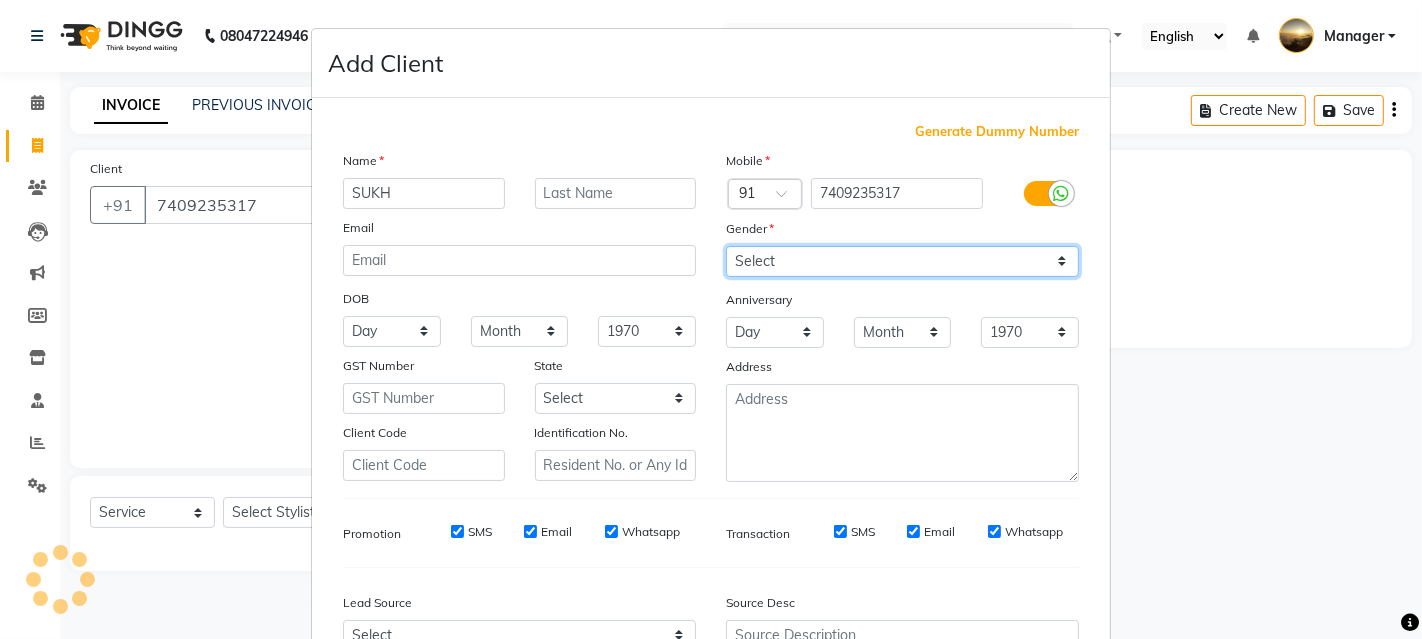 click on "Select Male Female Other Prefer Not To Say" at bounding box center [902, 261] 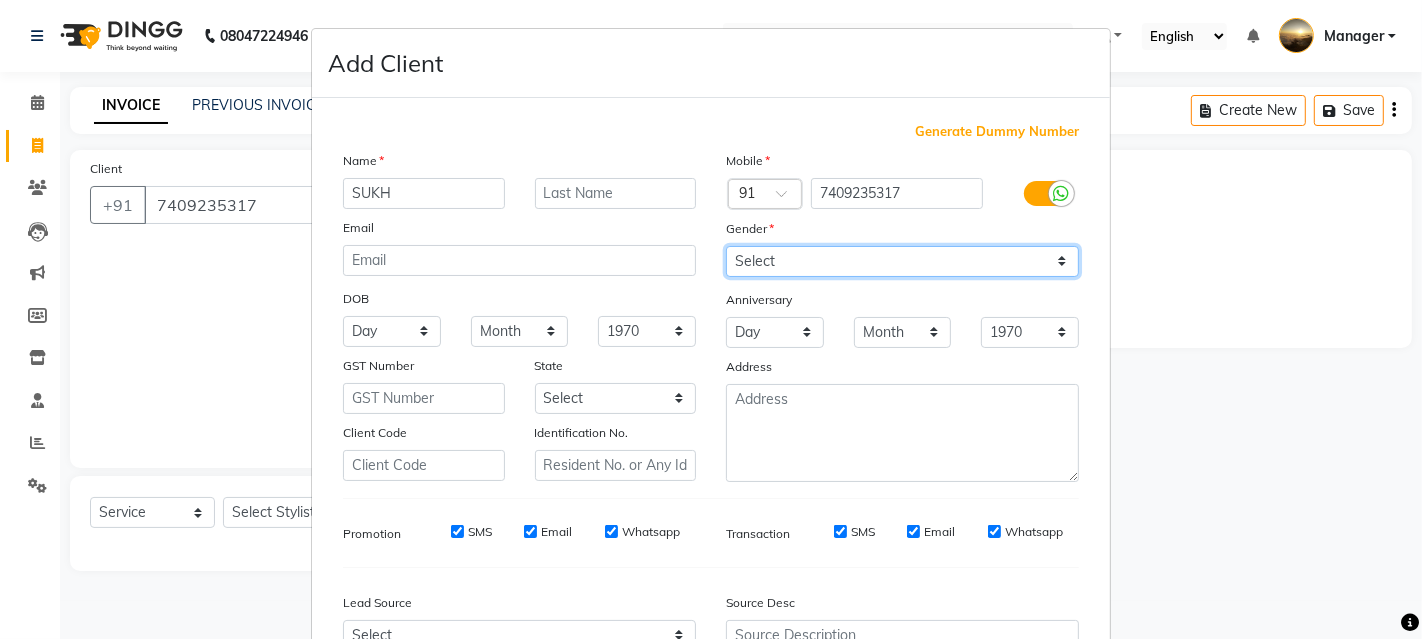 select on "male" 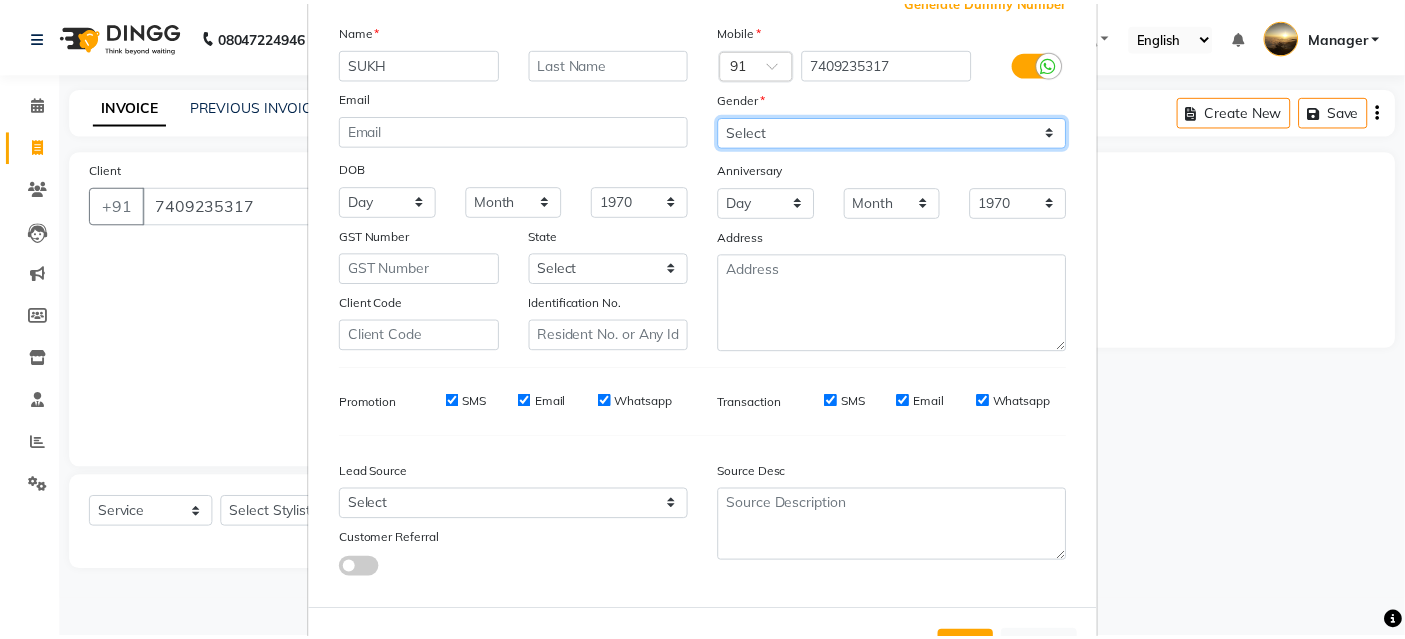 scroll, scrollTop: 208, scrollLeft: 0, axis: vertical 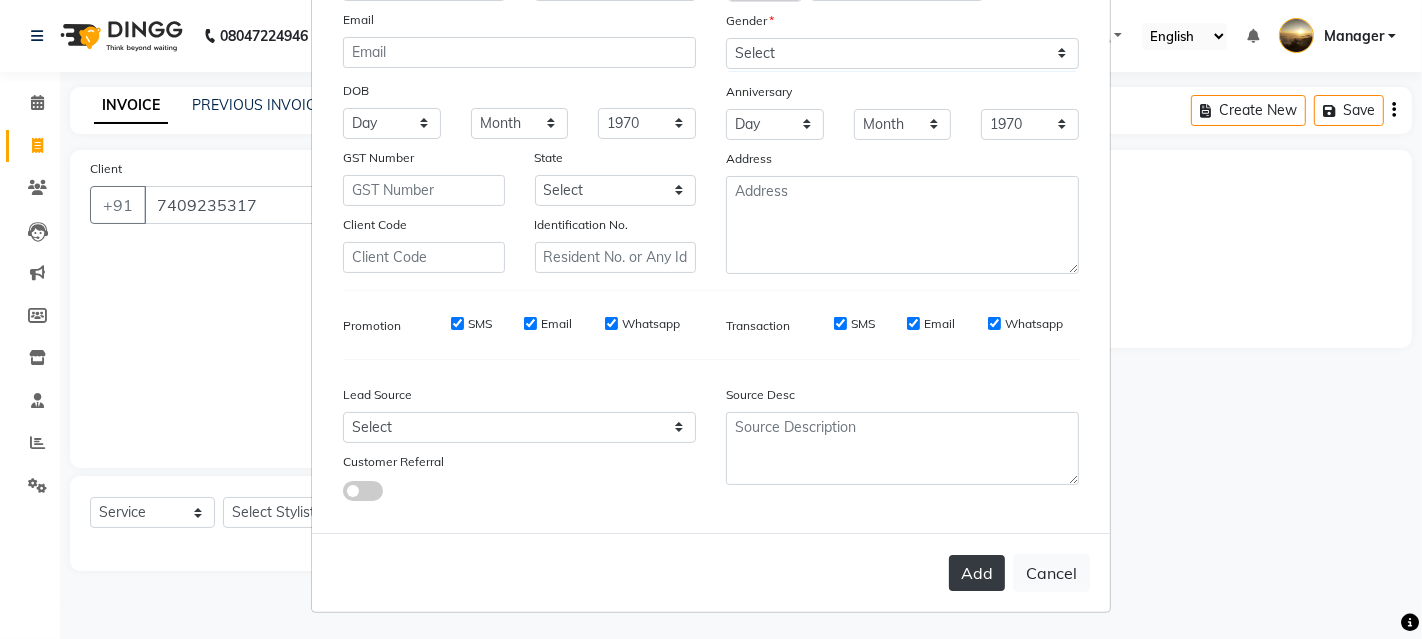click on "Add" at bounding box center [977, 573] 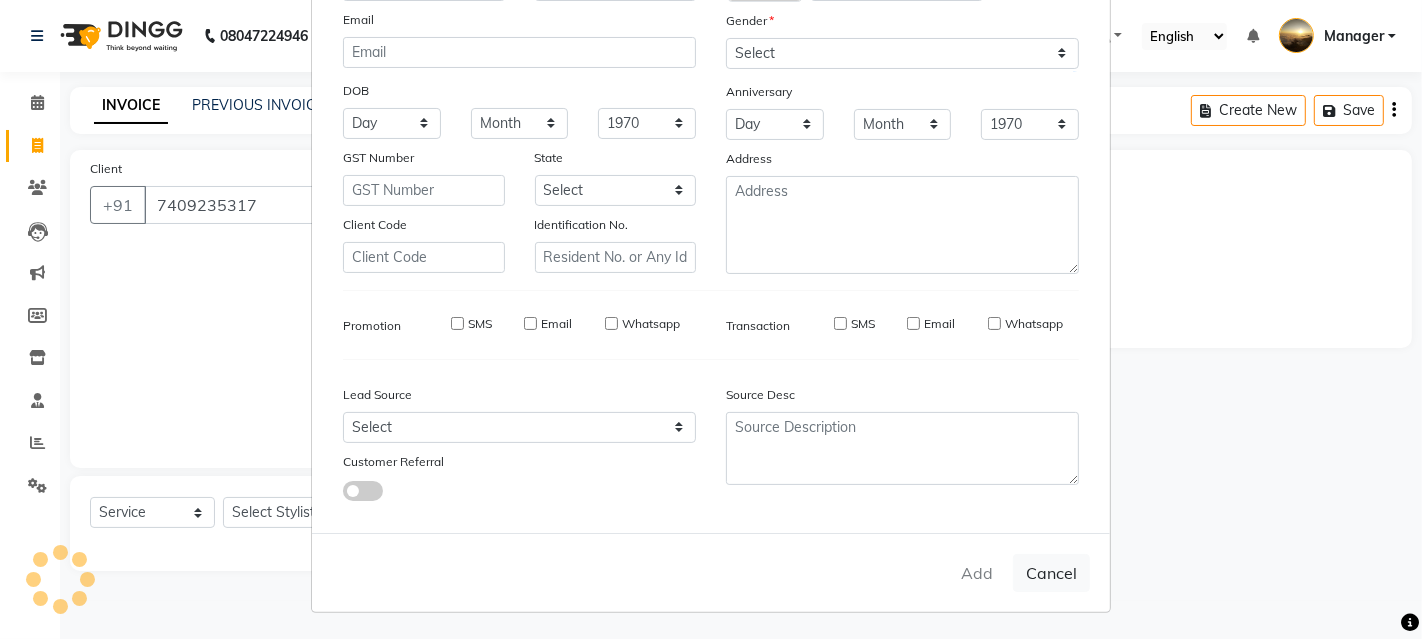 type 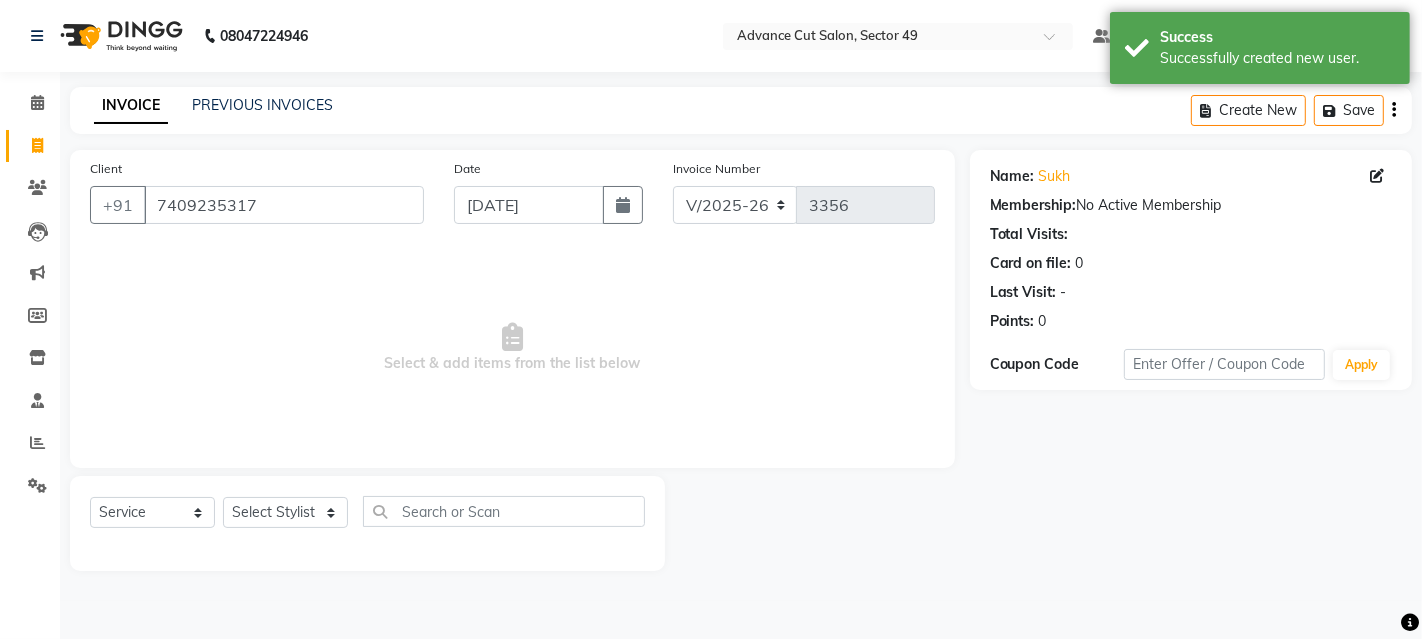 click on "Select  Service  Product  Membership  Package Voucher Prepaid Gift Card  Select Stylist Ayaphy Banty danish ali david Manager product purvi rakhi riyaz sameer sameer Tip vishal" 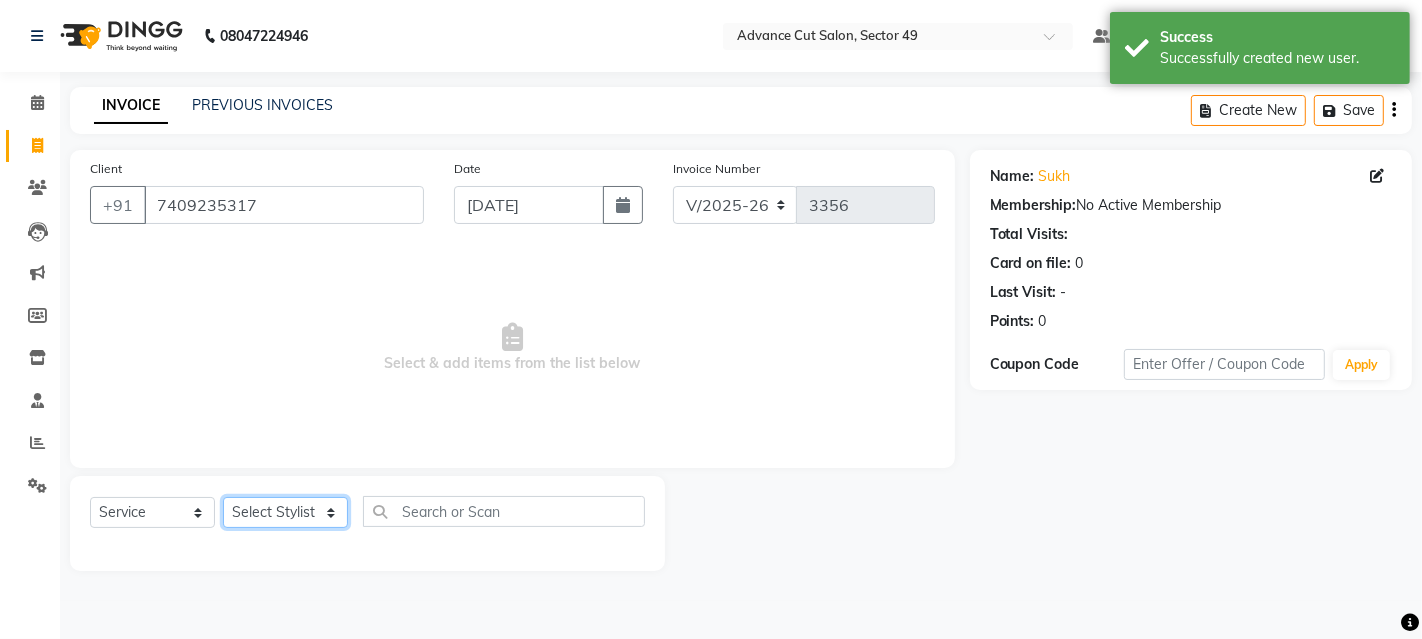 click on "Select Stylist Ayaphy Banty danish ali david Manager product purvi rakhi riyaz sameer sameer Tip vishal" 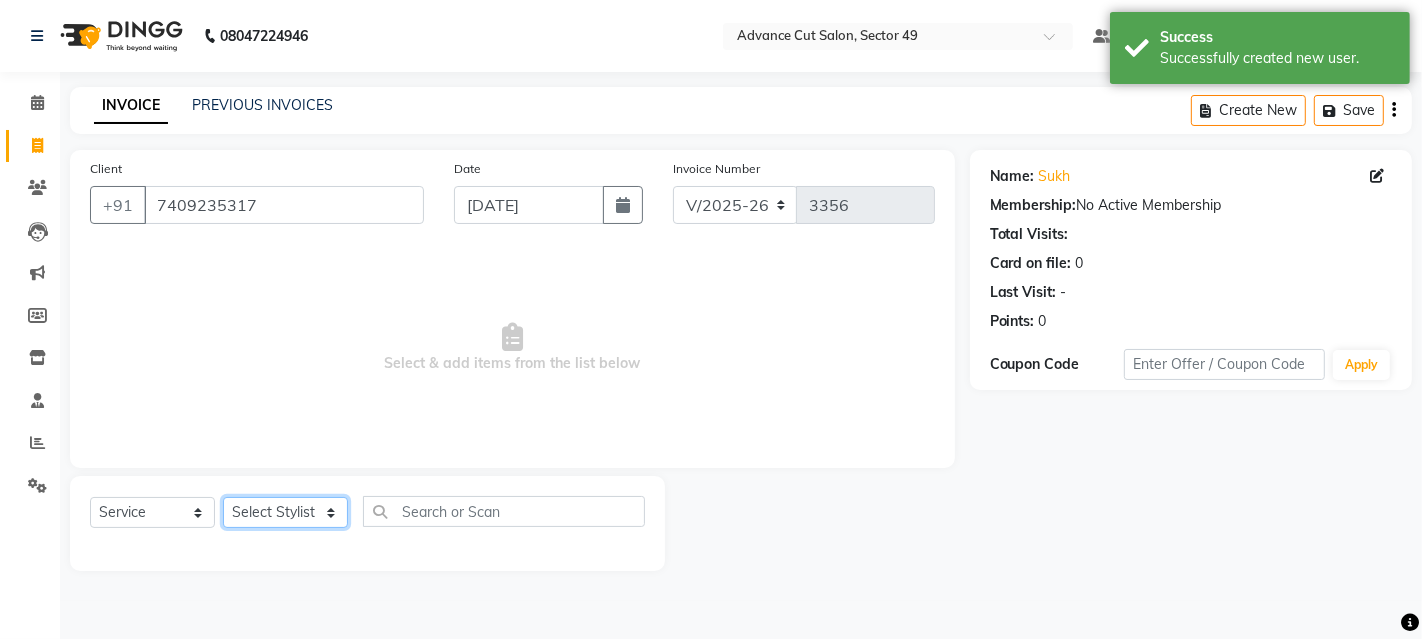 select on "74206" 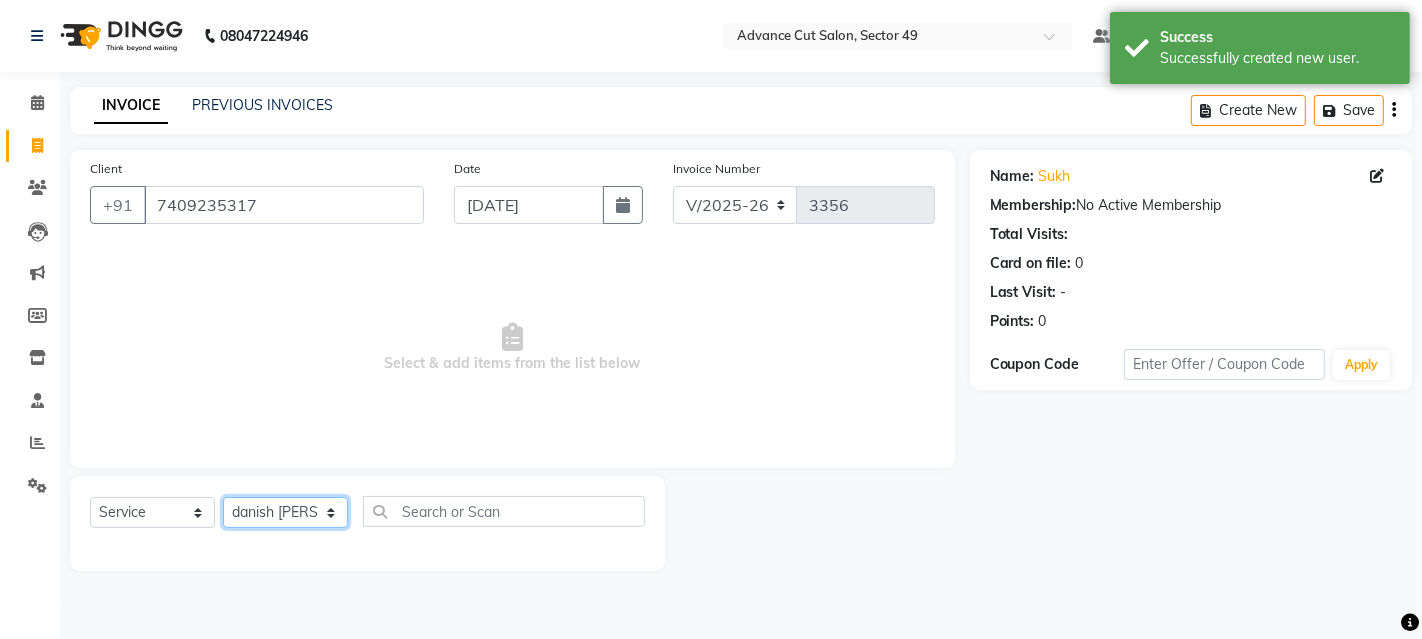 click on "Select Stylist Ayaphy Banty danish ali david Manager product purvi rakhi riyaz sameer sameer Tip vishal" 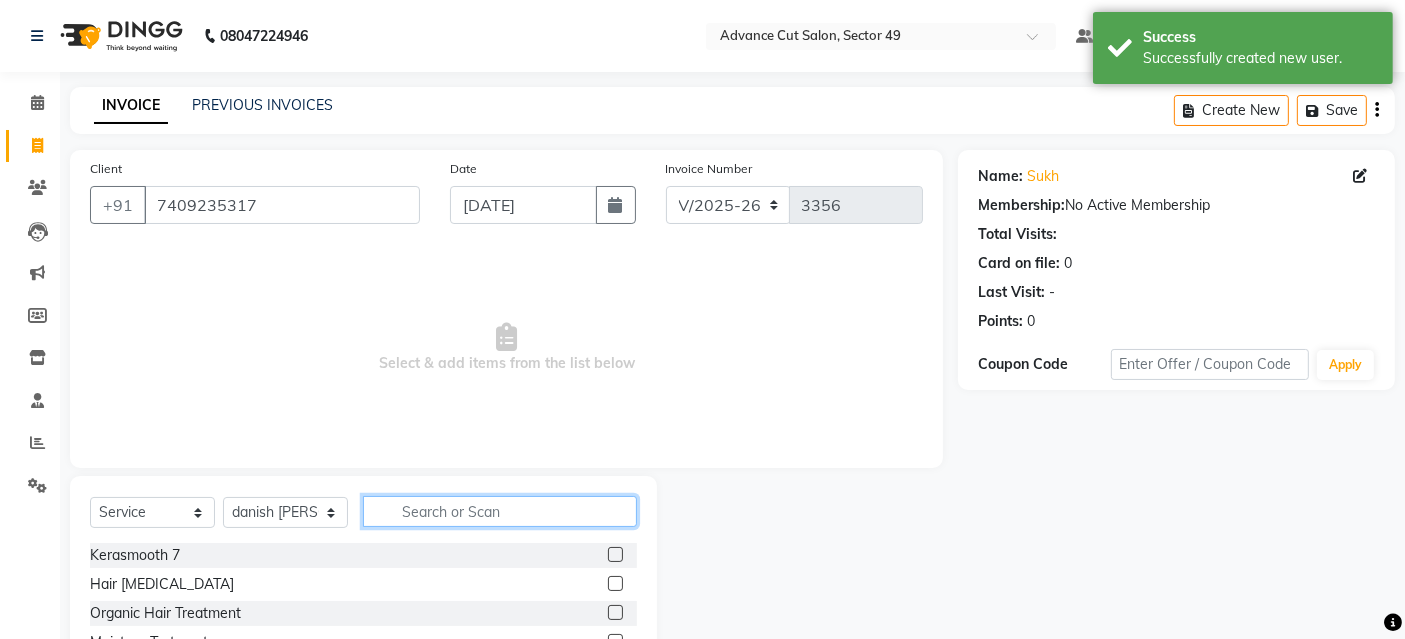 click 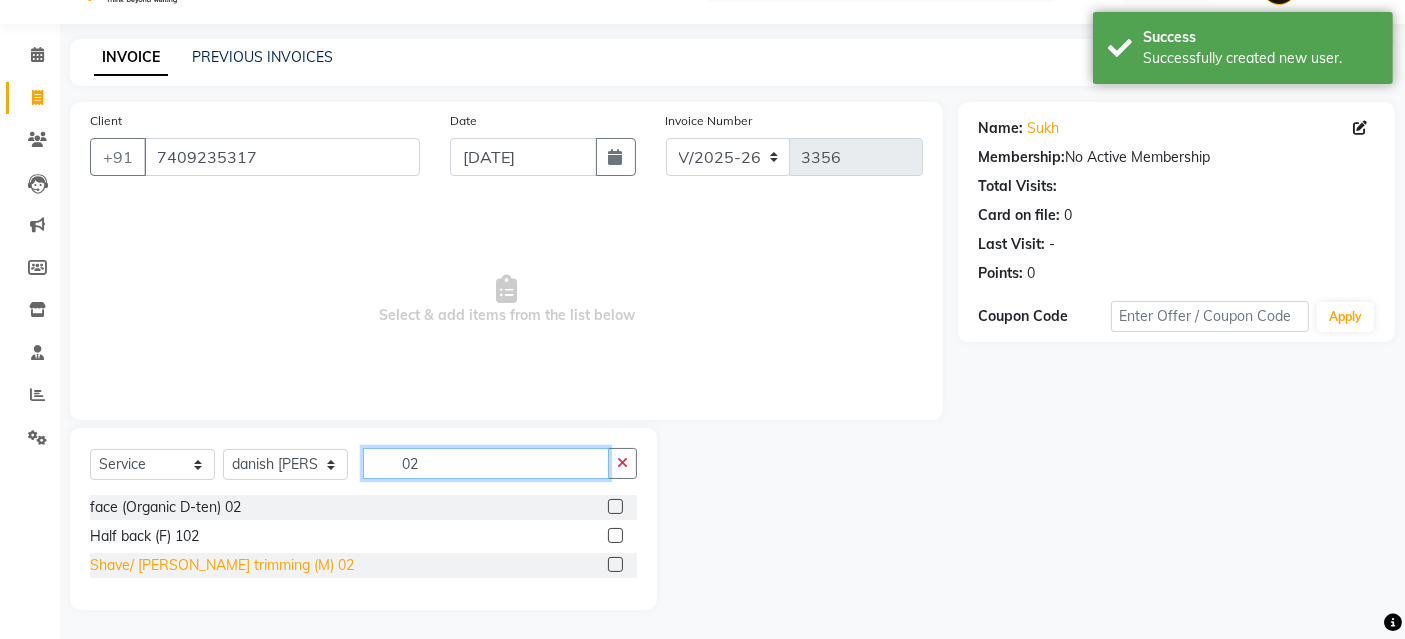 type on "02" 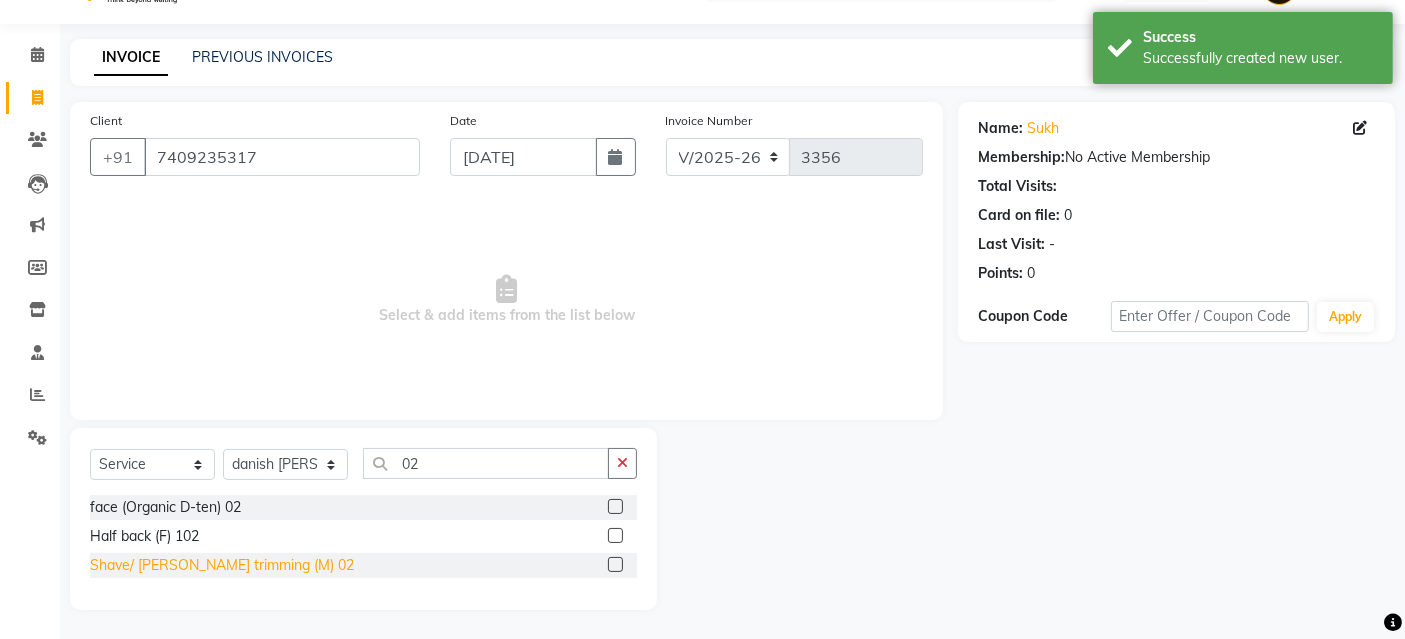 drag, startPoint x: 227, startPoint y: 564, endPoint x: 594, endPoint y: 506, distance: 371.55484 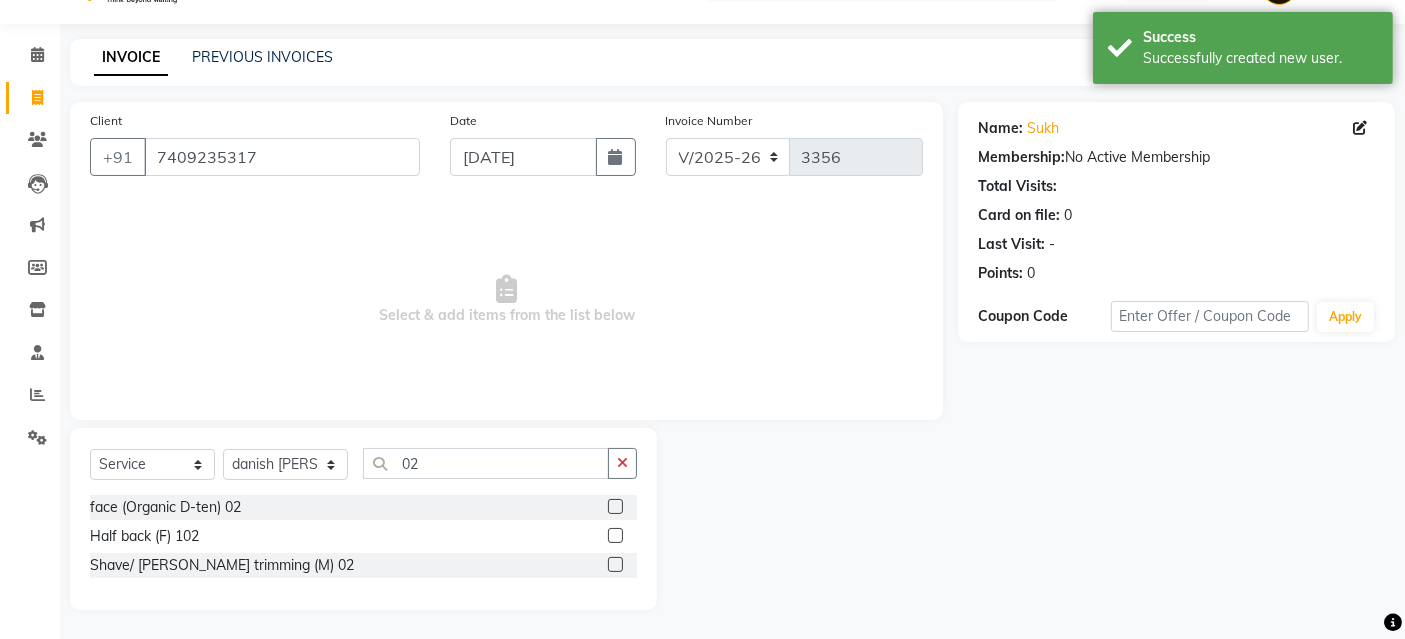 click on "Shave/ Beard trimming (M) 02" 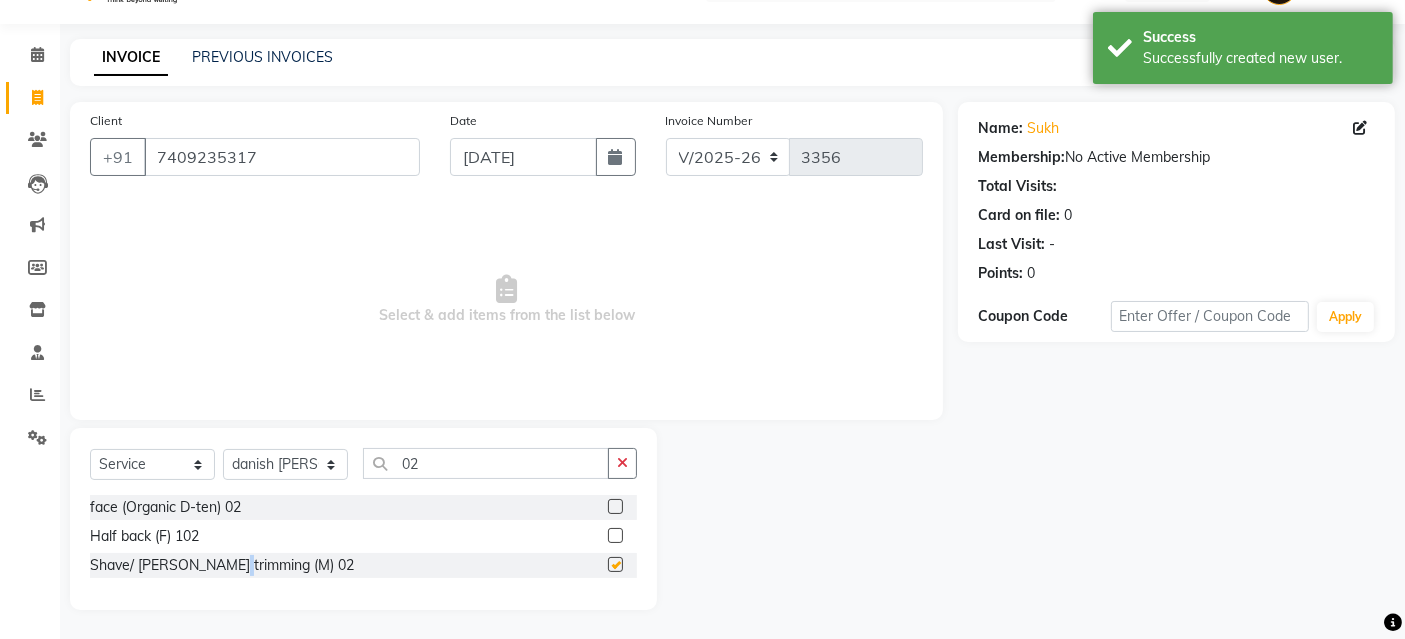 checkbox on "false" 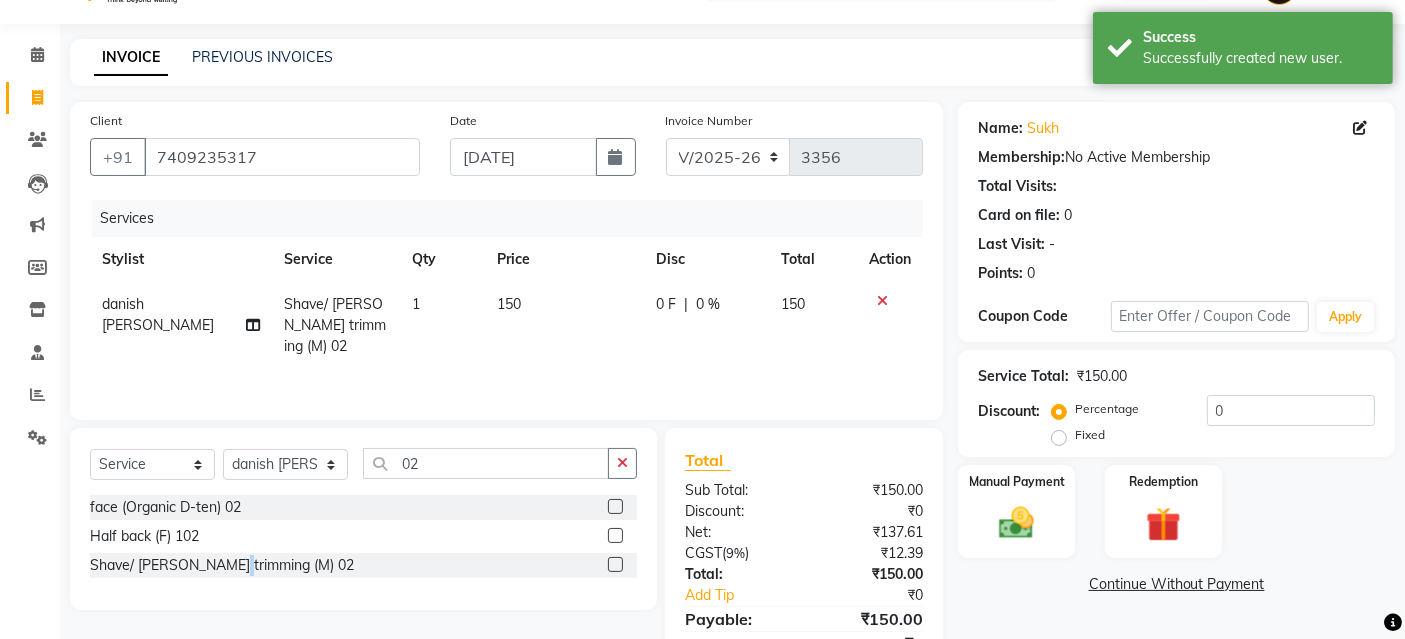 scroll, scrollTop: 138, scrollLeft: 0, axis: vertical 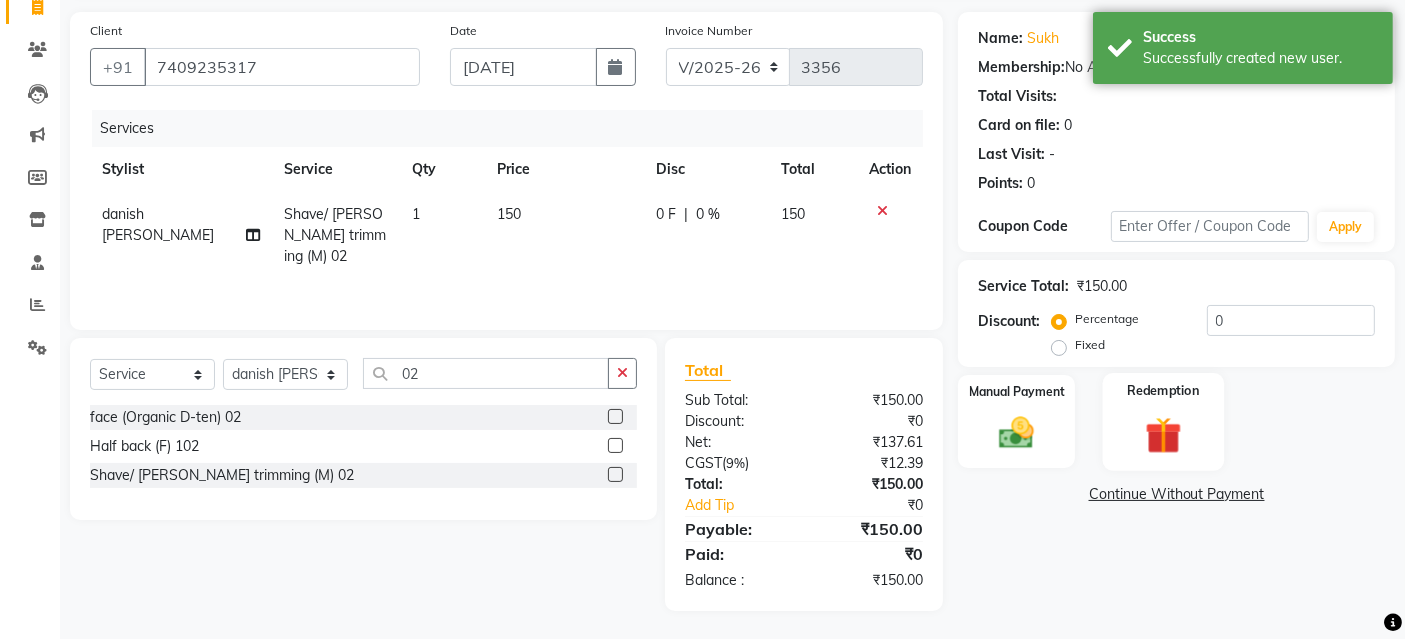 drag, startPoint x: 1034, startPoint y: 404, endPoint x: 1156, endPoint y: 466, distance: 136.85028 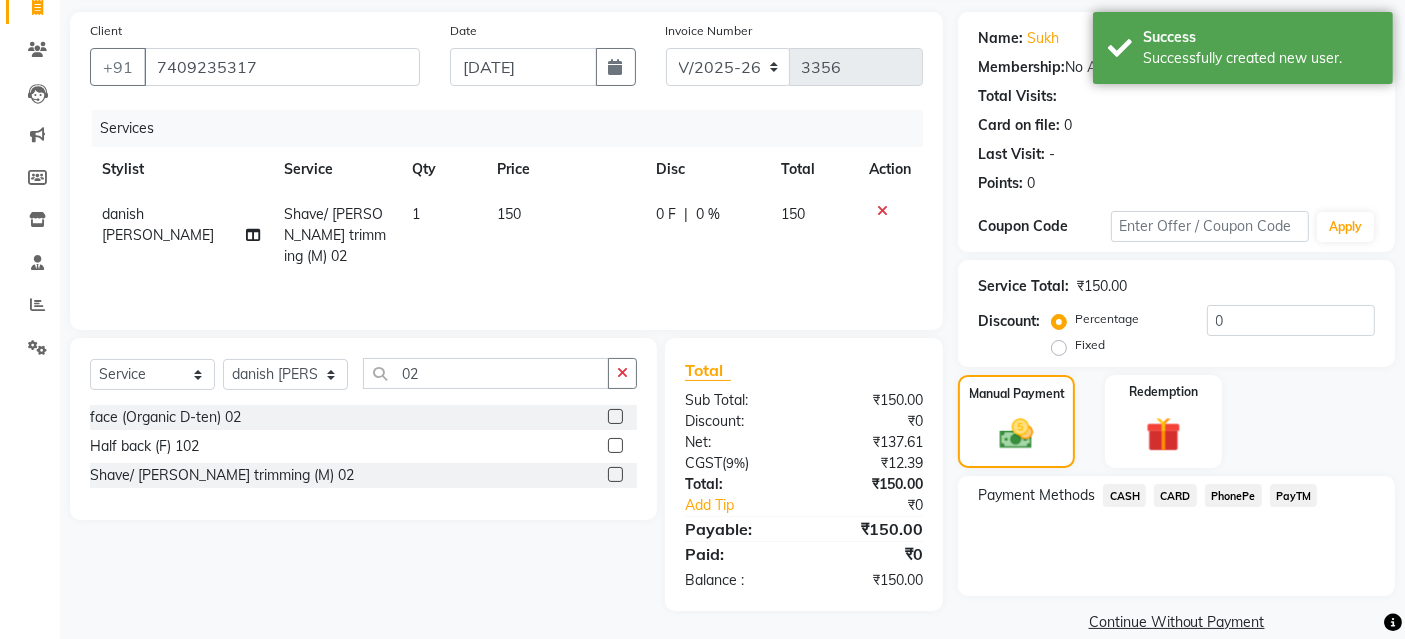 drag, startPoint x: 1288, startPoint y: 492, endPoint x: 1276, endPoint y: 510, distance: 21.633308 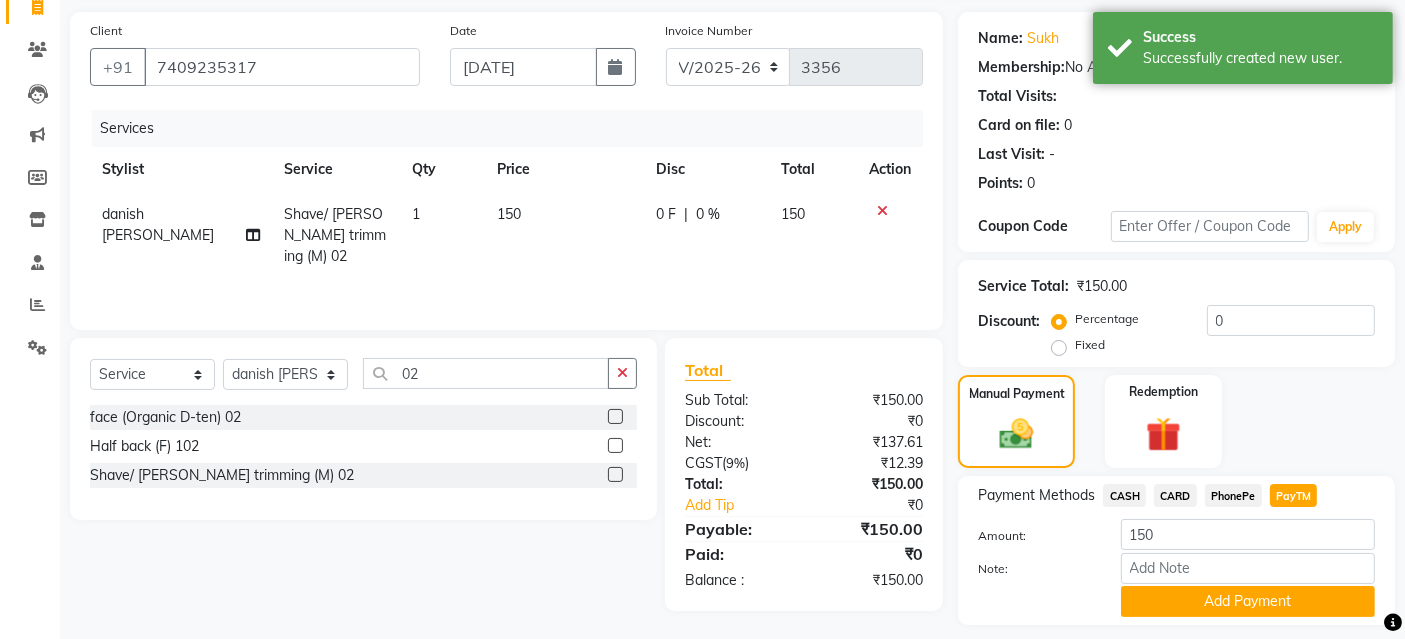 click on "CASH" 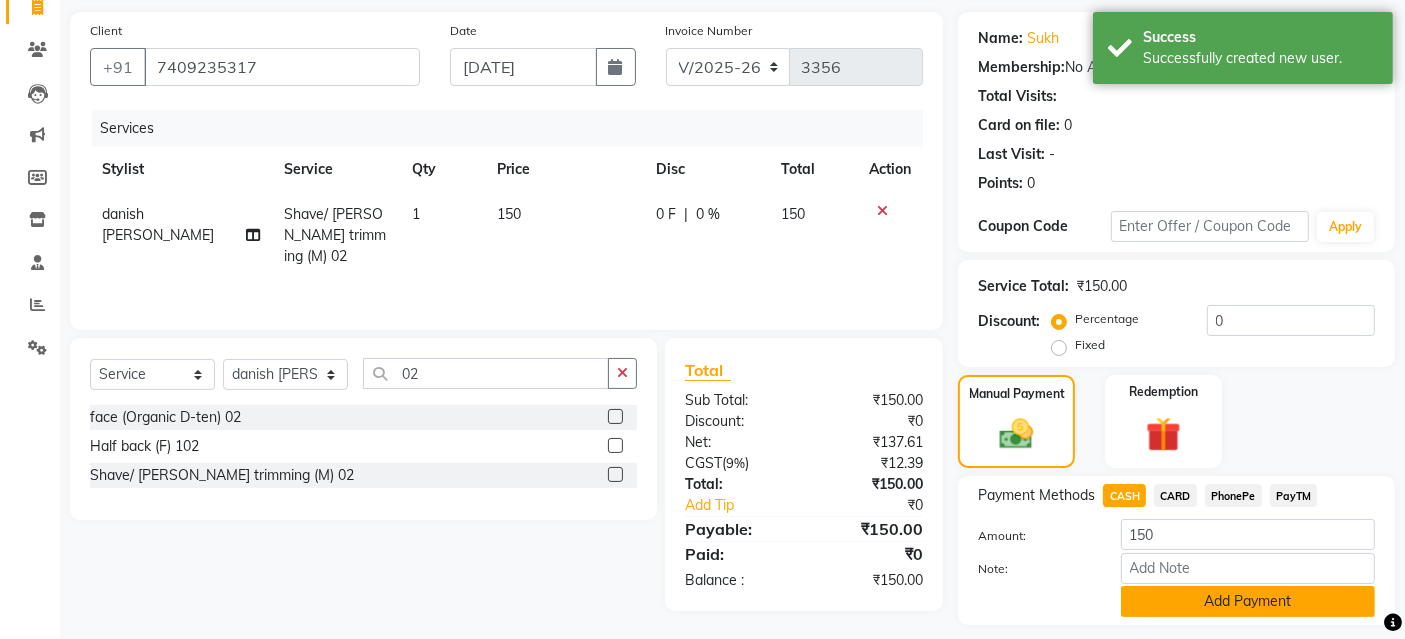 click on "Add Payment" 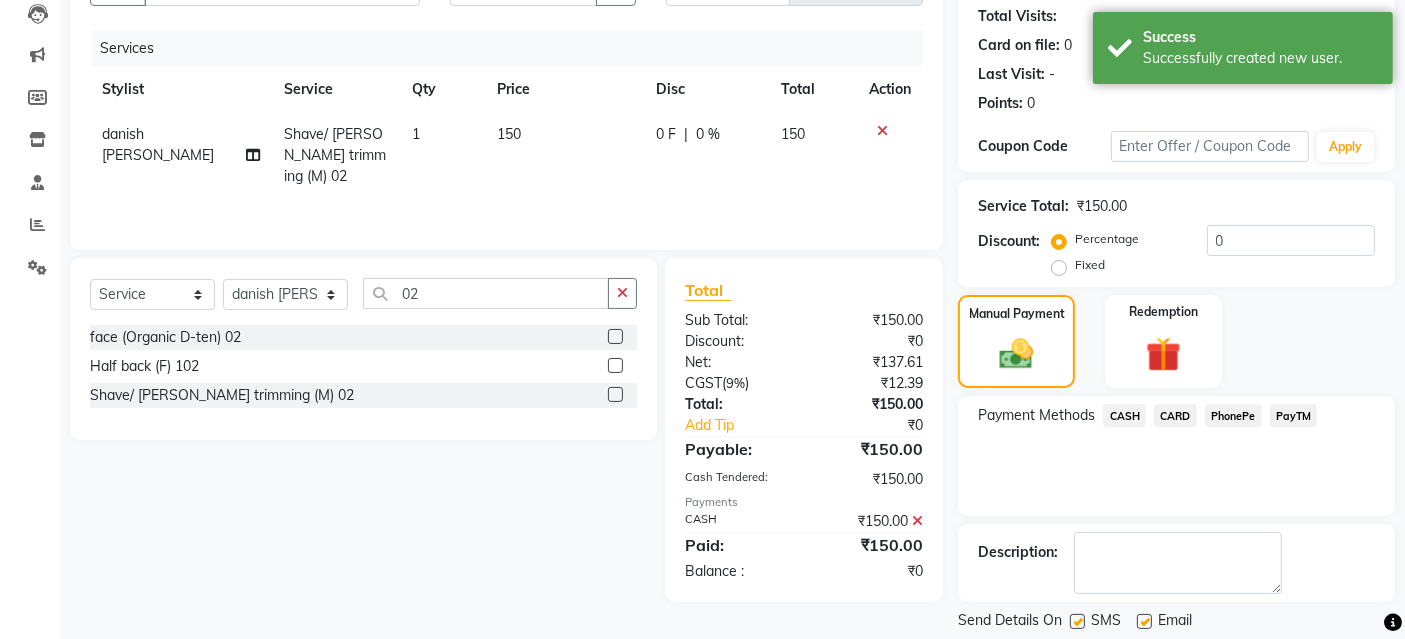 scroll, scrollTop: 277, scrollLeft: 0, axis: vertical 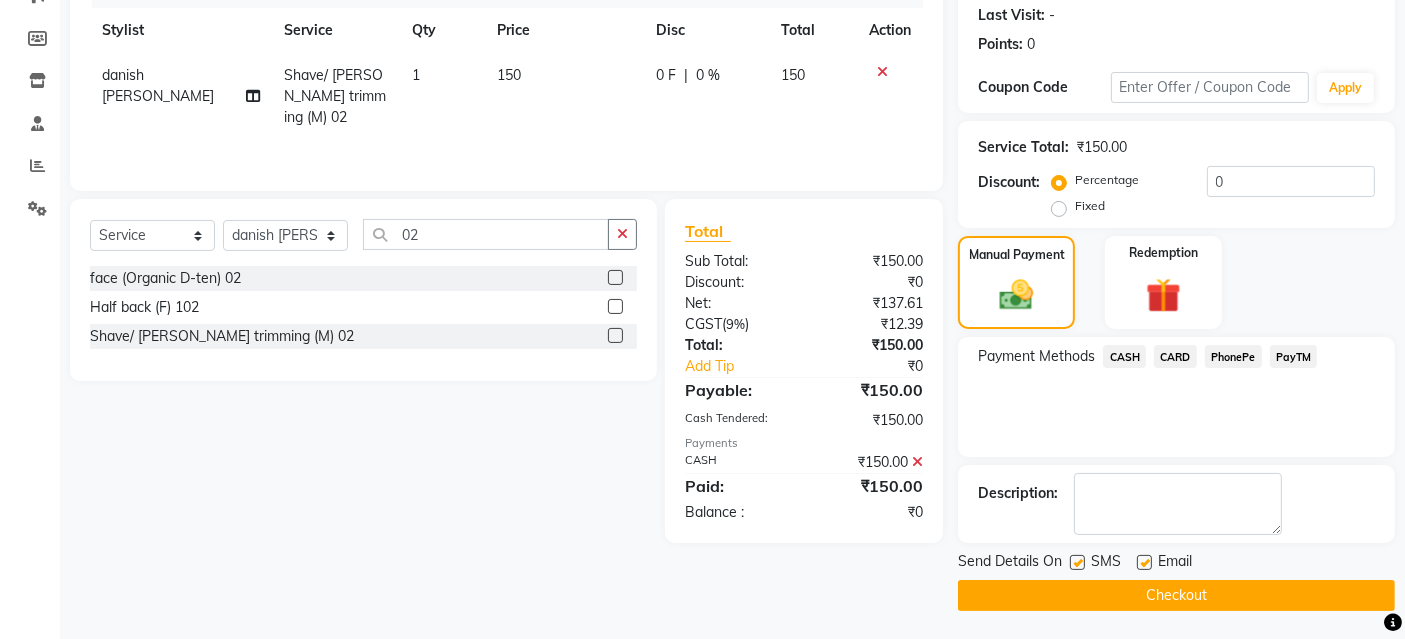 drag, startPoint x: 1147, startPoint y: 564, endPoint x: 1137, endPoint y: 567, distance: 10.440307 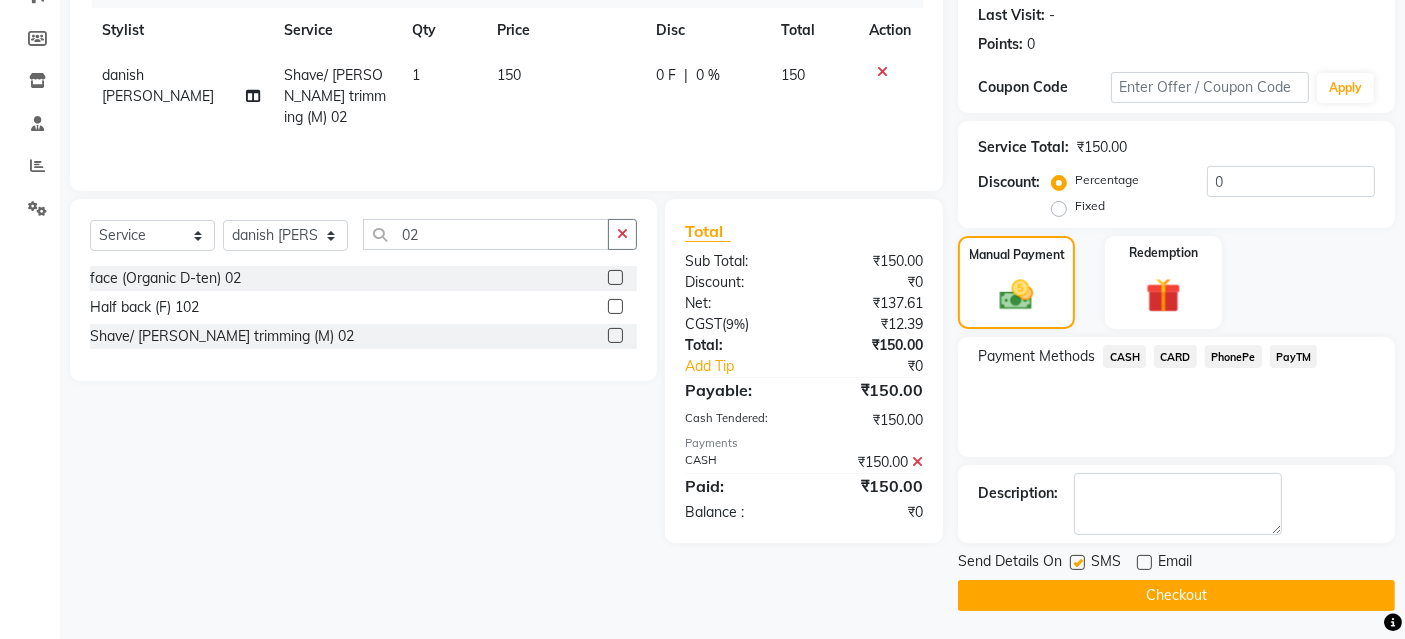 click 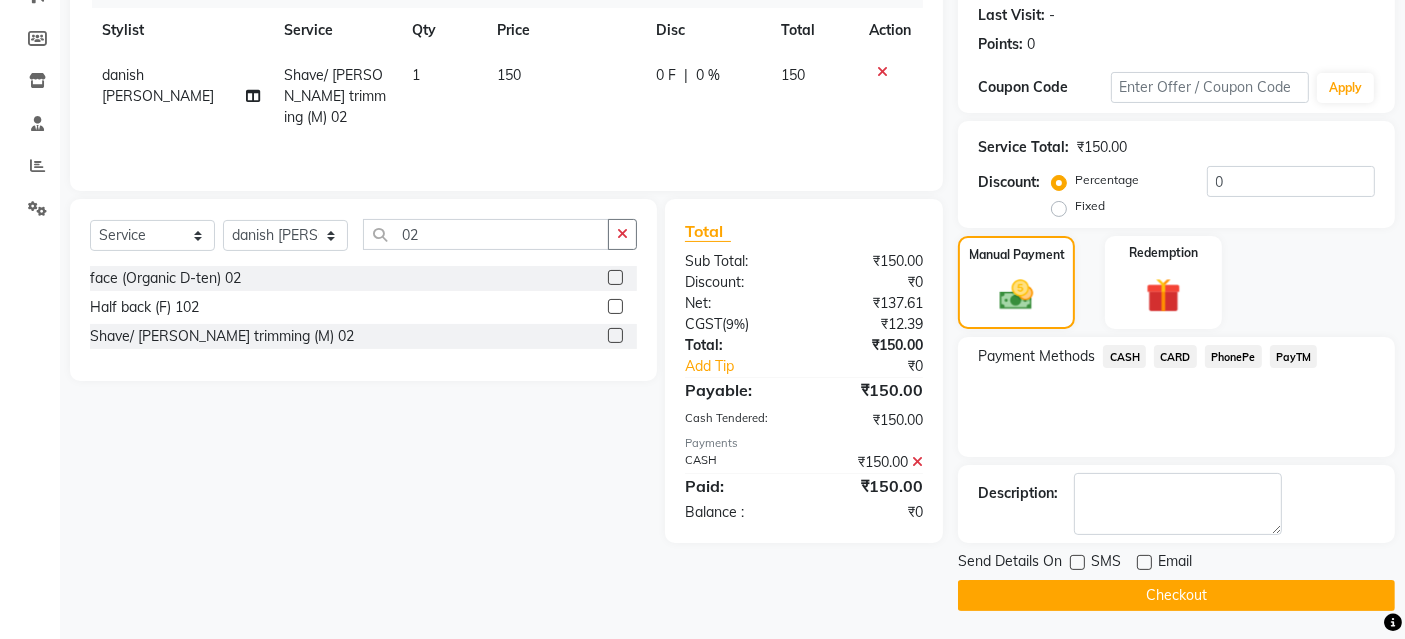 click on "Checkout" 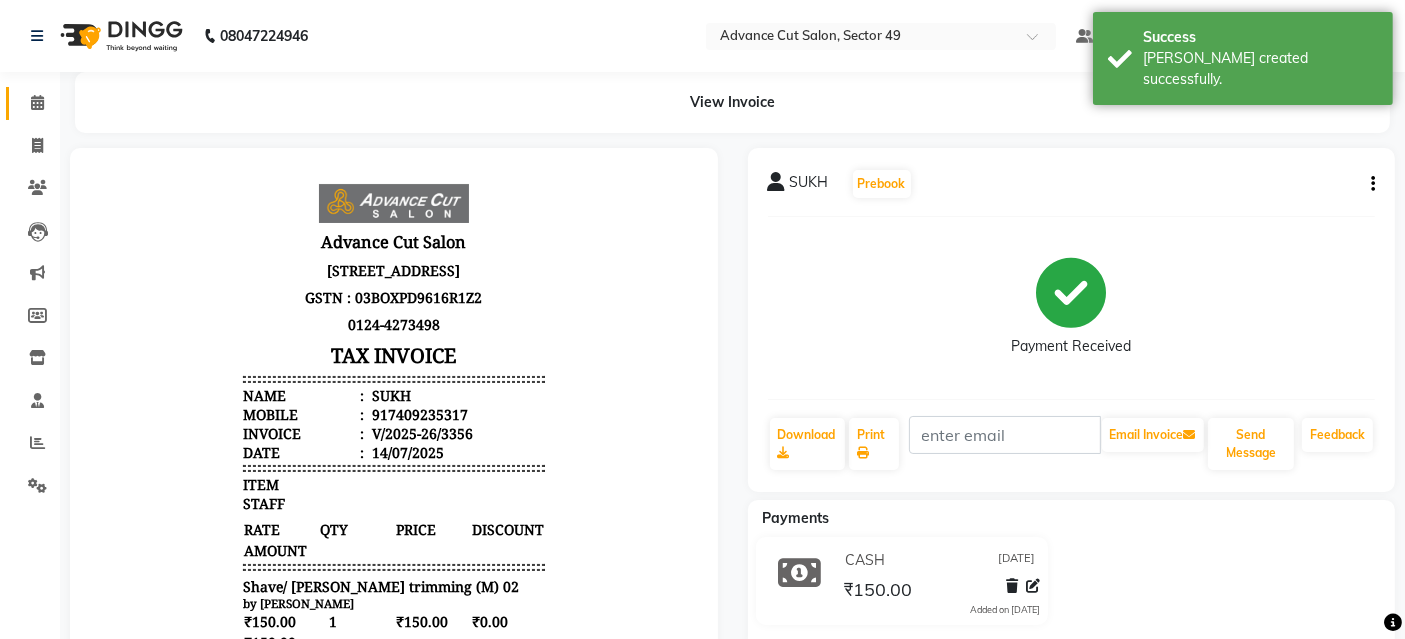 scroll, scrollTop: 0, scrollLeft: 0, axis: both 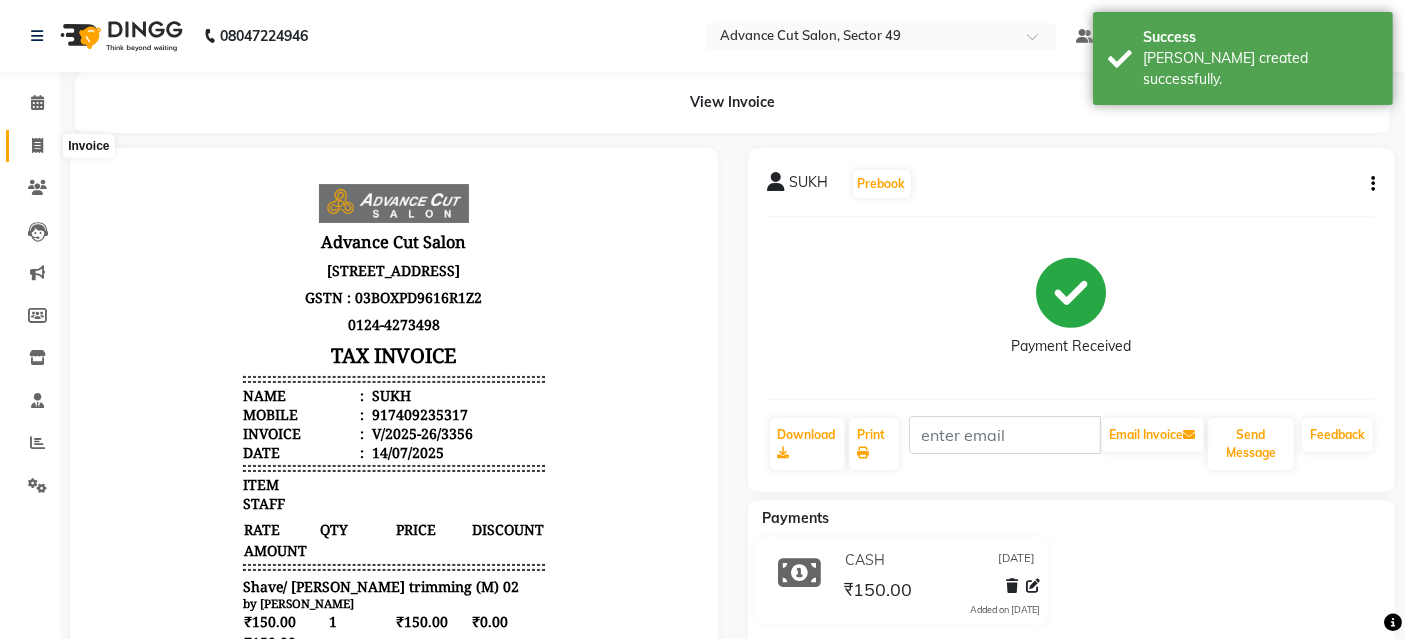 click 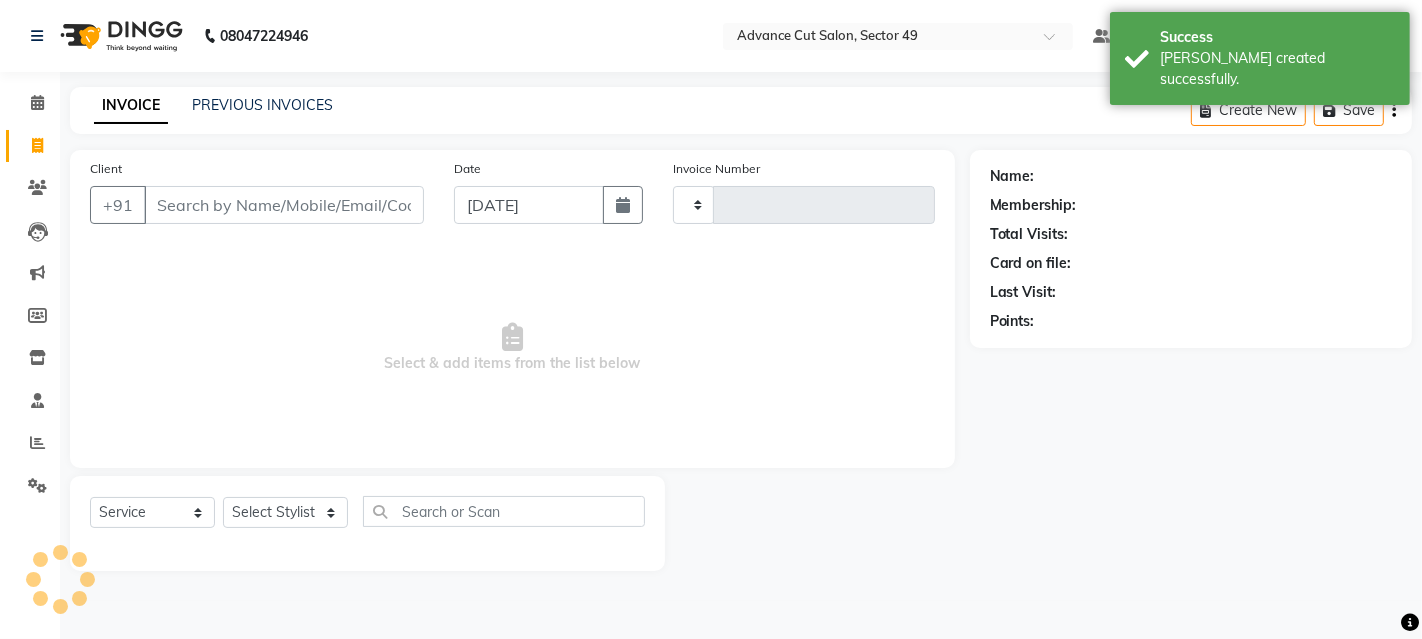 type on "3357" 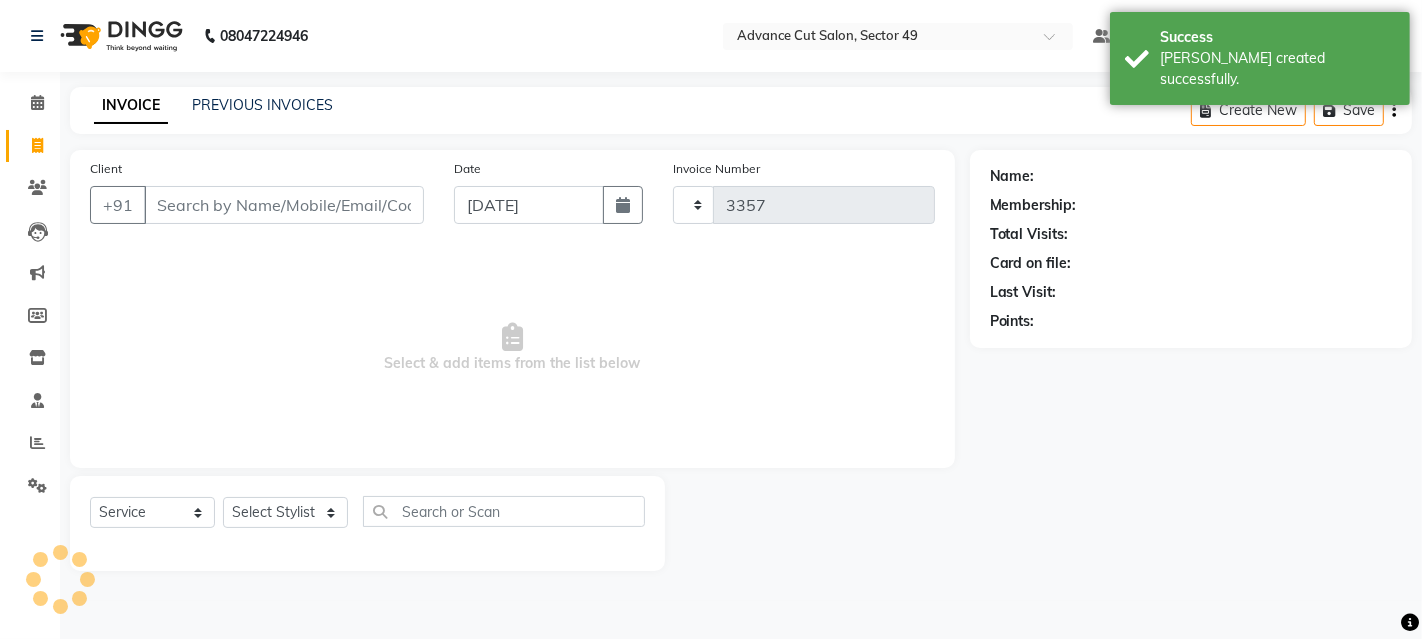 select on "4616" 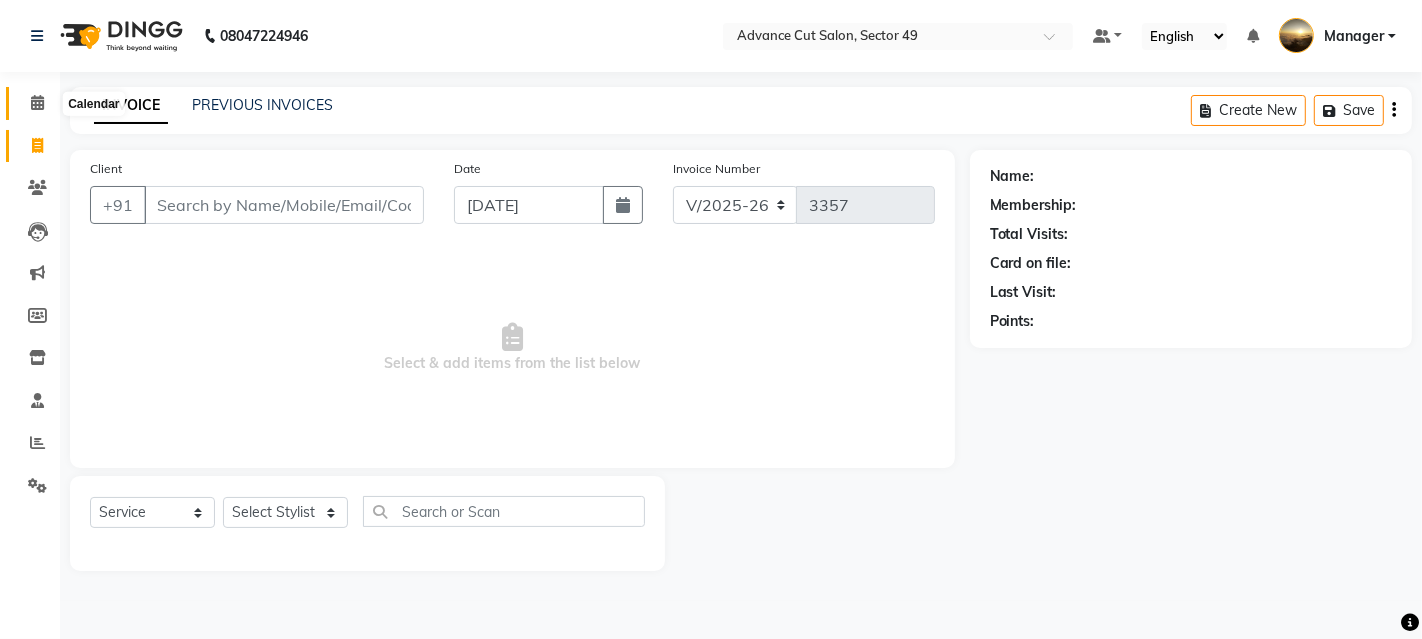 click 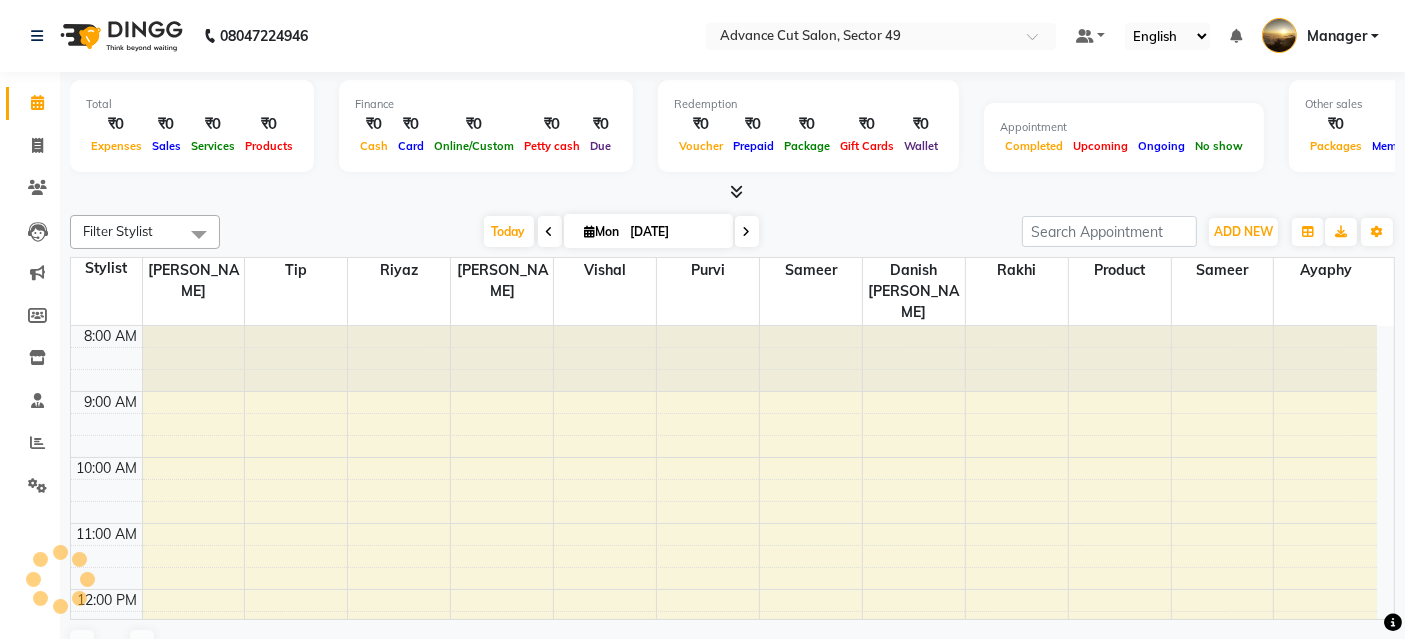 scroll, scrollTop: 0, scrollLeft: 0, axis: both 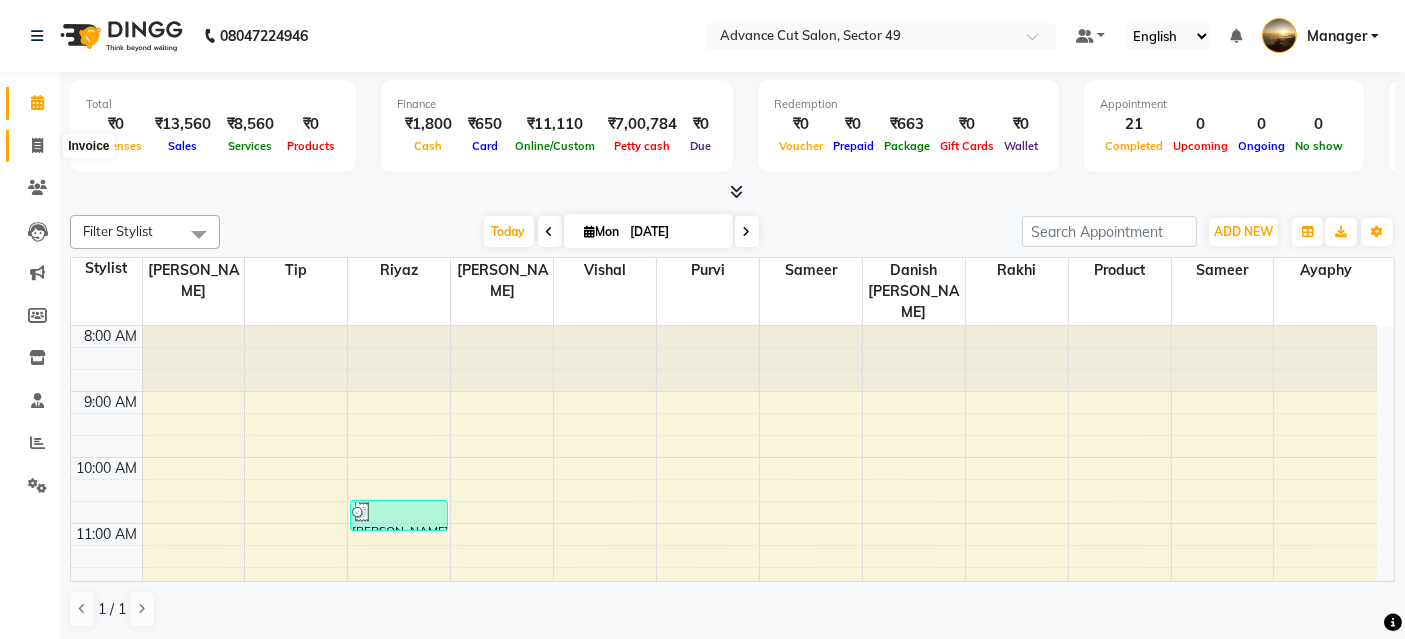 click 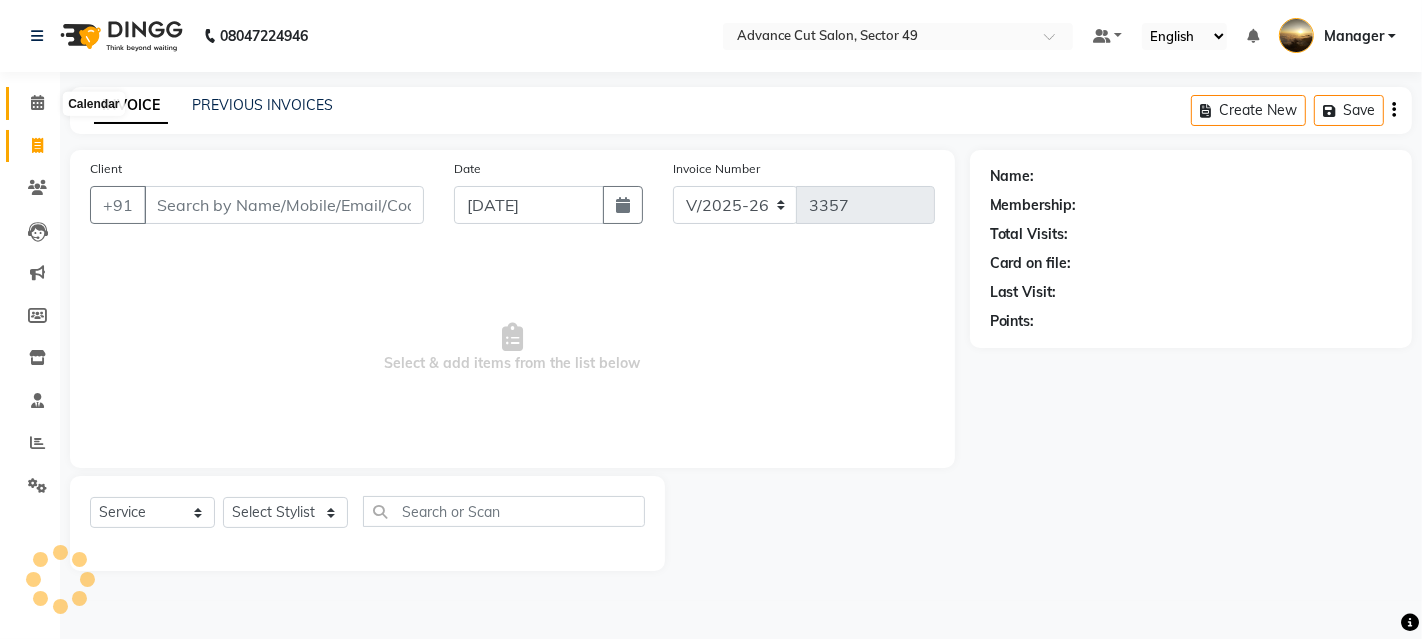 click 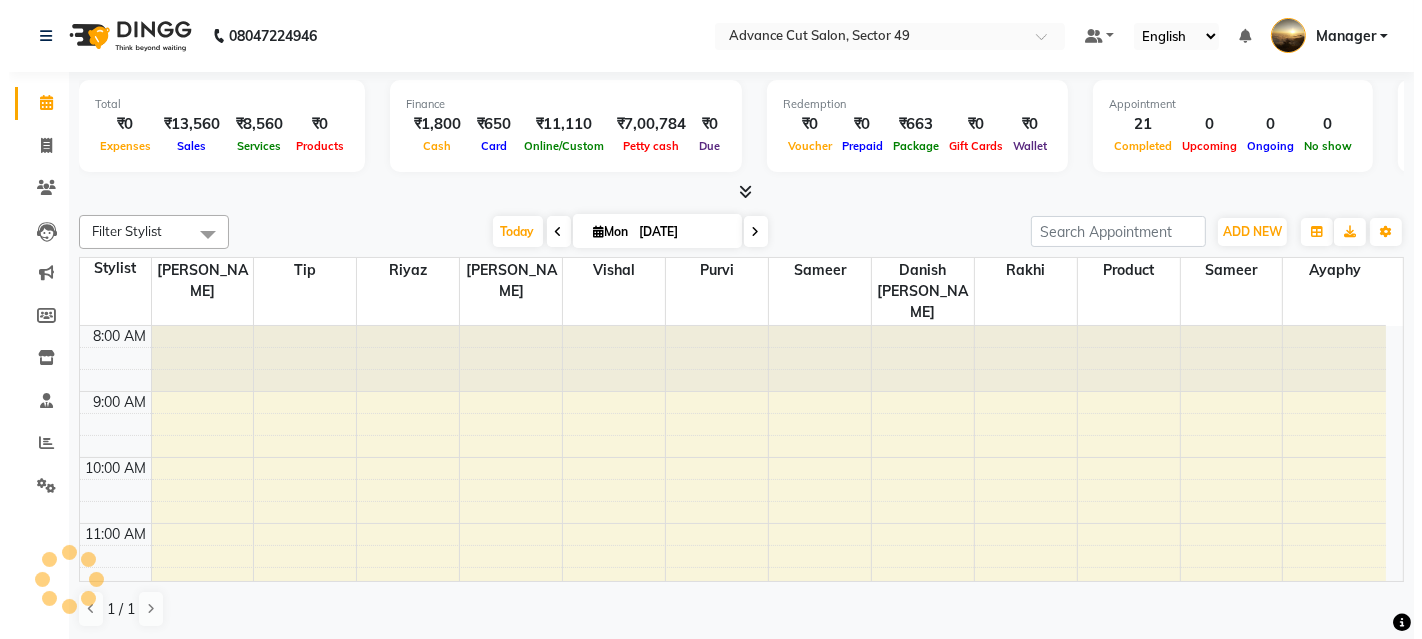 scroll, scrollTop: 0, scrollLeft: 0, axis: both 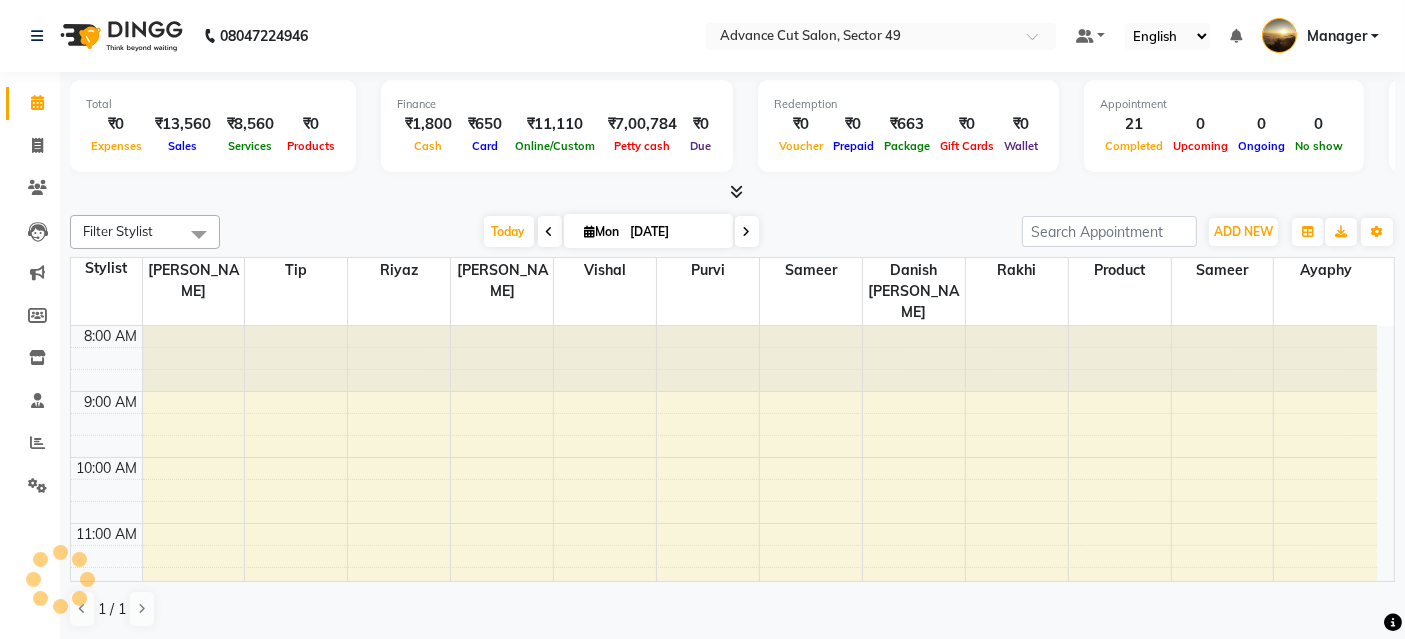 click at bounding box center [736, 191] 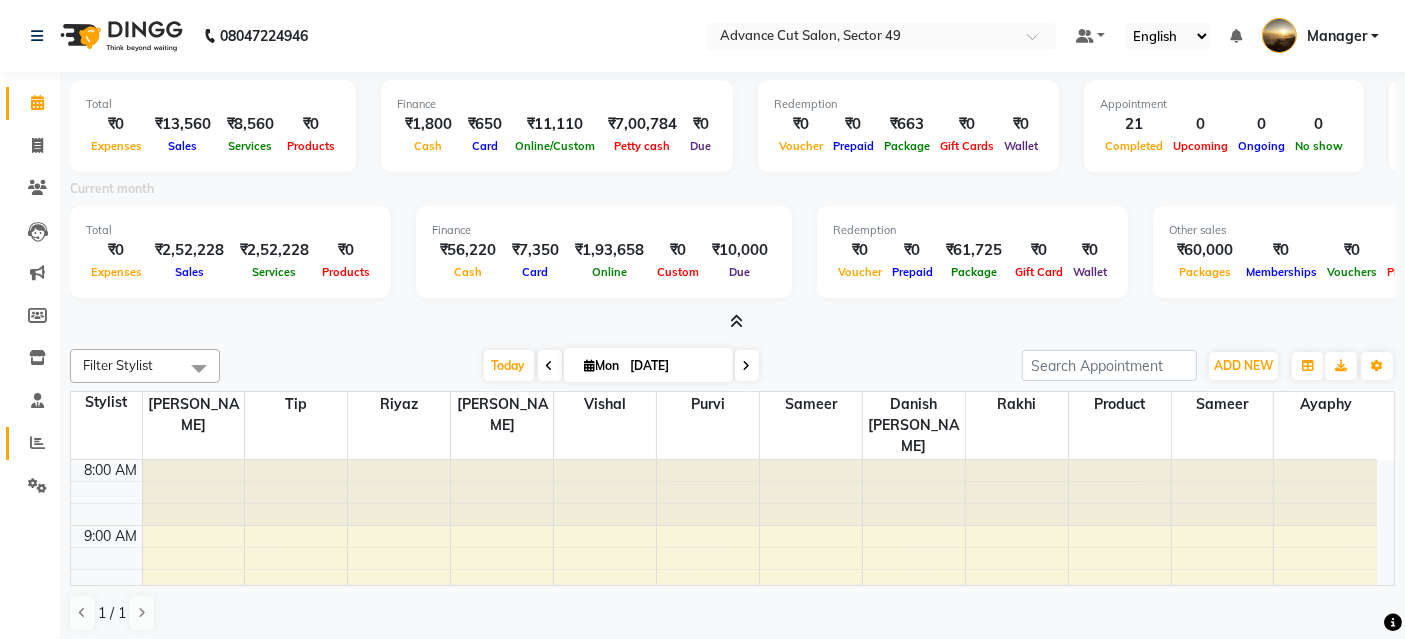 click 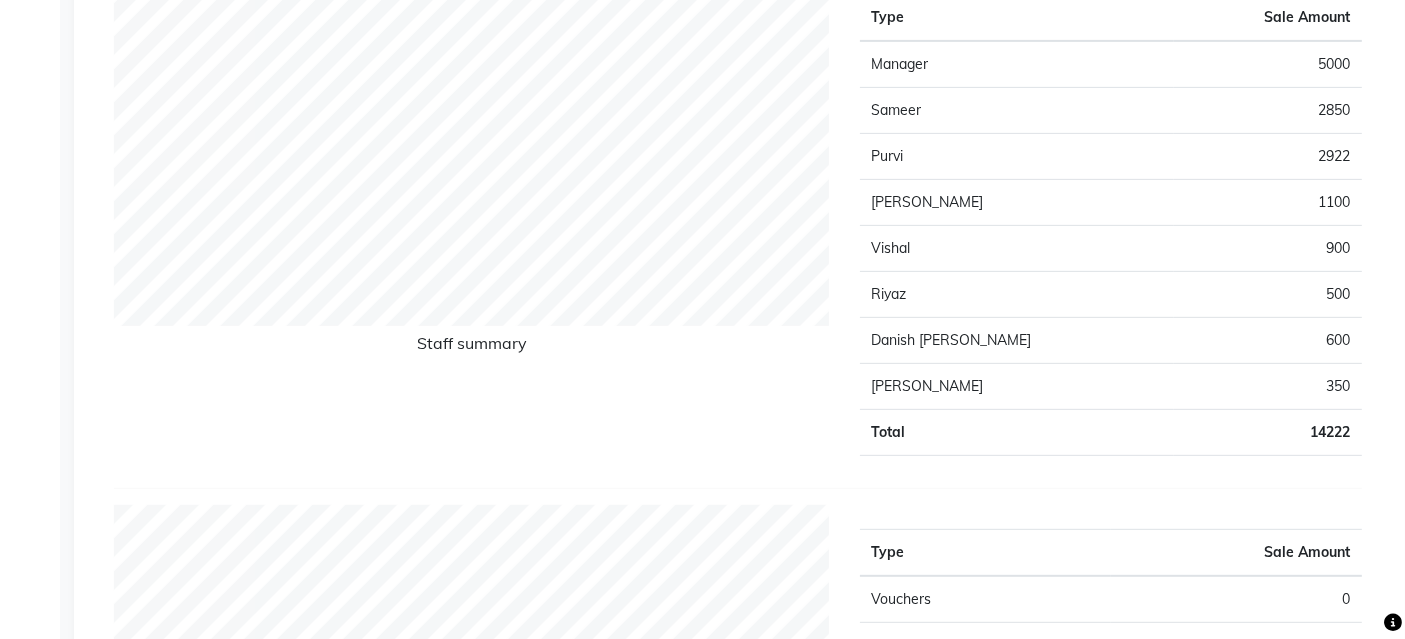 scroll, scrollTop: 777, scrollLeft: 0, axis: vertical 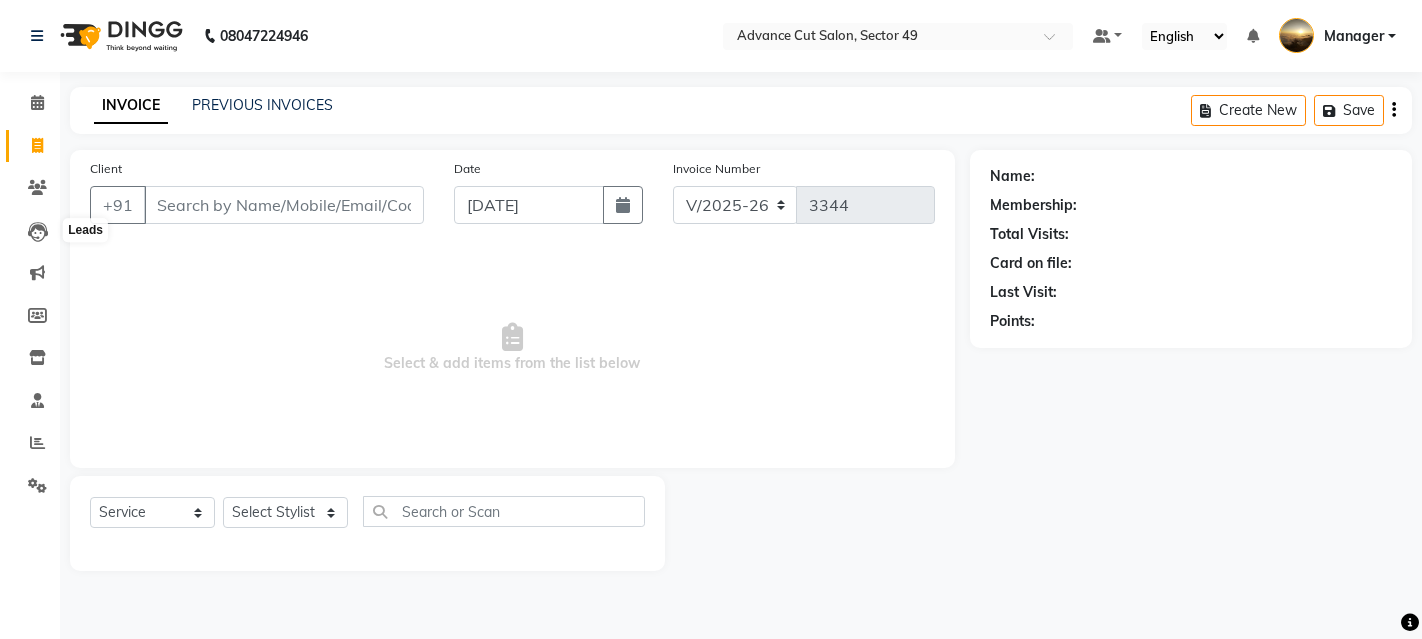 select on "4616" 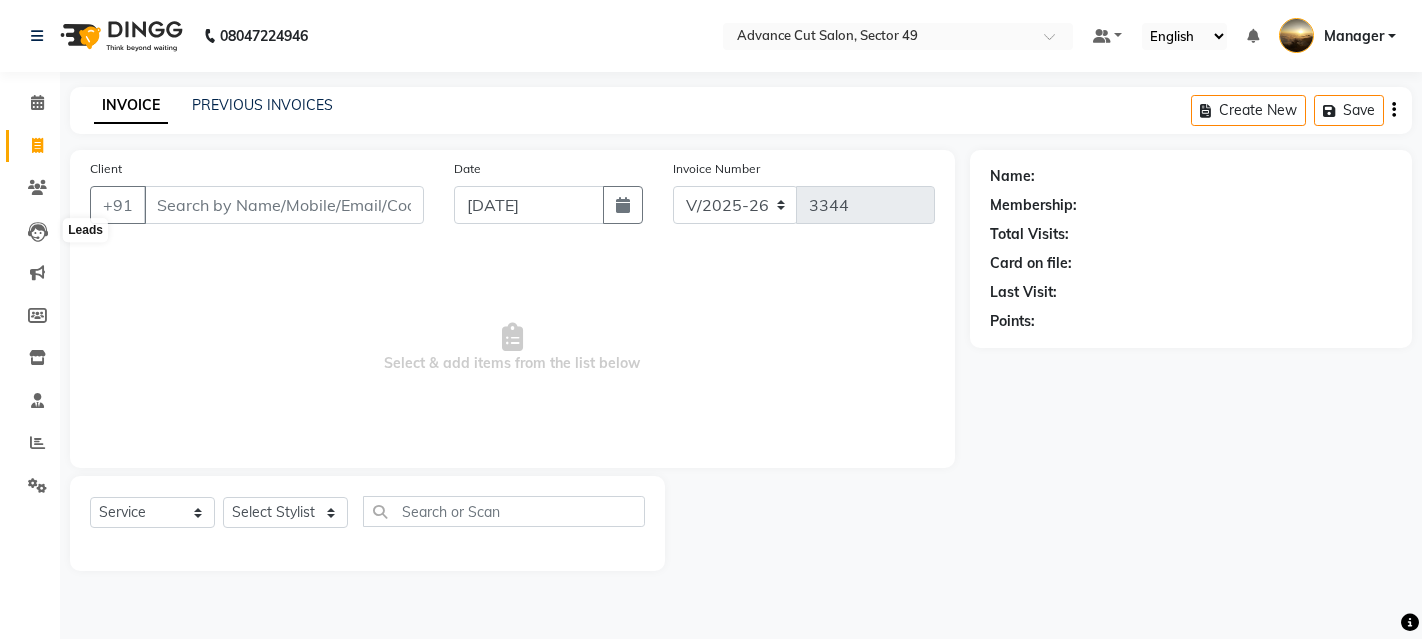 scroll, scrollTop: 0, scrollLeft: 0, axis: both 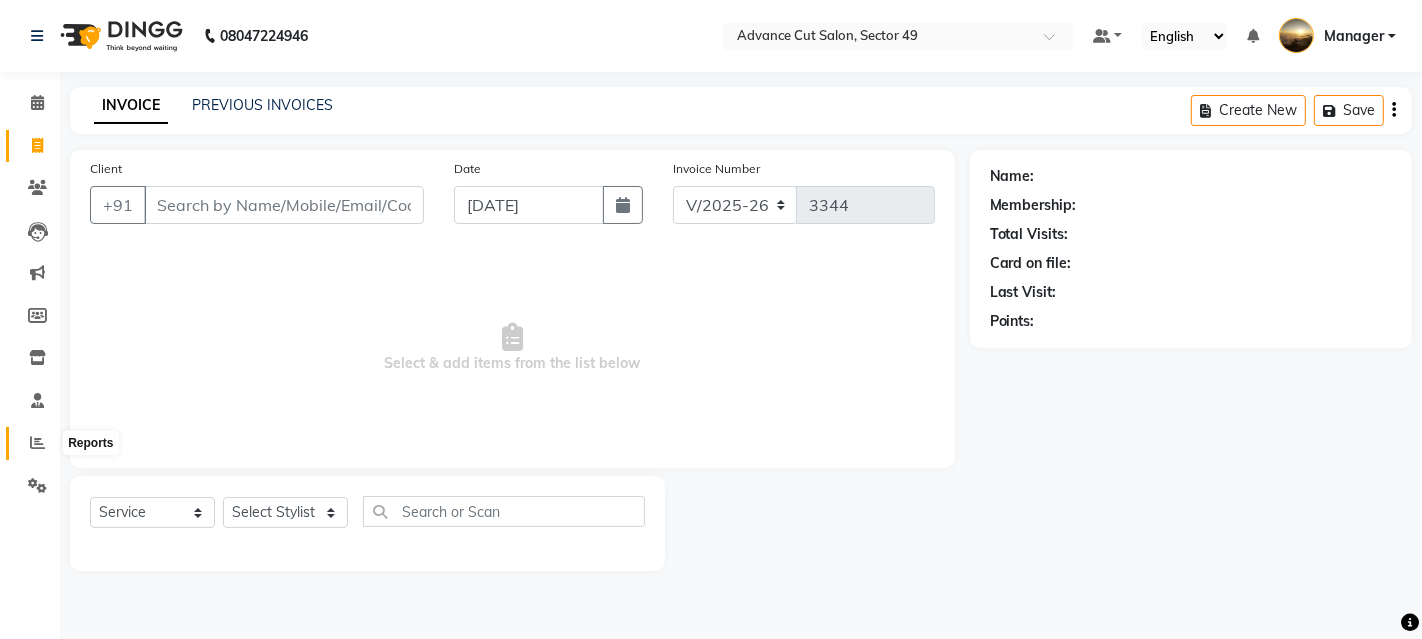 click 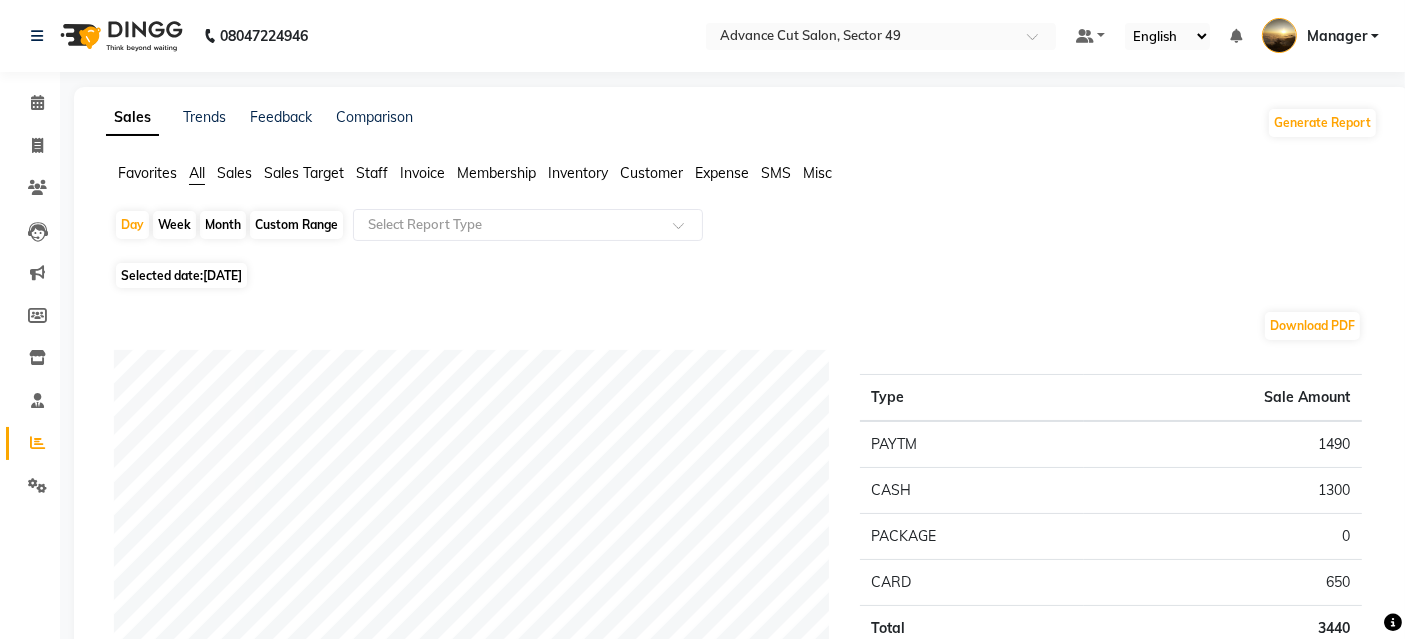 drag, startPoint x: 245, startPoint y: 176, endPoint x: 288, endPoint y: 244, distance: 80.454956 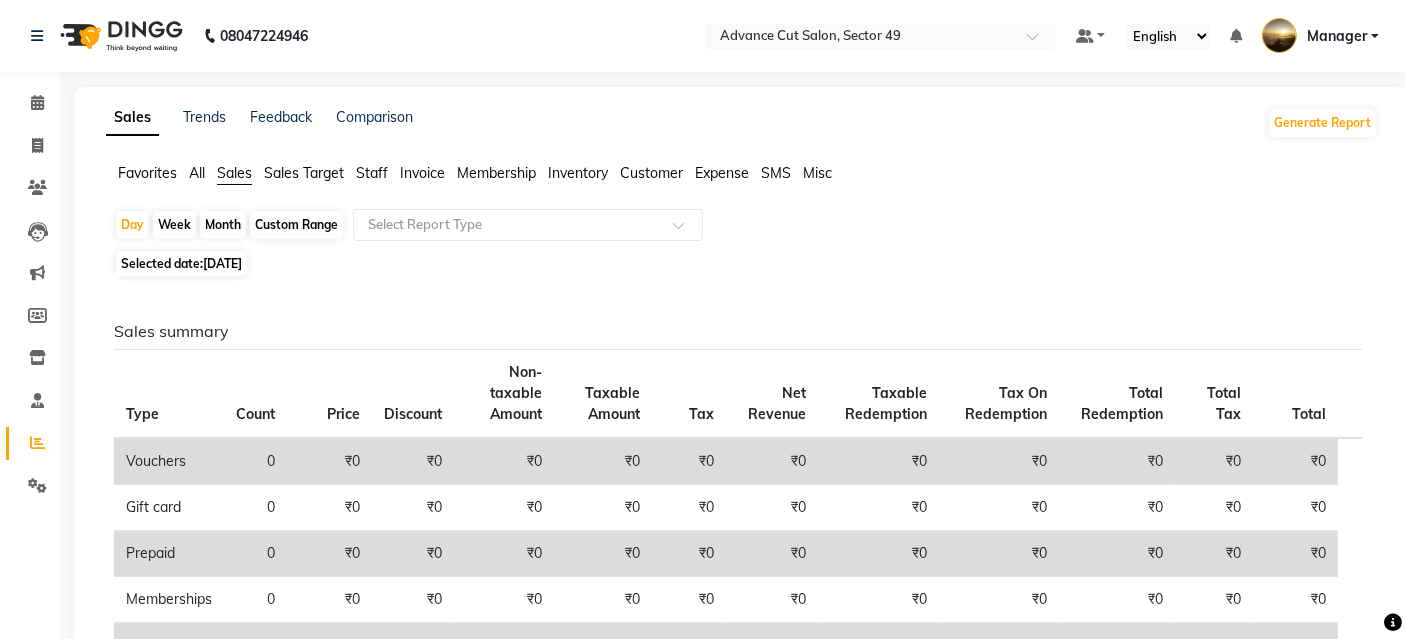 click on "[DATE]" 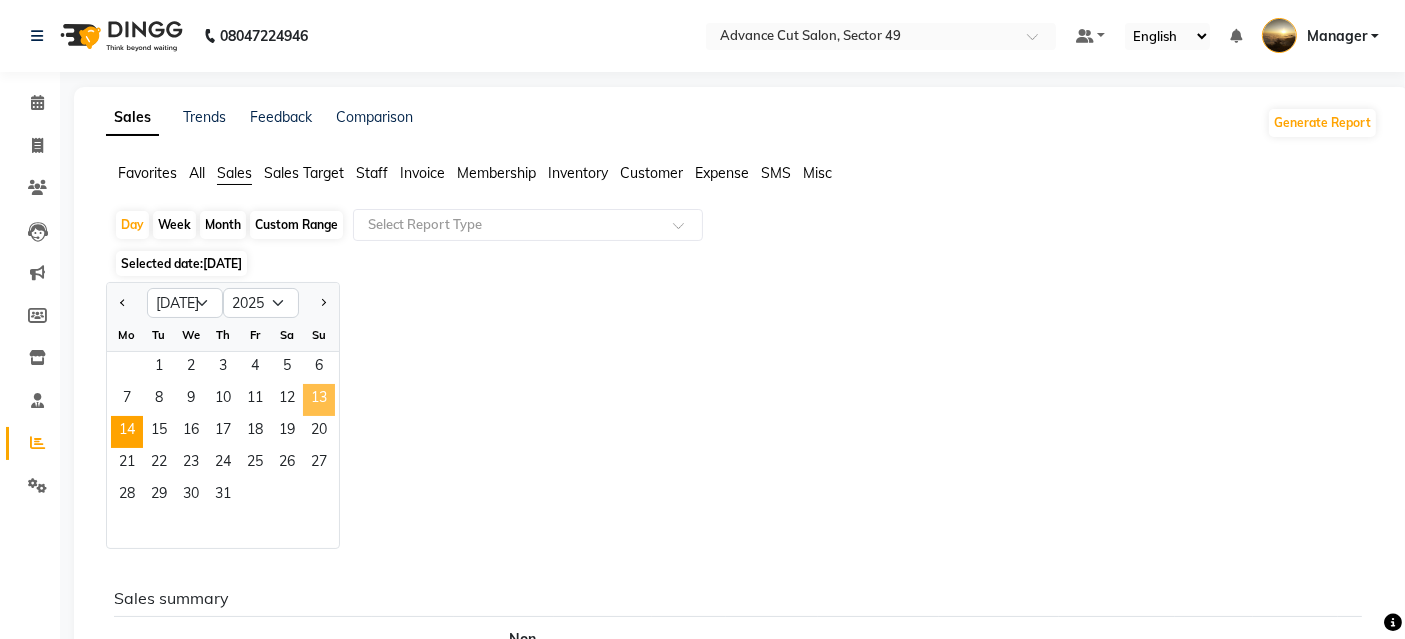 click on "13" 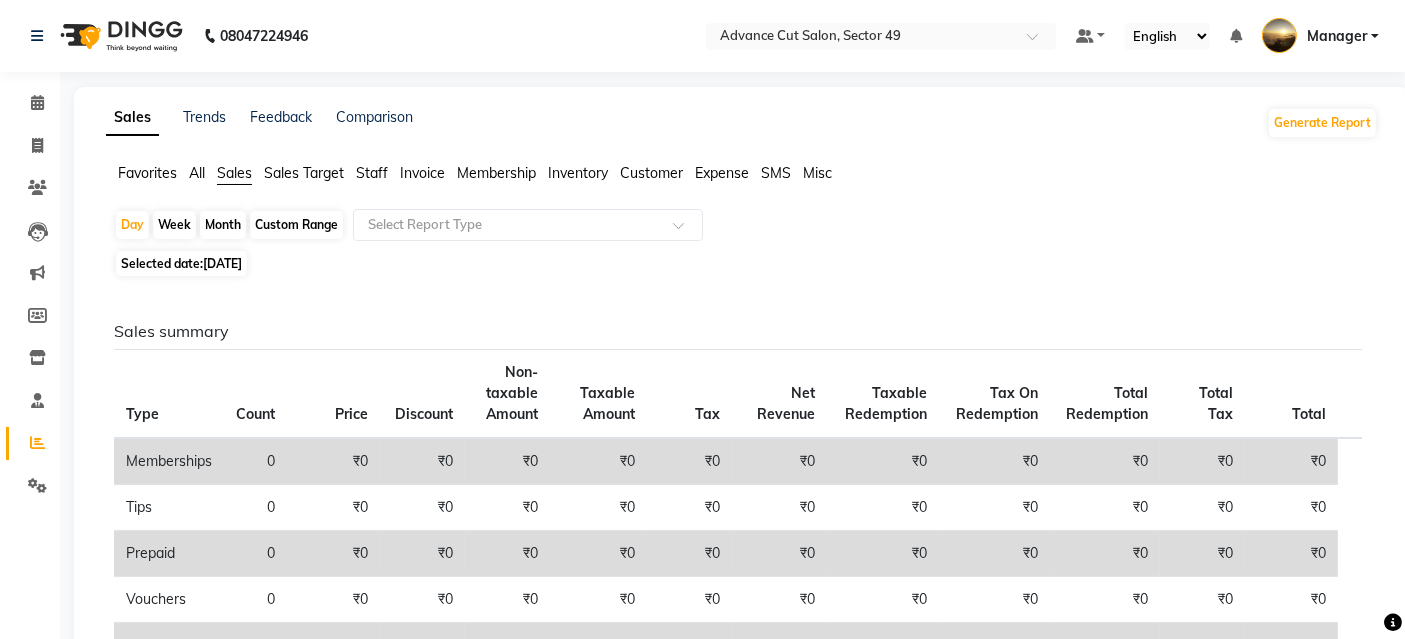 click on "Month" 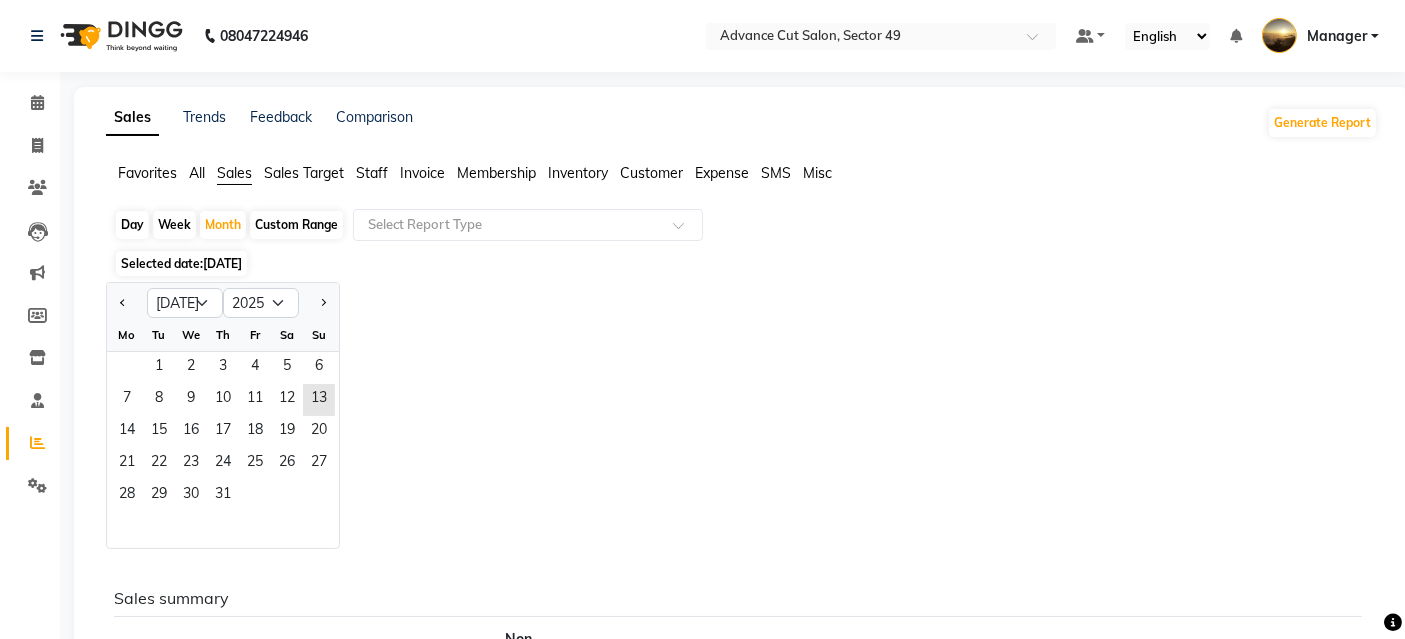click on "Jan Feb Mar Apr May Jun Jul Aug Sep Oct Nov Dec 2015 2016 2017 2018 2019 2020 2021 2022 2023 2024 2025 2026 2027 2028 2029 2030 2031 2032 2033 2034 2035 Mo Tu We Th Fr Sa Su  1   2   3   4   5   6   7   8   9   10   11   12   13   14   15   16   17   18   19   20   21   22   23   24   25   26   27   28   29   30   31" 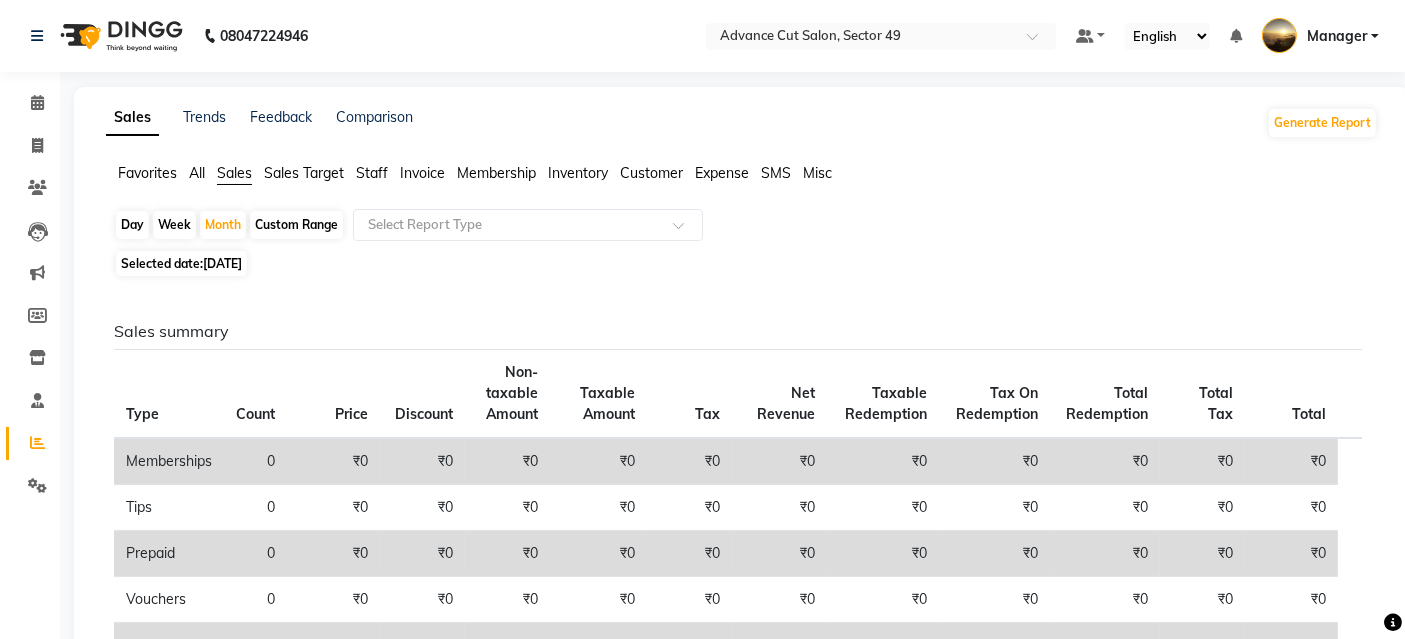 click on "Favorites All Sales Sales Target Staff Invoice Membership Inventory Customer Expense SMS Misc" 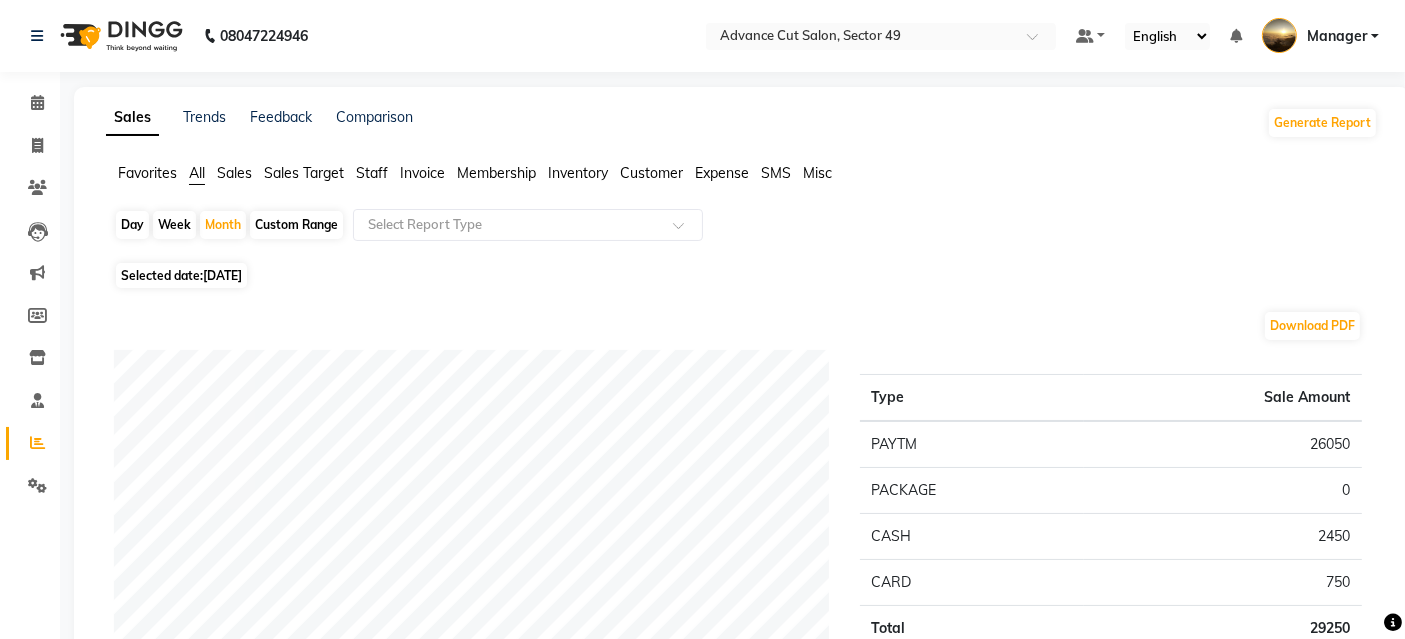 click on "Sales" 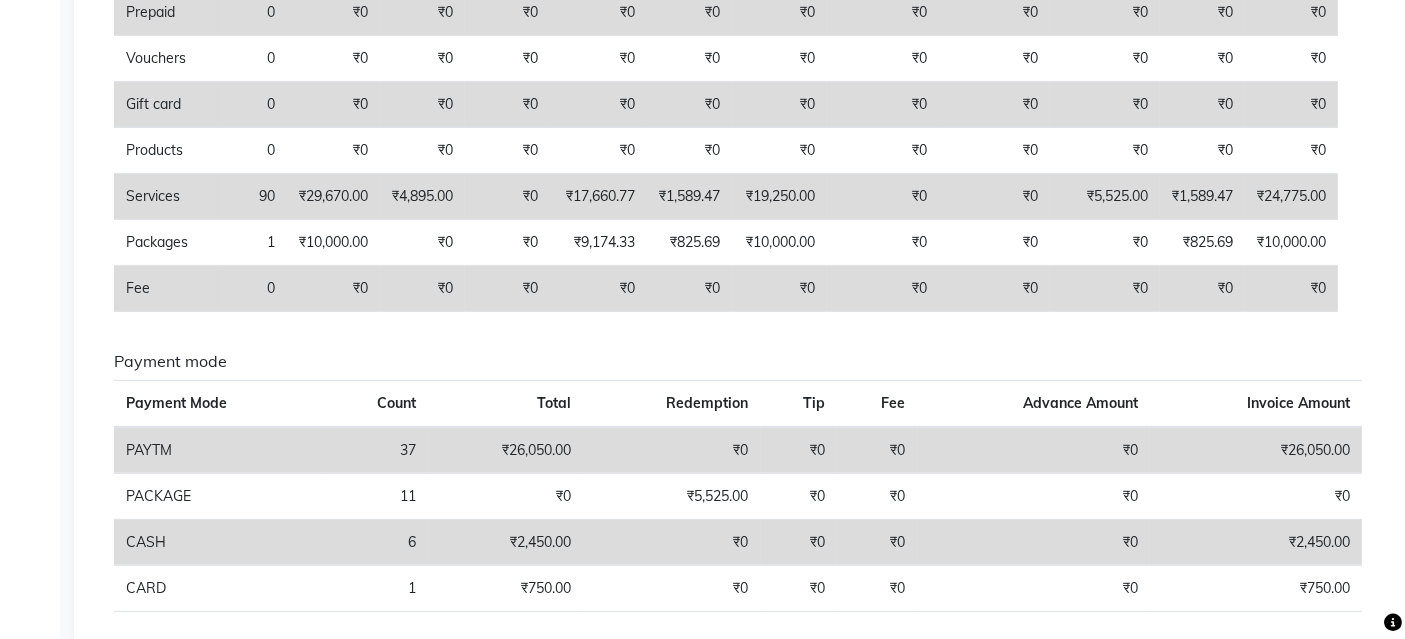 scroll, scrollTop: 614, scrollLeft: 0, axis: vertical 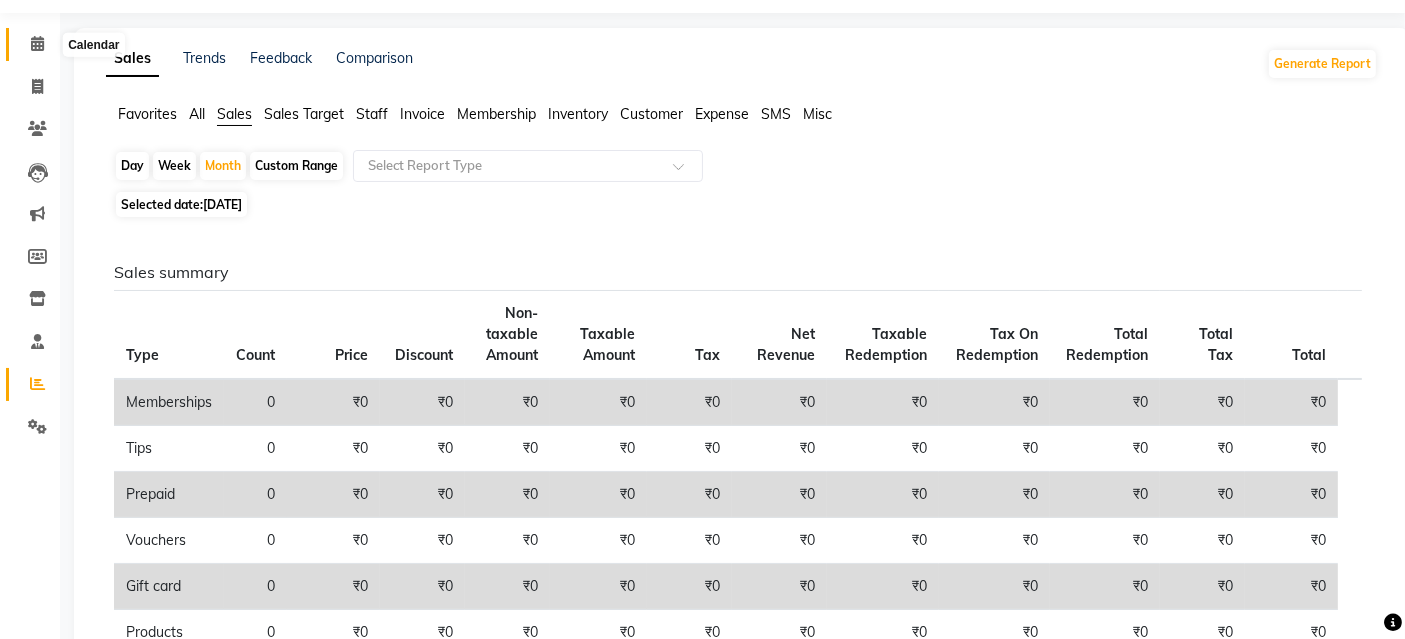 click 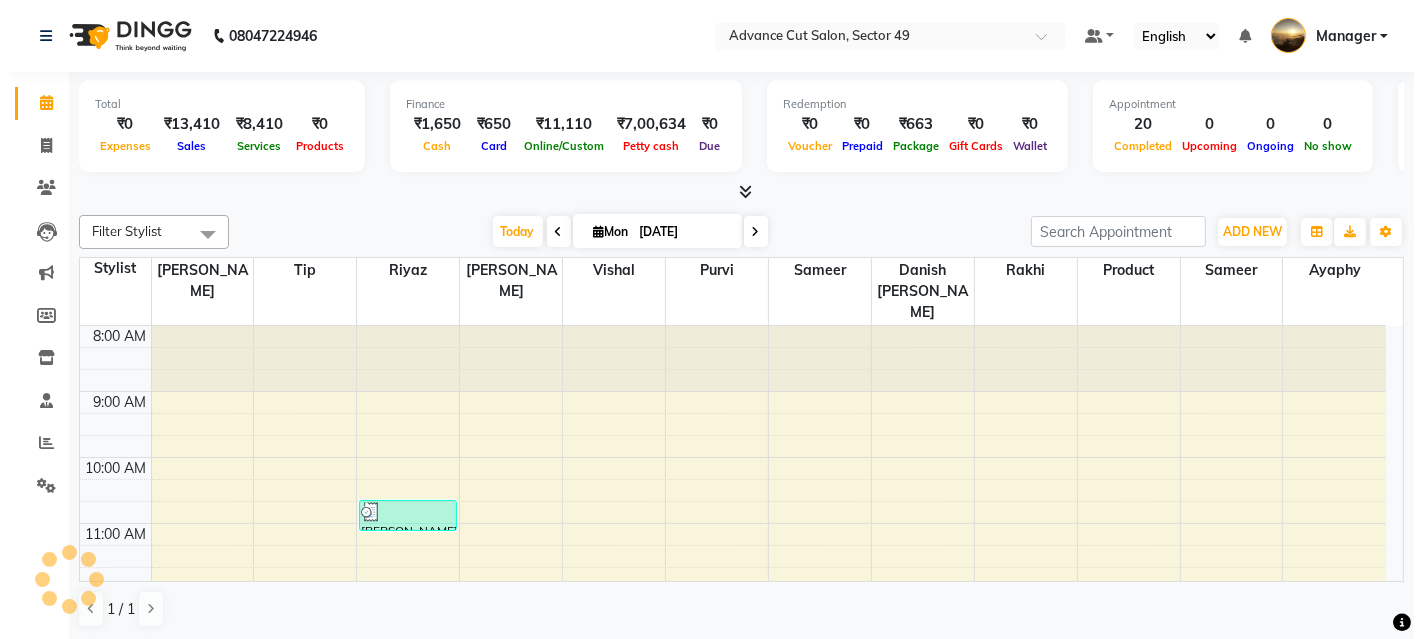scroll, scrollTop: 0, scrollLeft: 0, axis: both 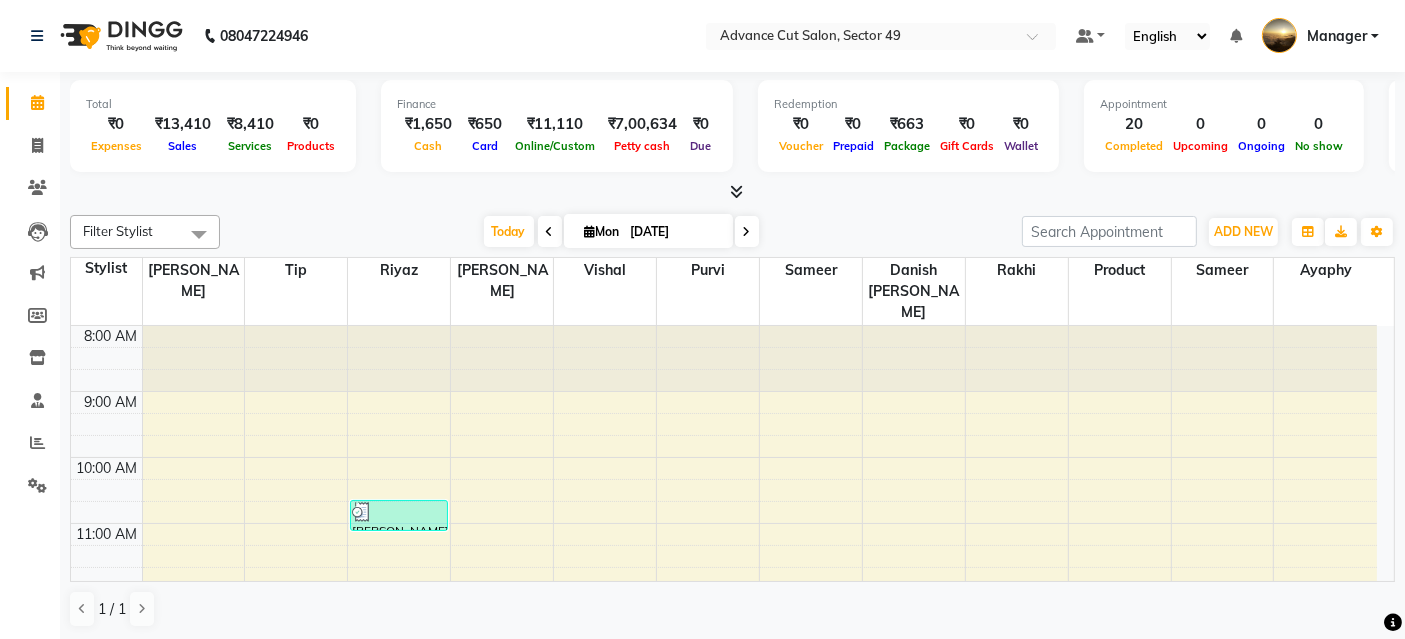 click on "Total  ₹0  Expenses ₹13,410  Sales ₹8,410  Services ₹0  Products Finance  ₹1,650  Cash ₹650  Card ₹11,110  Online/Custom ₹7,00,634 [PERSON_NAME] cash ₹0 Due  Redemption  ₹0 Voucher ₹0 Prepaid ₹663 Package ₹0  Gift Cards ₹0  Wallet  Appointment  20 Completed 0 Upcoming 0 Ongoing 0 No show  Other sales  ₹5,000  Packages ₹0  Memberships ₹0  Vouchers ₹0  Prepaids ₹0  Gift Cards" at bounding box center (732, 137) 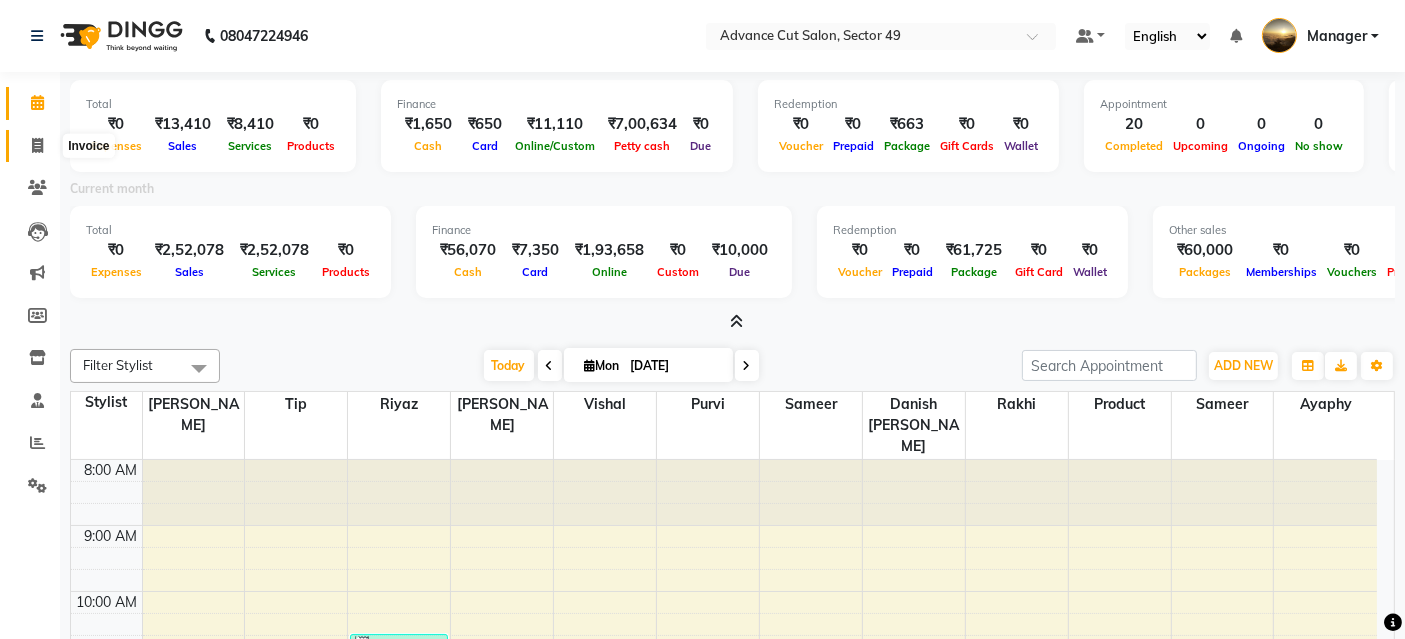click 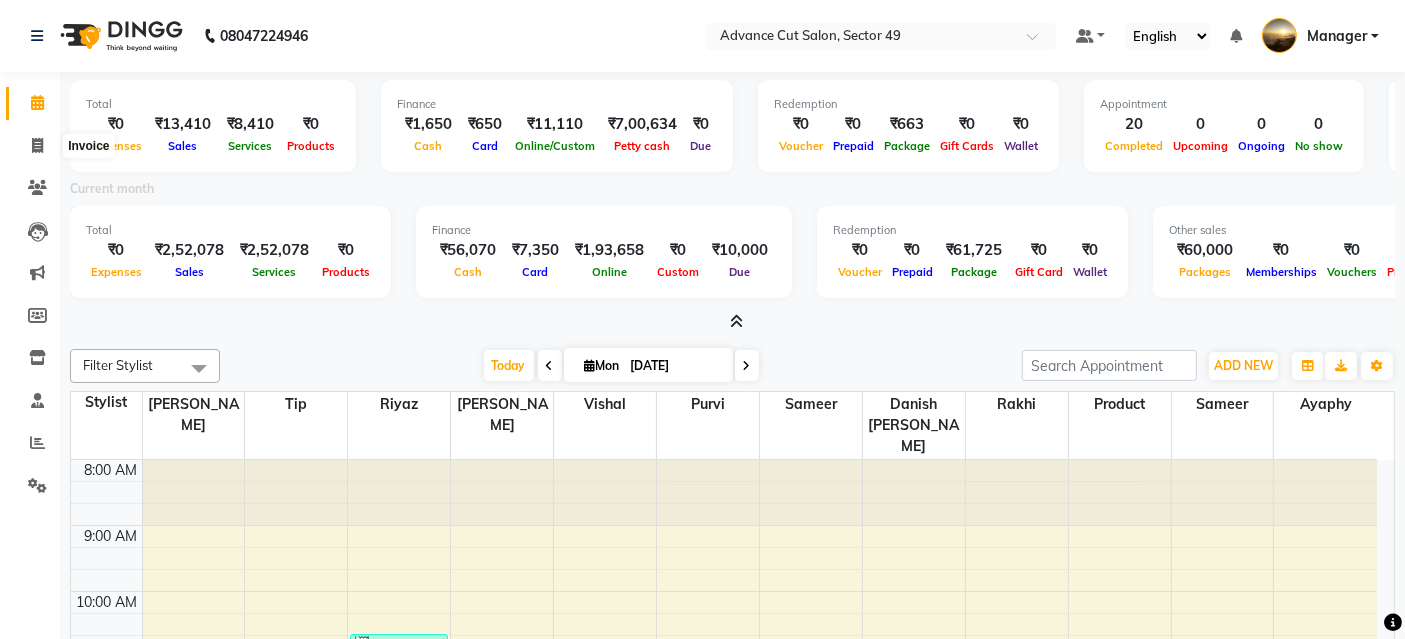 select on "service" 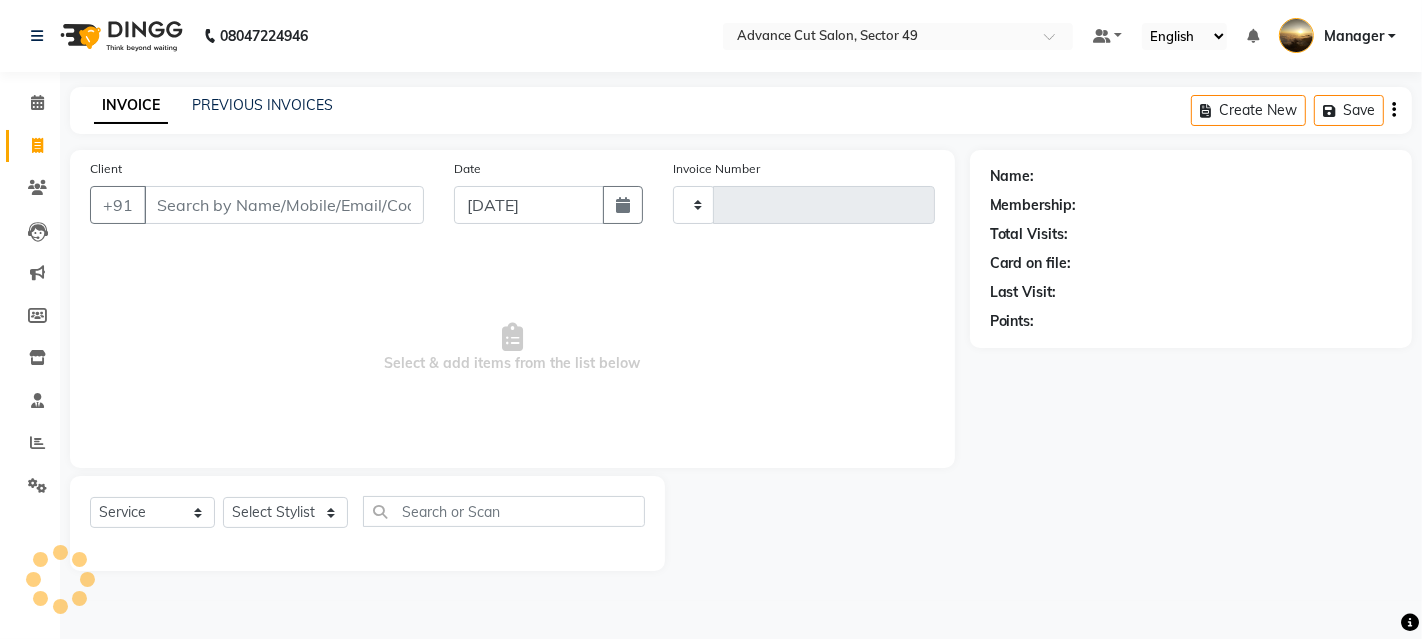 type on "3356" 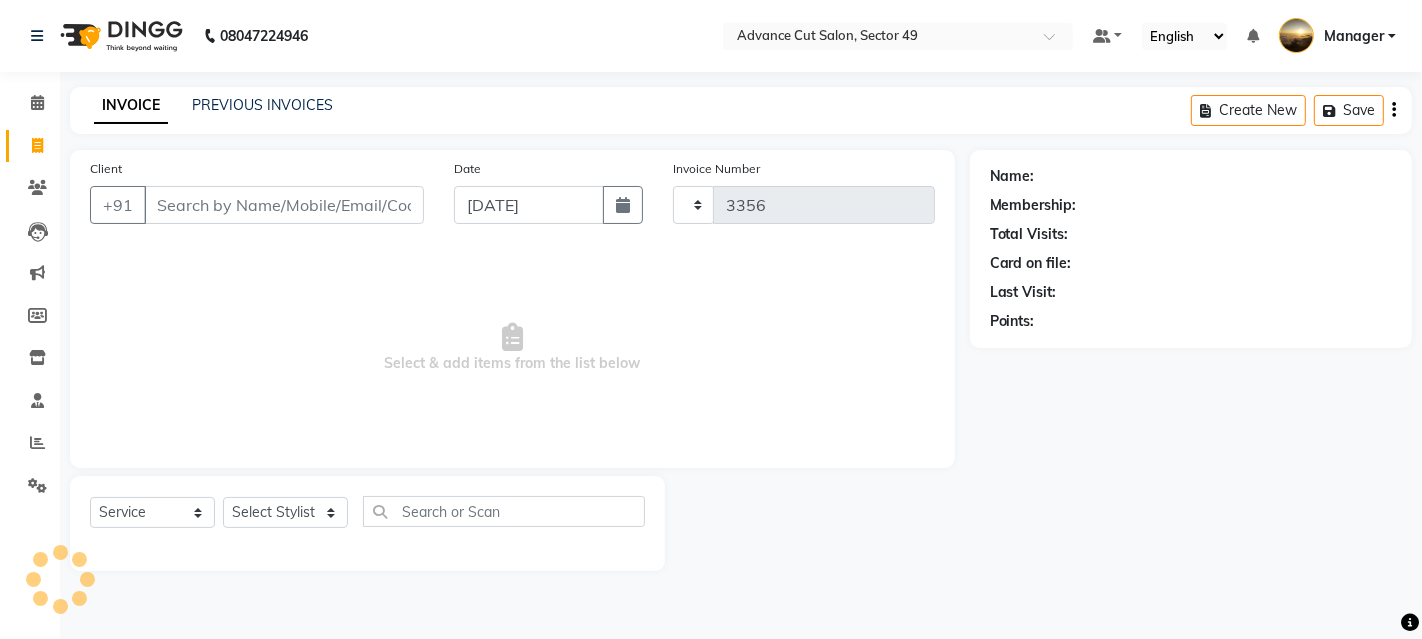 select on "4616" 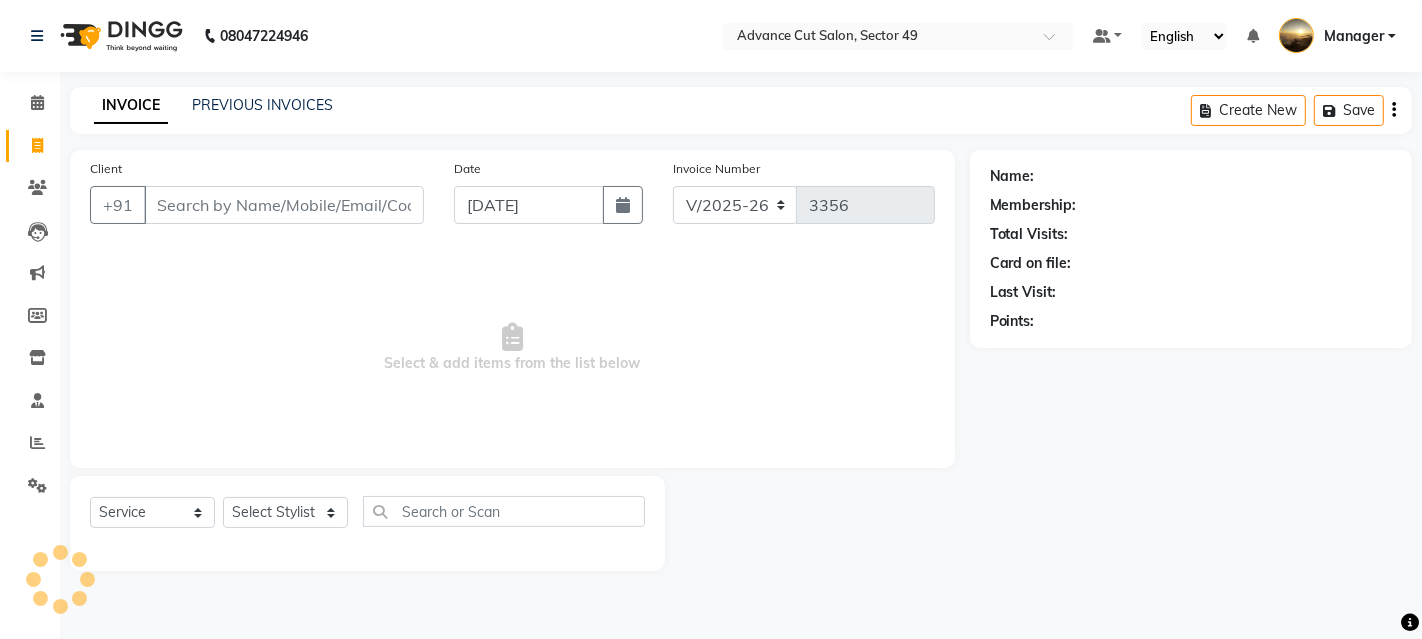 click on "Client" at bounding box center [284, 205] 